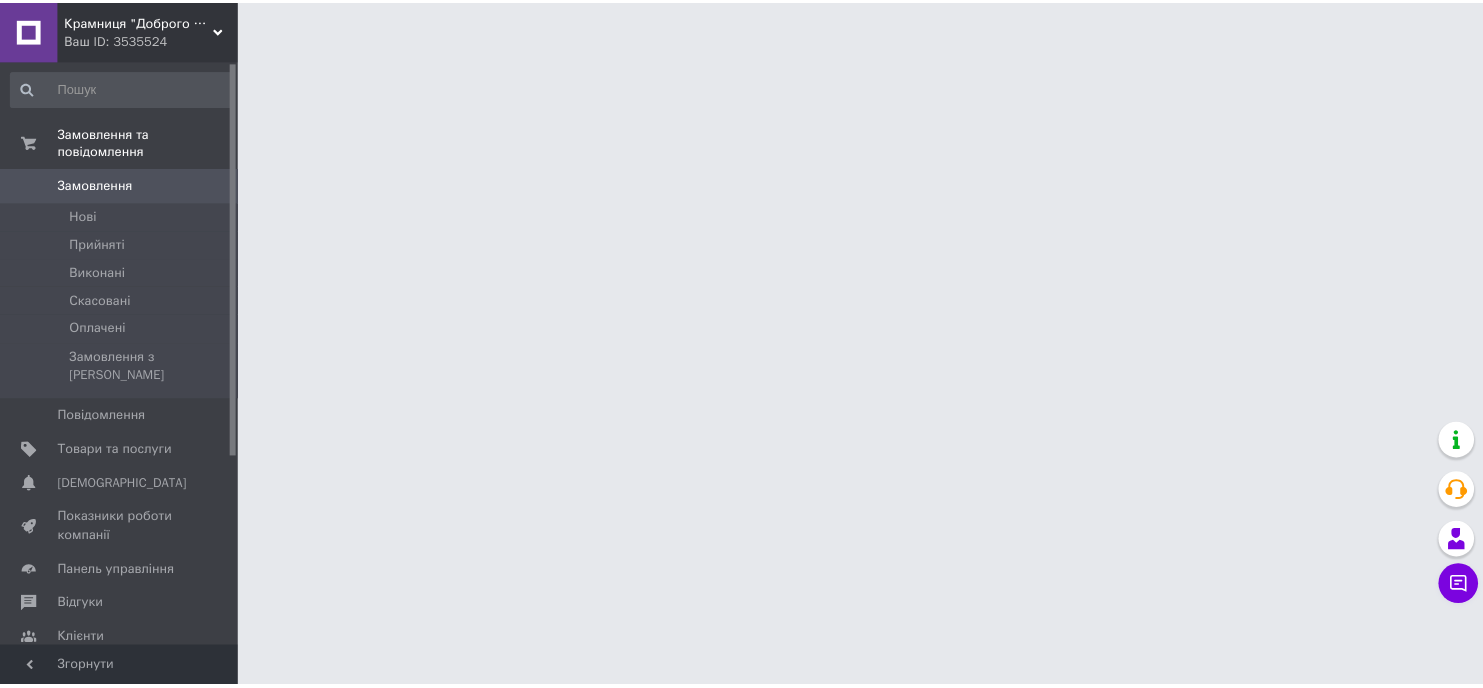 scroll, scrollTop: 0, scrollLeft: 0, axis: both 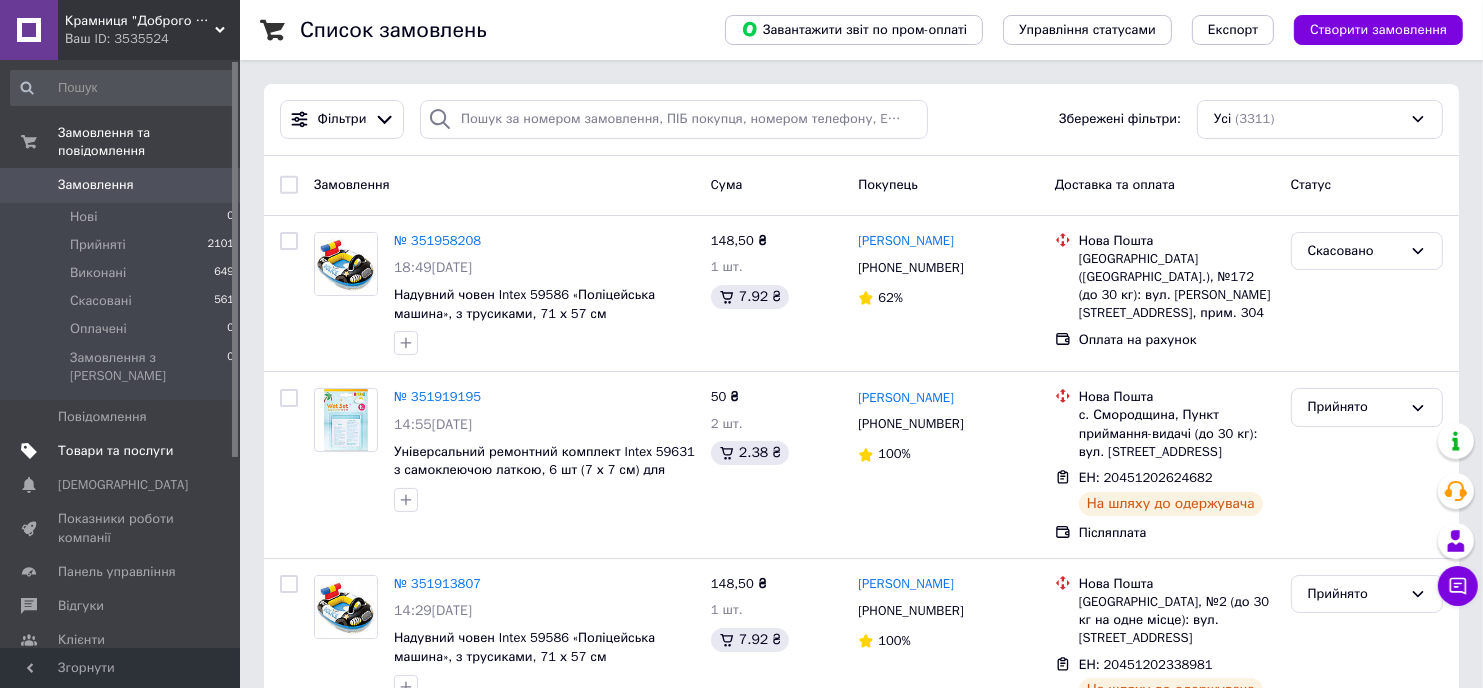 click on "Товари та послуги" at bounding box center [115, 451] 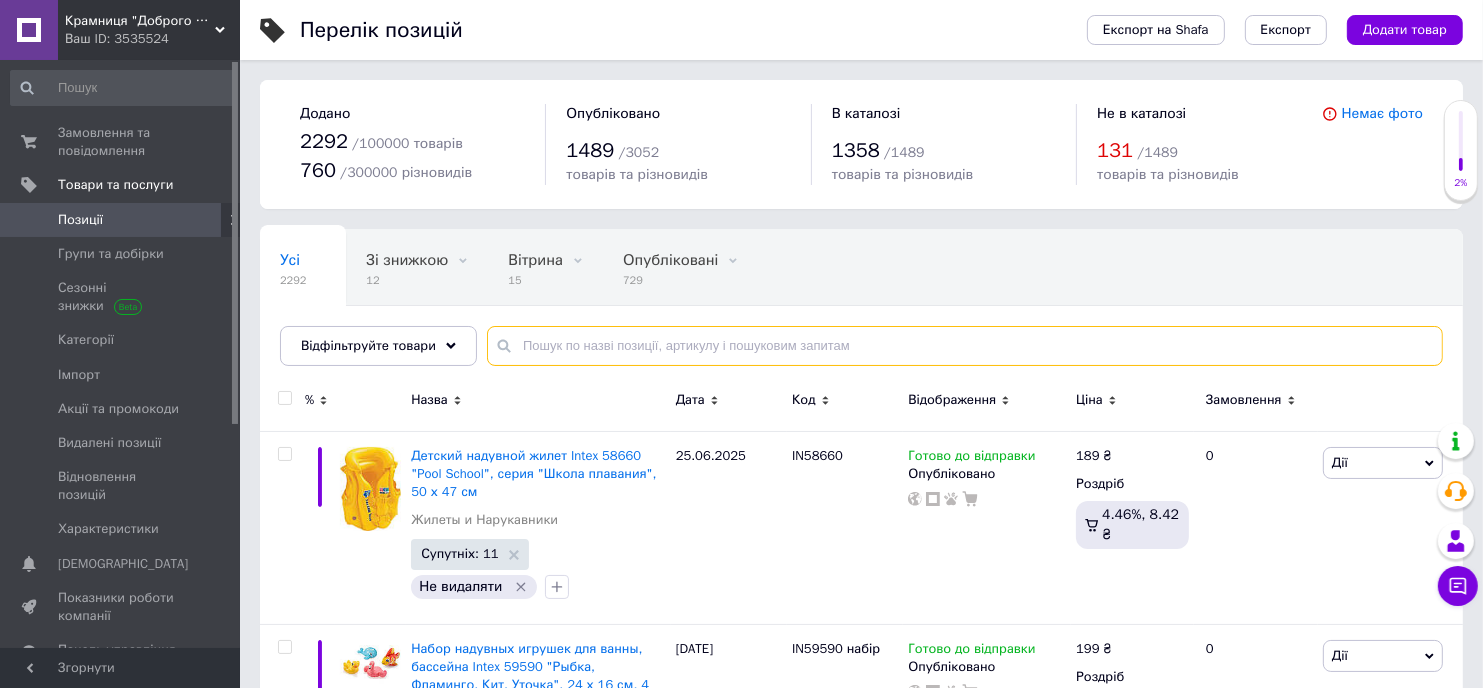 click at bounding box center [965, 346] 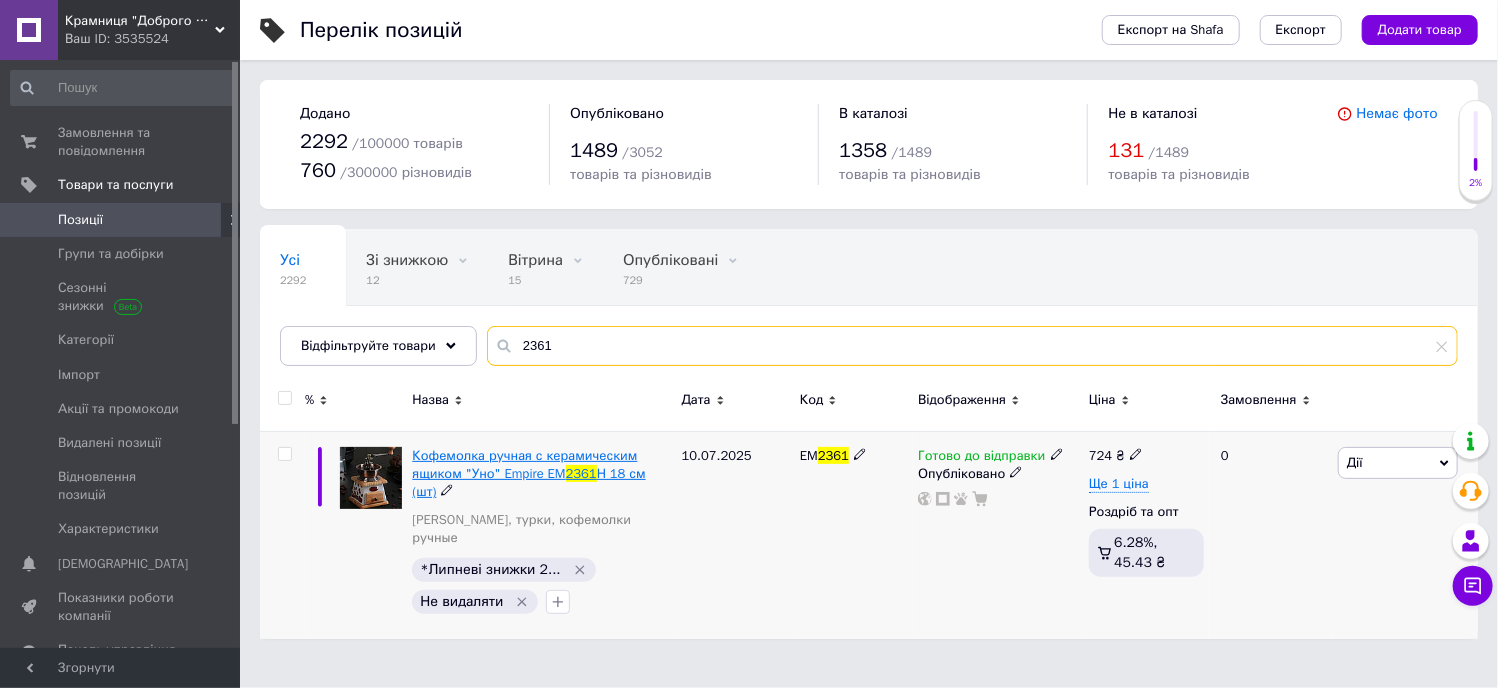 type on "2361" 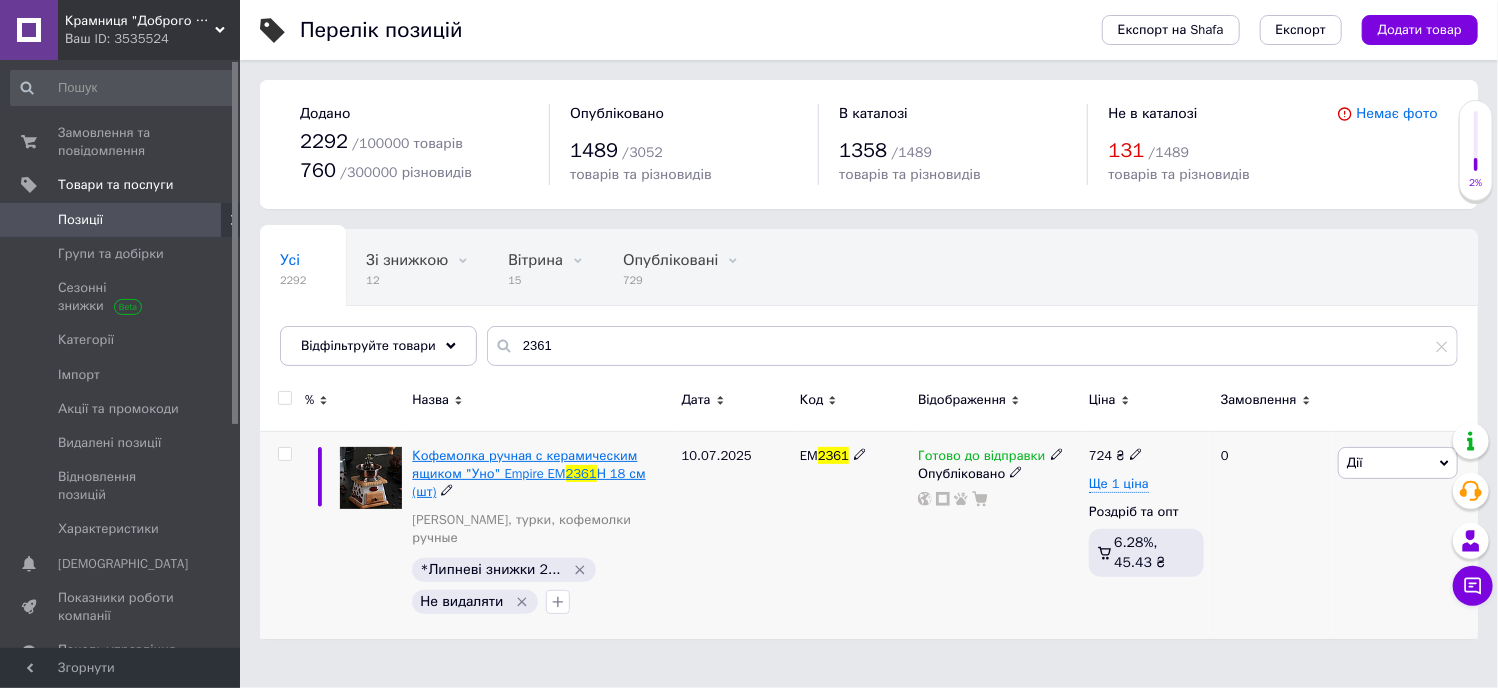 click on "Кофемолка ручная с керамическим ящиком "Уно" Empire EM" at bounding box center (524, 464) 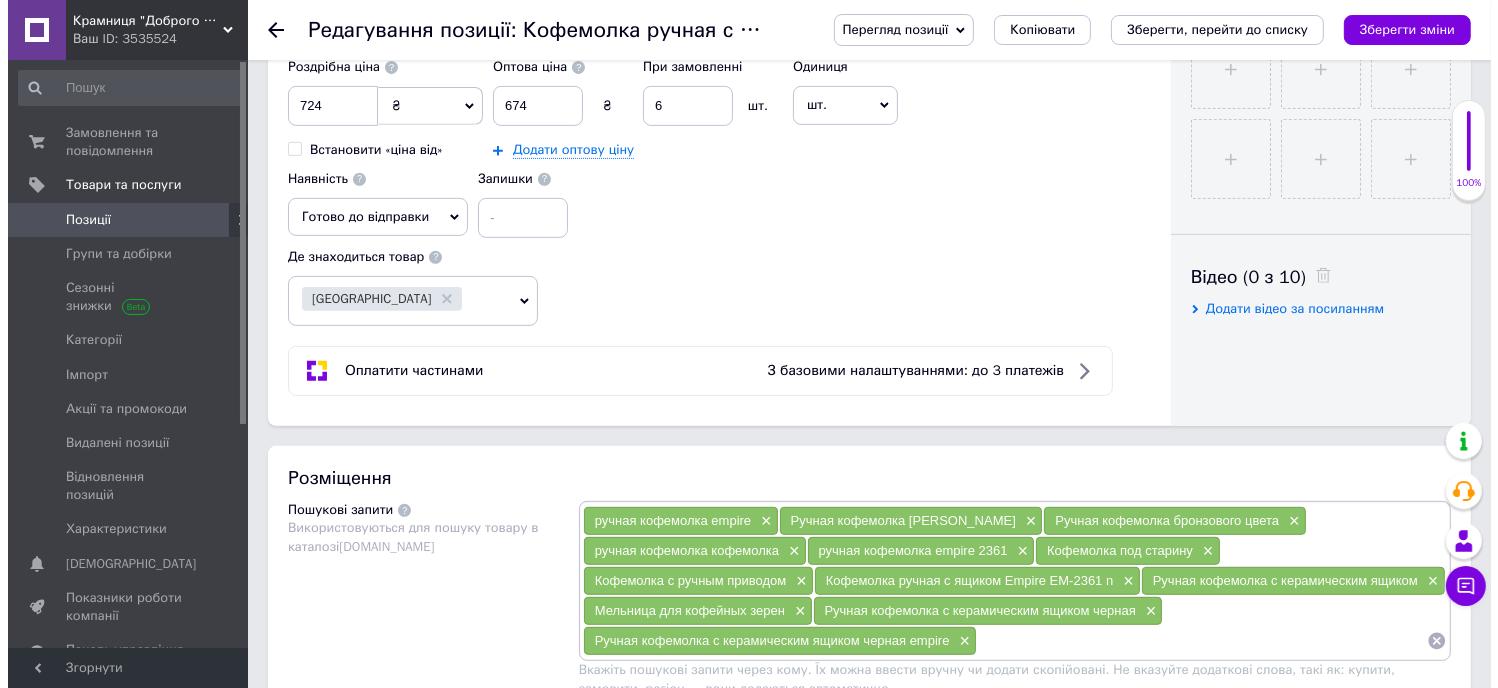 scroll, scrollTop: 1200, scrollLeft: 0, axis: vertical 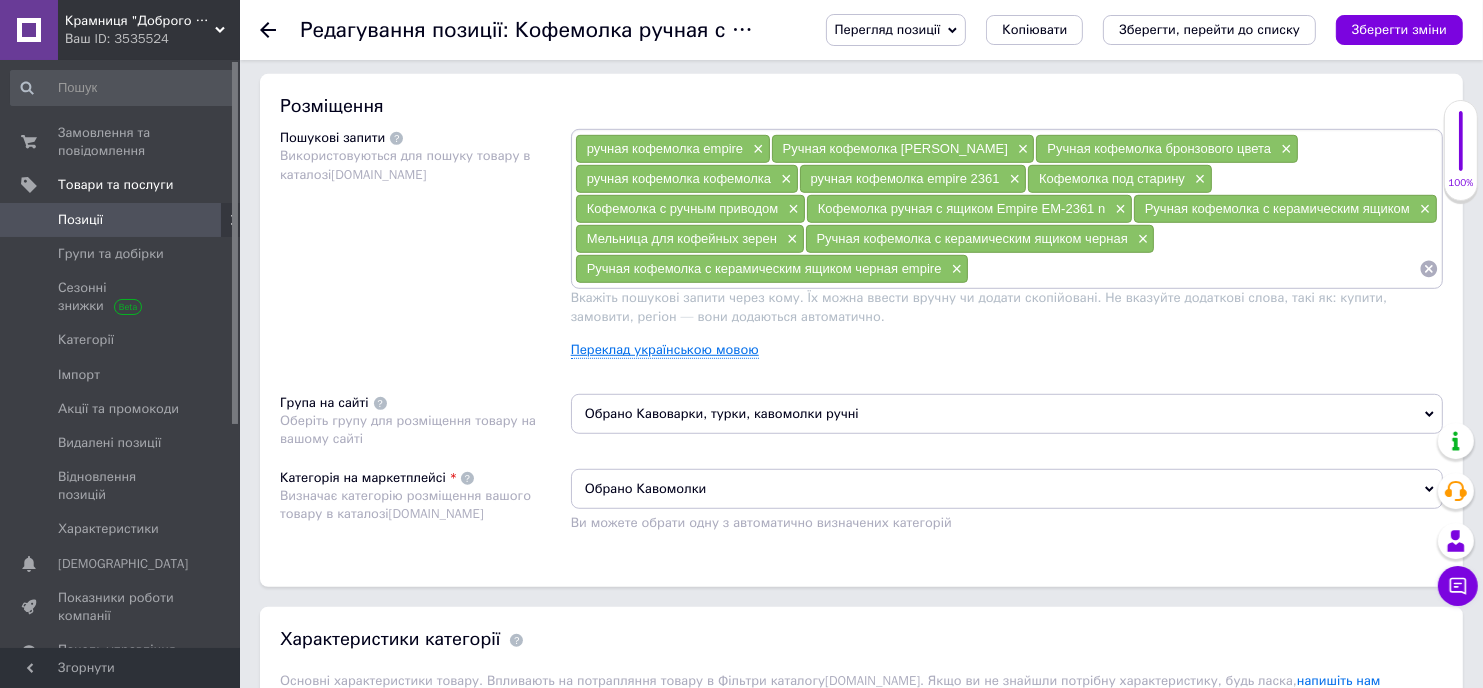click on "Переклад українською мовою" at bounding box center [665, 350] 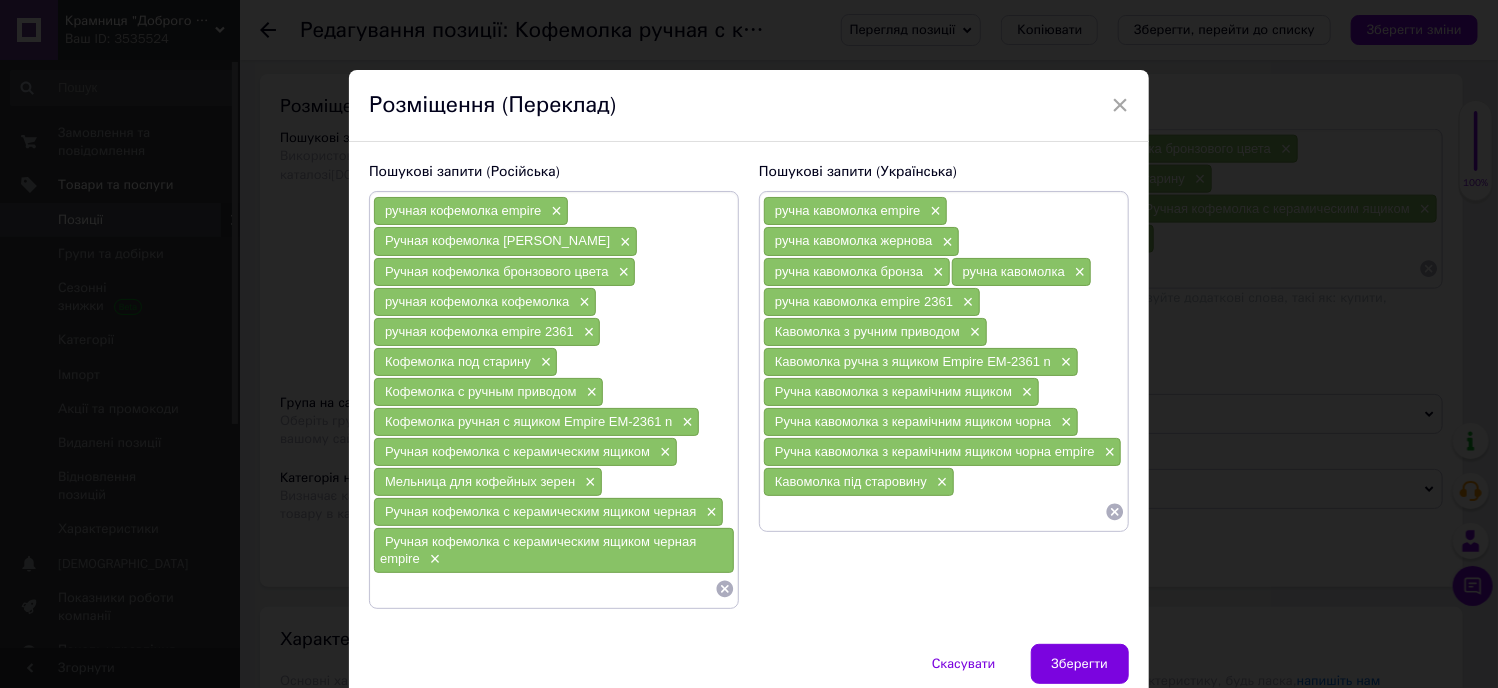 click at bounding box center (934, 512) 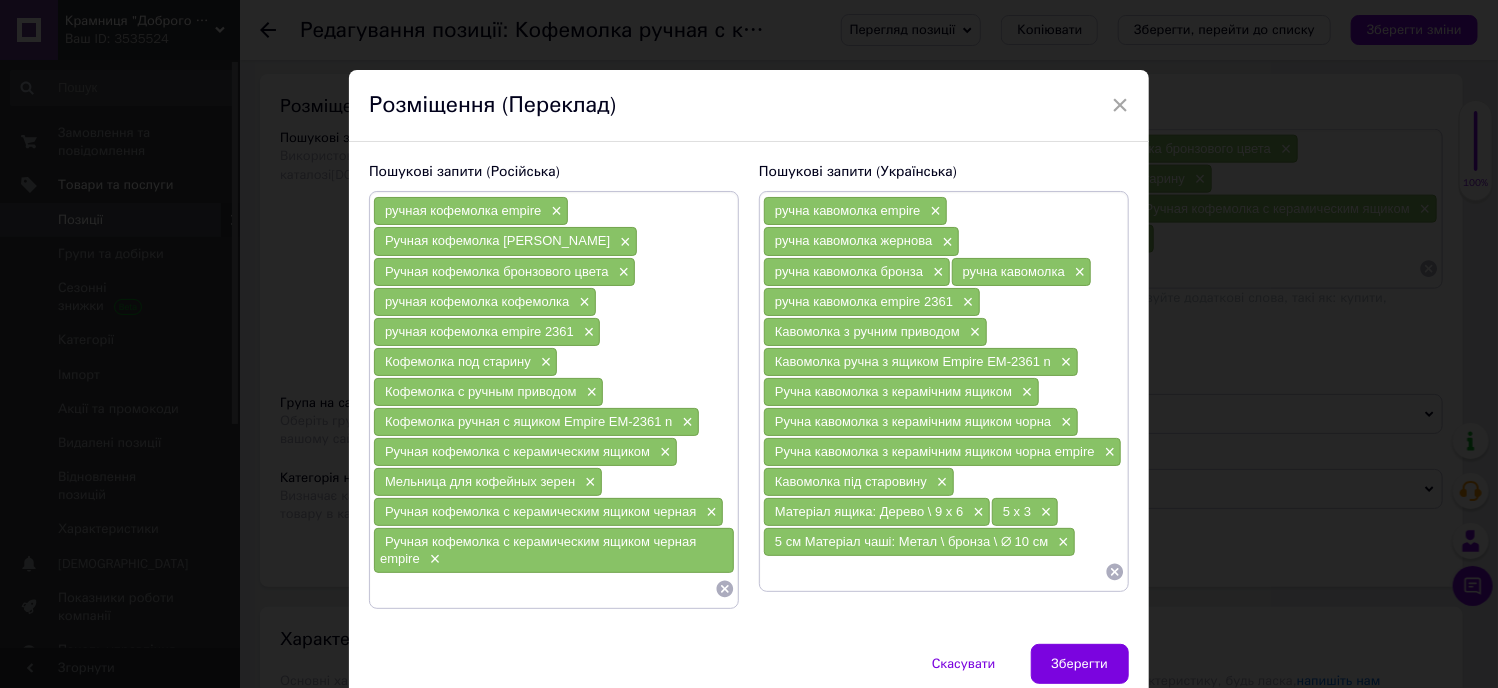 click on "Пошукові запити (Українська) ручна кавомолка empire × ручна кавомолка жернова × ручна кавомолка бронза × ручна кавомолка × ручна кавомолка empire 2361 × Кавомолка з ручним приводом × Кавомолка ручна з ящиком Empire EM-2361 n × Ручна кавомолка з керамічним ящиком × Ручна кавомолка з керамічним ящиком чорна × Ручна кавомолка з керамічним ящиком чорна empire × Кавомолка під старовину × Матеріал ящика: Дерево \ 9 х 6 × 5 х 3 × 5 см
Матеріал чаші: Метал \ бронза \ ∅ 10 см ×" at bounding box center [944, 385] 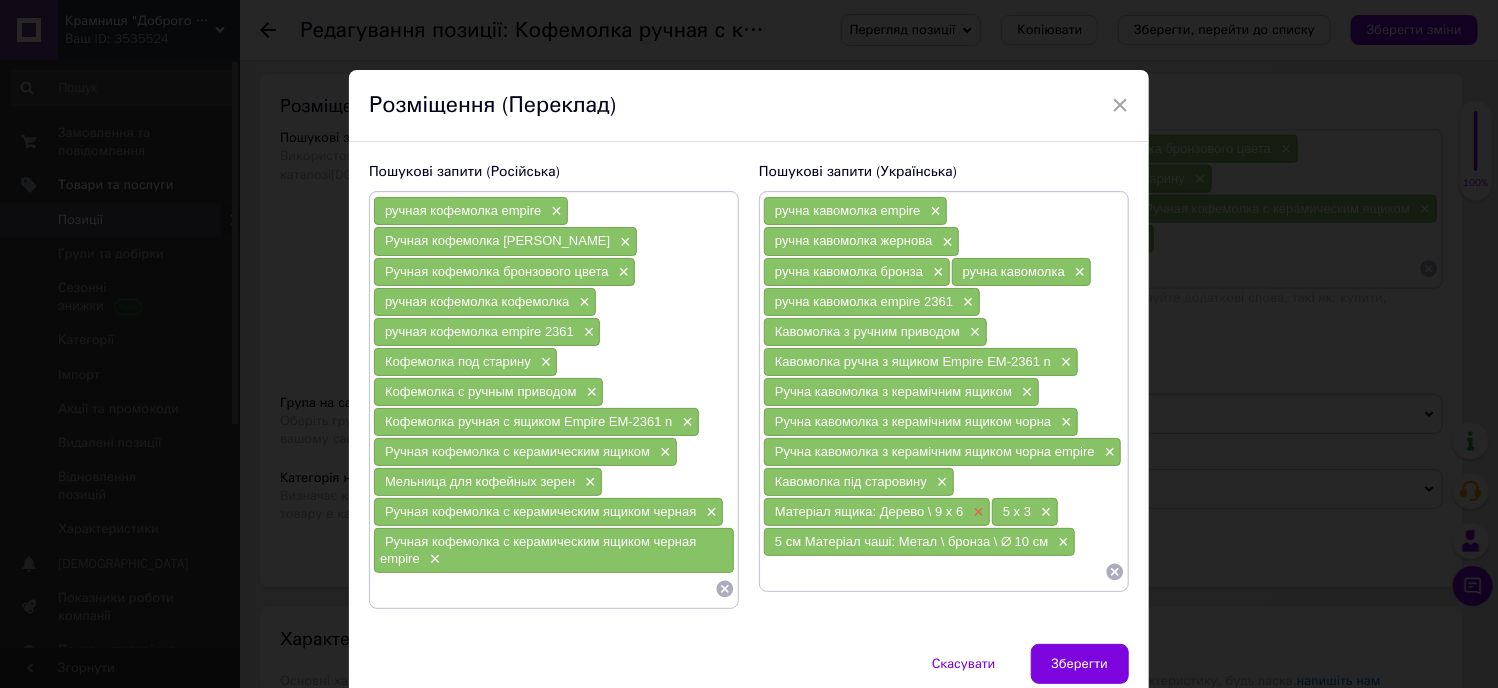 click on "×" at bounding box center [976, 512] 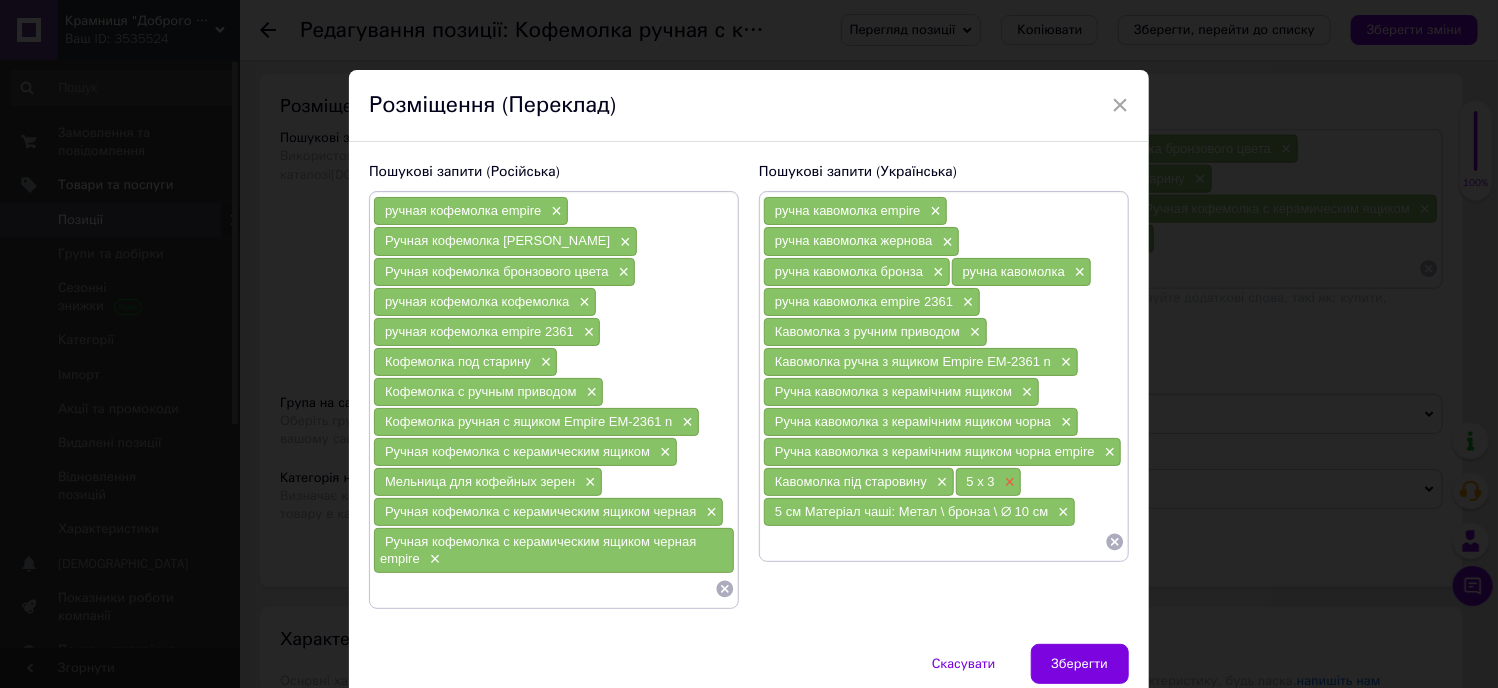 click on "×" at bounding box center (1008, 482) 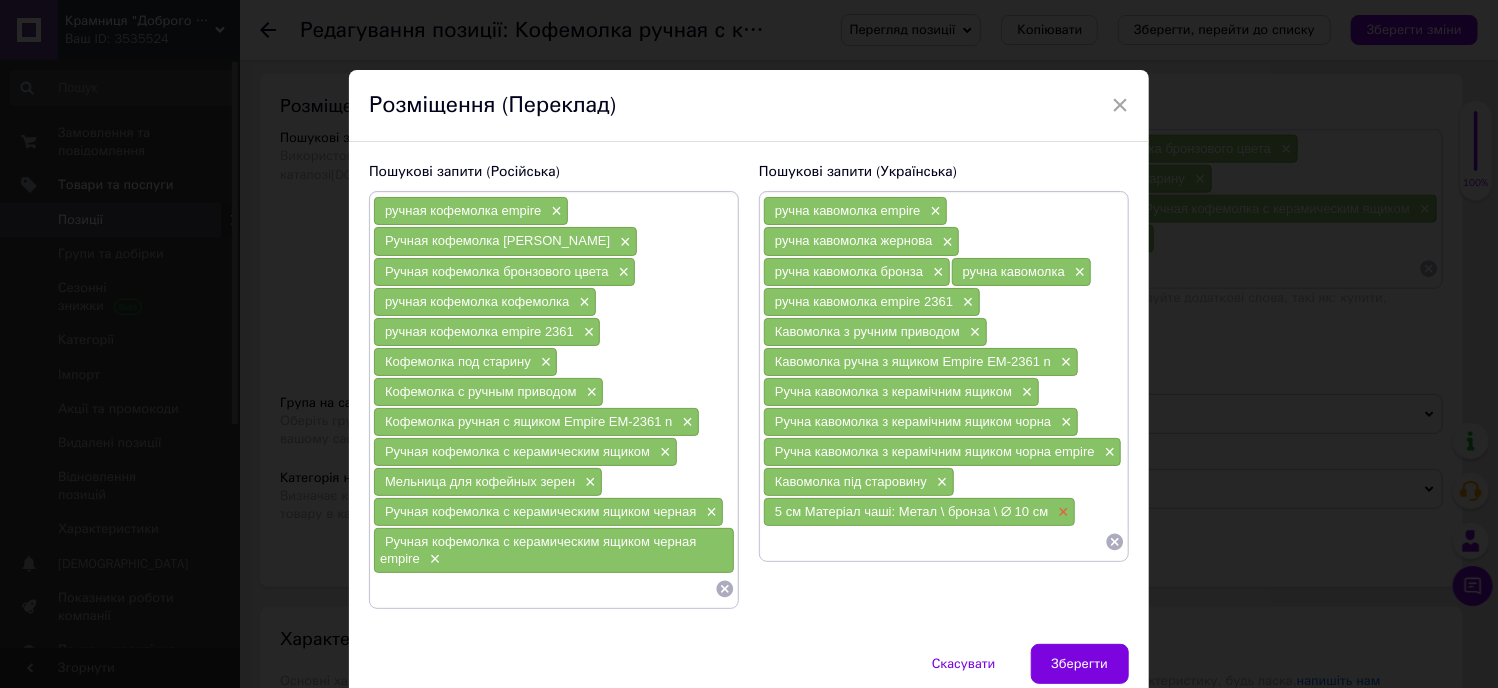 click on "×" at bounding box center [1061, 512] 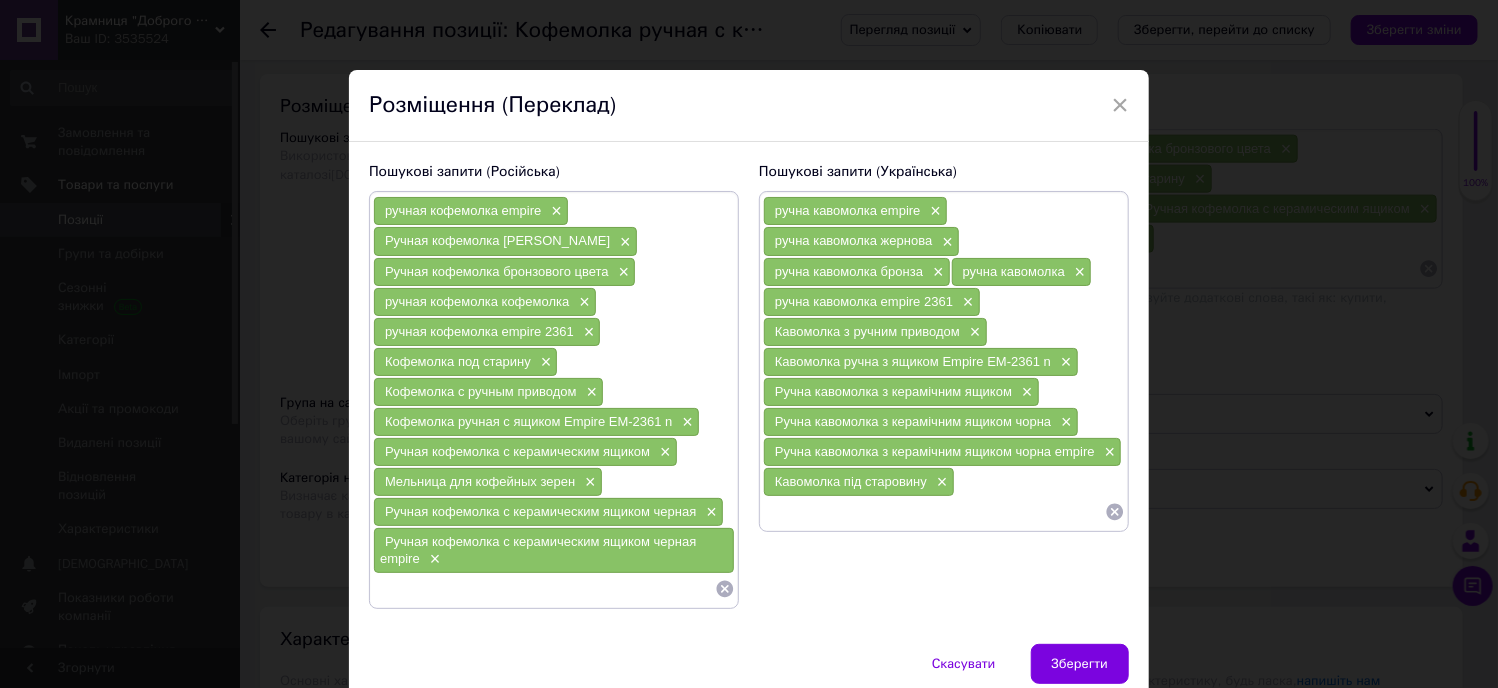 click at bounding box center (934, 512) 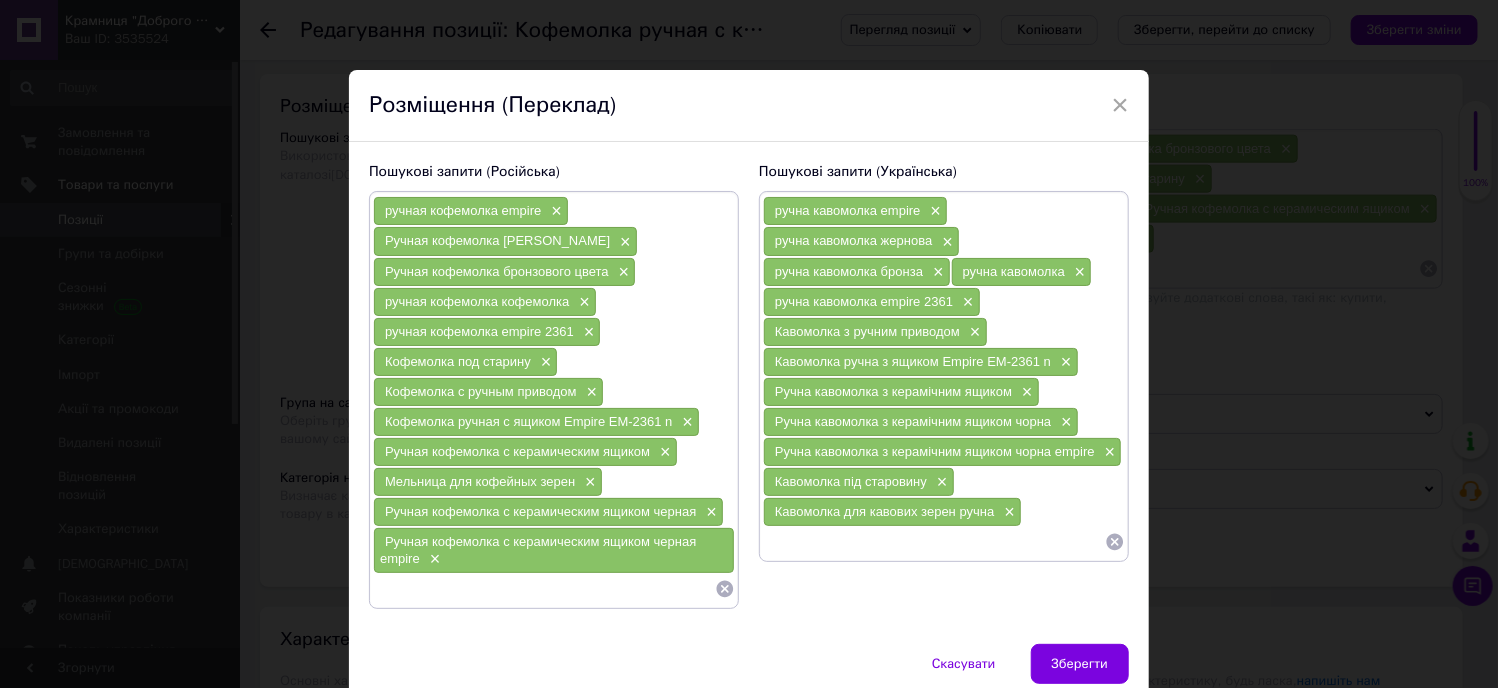 click at bounding box center (934, 542) 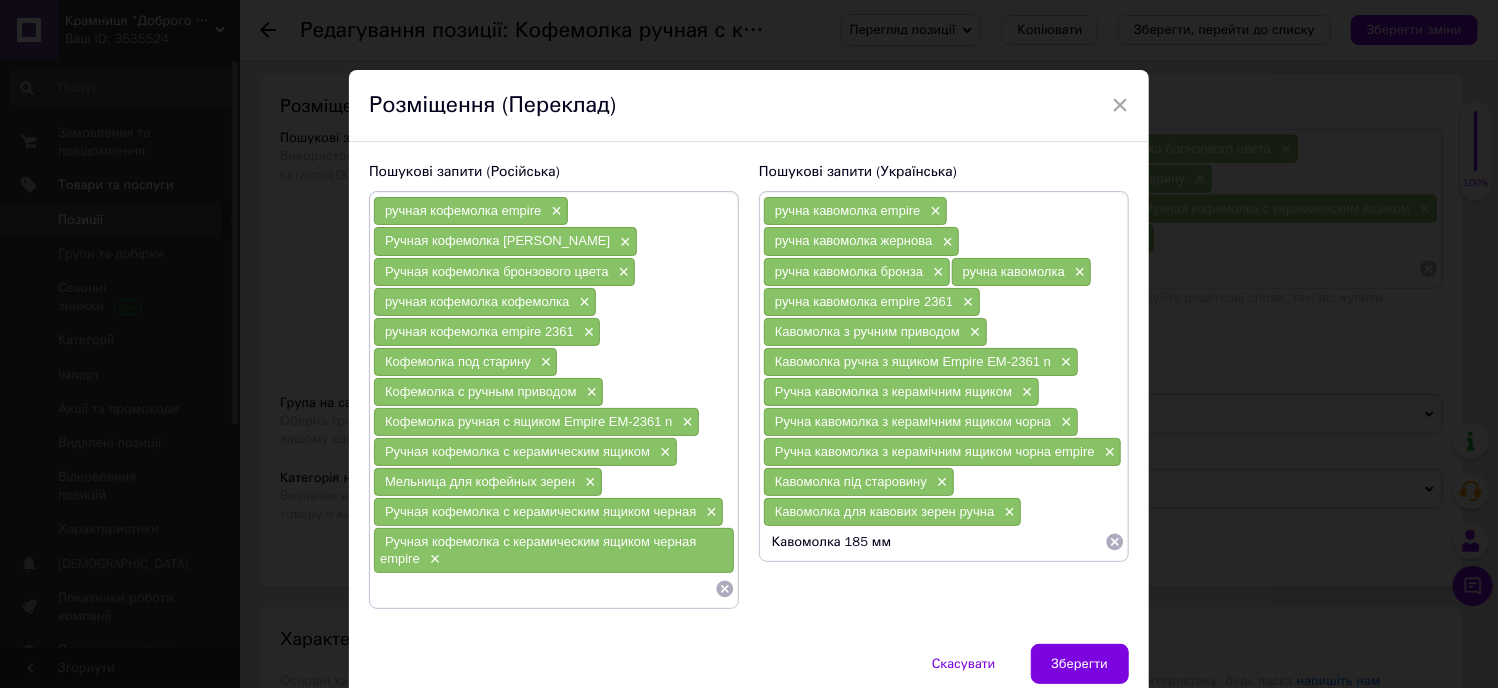 type 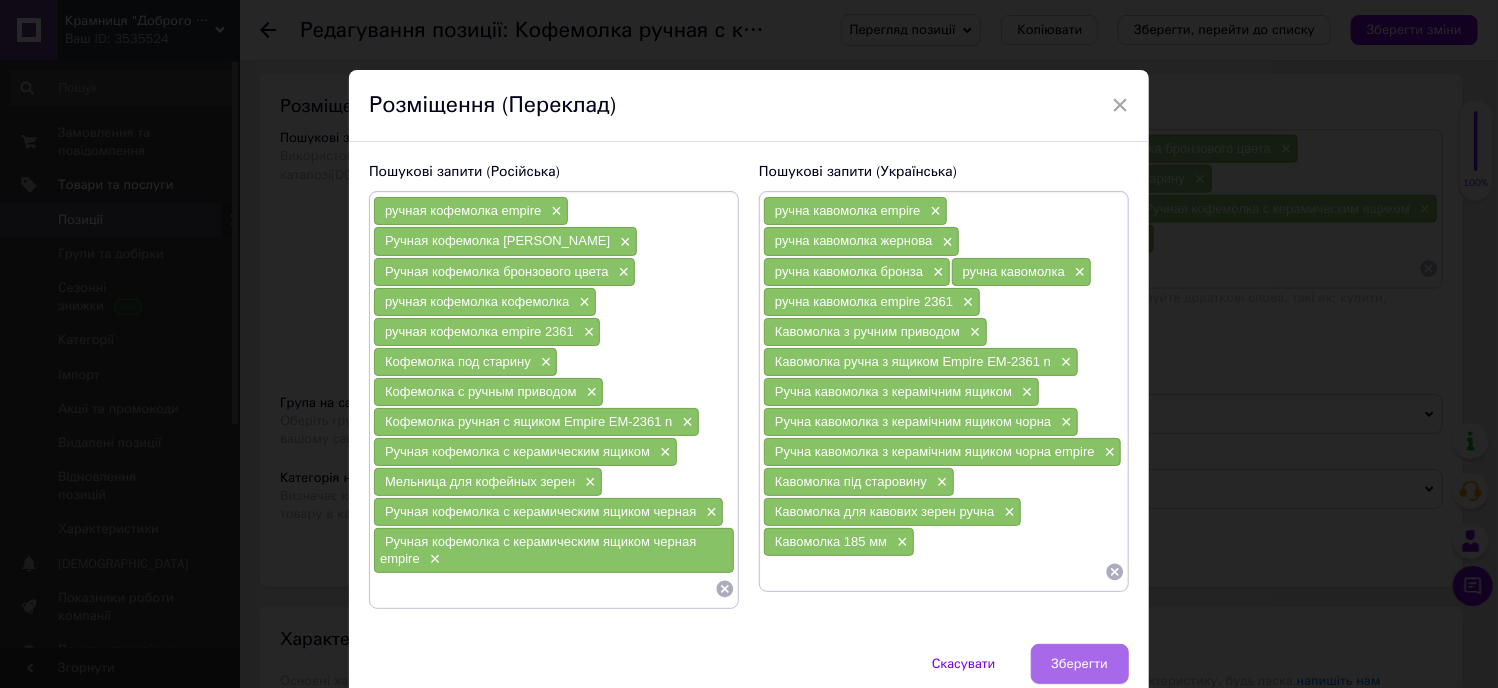 click on "Зберегти" at bounding box center (1080, 664) 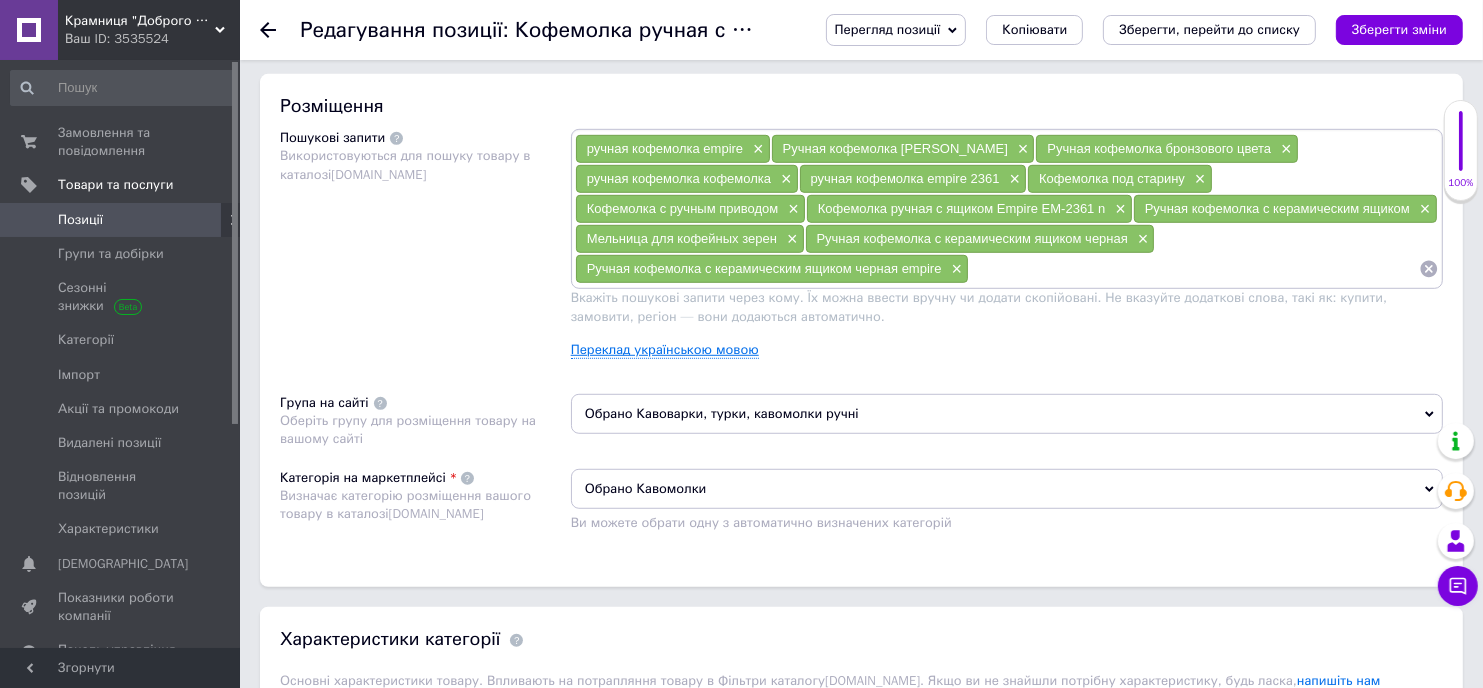 click on "Переклад українською мовою" at bounding box center [665, 350] 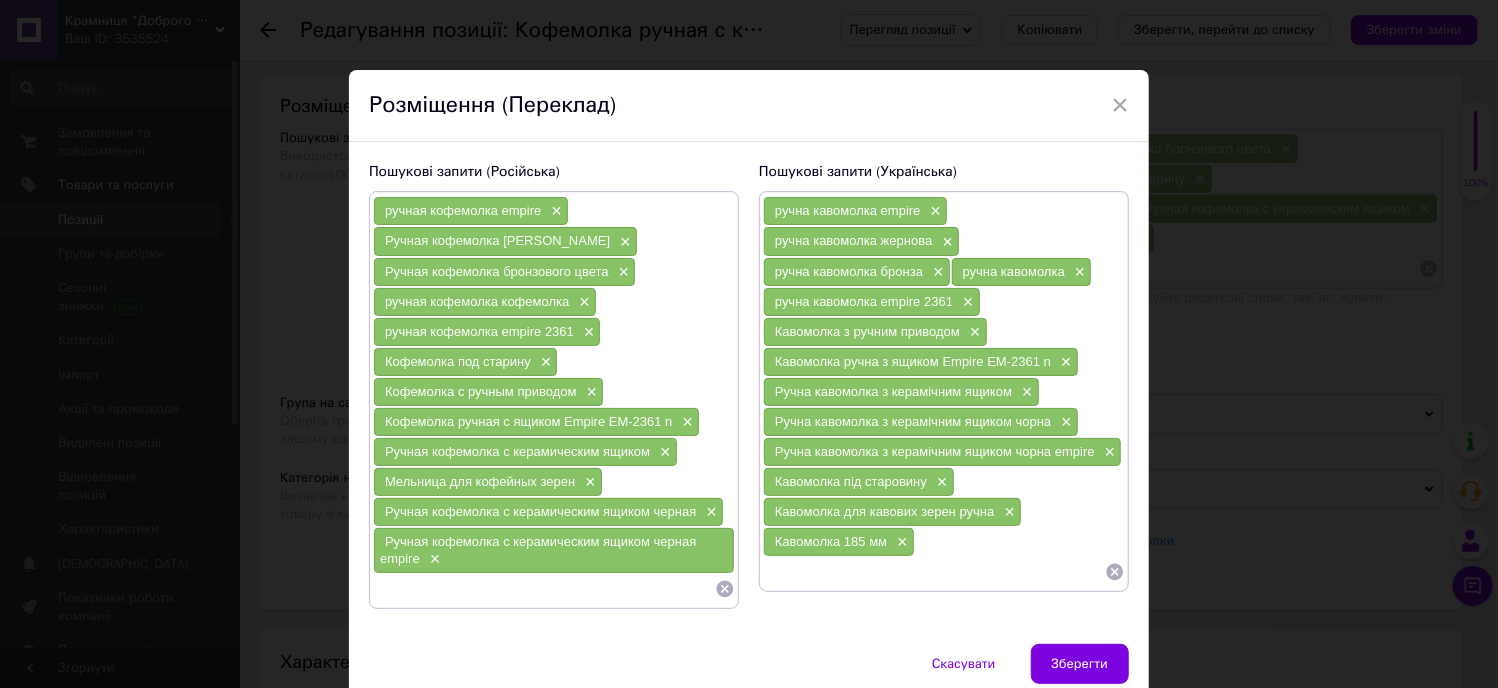 click at bounding box center [934, 572] 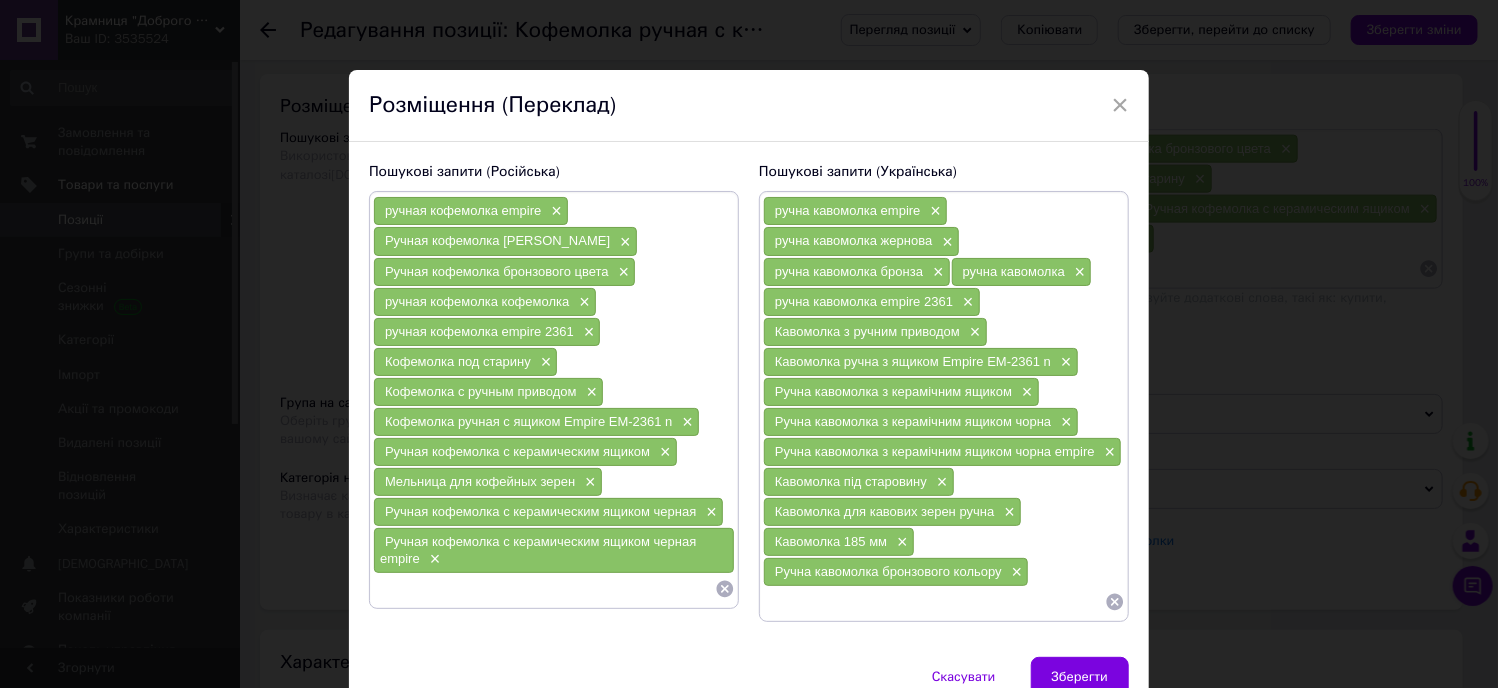 click at bounding box center [934, 602] 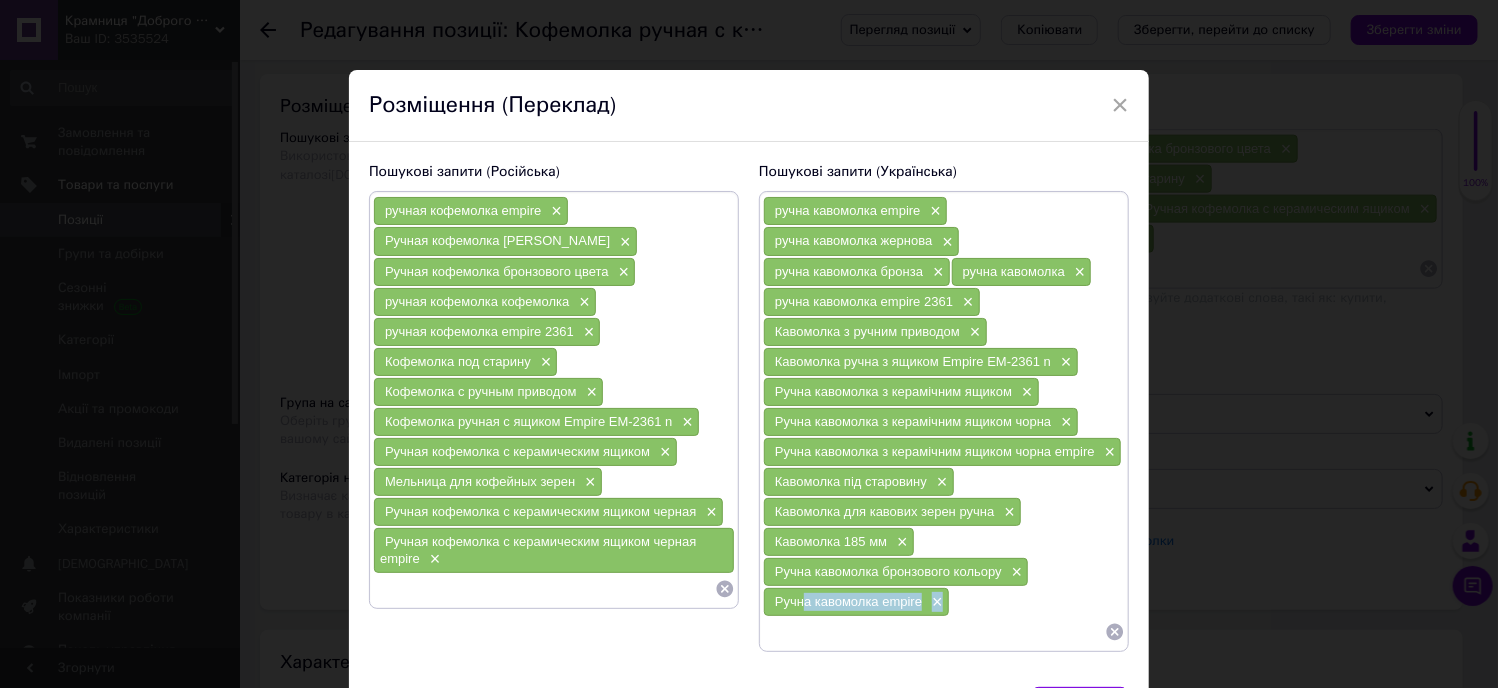 click on "ручна кавомолка empire × ручна кавомолка жернова × ручна кавомолка бронза × ручна кавомолка × ручна кавомолка empire 2361 × Кавомолка з ручним приводом × Кавомолка ручна з ящиком Empire EM-2361 n × Ручна кавомолка з керамічним ящиком × Ручна кавомолка з керамічним ящиком чорна × Ручна кавомолка з керамічним ящиком чорна empire × Кавомолка під старовину × Кавомолка для кавових зерен ручна × Кавомолка 185 мм × Ручна кавомолка бронзового кольору × Ручна кавомолка empire ×" at bounding box center [944, 421] 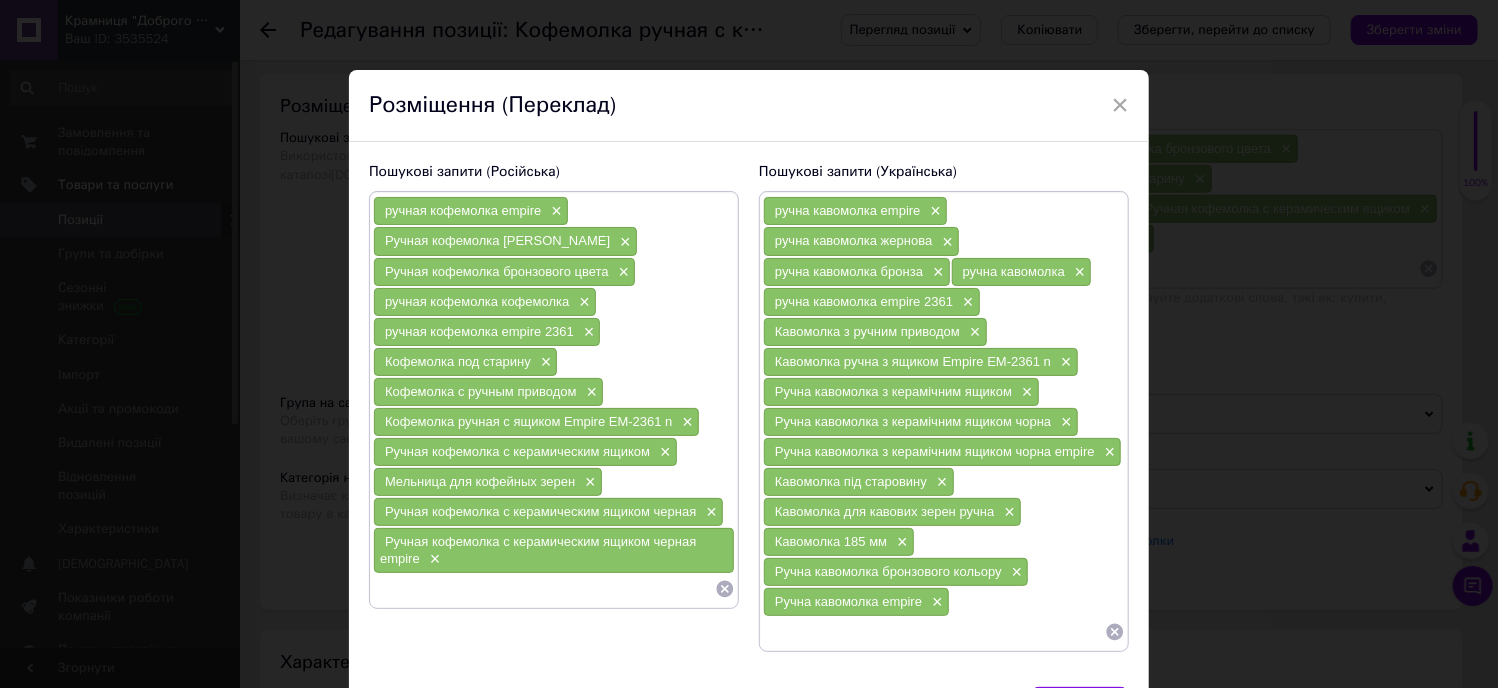 click at bounding box center (934, 632) 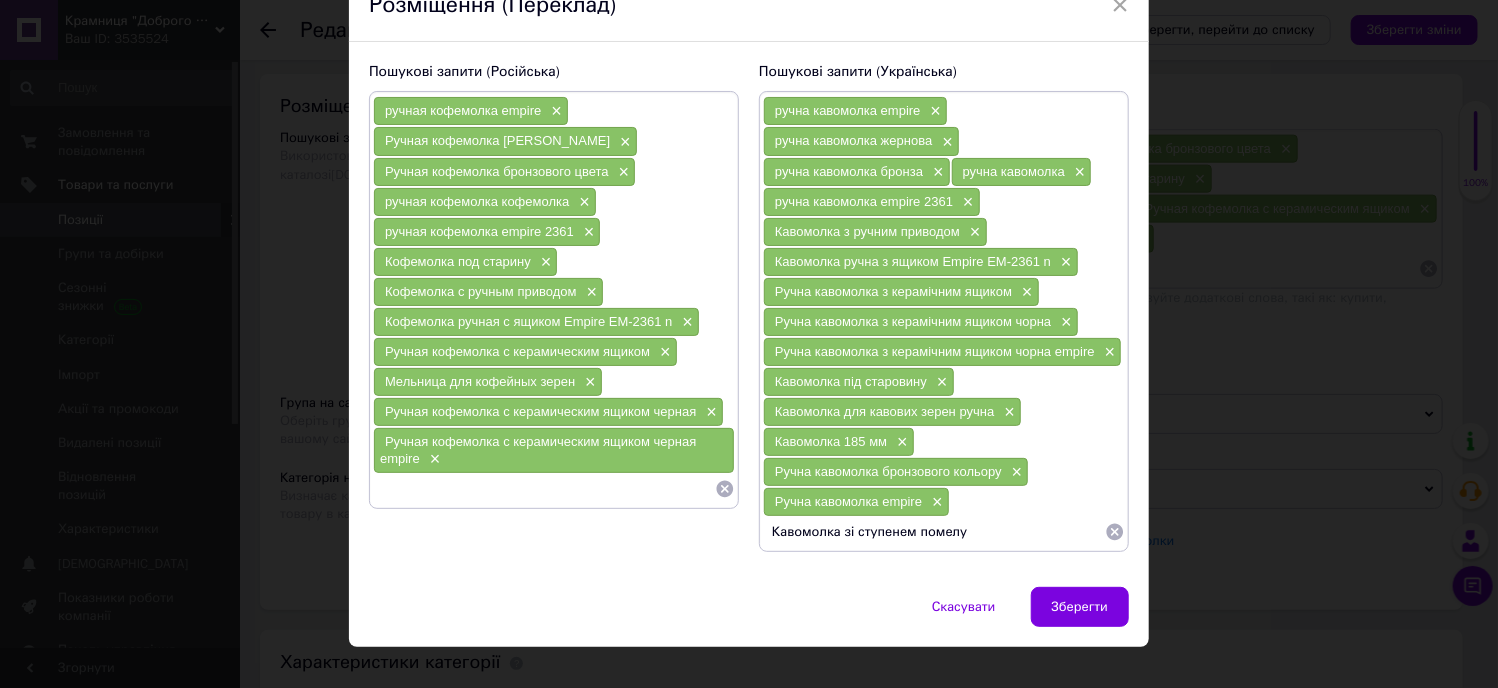 scroll, scrollTop: 120, scrollLeft: 0, axis: vertical 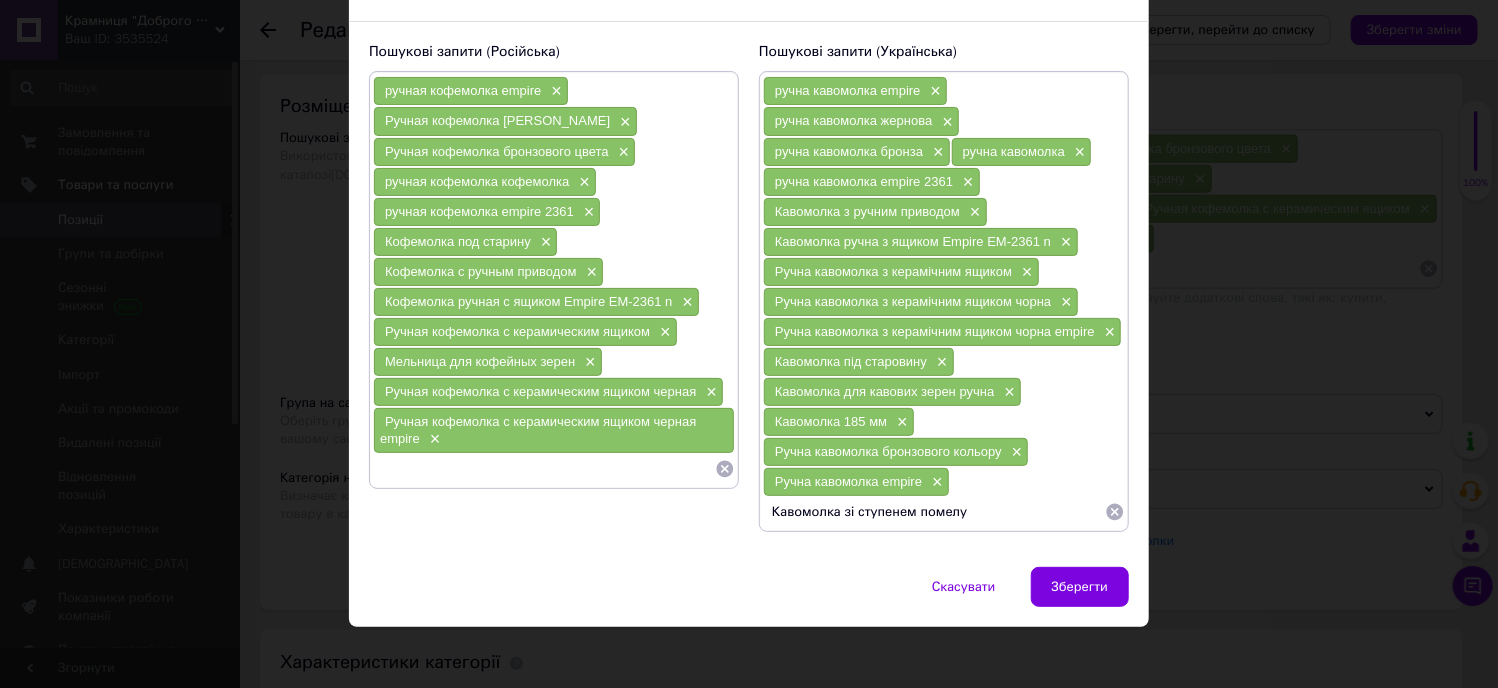 type 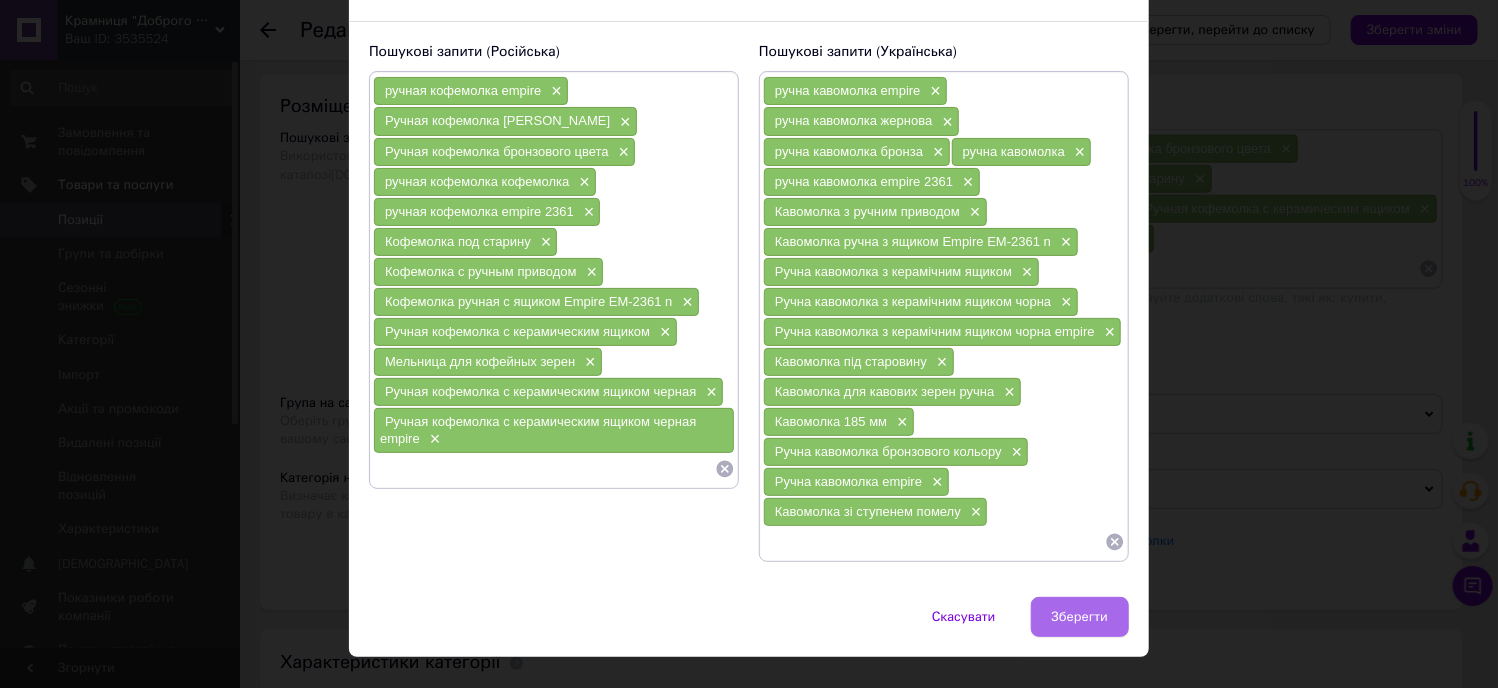 click on "Зберегти" at bounding box center (1080, 617) 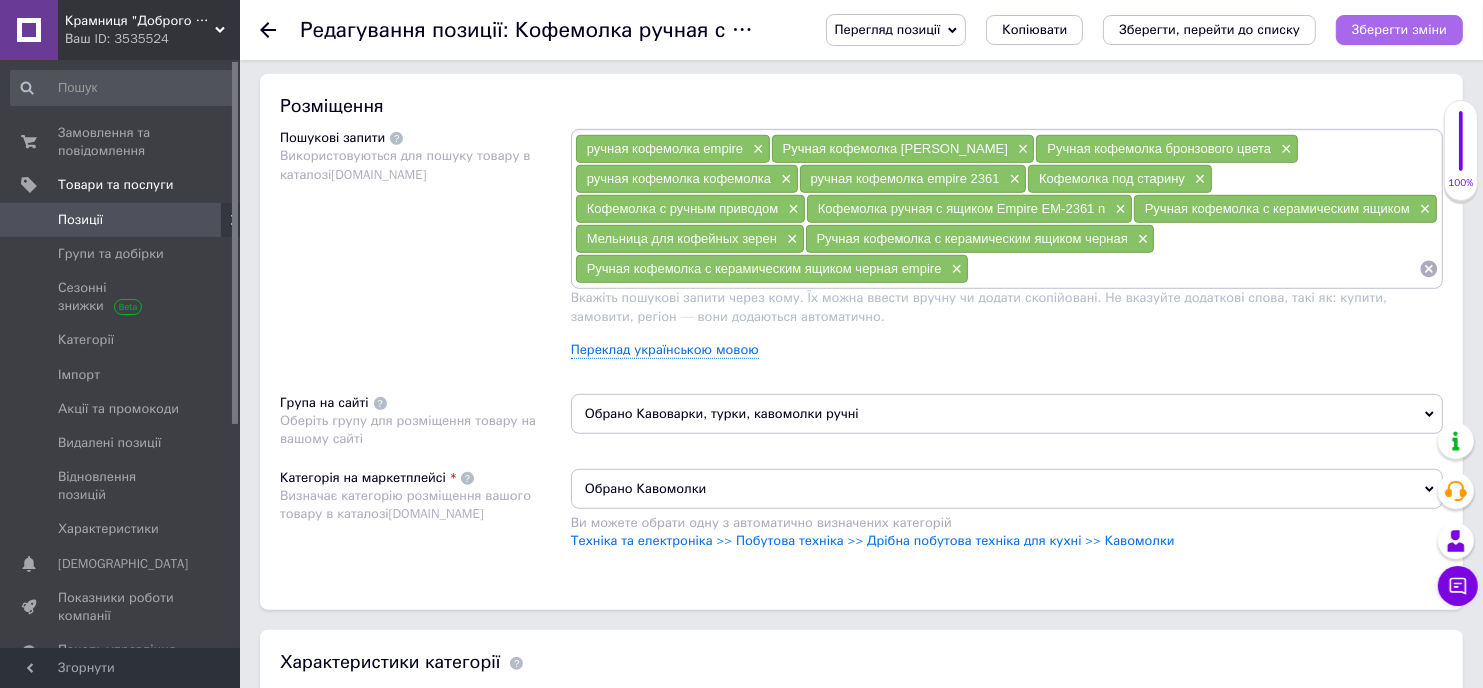 click on "Зберегти зміни" at bounding box center (1399, 29) 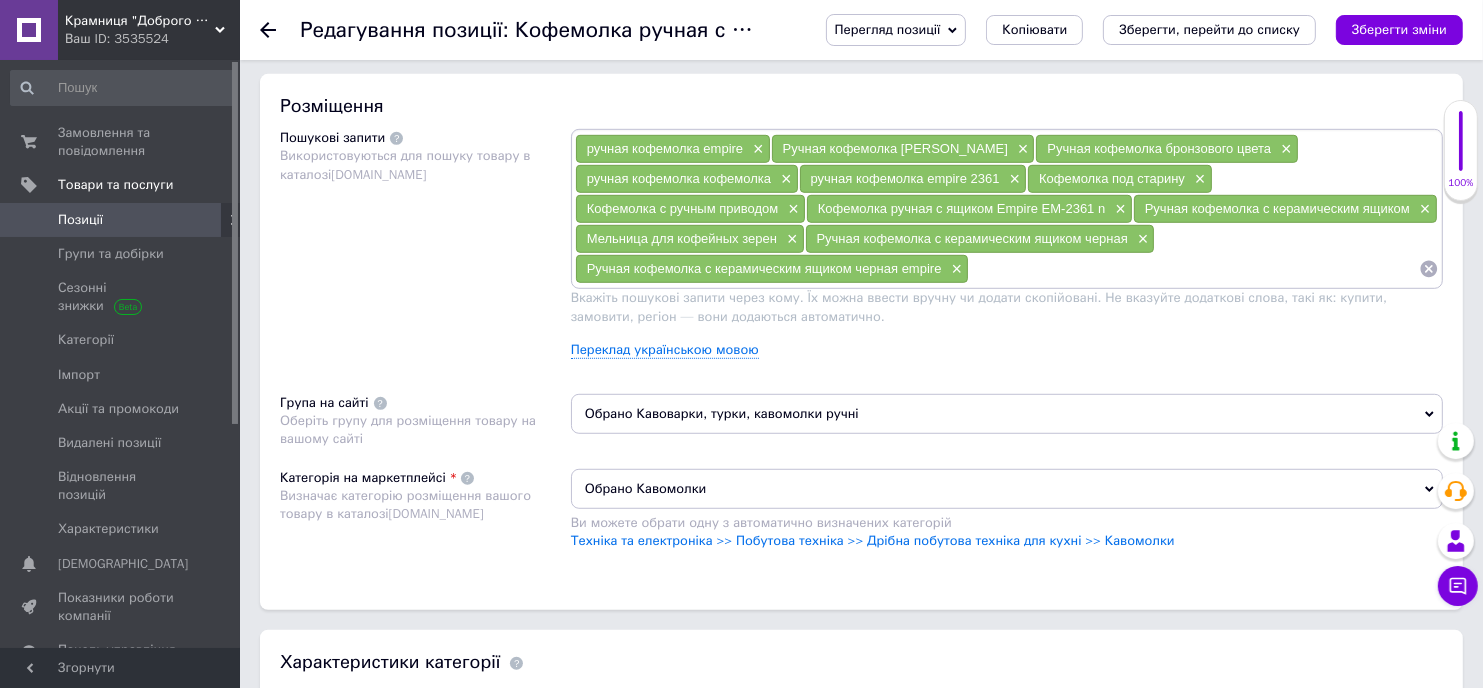 click on "ручная кофемолка empire × Ручная кофемолка жерновая × Ручная кофемолка бронзового цвета × ручная кофемолка кофемолка × ручная кофемолка empire 2361 × Кофемолка под старину × Кофемолка с ручным приводом × Кофемолка ручная с ящиком Empire EM-2361 n × Ручная кофемолка с керамическим ящиком × Мельница для кофейных зерен × Ручная кофемолка с керамическим ящиком черная × Ручная кофемолка с керамическим ящиком черная empire × Переклад українською мовою" at bounding box center [1007, 251] 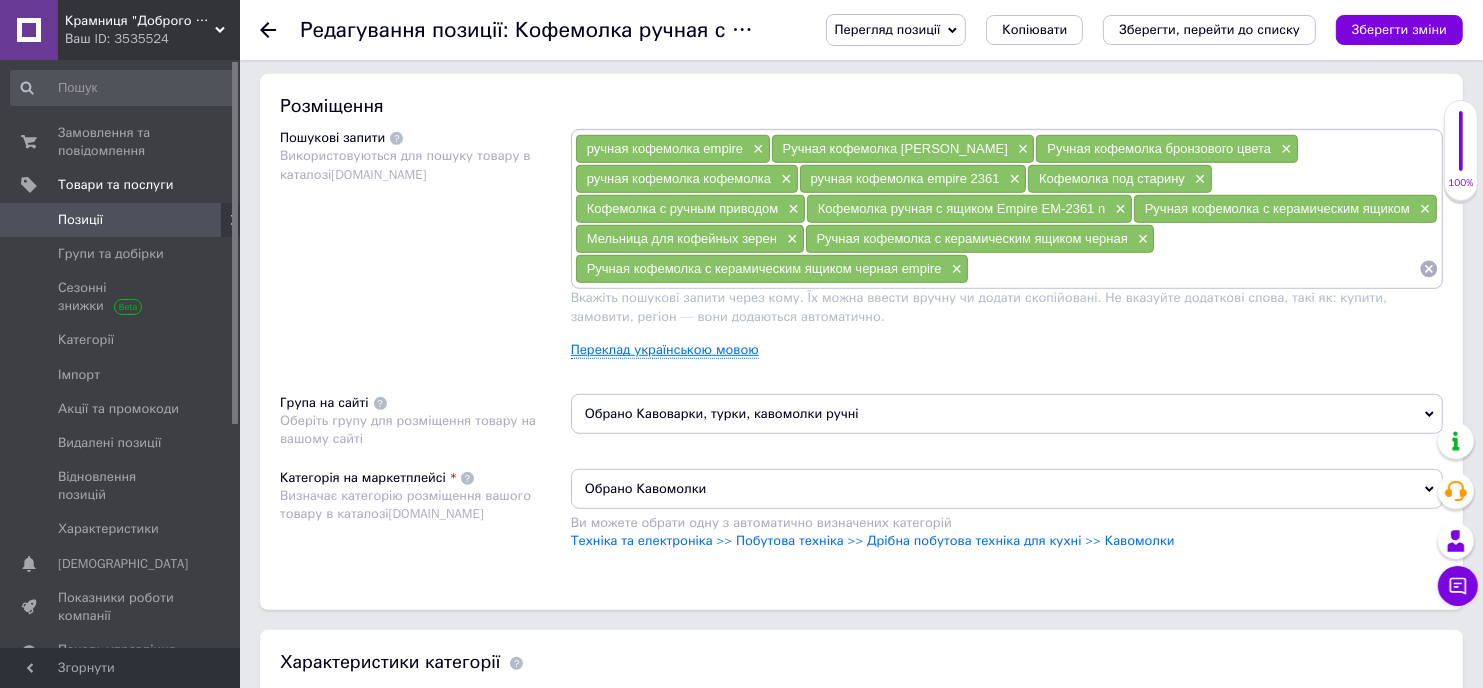 click on "Переклад українською мовою" at bounding box center (665, 350) 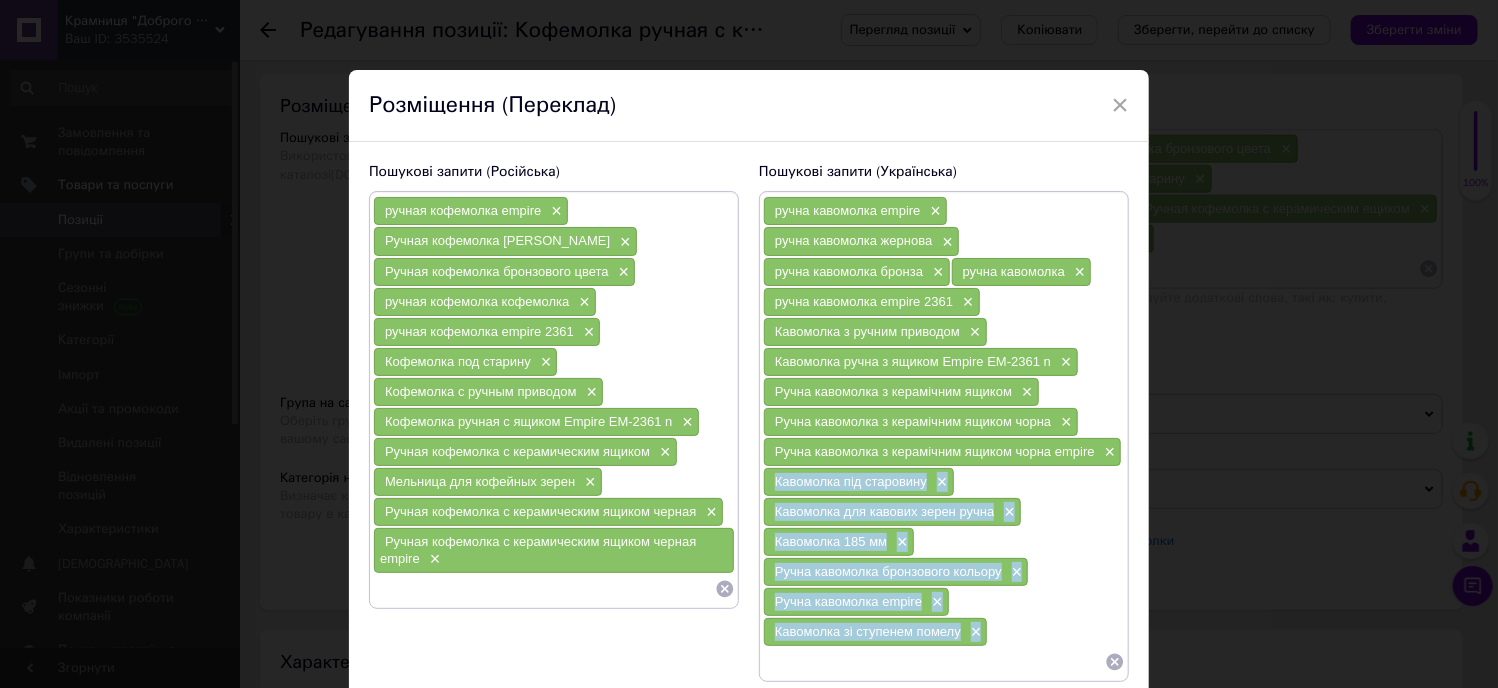 drag, startPoint x: 765, startPoint y: 471, endPoint x: 970, endPoint y: 645, distance: 268.88846 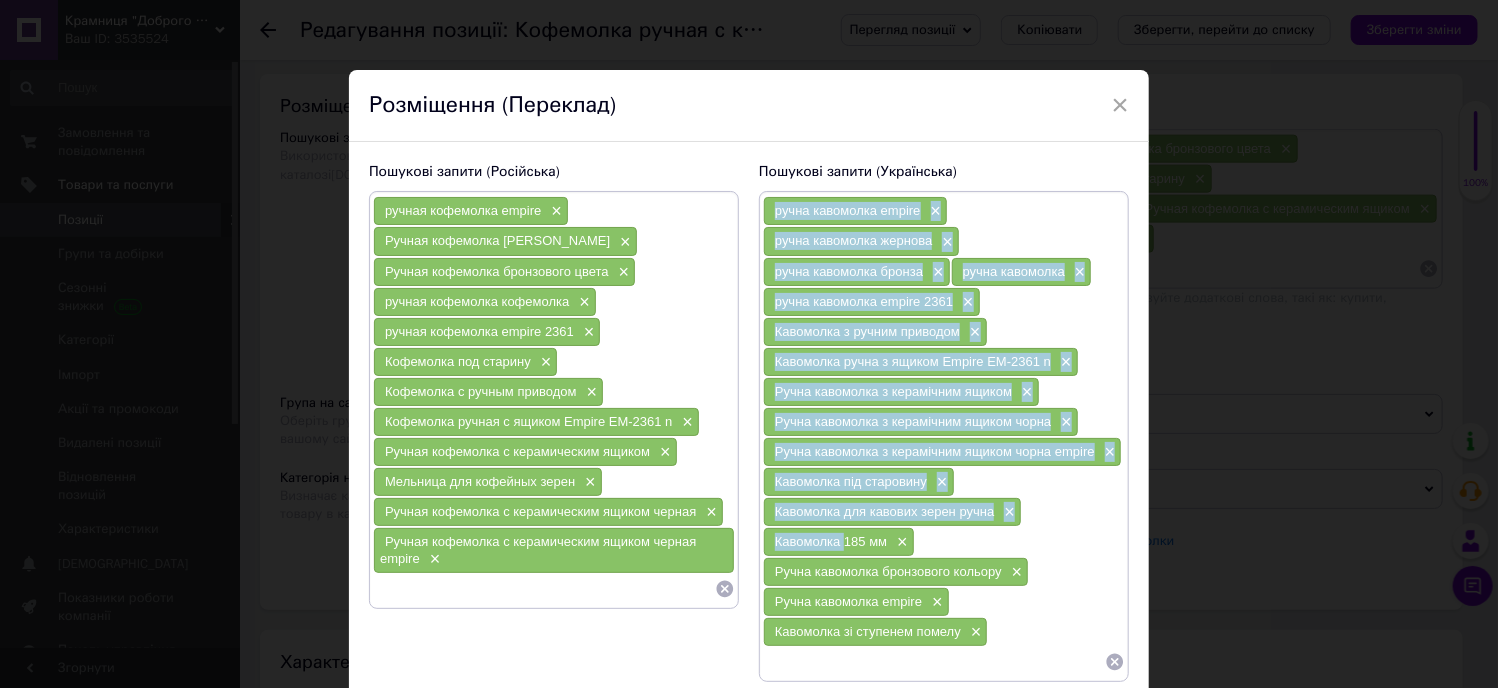 drag, startPoint x: 753, startPoint y: 475, endPoint x: 828, endPoint y: 534, distance: 95.42536 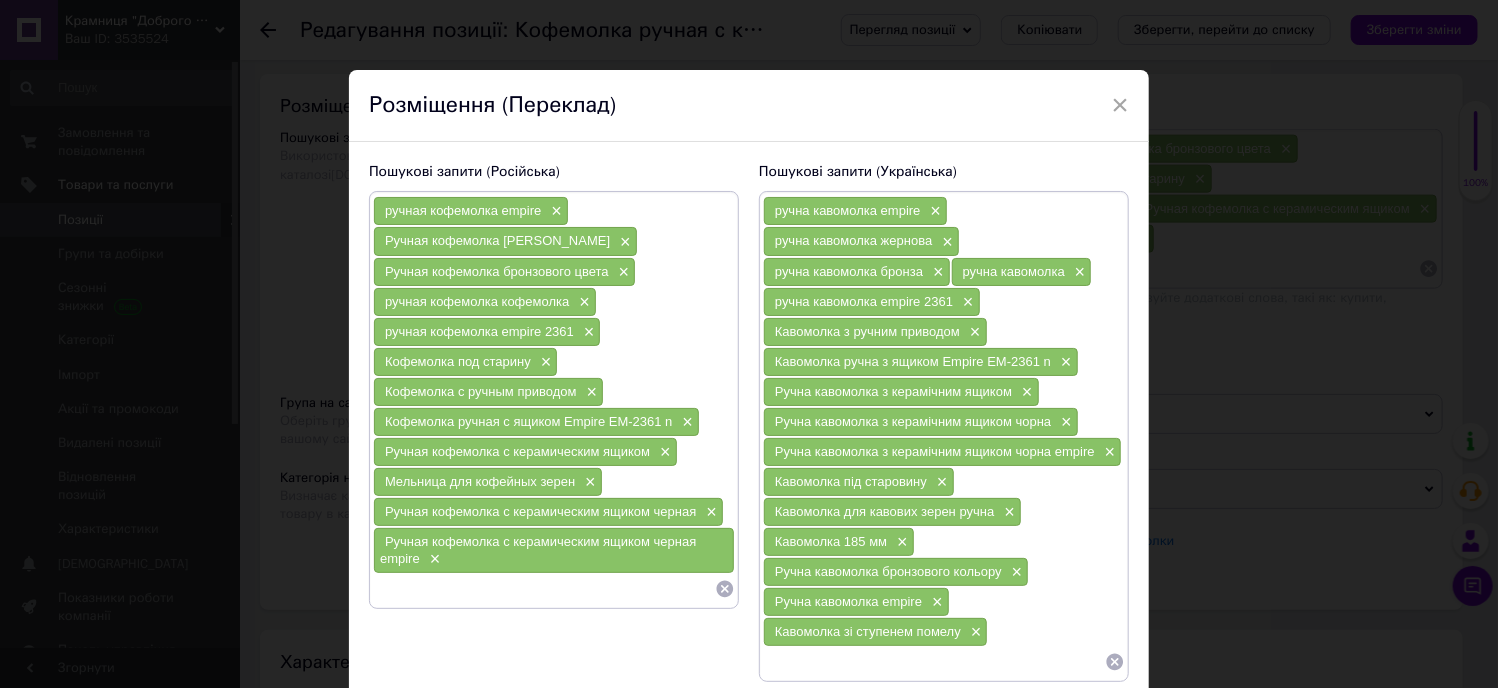 click on "Пошукові запити (Російська) ручная кофемолка empire × Ручная кофемолка жерновая × Ручная кофемолка бронзового цвета × ручная кофемолка кофемолка × ручная кофемолка empire 2361 × Кофемолка под старину × Кофемолка с ручным приводом × Кофемолка ручная с ящиком Empire EM-2361 n × Ручная кофемолка с керамическим ящиком × Мельница для кофейных зерен × Ручная кофемолка с керамическим ящиком черная × Ручная кофемолка с керамическим ящиком черная empire ×" at bounding box center (554, 422) 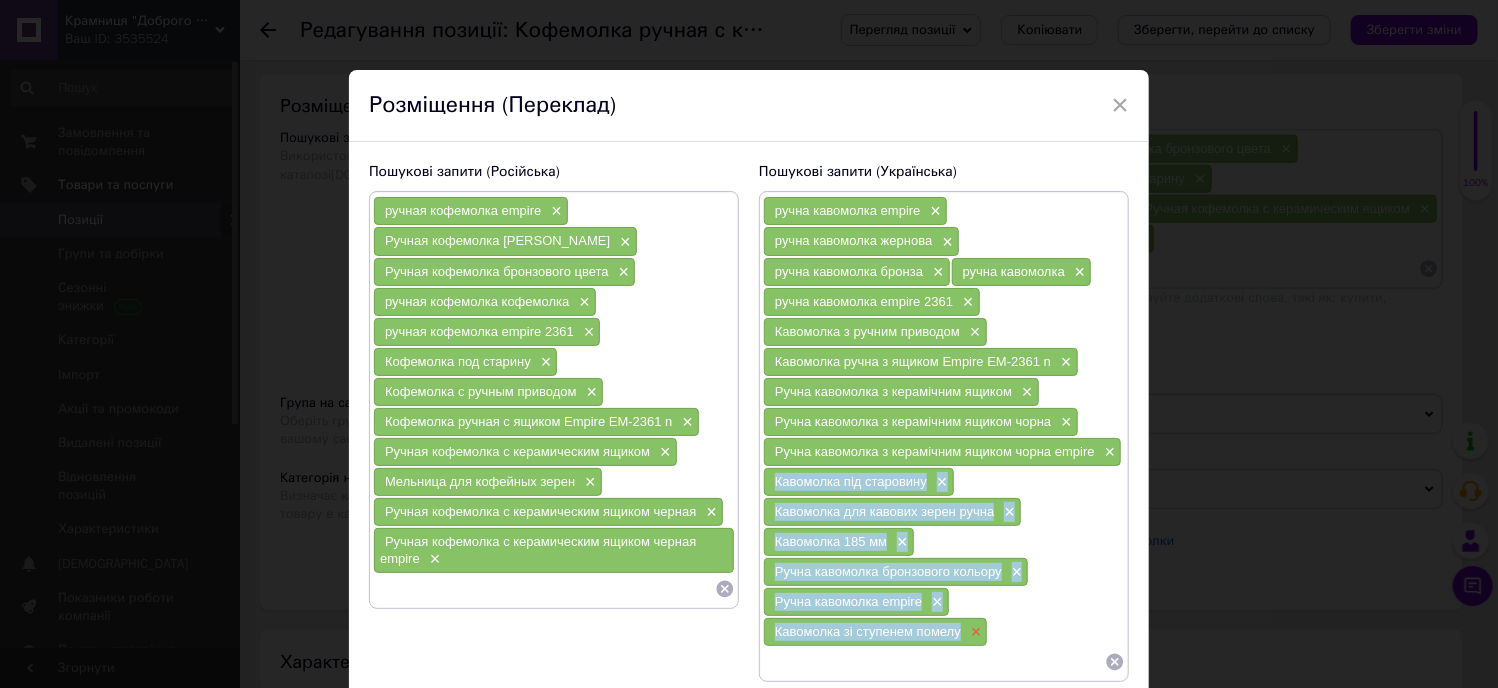 drag, startPoint x: 775, startPoint y: 473, endPoint x: 963, endPoint y: 629, distance: 244.2949 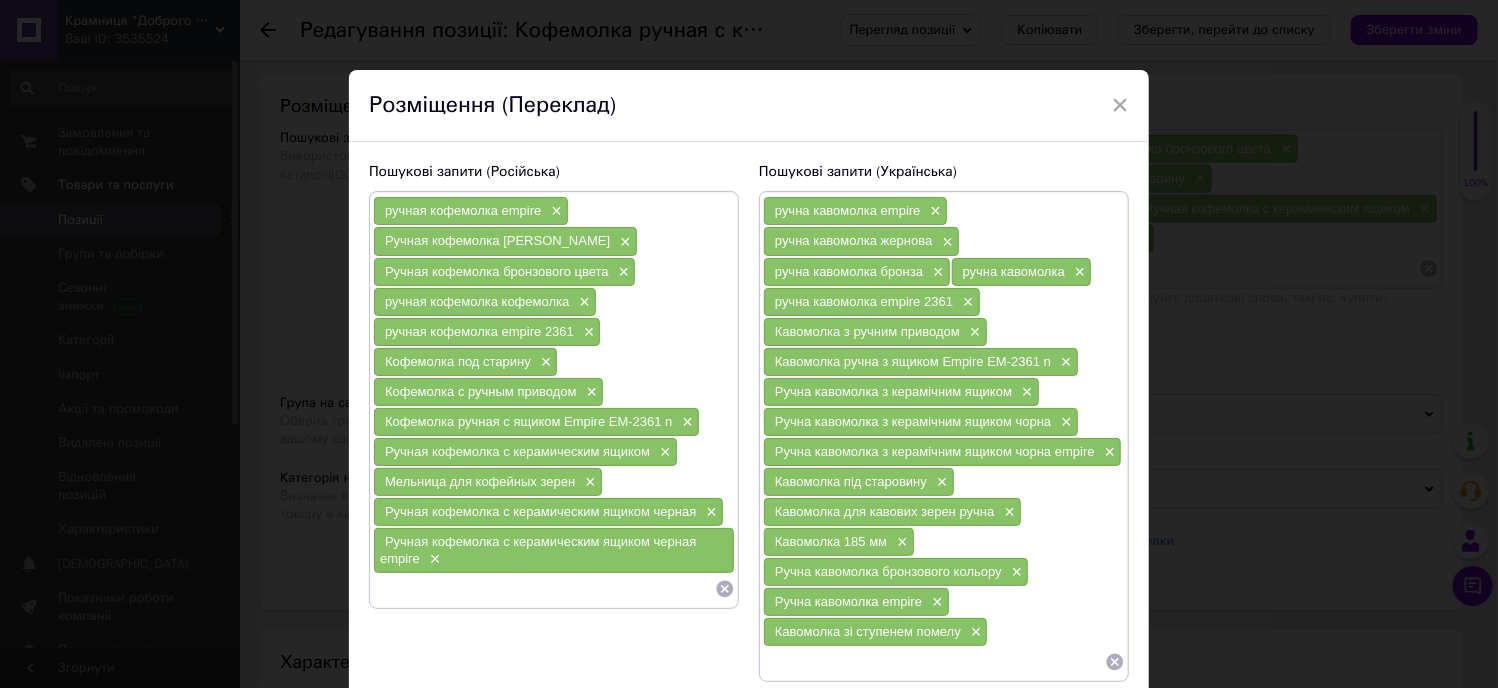 click at bounding box center [934, 662] 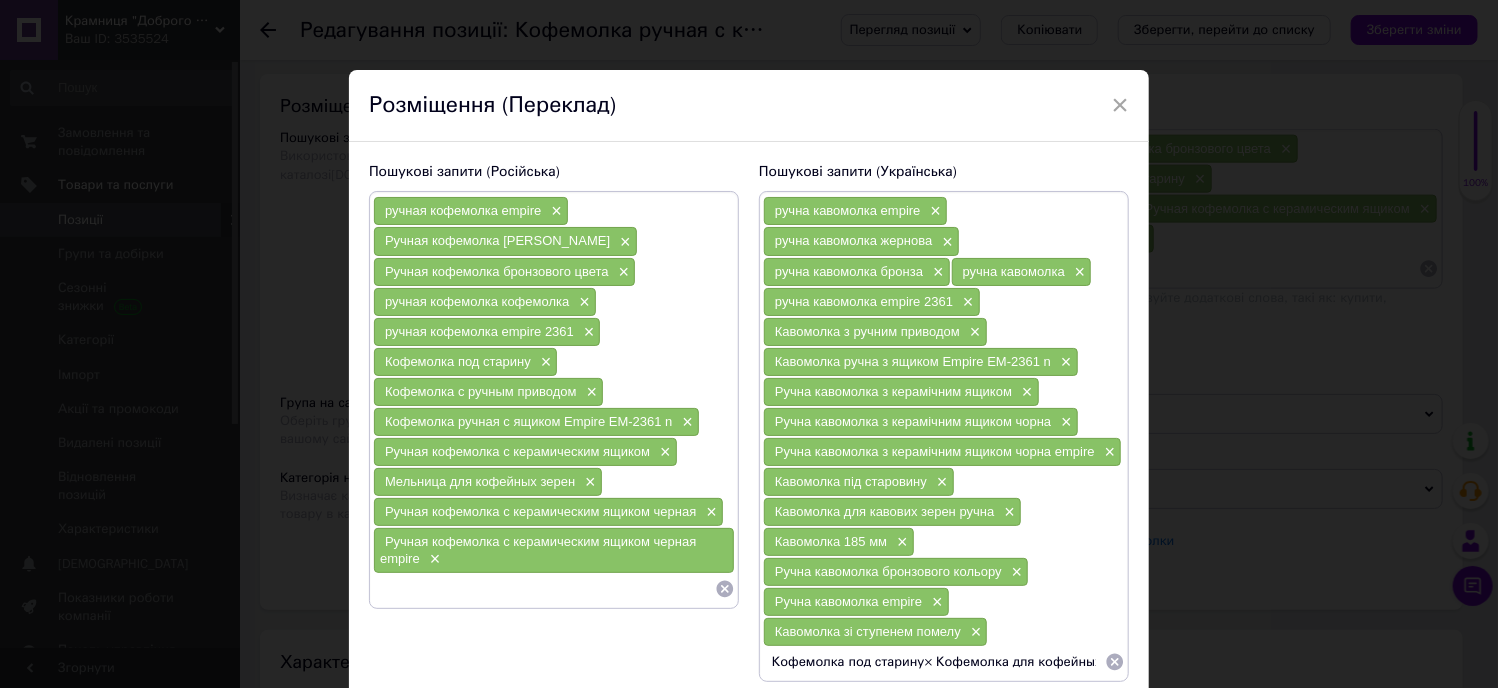 scroll, scrollTop: 0, scrollLeft: 806, axis: horizontal 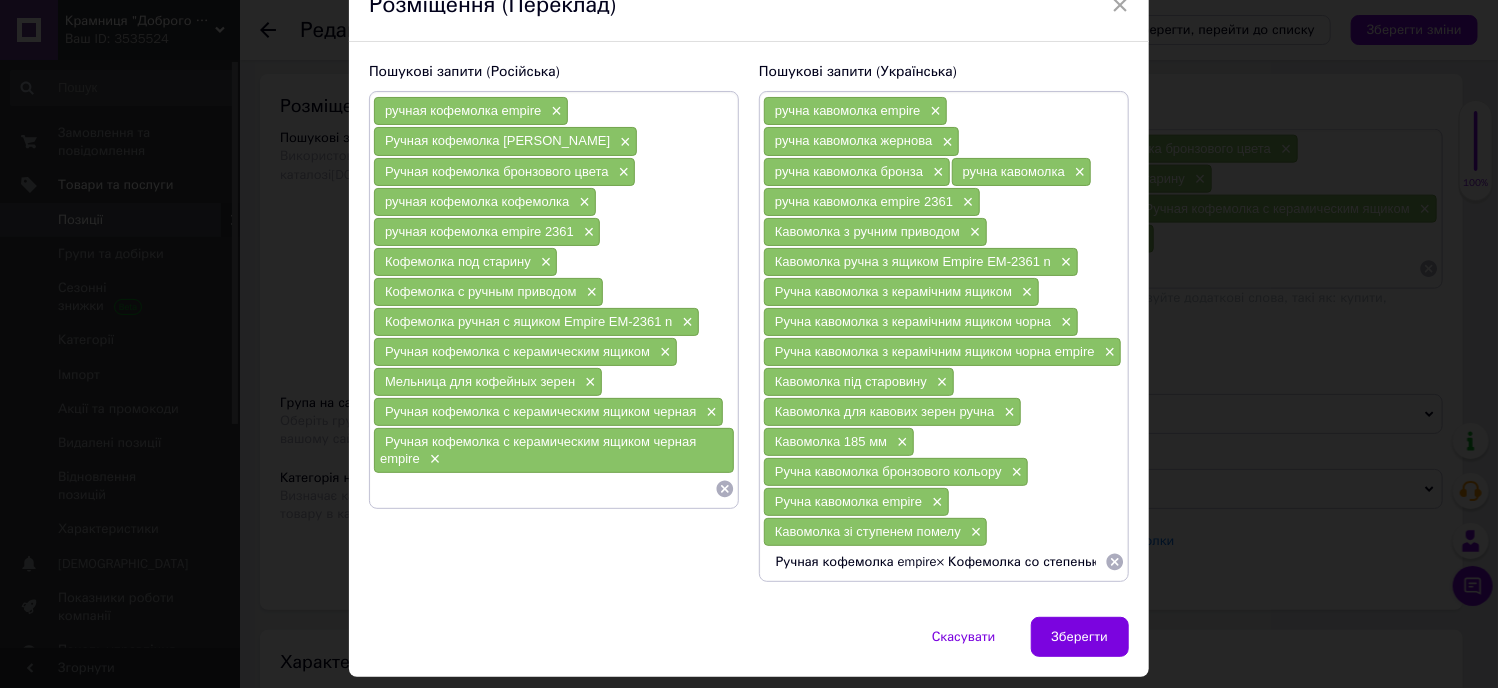 drag, startPoint x: 897, startPoint y: 550, endPoint x: 1071, endPoint y: 561, distance: 174.34735 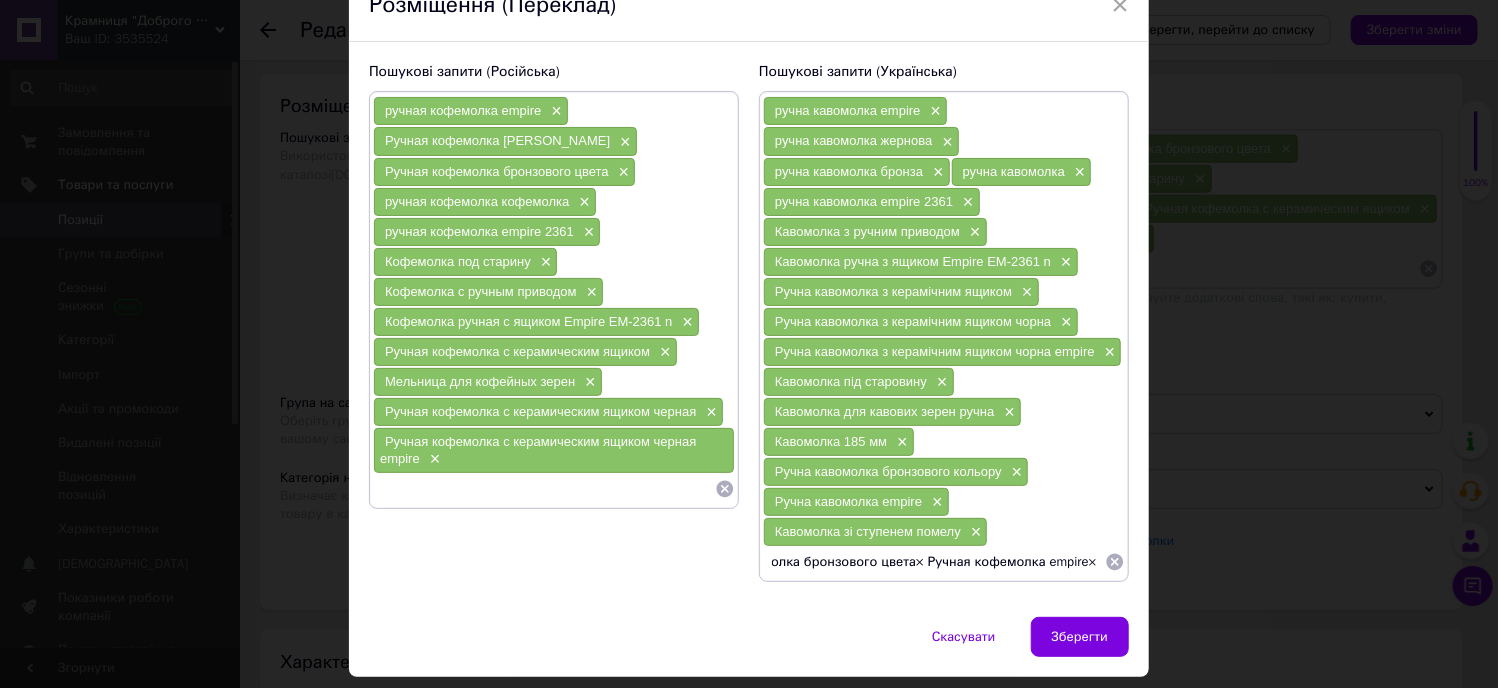scroll, scrollTop: 0, scrollLeft: 608, axis: horizontal 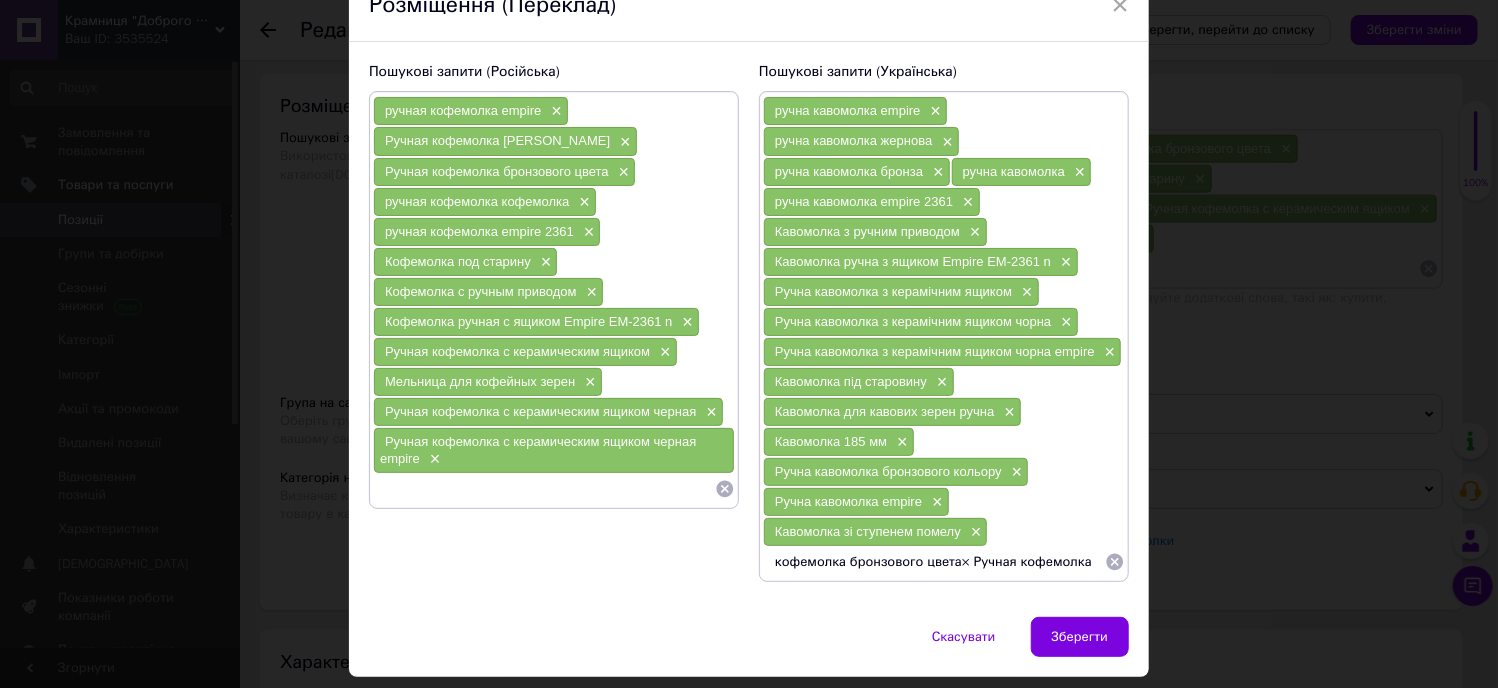 type on "Кофемолка под старину× Кофемолка для кофейных зерен ручная× Кофемолка 185 мм× Ручная кофемолка бронзового цвета× Ручная кофемолка empire×" 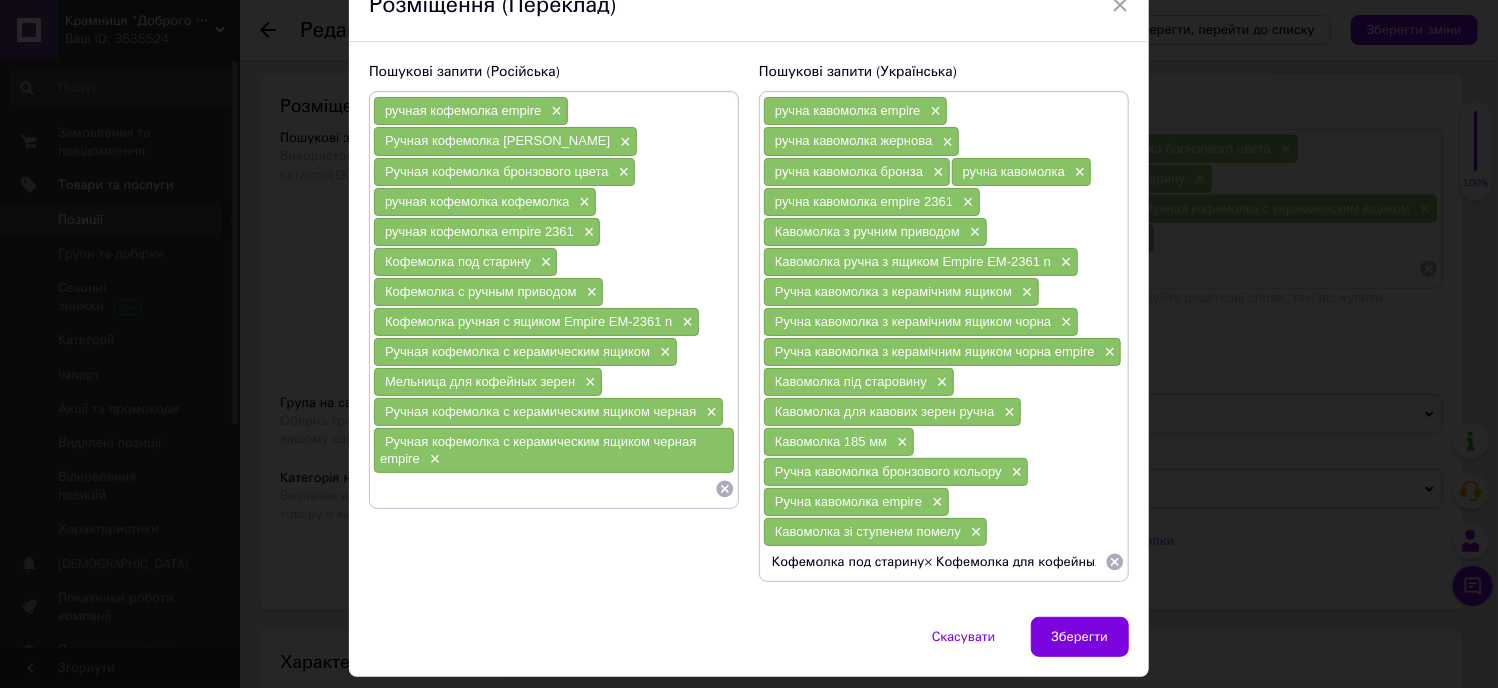 click at bounding box center [544, 489] 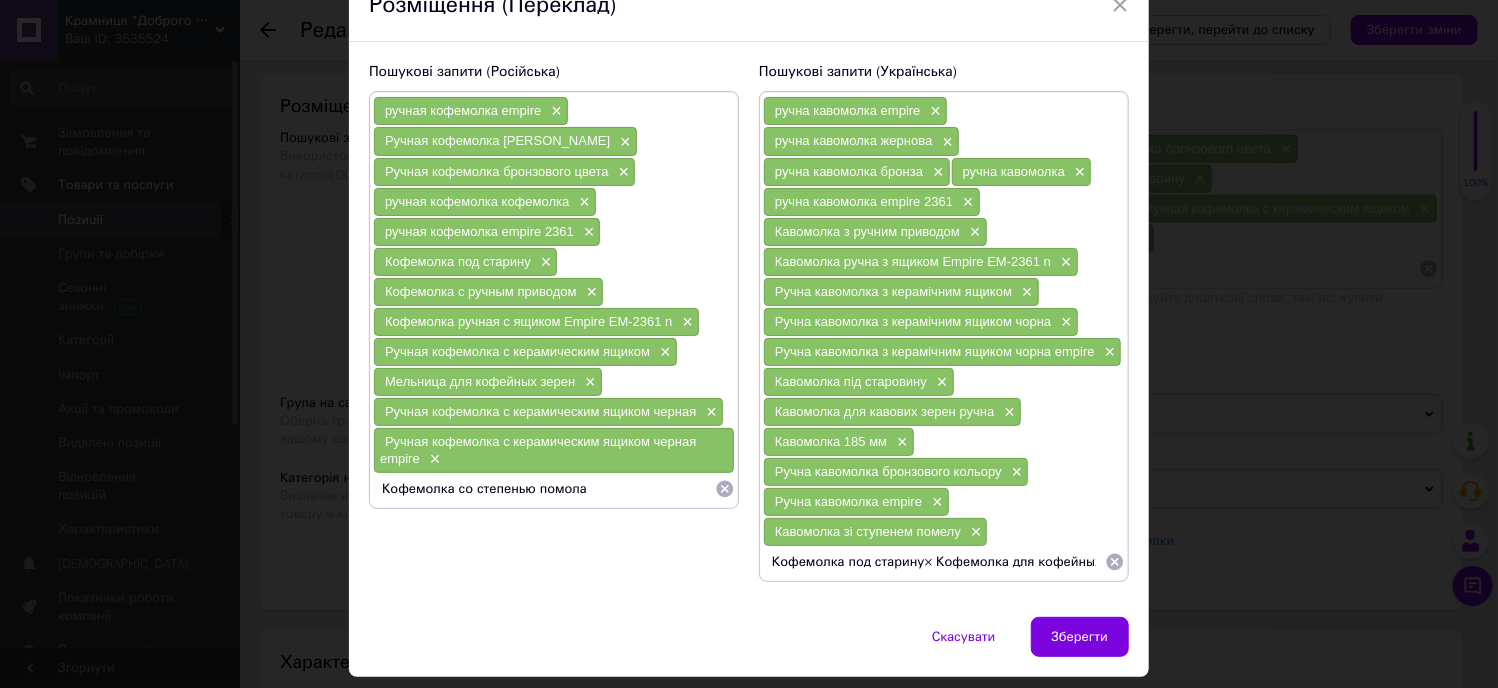 click on "Кофемолка со степенью помола" at bounding box center (544, 489) 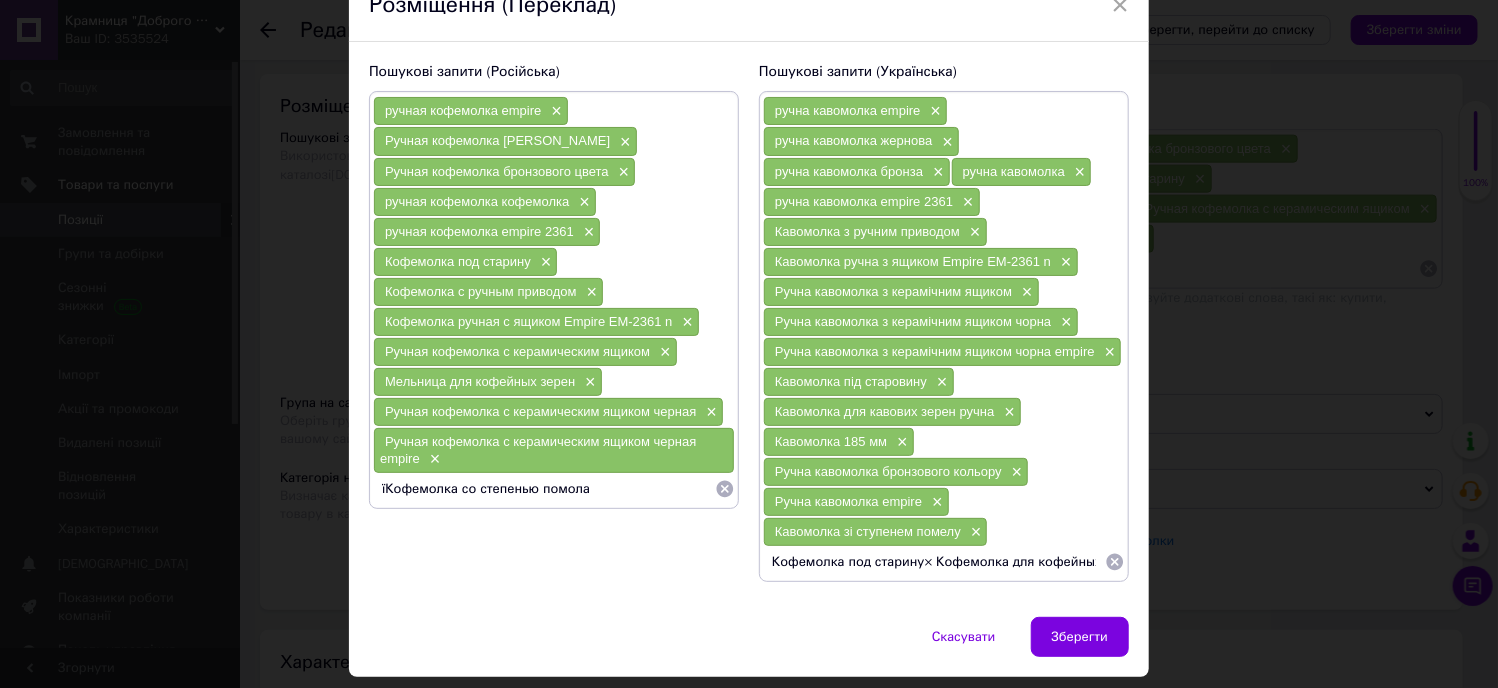 type on "Кофемолка со степенью помола" 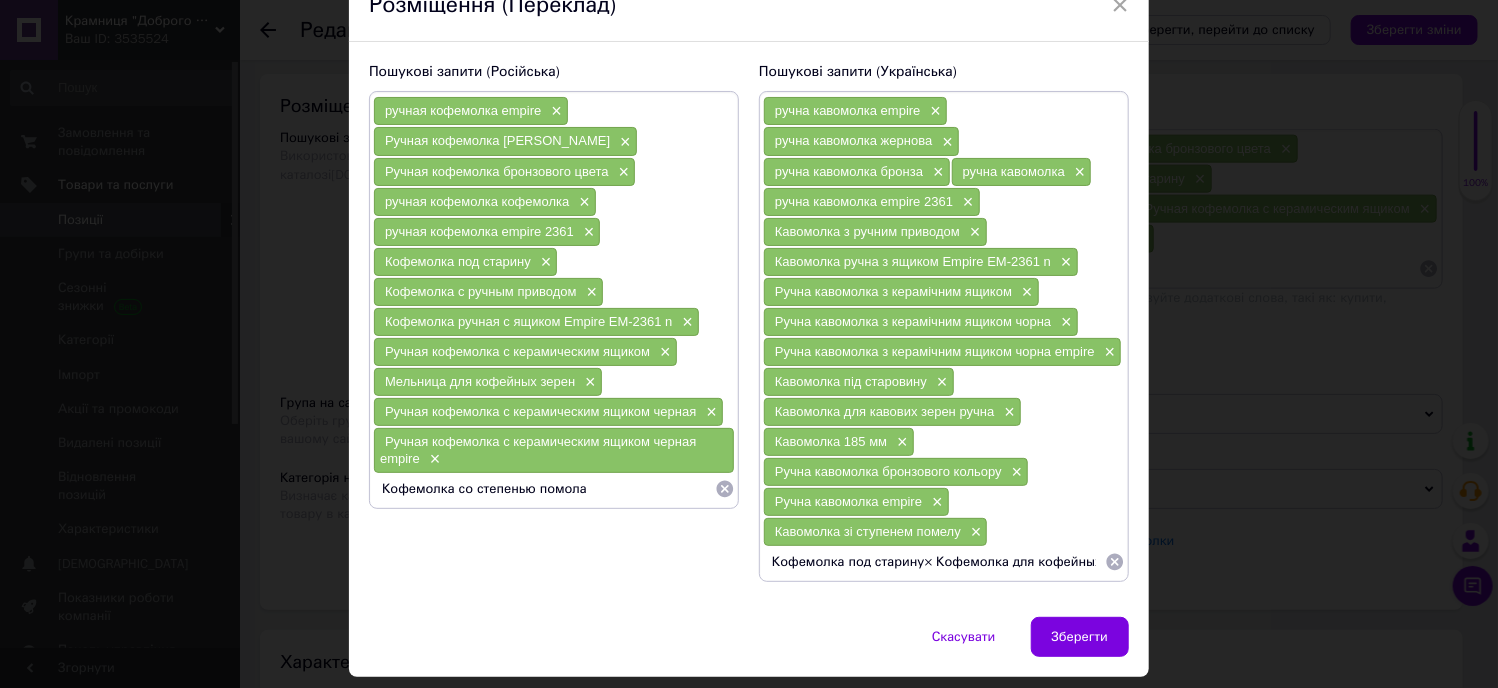 type 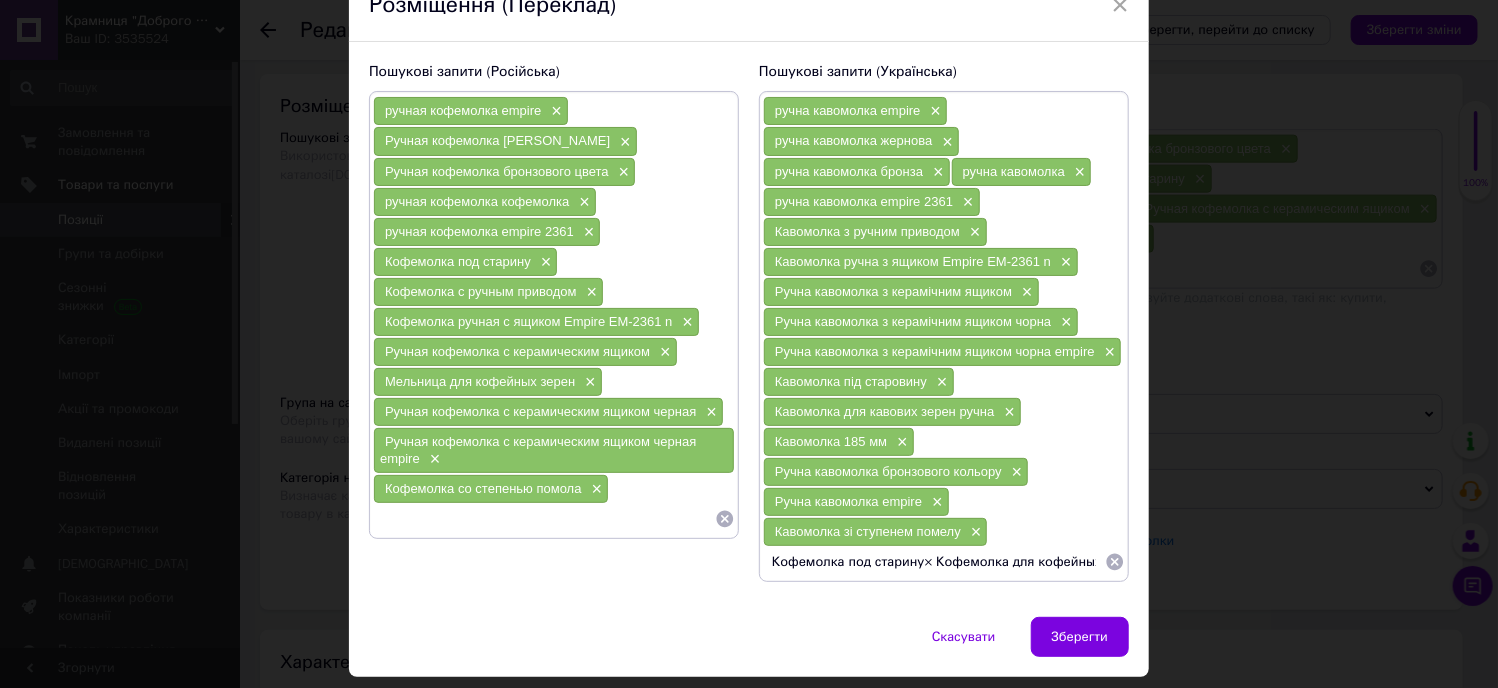 drag, startPoint x: 769, startPoint y: 552, endPoint x: 880, endPoint y: 555, distance: 111.040535 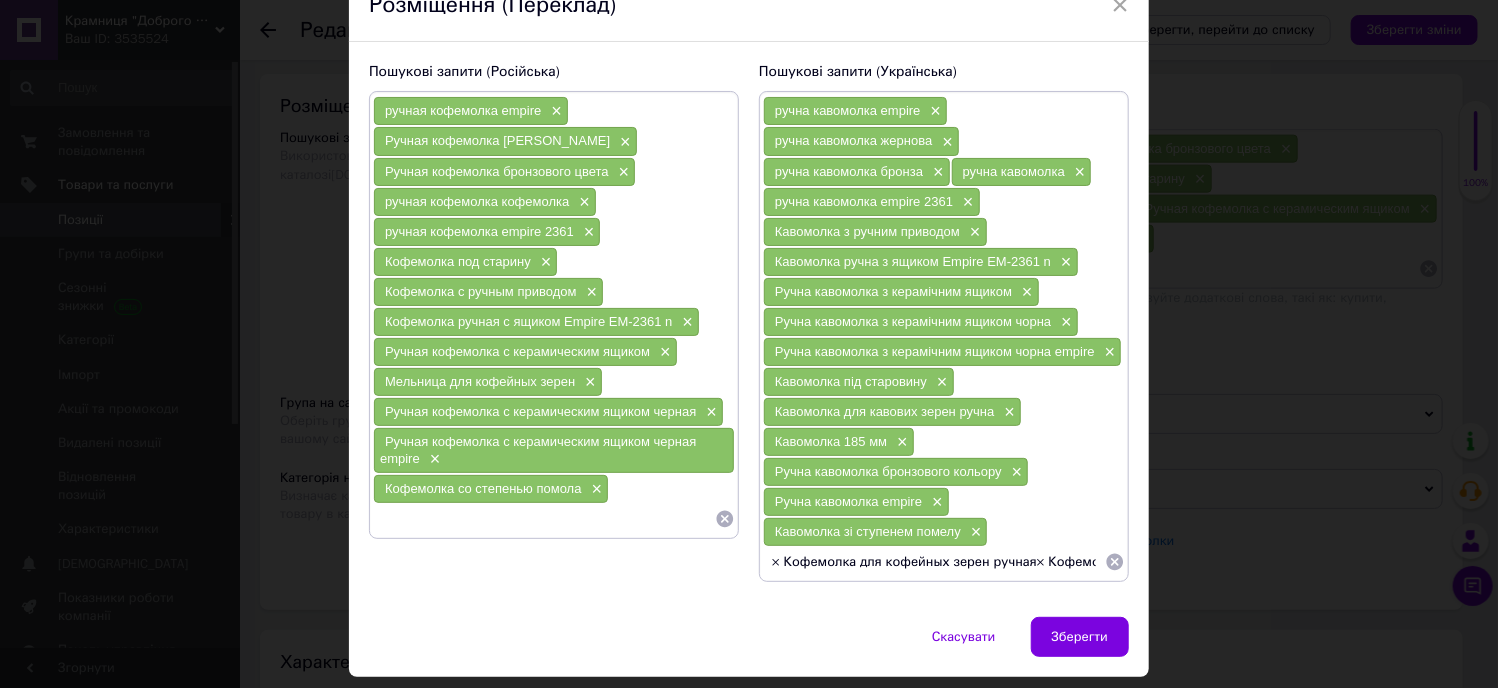 type on "× Кофемолка для кофейных зерен ручная× Кофемолка 185 мм× Ручная кофемолка бронзового цвета× Ручная кофемолка empire×" 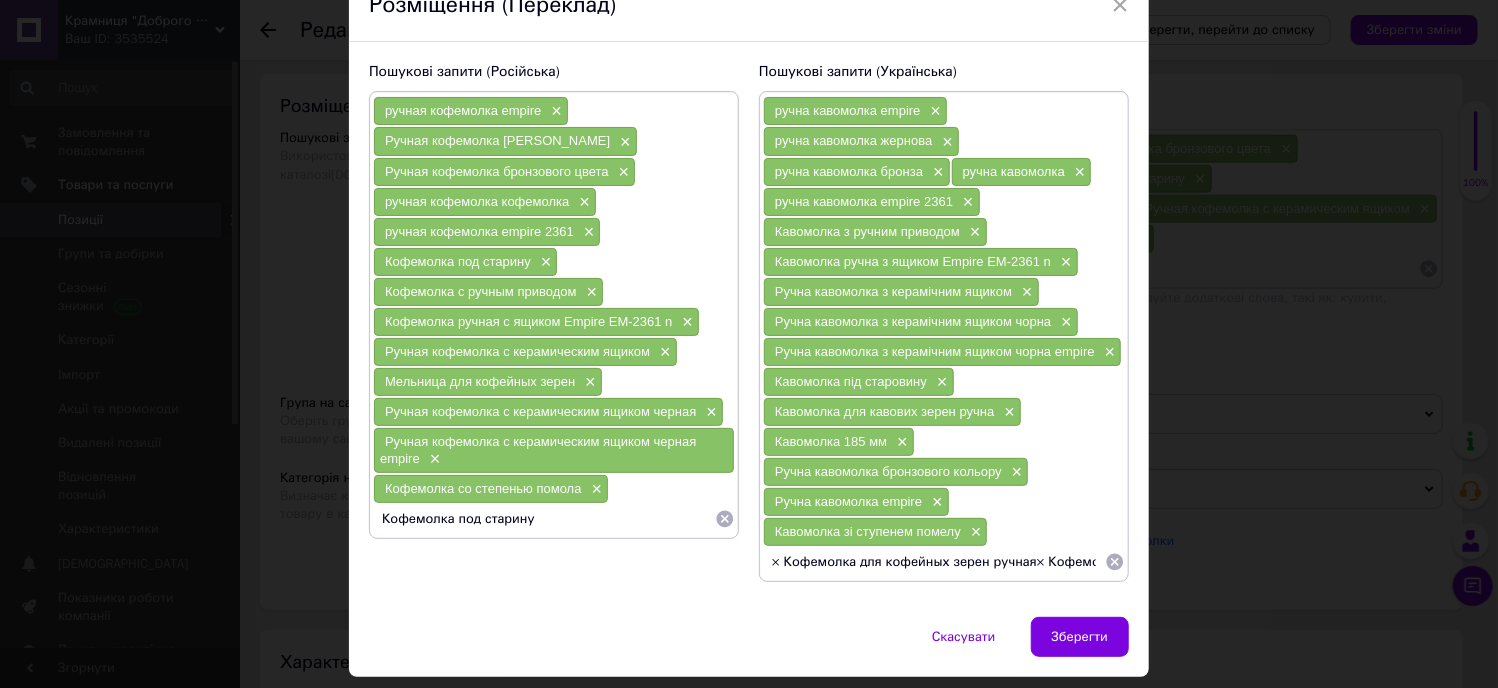 type on "Кофемолка под старину" 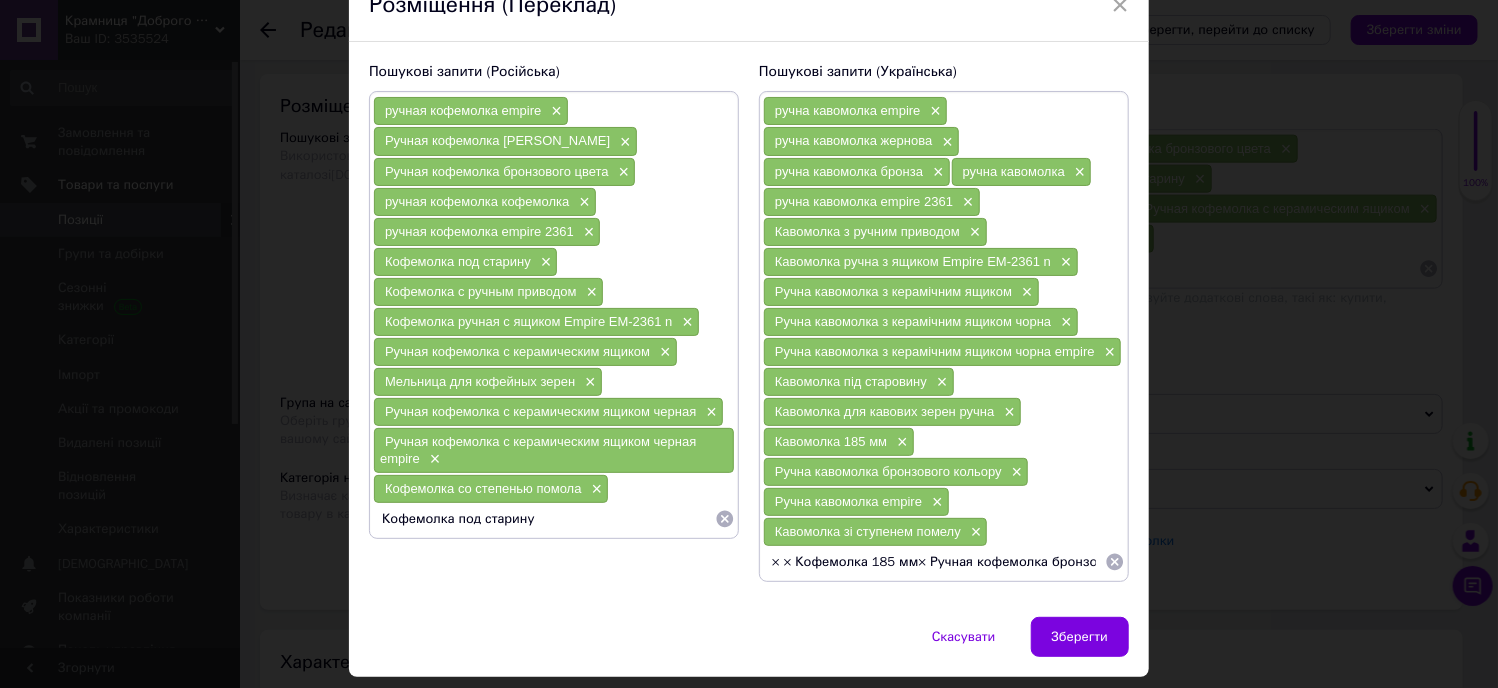 type on "× × Кофемолка 185 мм× Ручная кофемолка бронзового цвета× Ручная кофемолка empire×" 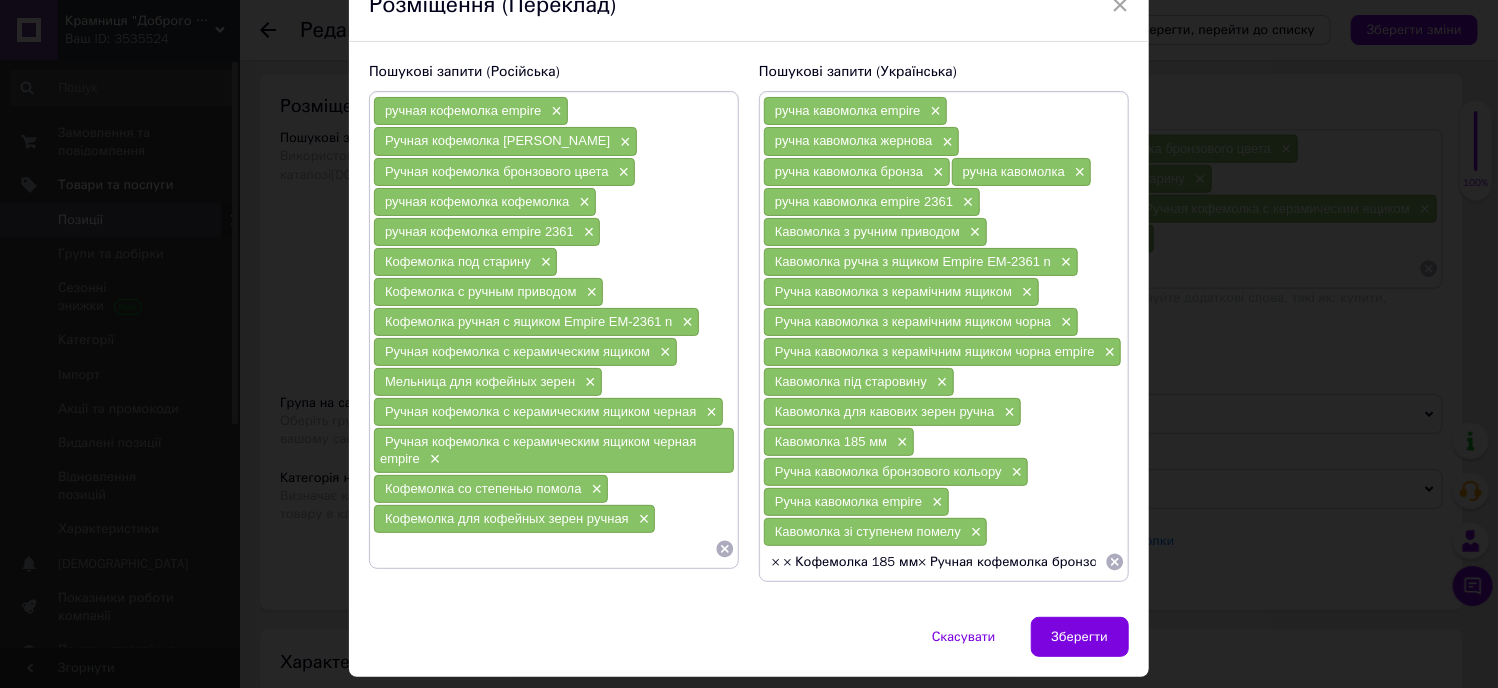 scroll, scrollTop: 0, scrollLeft: 0, axis: both 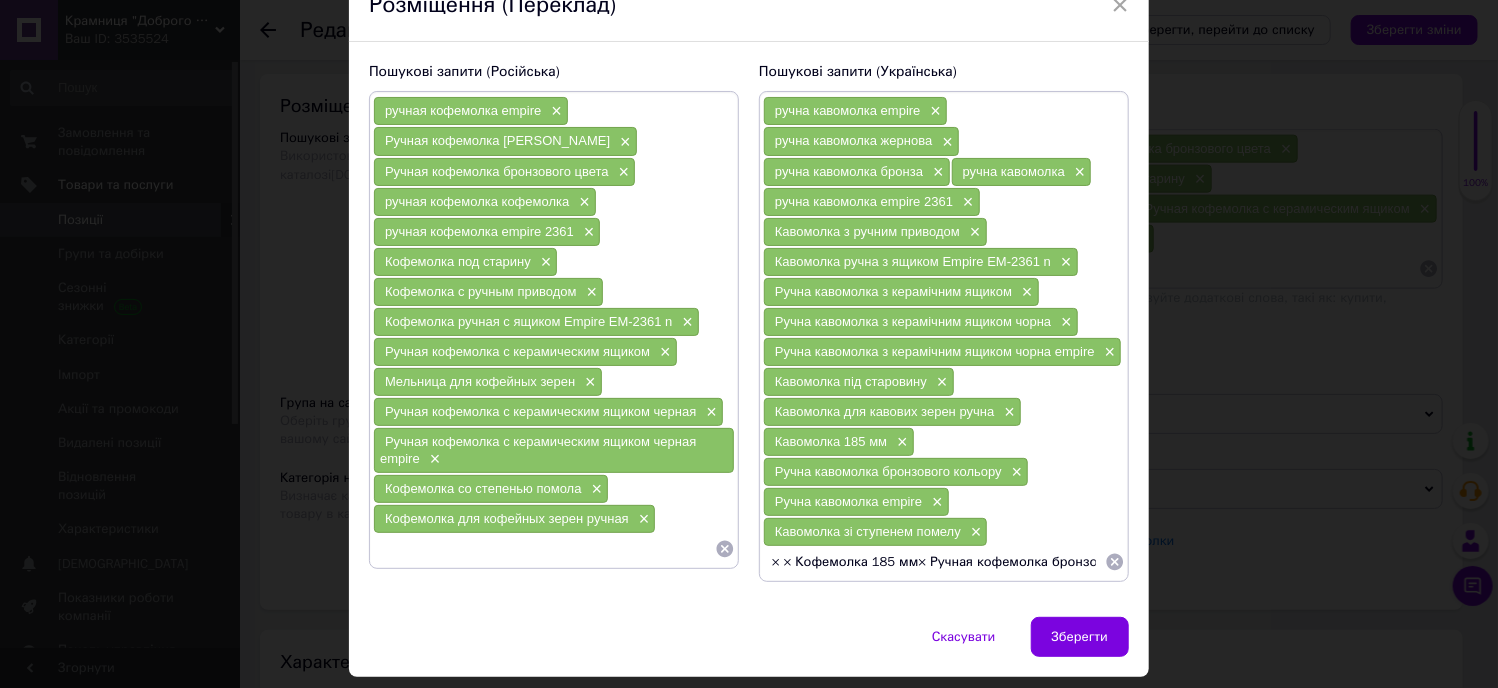 drag, startPoint x: 794, startPoint y: 552, endPoint x: 908, endPoint y: 571, distance: 115.57249 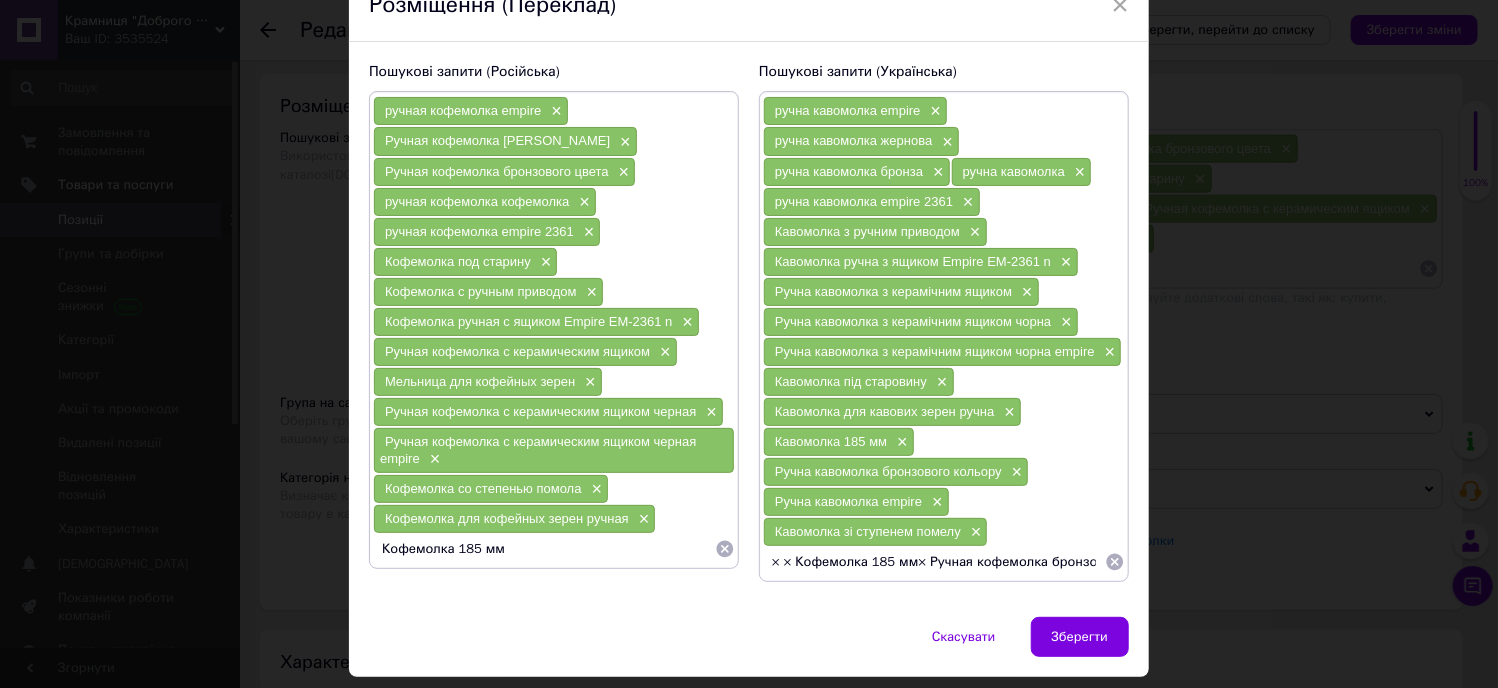 type 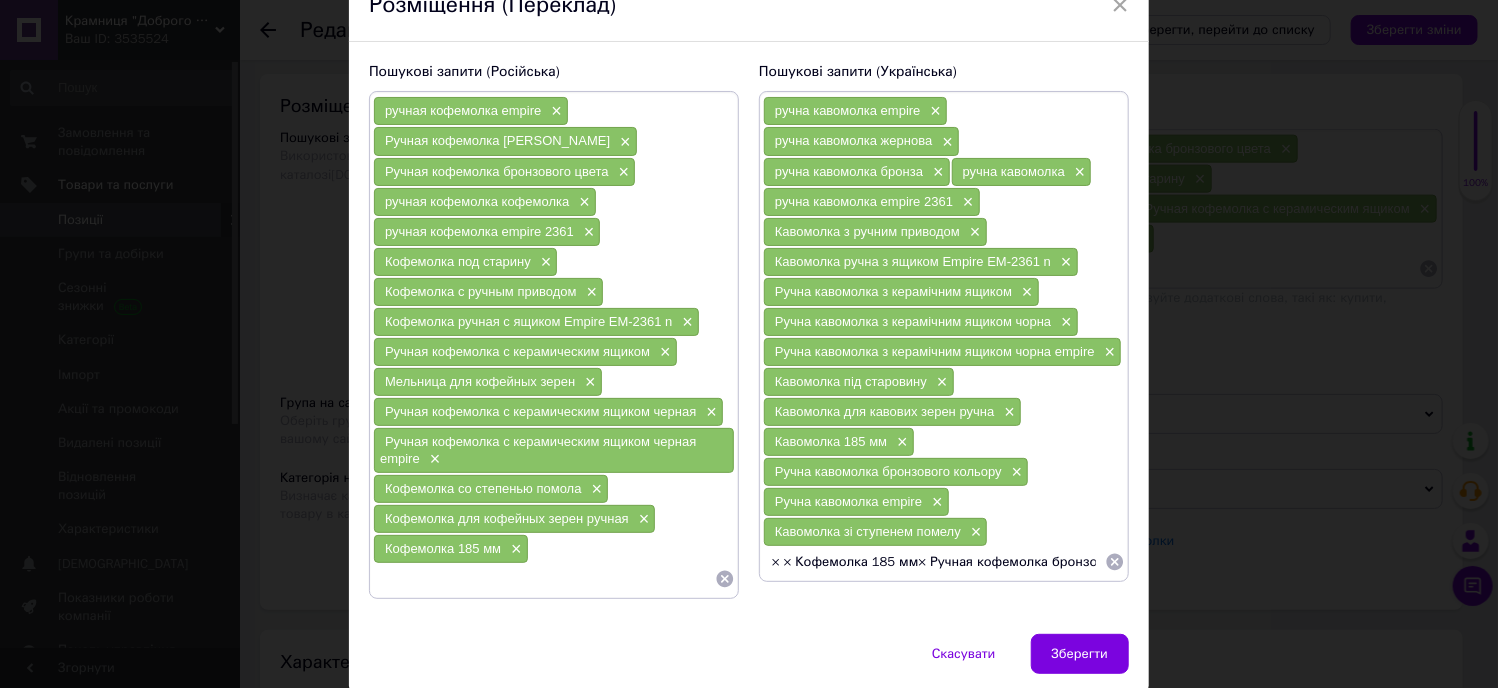 scroll, scrollTop: 0, scrollLeft: 0, axis: both 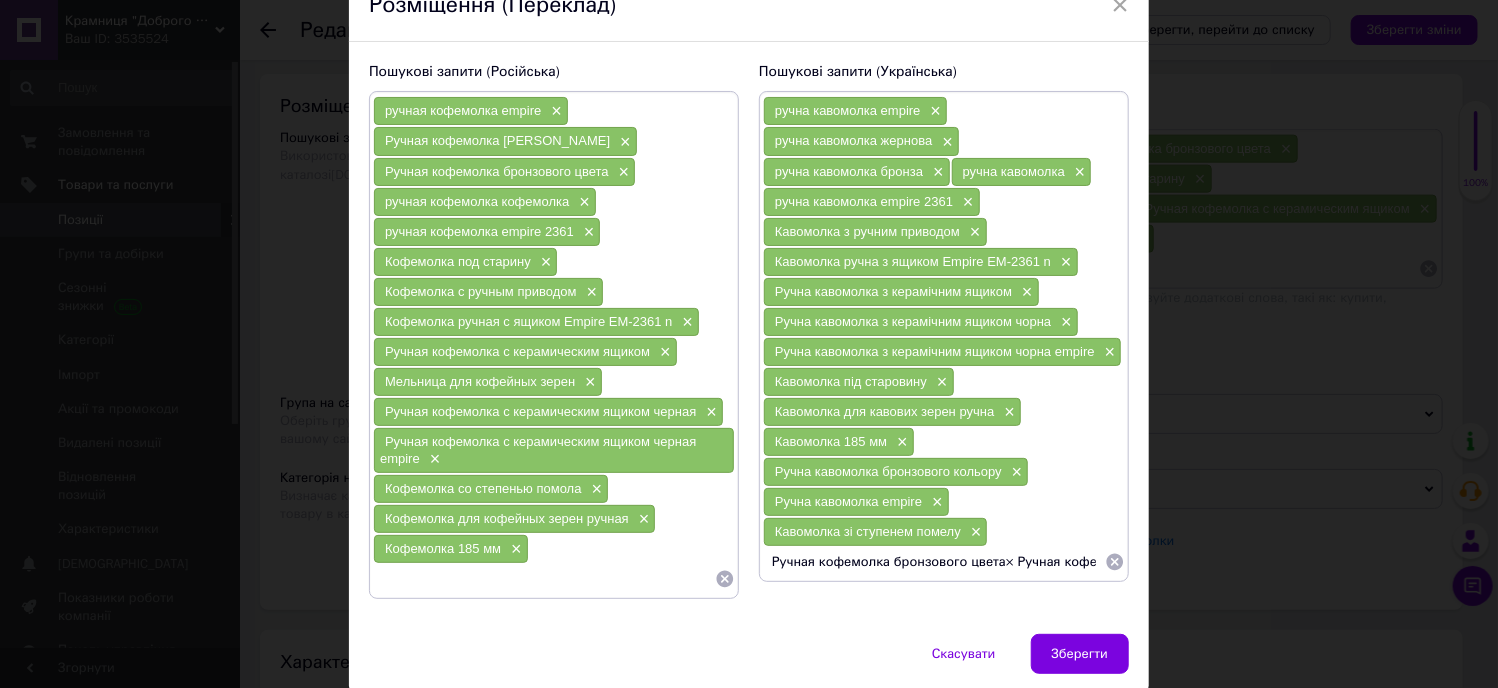 drag, startPoint x: 773, startPoint y: 554, endPoint x: 999, endPoint y: 555, distance: 226.00221 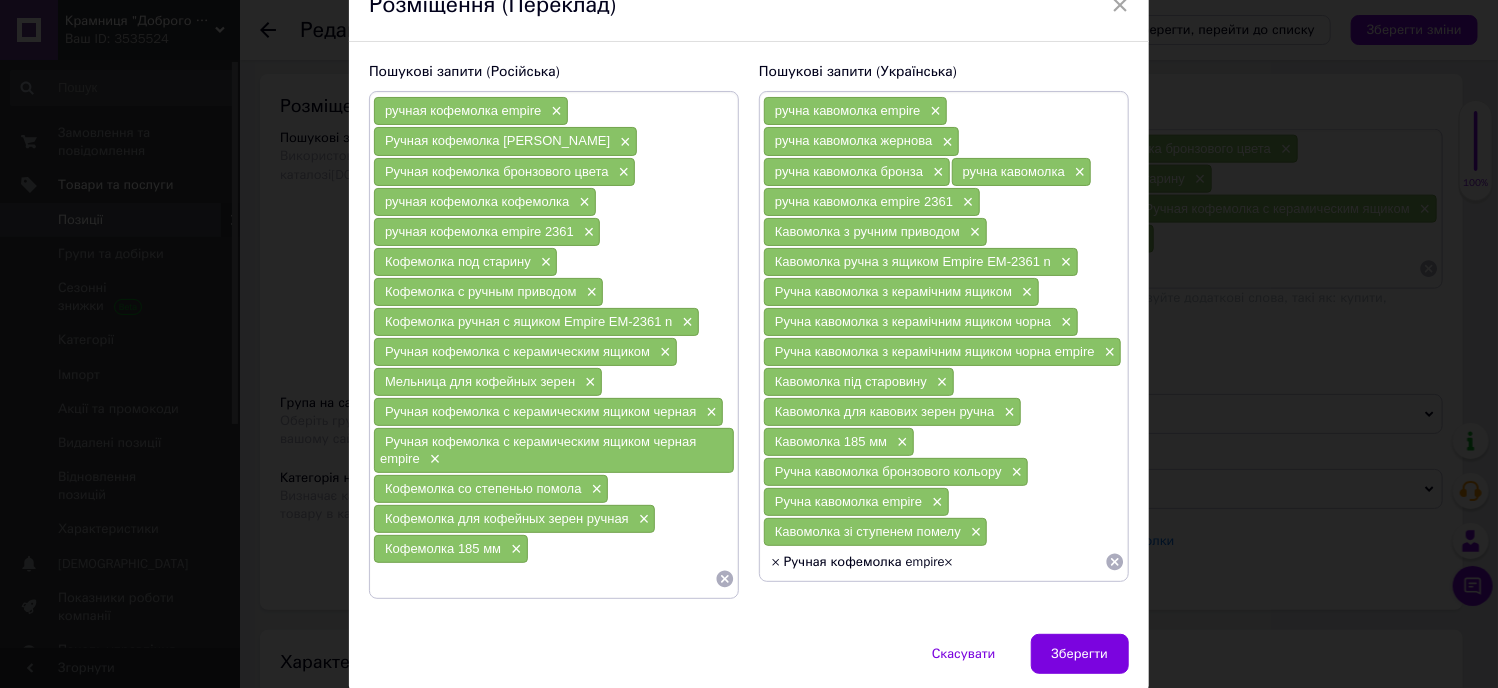 type on "× Ручная кофемолка empire×" 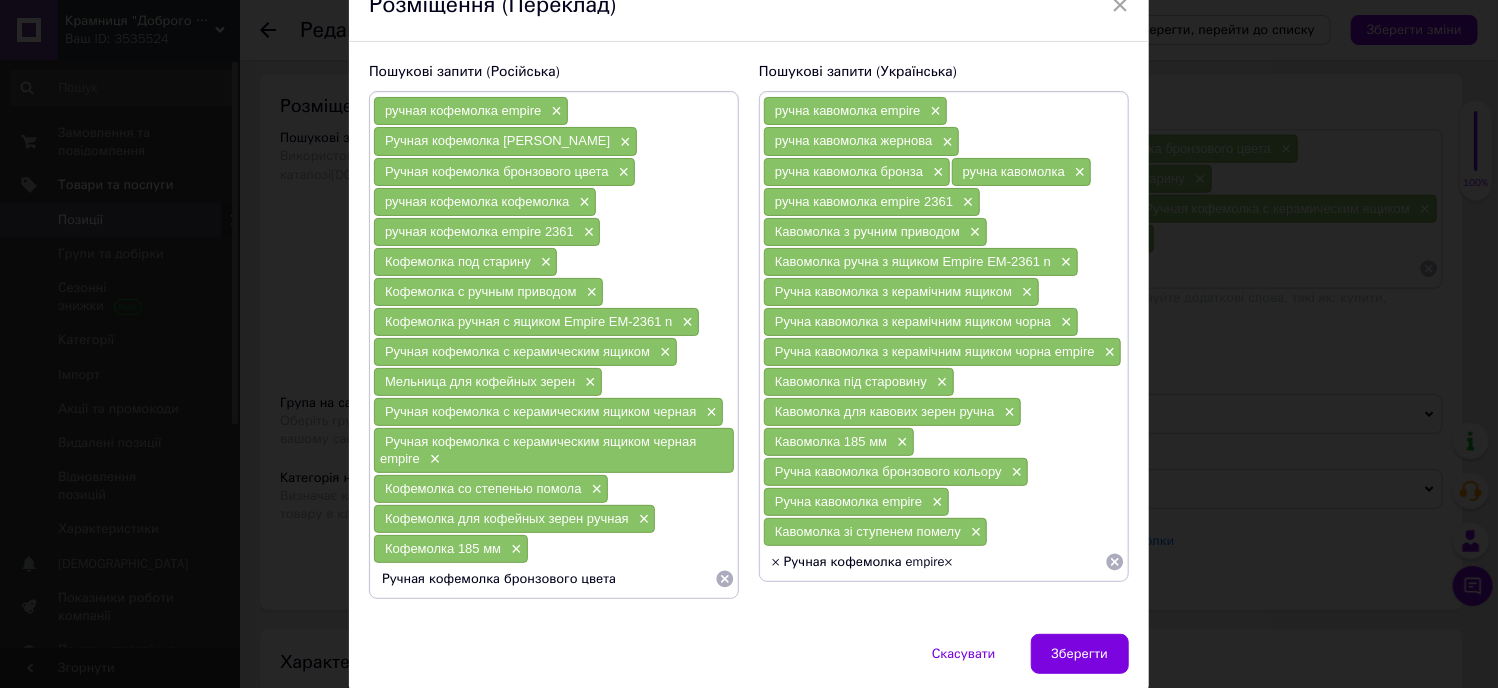 type on "Ручная кофемолка бронзового цвета" 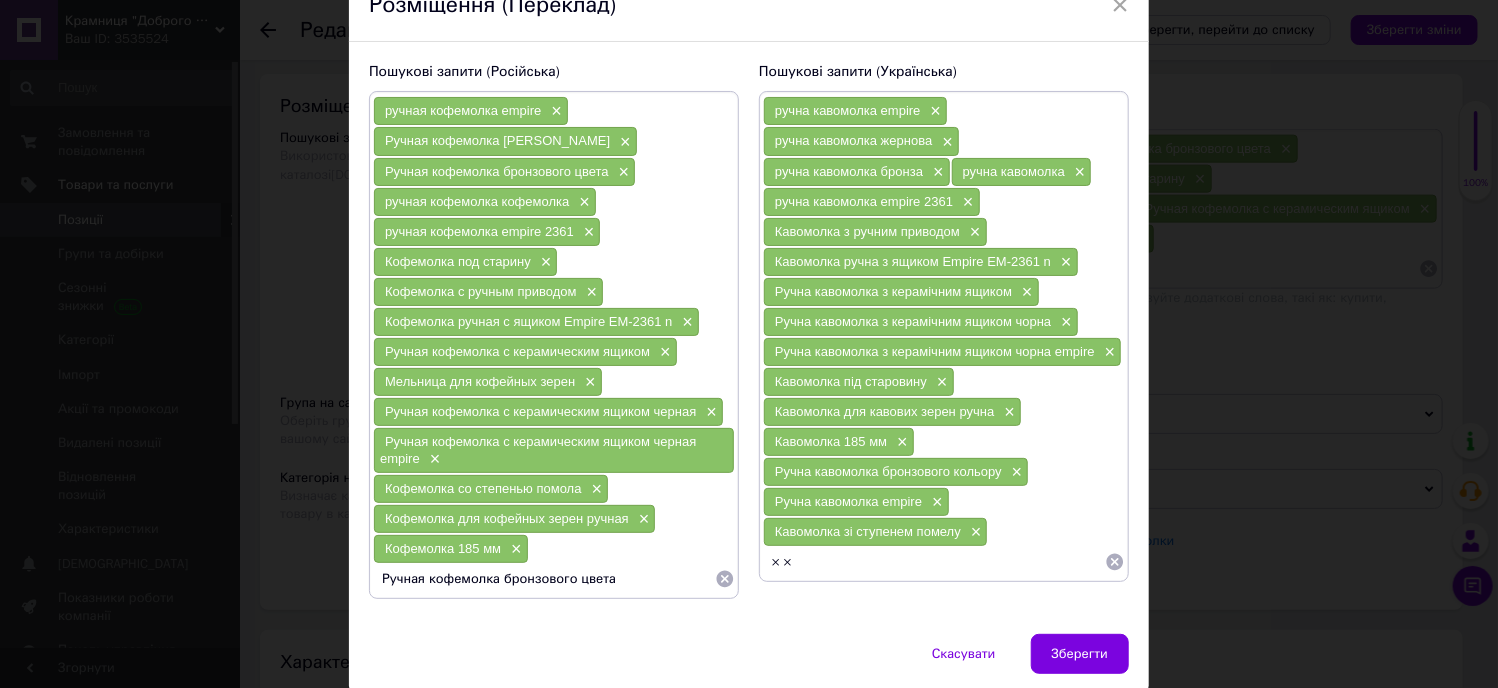type on "× ×" 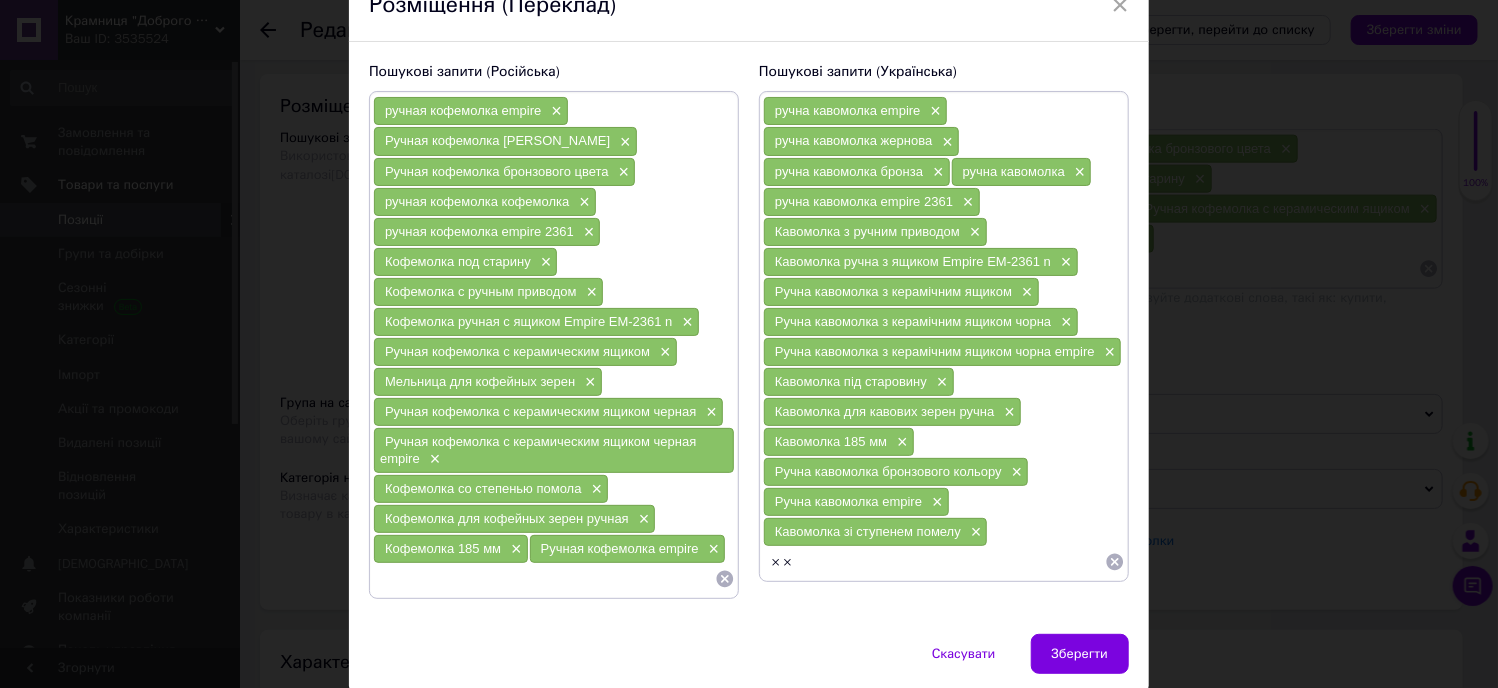 click at bounding box center (544, 579) 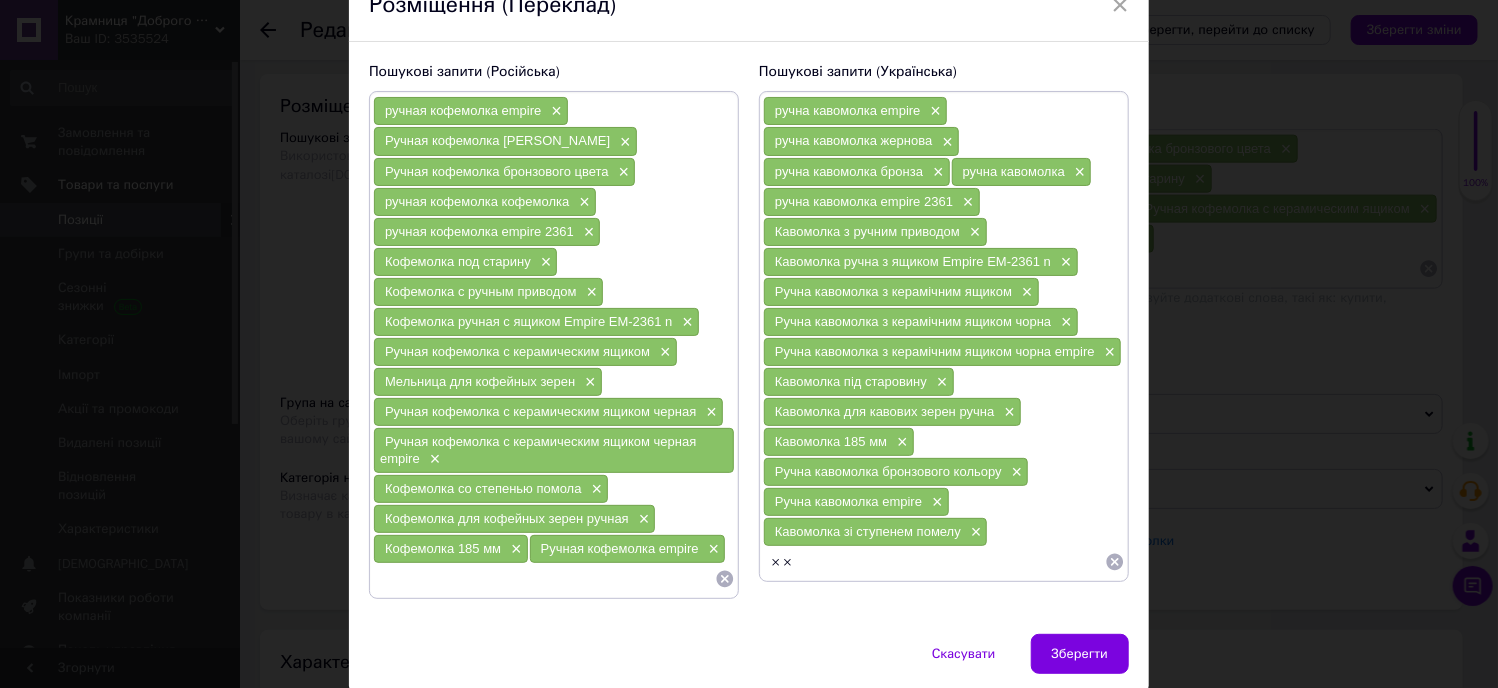 paste on "Ручная кофемолка empire" 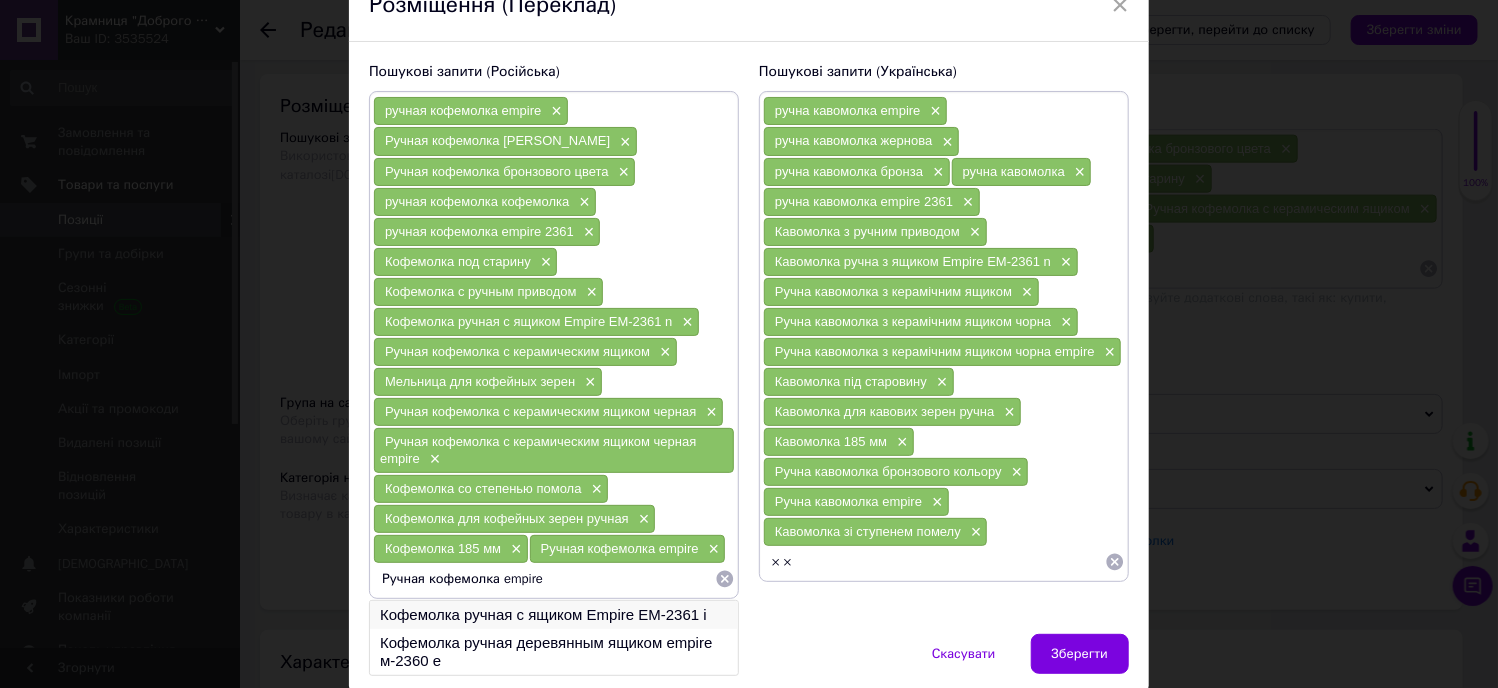 type on "Ручная кофемолка empire" 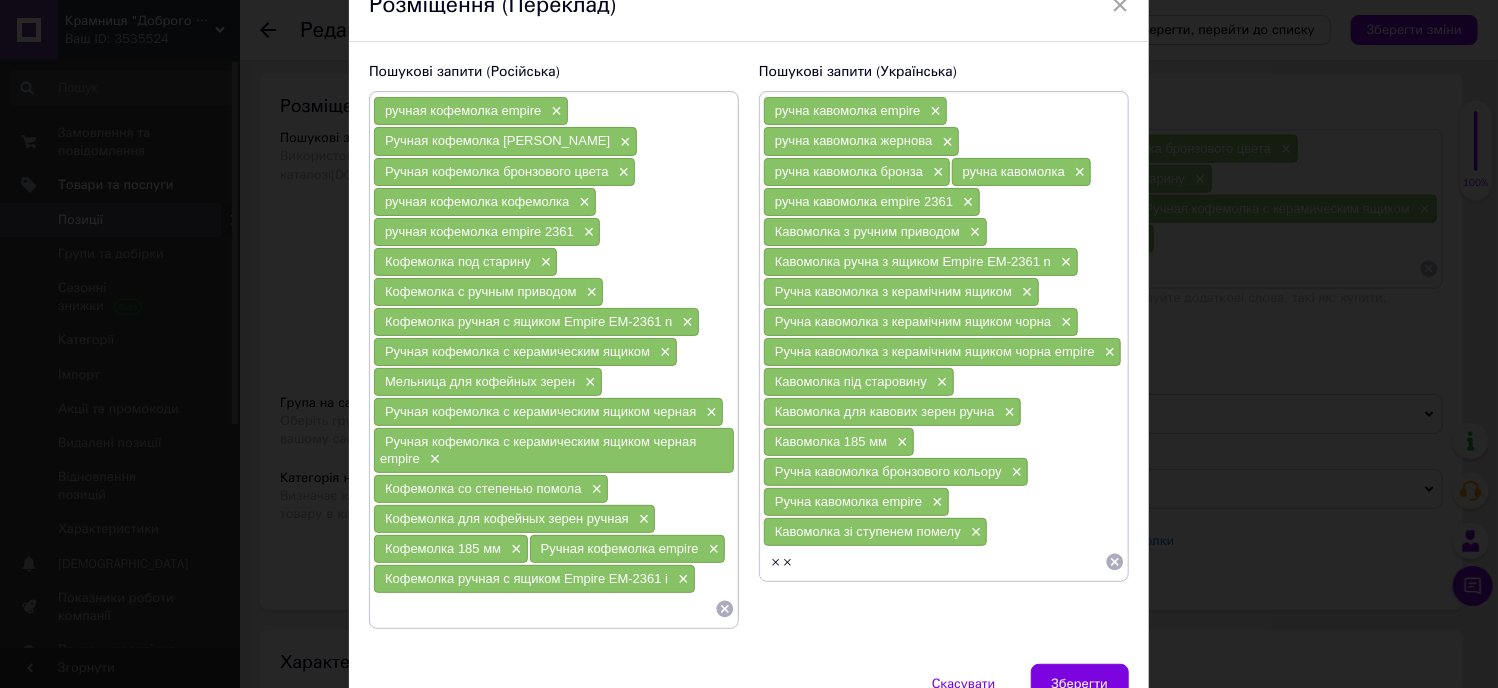 click at bounding box center (544, 609) 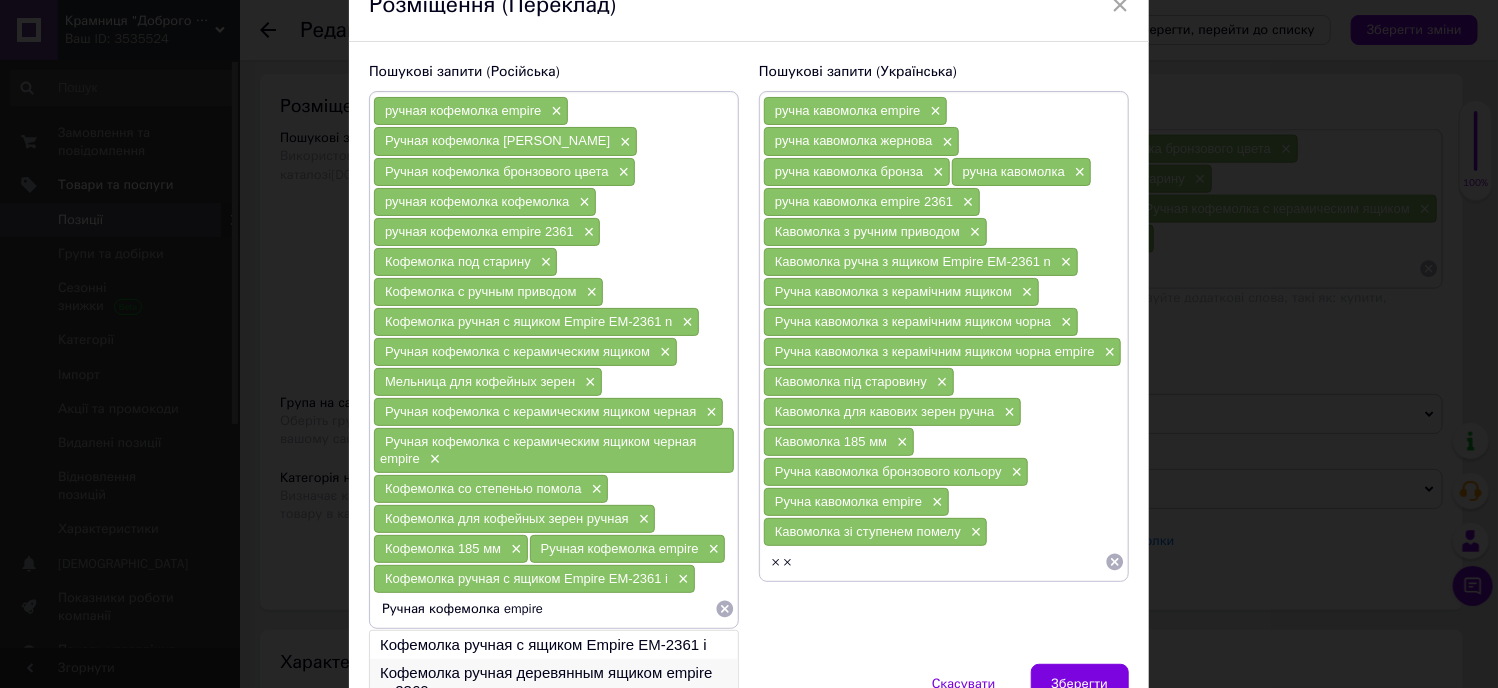 type on "Ручная кофемолка empire" 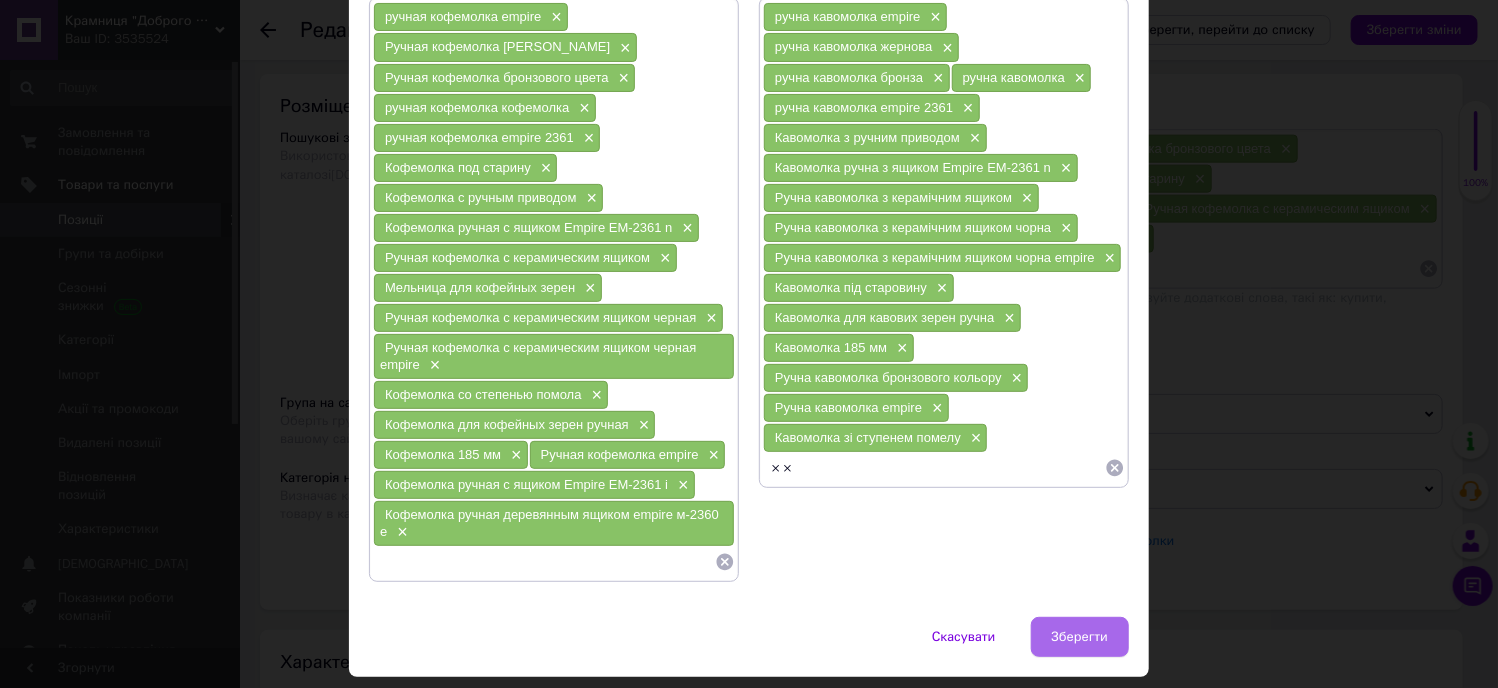 scroll, scrollTop: 200, scrollLeft: 0, axis: vertical 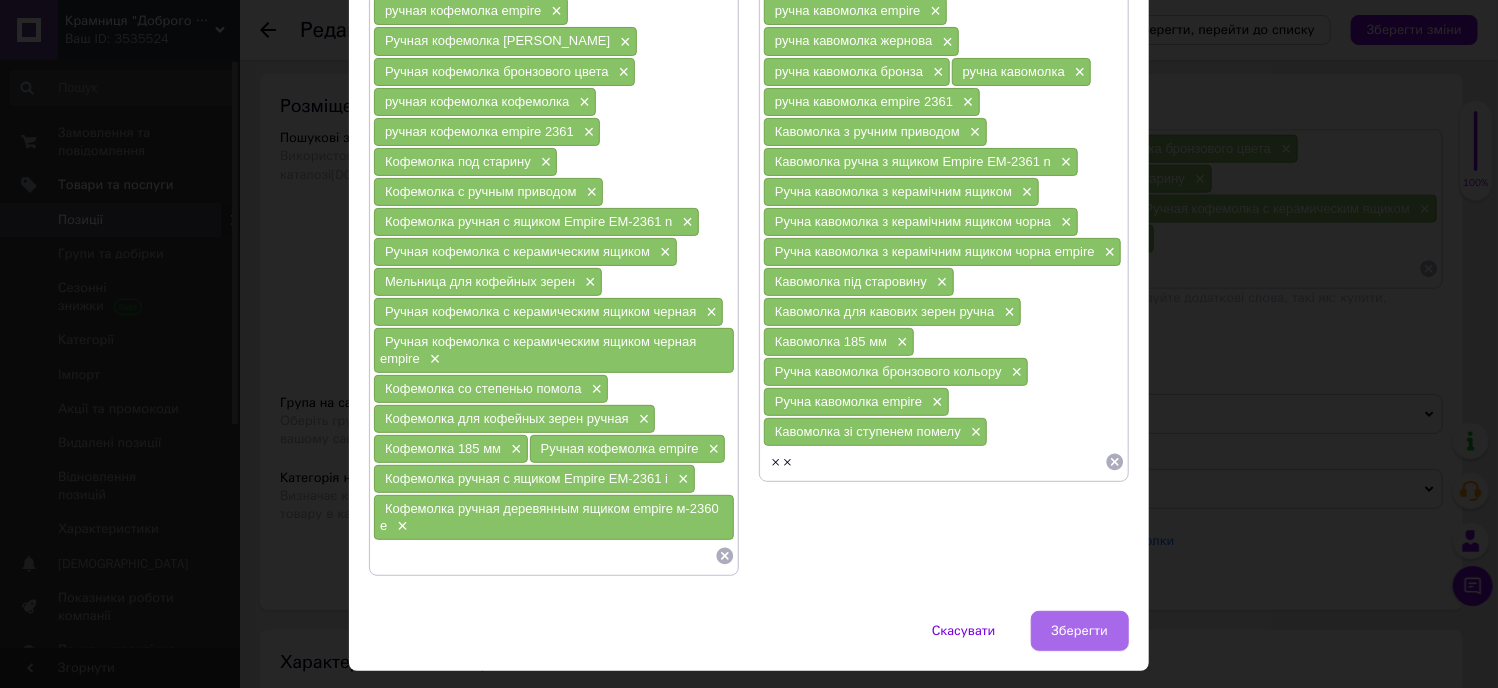 click on "Зберегти" at bounding box center [1080, 631] 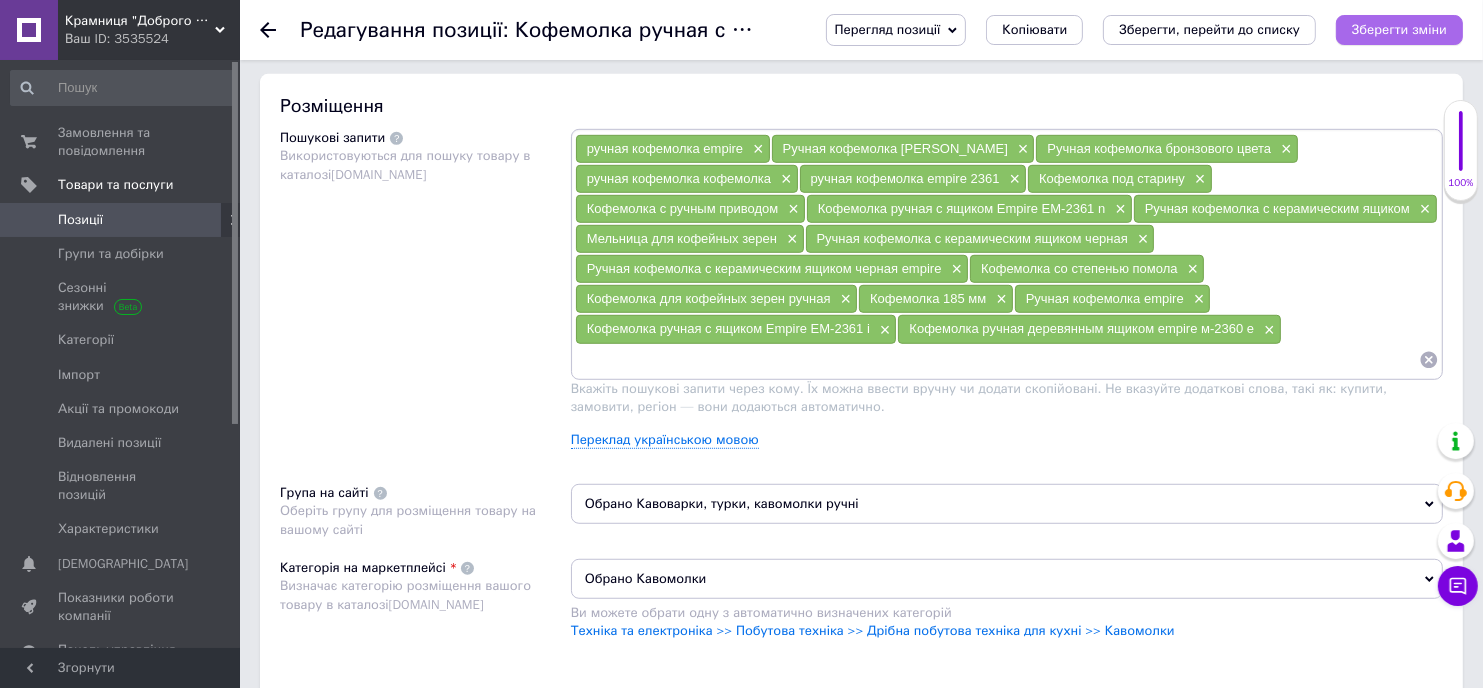 click on "Зберегти зміни" at bounding box center (1399, 29) 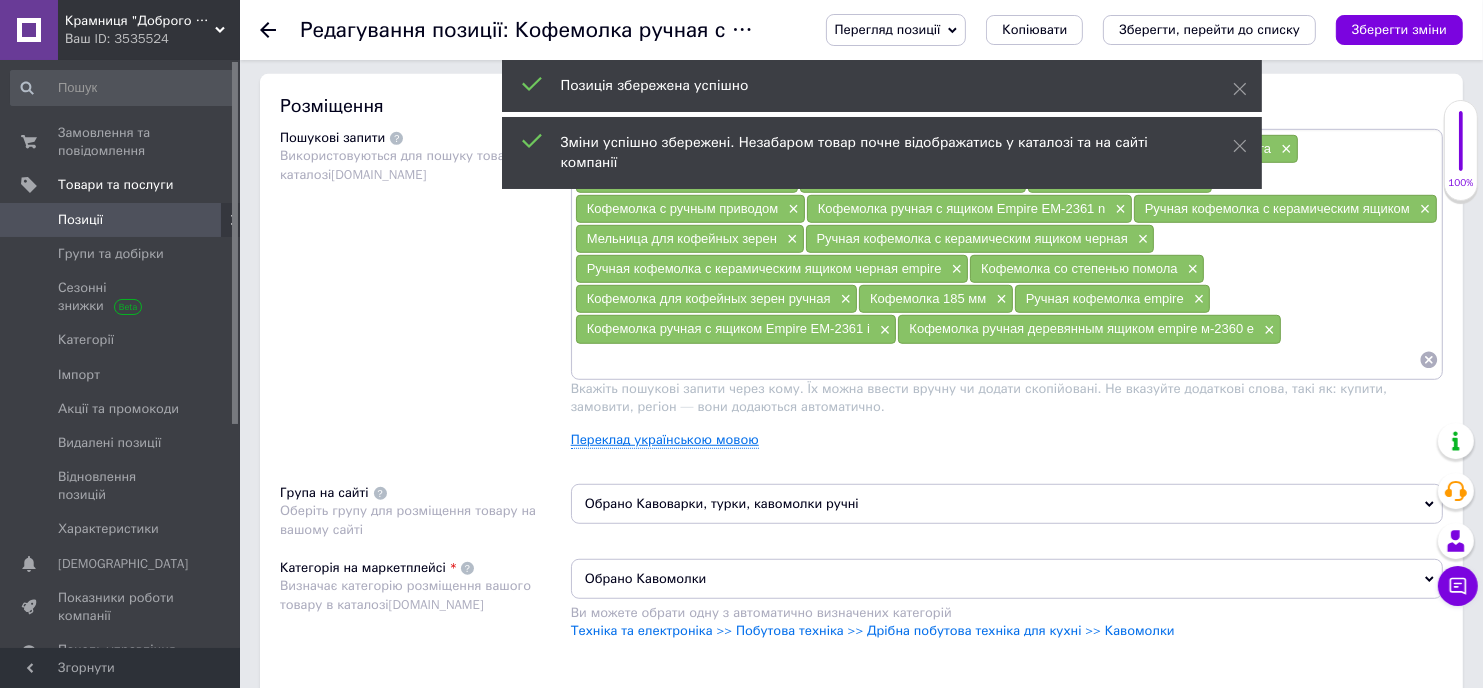 click on "Переклад українською мовою" at bounding box center (665, 440) 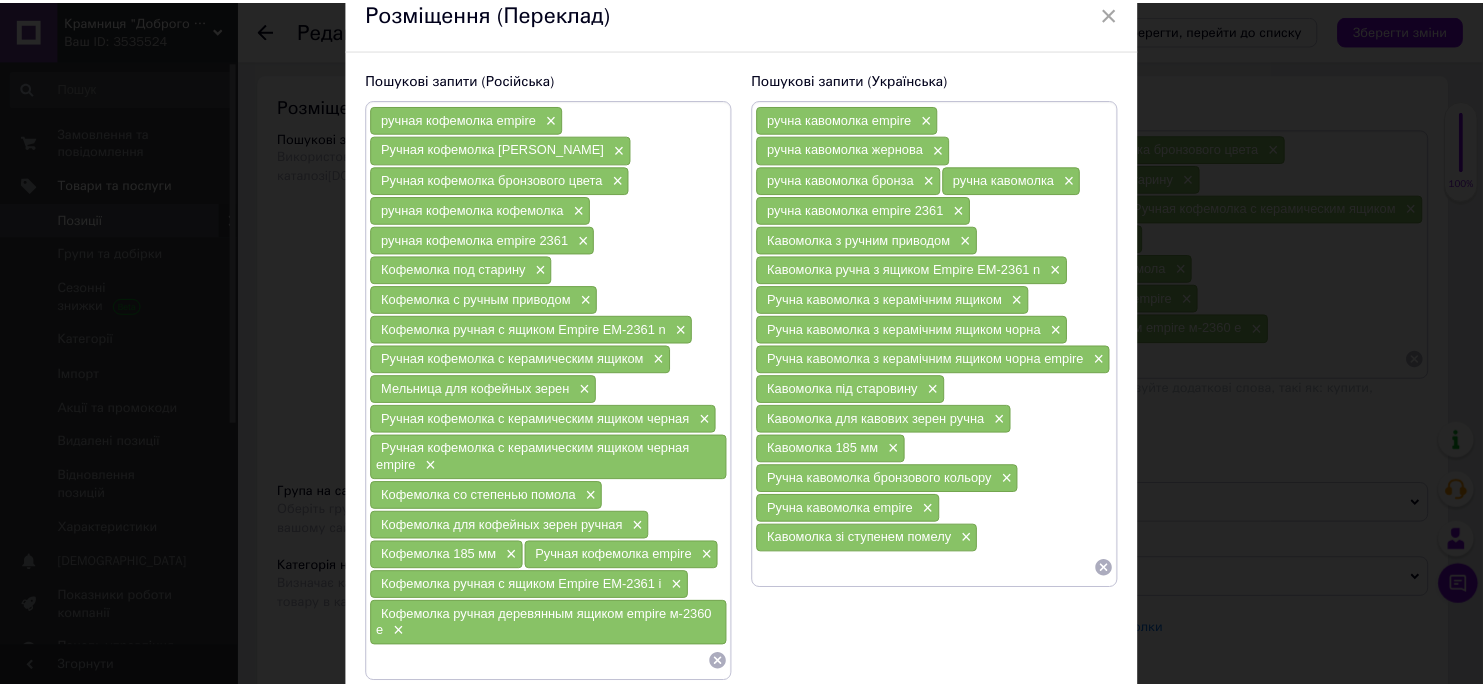 scroll, scrollTop: 100, scrollLeft: 0, axis: vertical 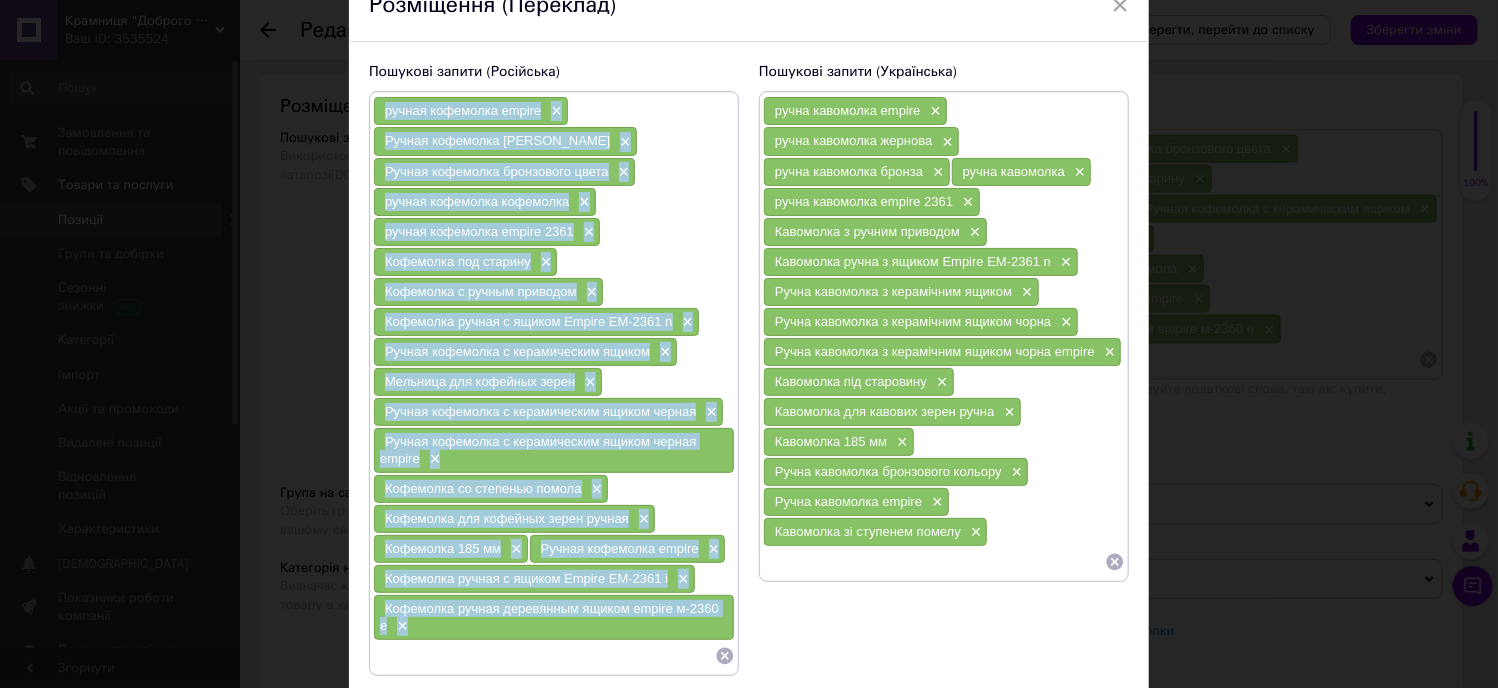 drag, startPoint x: 369, startPoint y: 95, endPoint x: 665, endPoint y: 617, distance: 600.0833 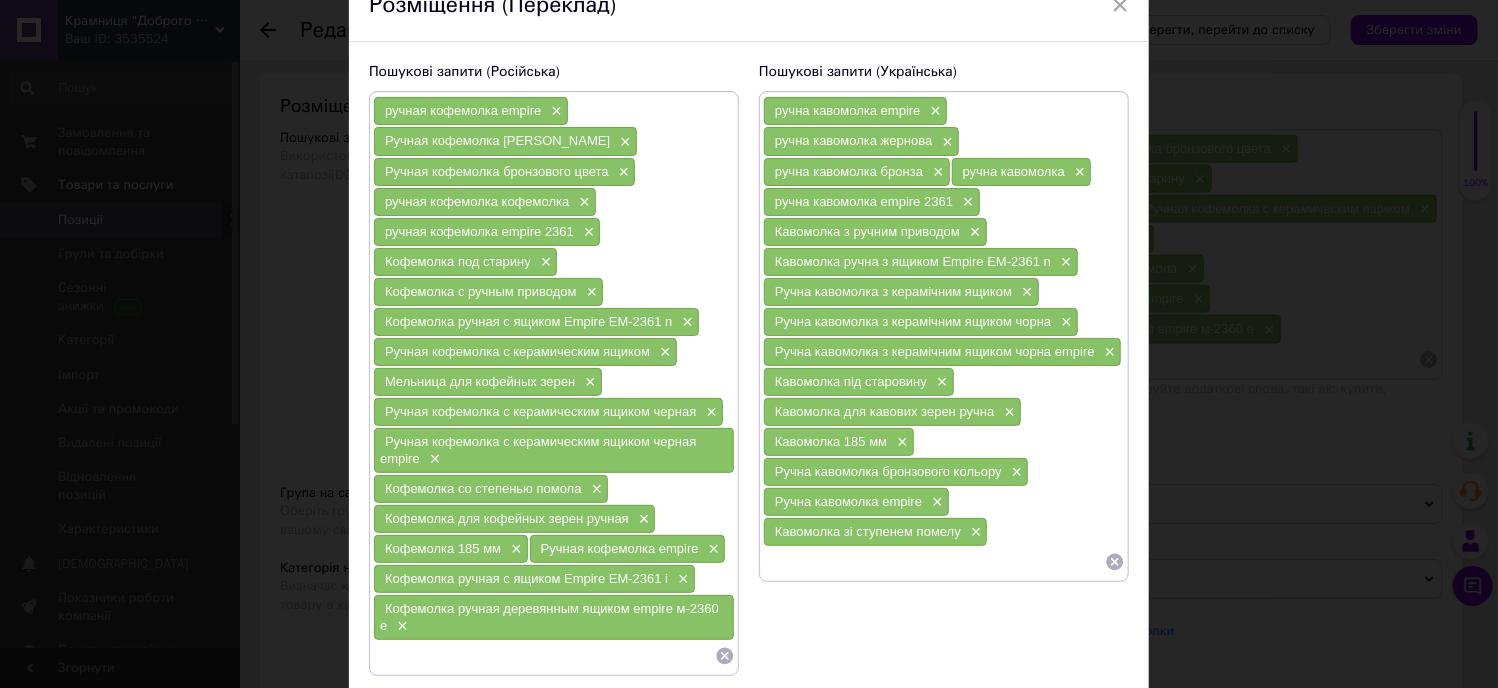 click on "Пошукові запити (Російська) ручная кофемолка empire × Ручная кофемолка жерновая × Ручная кофемолка бронзового цвета × ручная кофемолка кофемолка × ручная кофемолка empire 2361 × Кофемолка под старину × Кофемолка с ручным приводом × Кофемолка ручная с ящиком Empire EM-2361 n × Ручная кофемолка с керамическим ящиком × Мельница для кофейных зерен × Ручная кофемолка с керамическим ящиком черная × Ручная кофемолка с керамическим ящиком черная empire × Кофемолка со степенью помола × Кофемолка для кофейных зерен ручная × Кофемолка 185 мм × Ручная кофемолка empire × × ×" at bounding box center (554, 369) 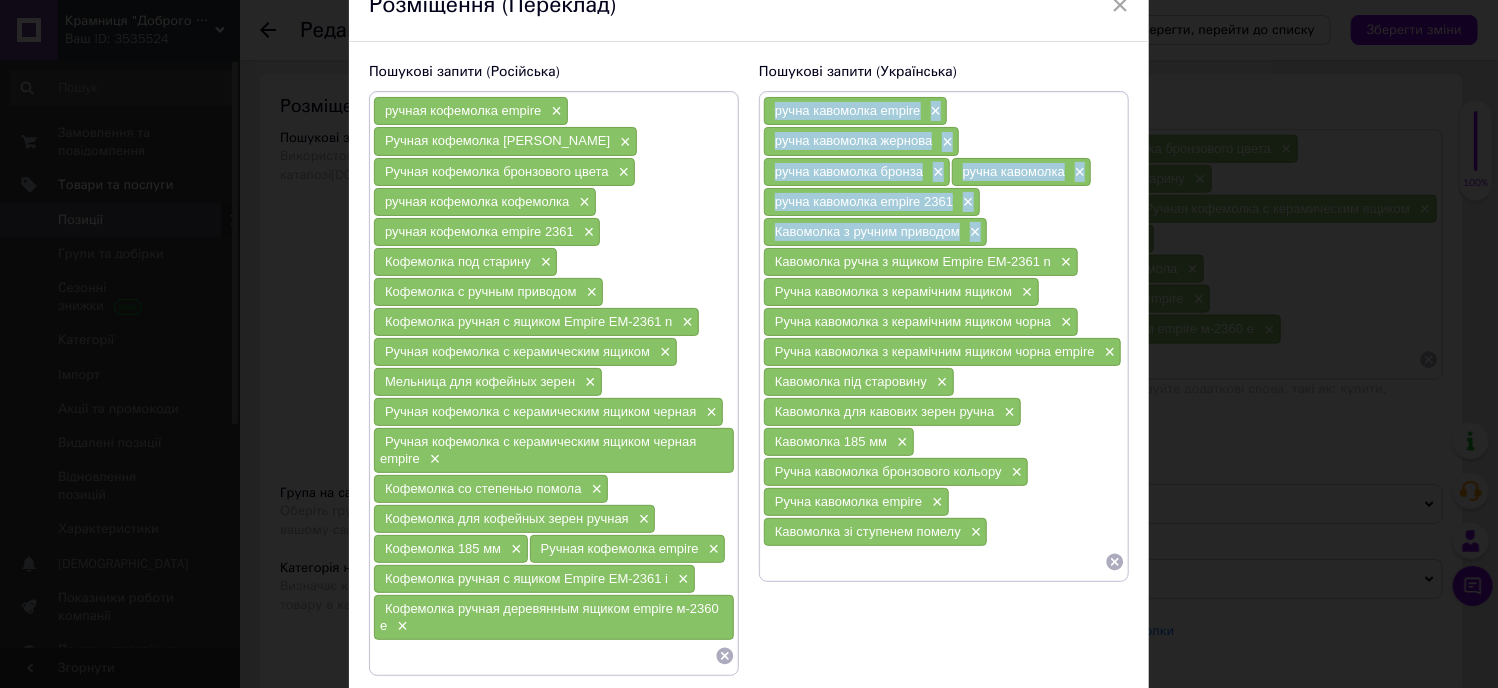 drag, startPoint x: 755, startPoint y: 236, endPoint x: 772, endPoint y: 247, distance: 20.248457 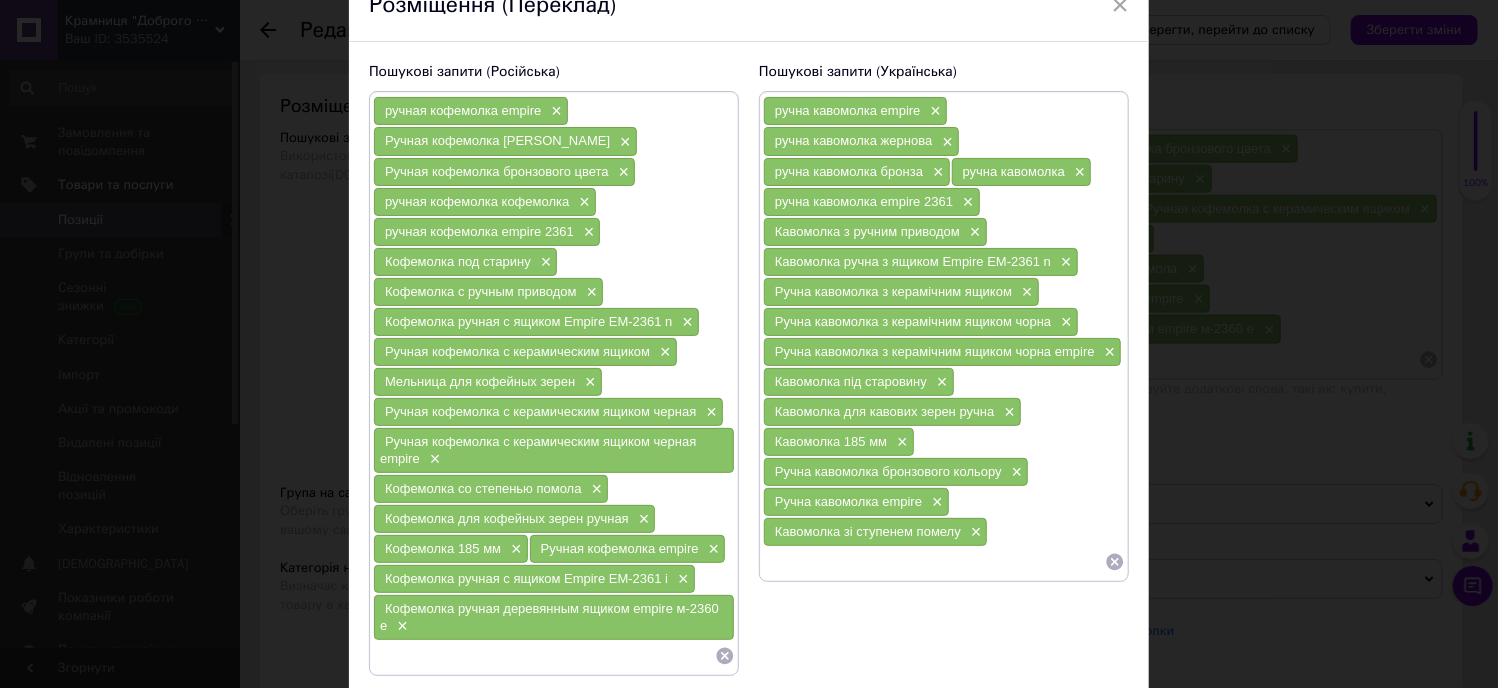 click on "Пошукові запити (Українська) ручна кавомолка empire × ручна кавомолка жернова × ручна кавомолка бронза × ручна кавомолка × ручна кавомолка empire 2361 × Кавомолка з ручним приводом × Кавомолка ручна з ящиком Empire EM-2361 n × Ручна кавомолка з керамічним ящиком × Ручна кавомолка з керамічним ящиком чорна × Ручна кавомолка з керамічним ящиком чорна empire × Кавомолка під старовину × Кавомолка для кавових зерен ручна × Кавомолка 185 мм × Ручна кавомолка бронзового кольору × Ручна кавомолка empire × Кавомолка зі ступенем помелу ×" at bounding box center [944, 369] 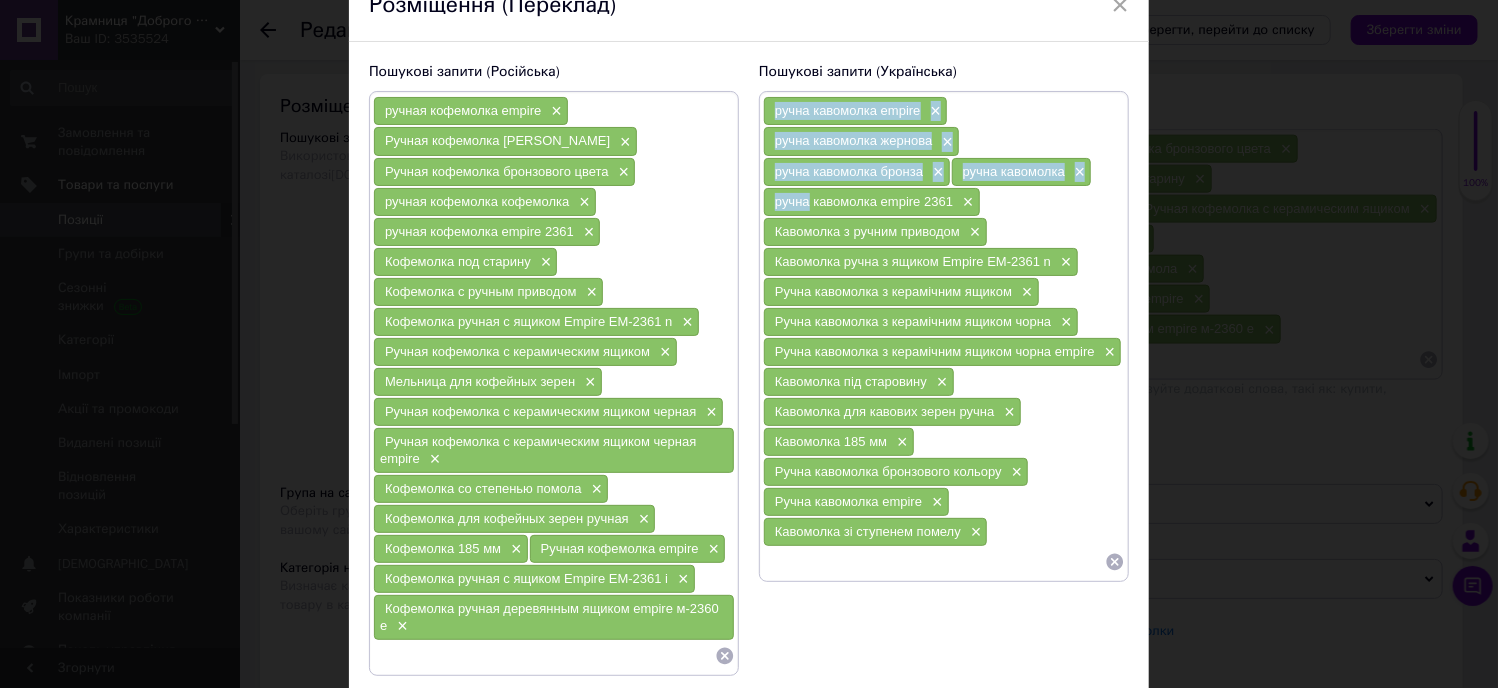 drag, startPoint x: 756, startPoint y: 194, endPoint x: 779, endPoint y: 212, distance: 29.206163 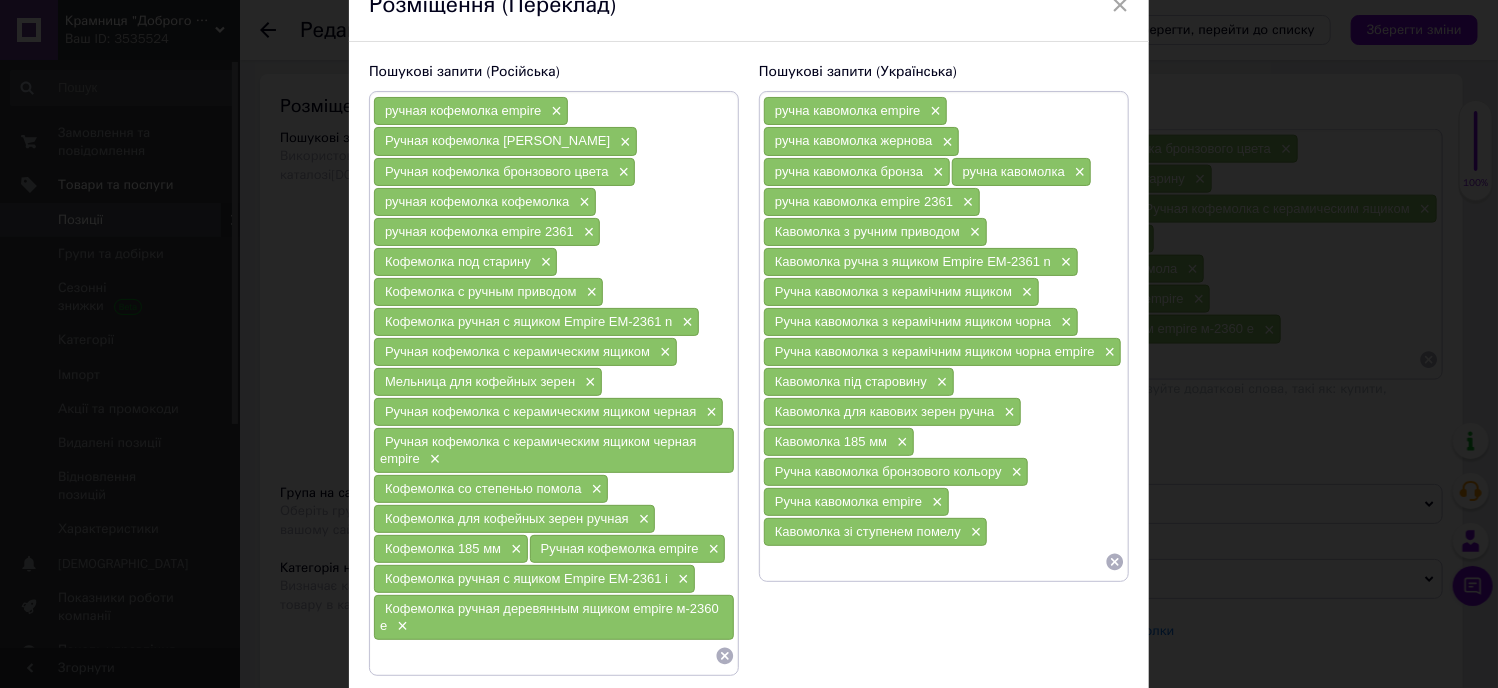 click on "Пошукові запити (Українська) ручна кавомолка empire × ручна кавомолка жернова × ручна кавомолка бронза × ручна кавомолка × ручна кавомолка empire 2361 × Кавомолка з ручним приводом × Кавомолка ручна з ящиком Empire EM-2361 n × Ручна кавомолка з керамічним ящиком × Ручна кавомолка з керамічним ящиком чорна × Ручна кавомолка з керамічним ящиком чорна empire × Кавомолка під старовину × Кавомолка для кавових зерен ручна × Кавомолка 185 мм × Ручна кавомолка бронзового кольору × Ручна кавомолка empire × Кавомолка зі ступенем помелу ×" at bounding box center (944, 369) 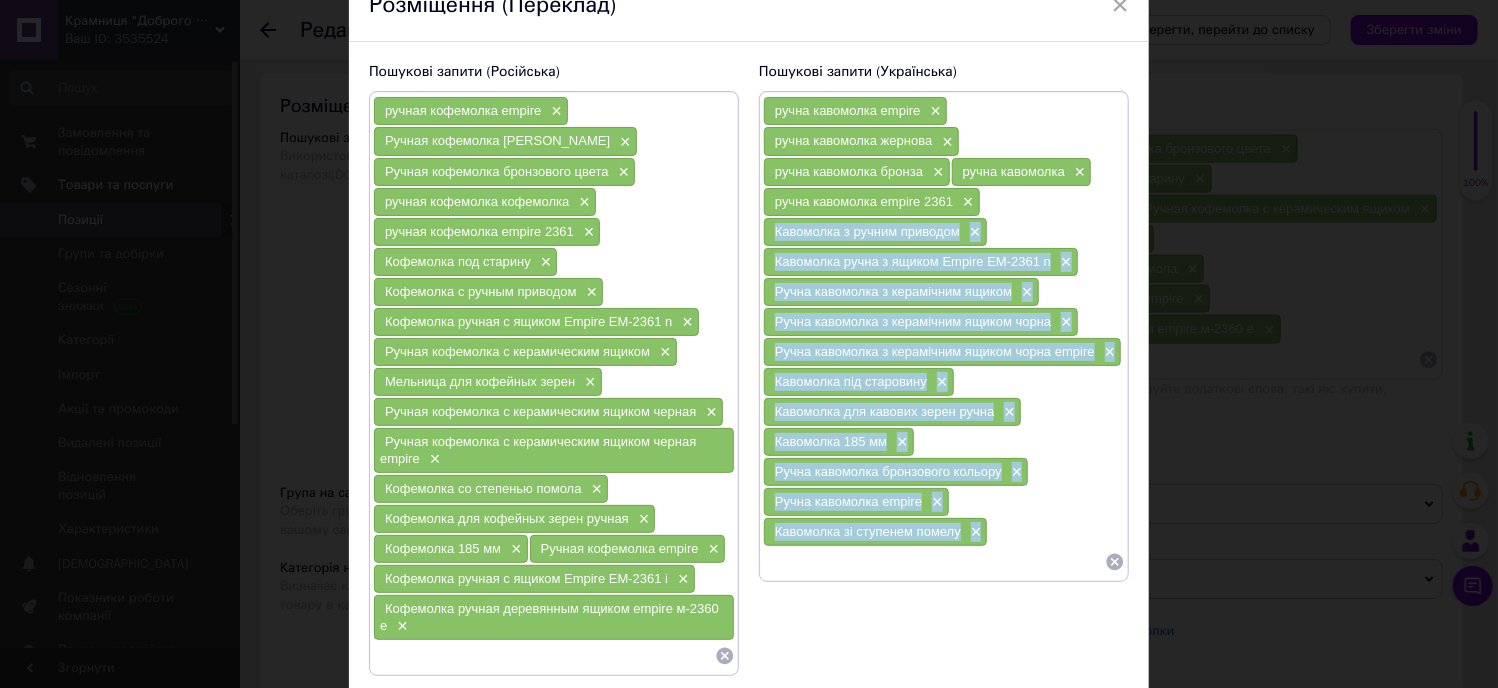 drag, startPoint x: 764, startPoint y: 232, endPoint x: 1005, endPoint y: 528, distance: 381.70276 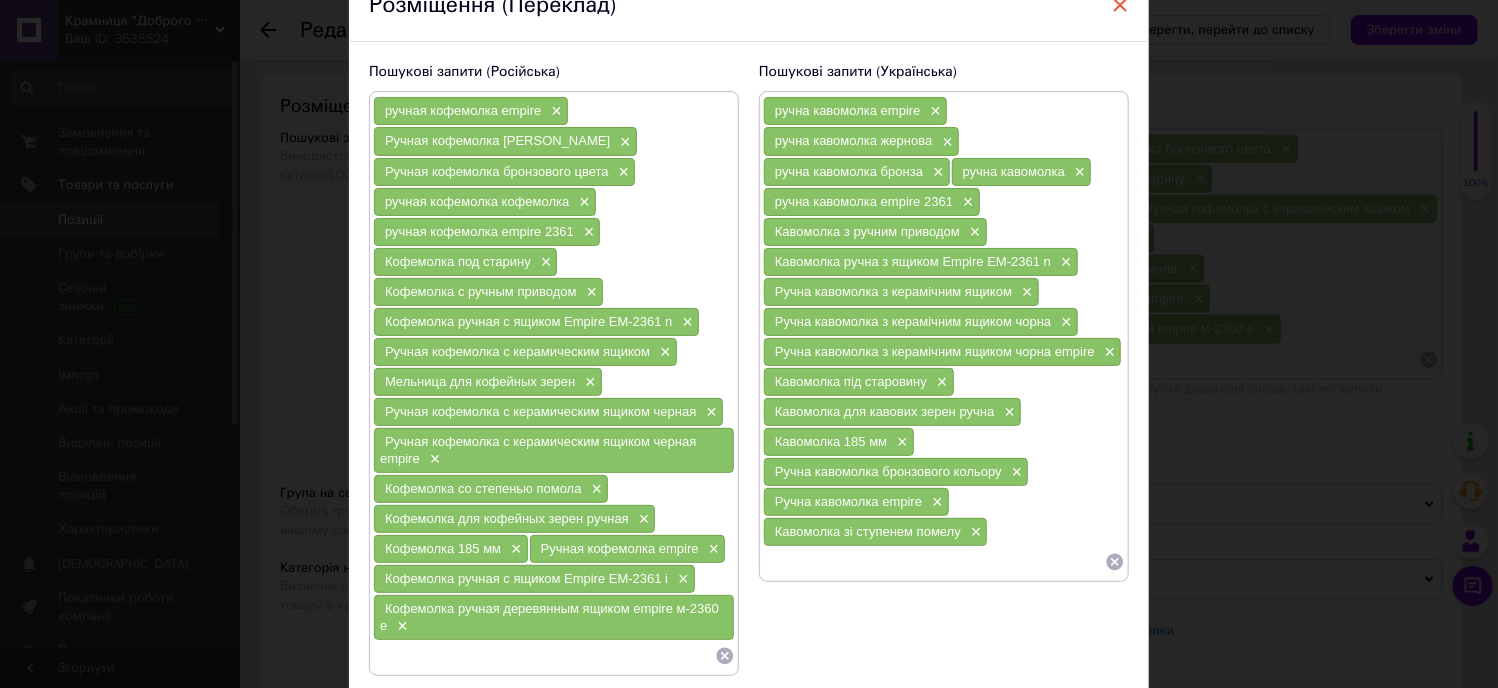click on "×" at bounding box center [1120, 5] 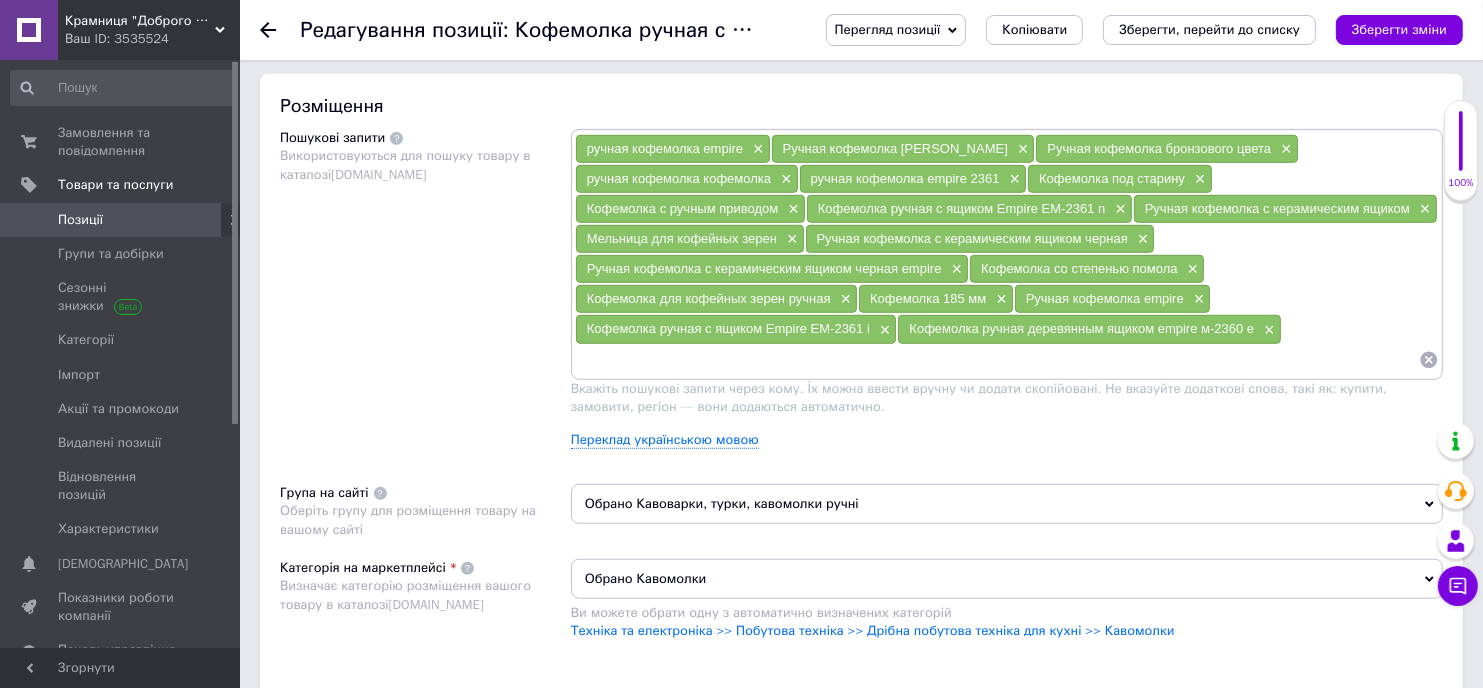 drag, startPoint x: 937, startPoint y: 31, endPoint x: 904, endPoint y: 42, distance: 34.785053 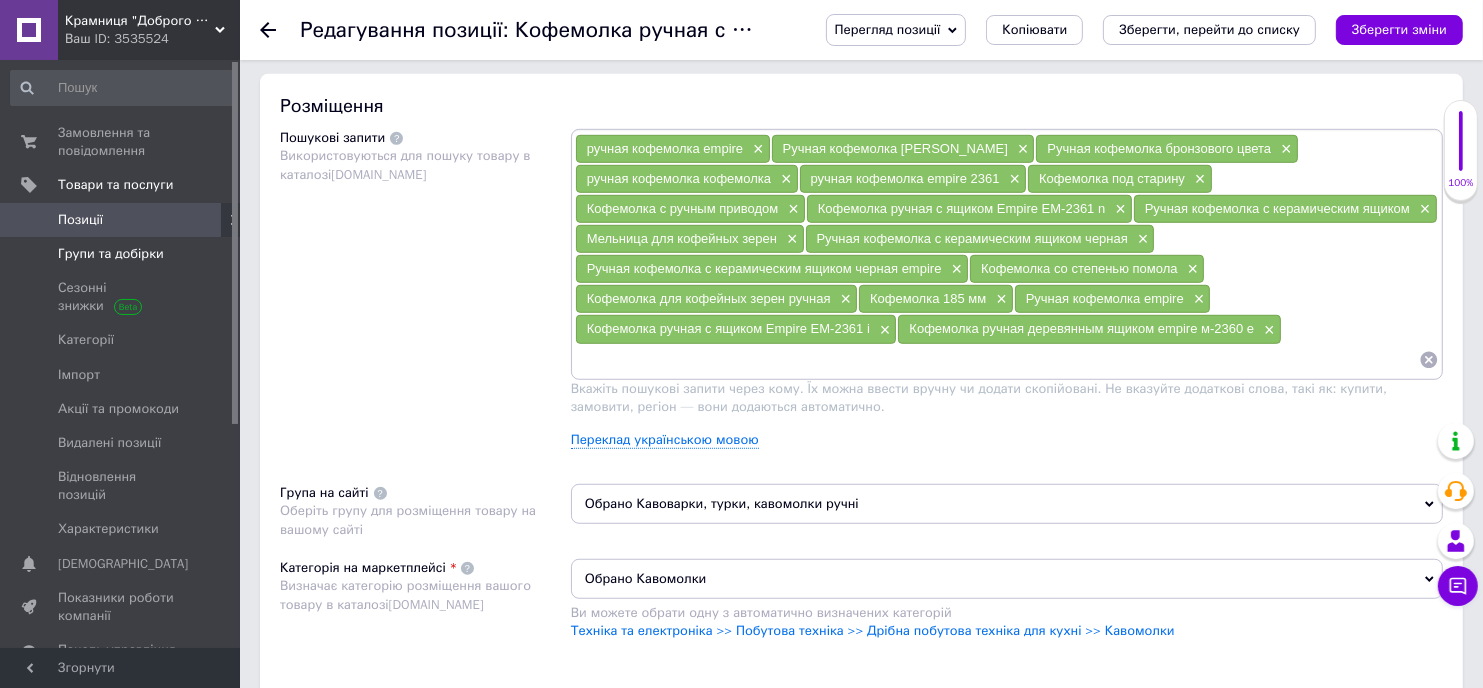 drag, startPoint x: 904, startPoint y: 42, endPoint x: 140, endPoint y: 262, distance: 795.0447 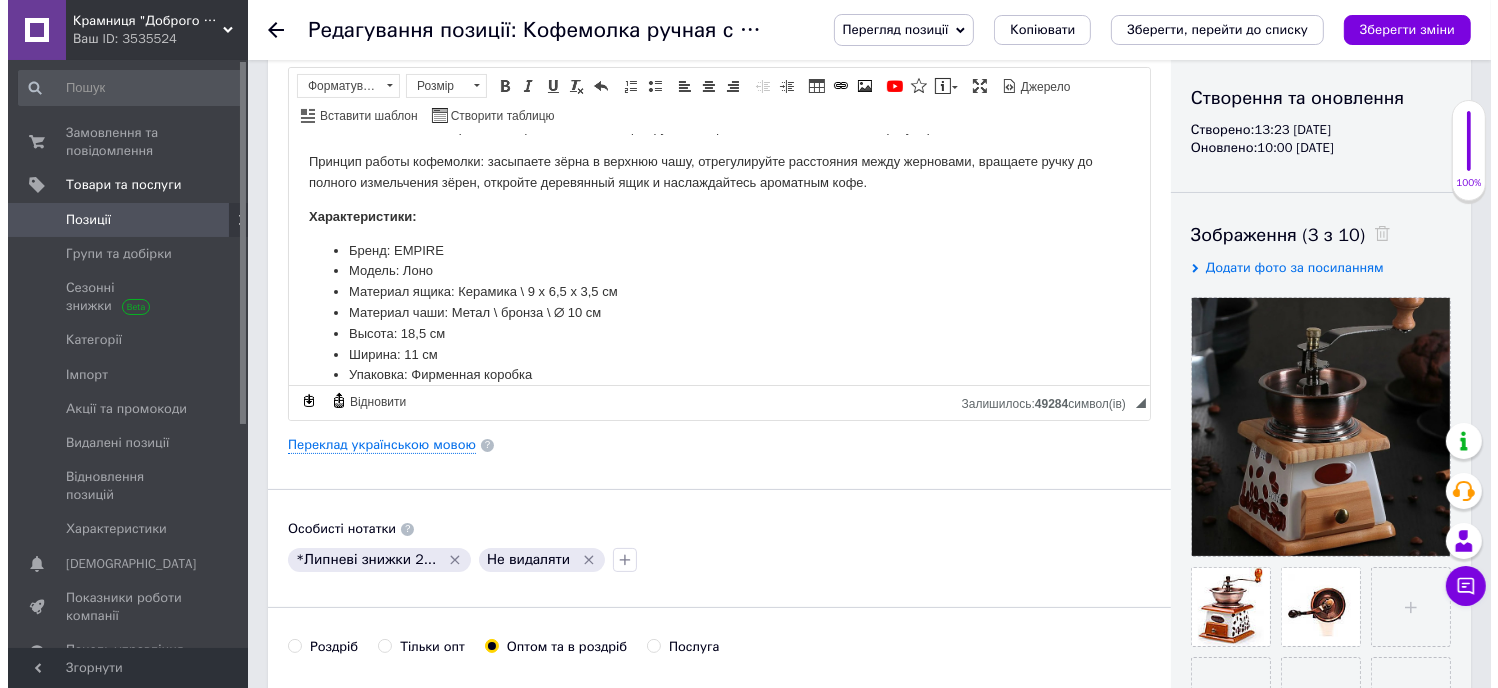scroll, scrollTop: 100, scrollLeft: 0, axis: vertical 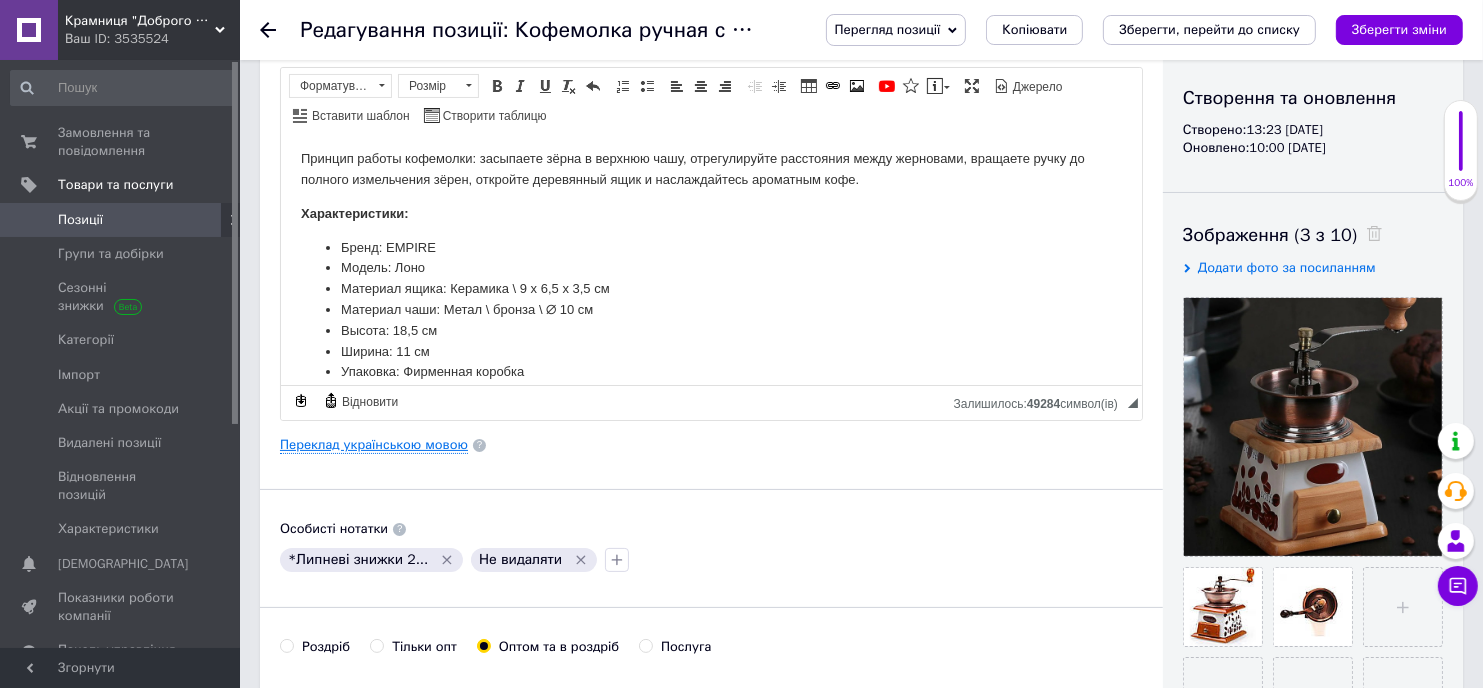 click on "Переклад українською мовою" at bounding box center (374, 445) 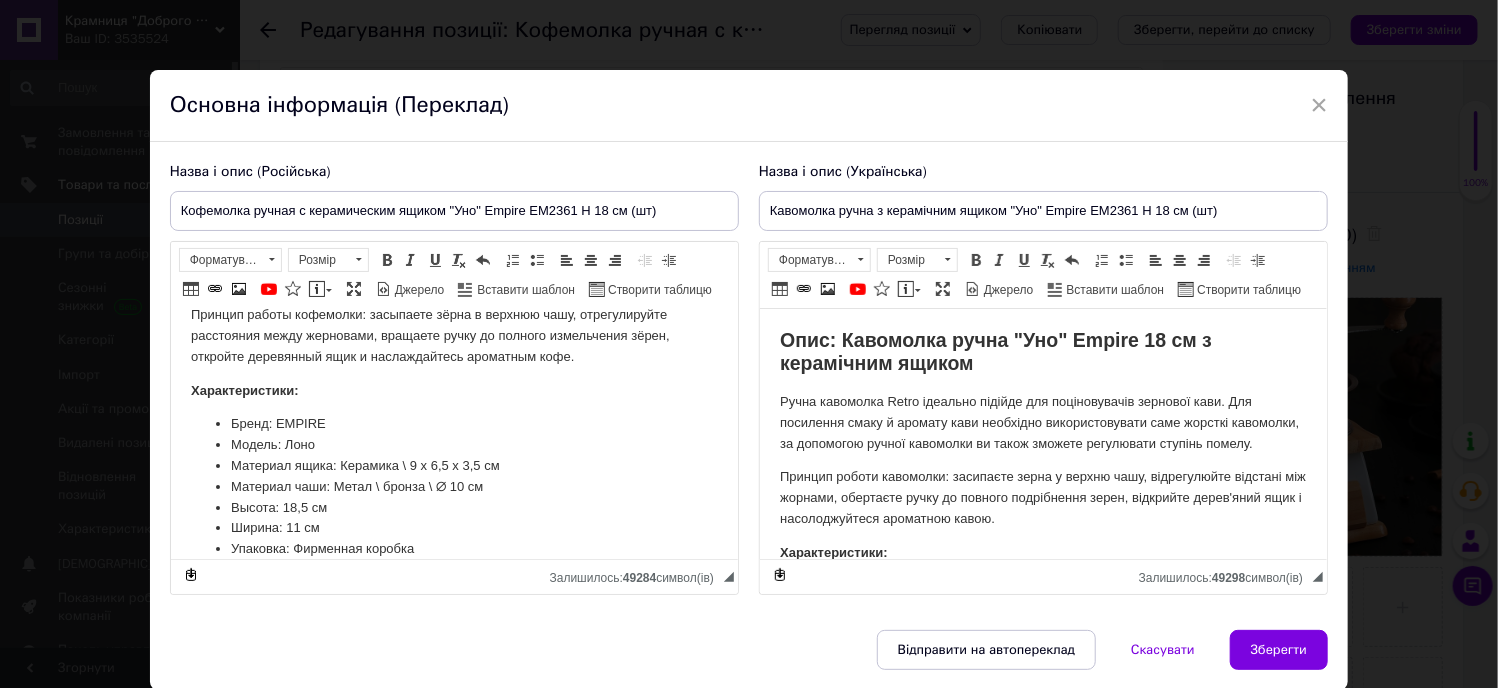 scroll, scrollTop: 200, scrollLeft: 0, axis: vertical 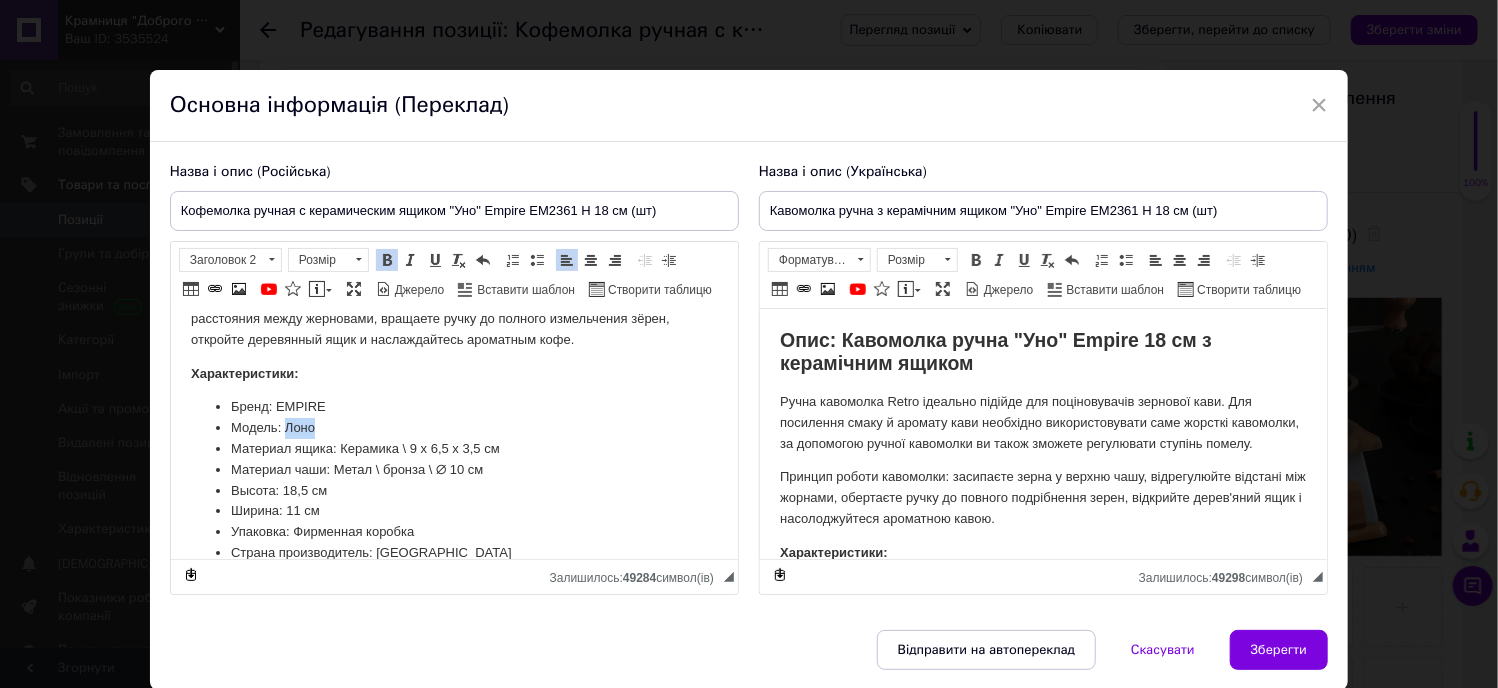 drag, startPoint x: 299, startPoint y: 424, endPoint x: 283, endPoint y: 420, distance: 16.492422 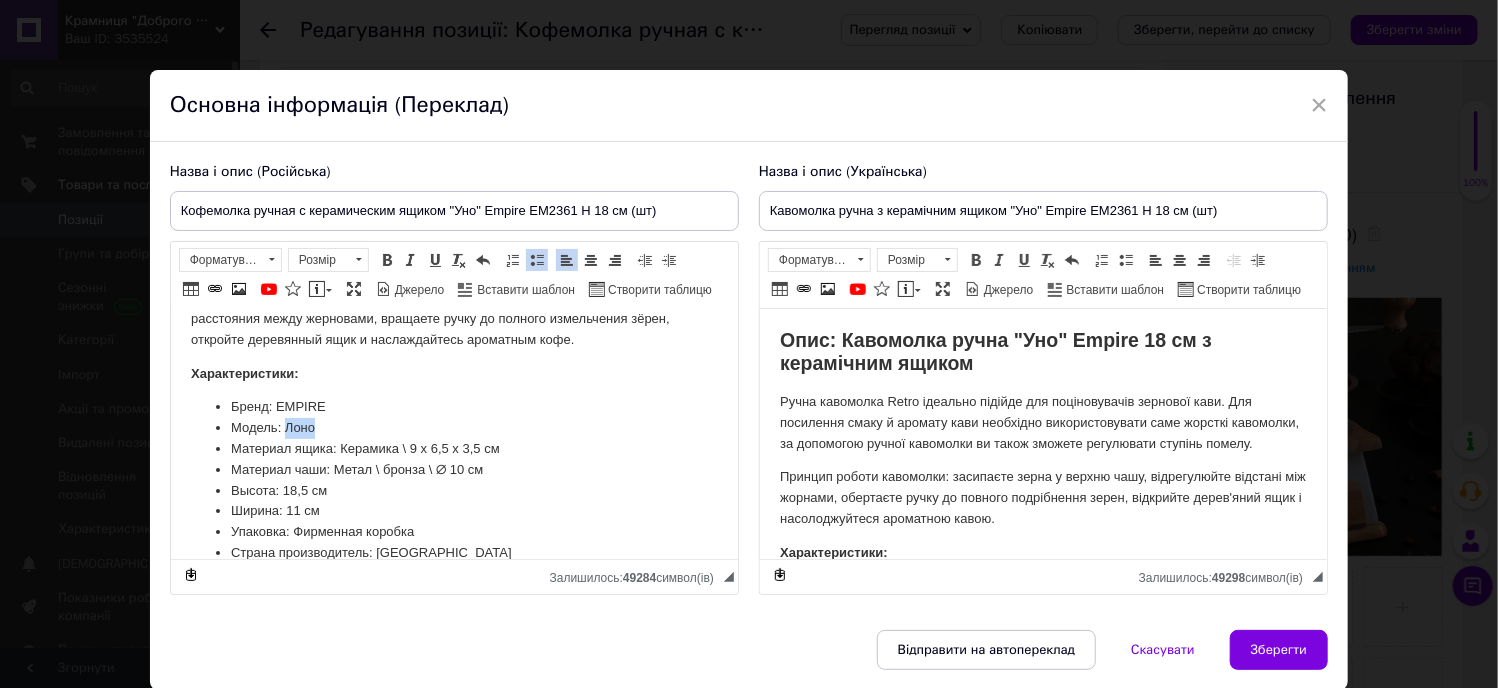 type 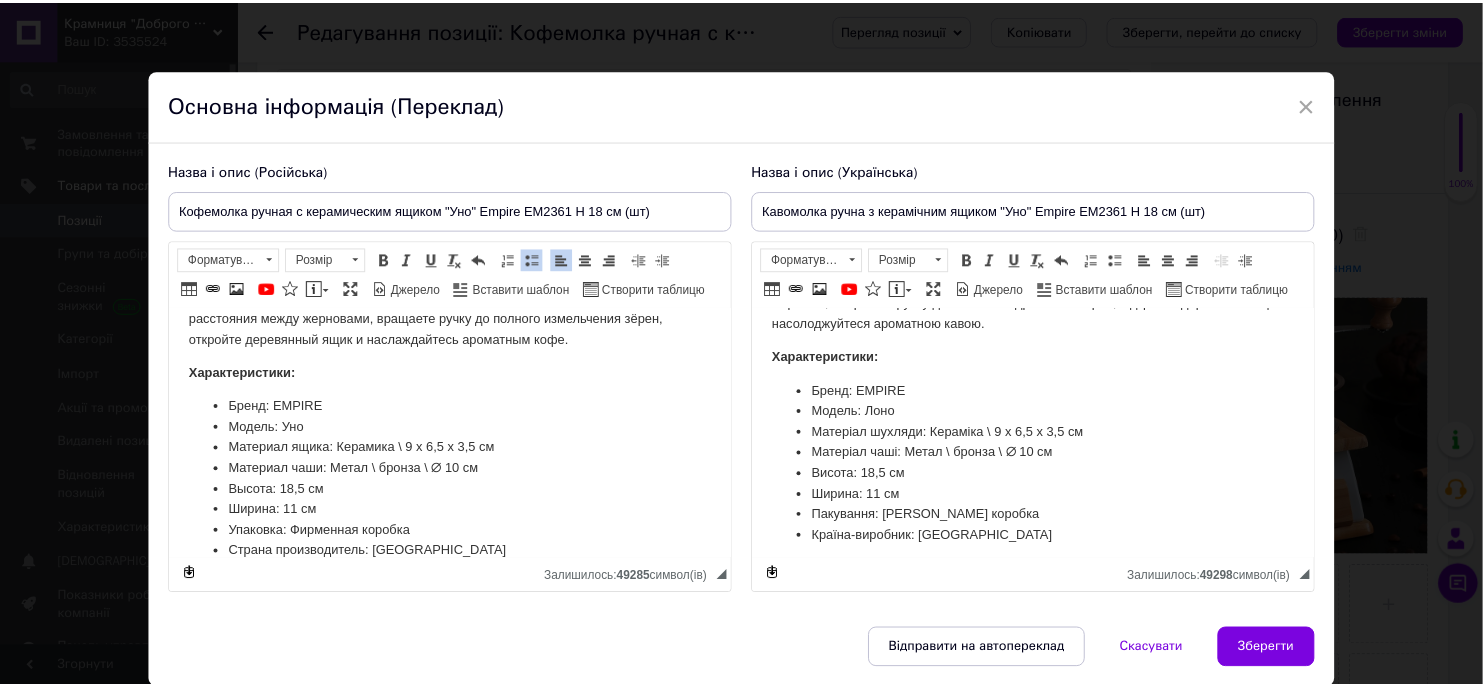 scroll, scrollTop: 200, scrollLeft: 0, axis: vertical 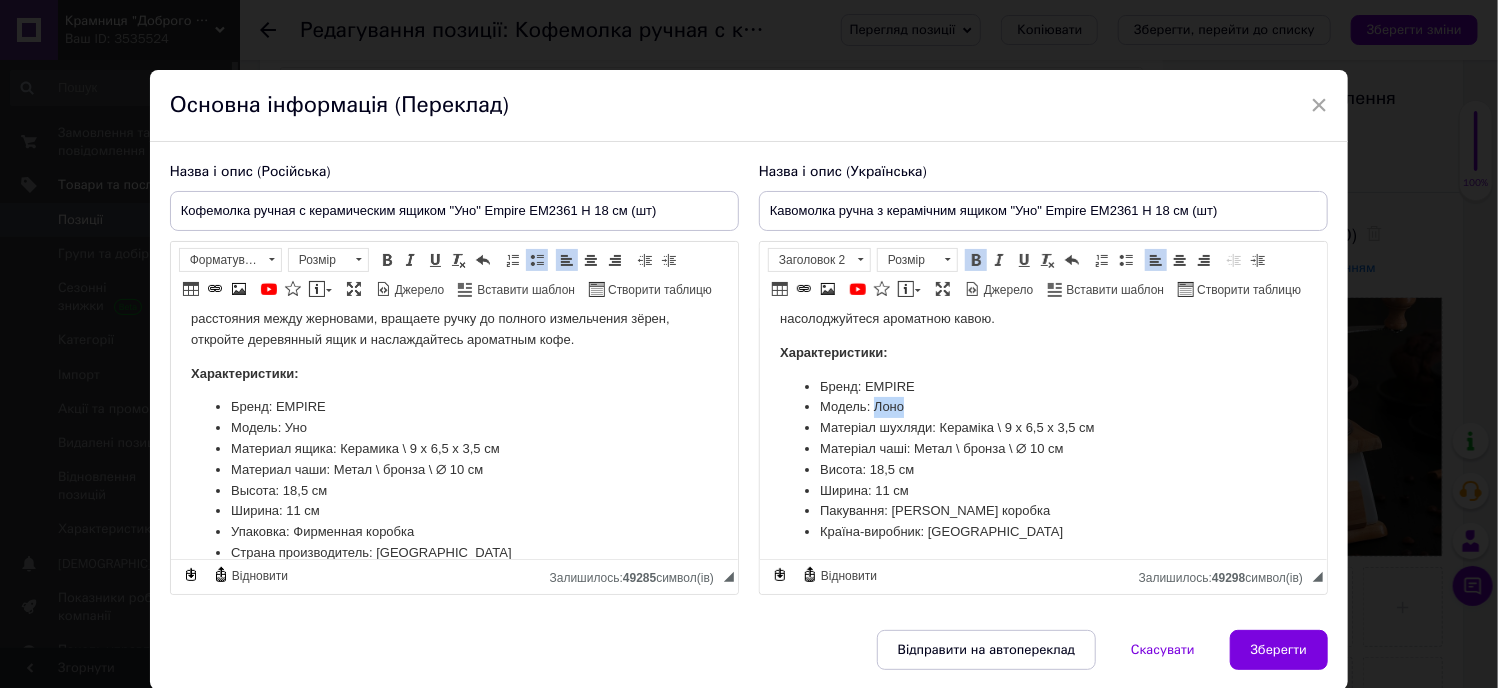 drag, startPoint x: 903, startPoint y: 426, endPoint x: 873, endPoint y: 423, distance: 30.149628 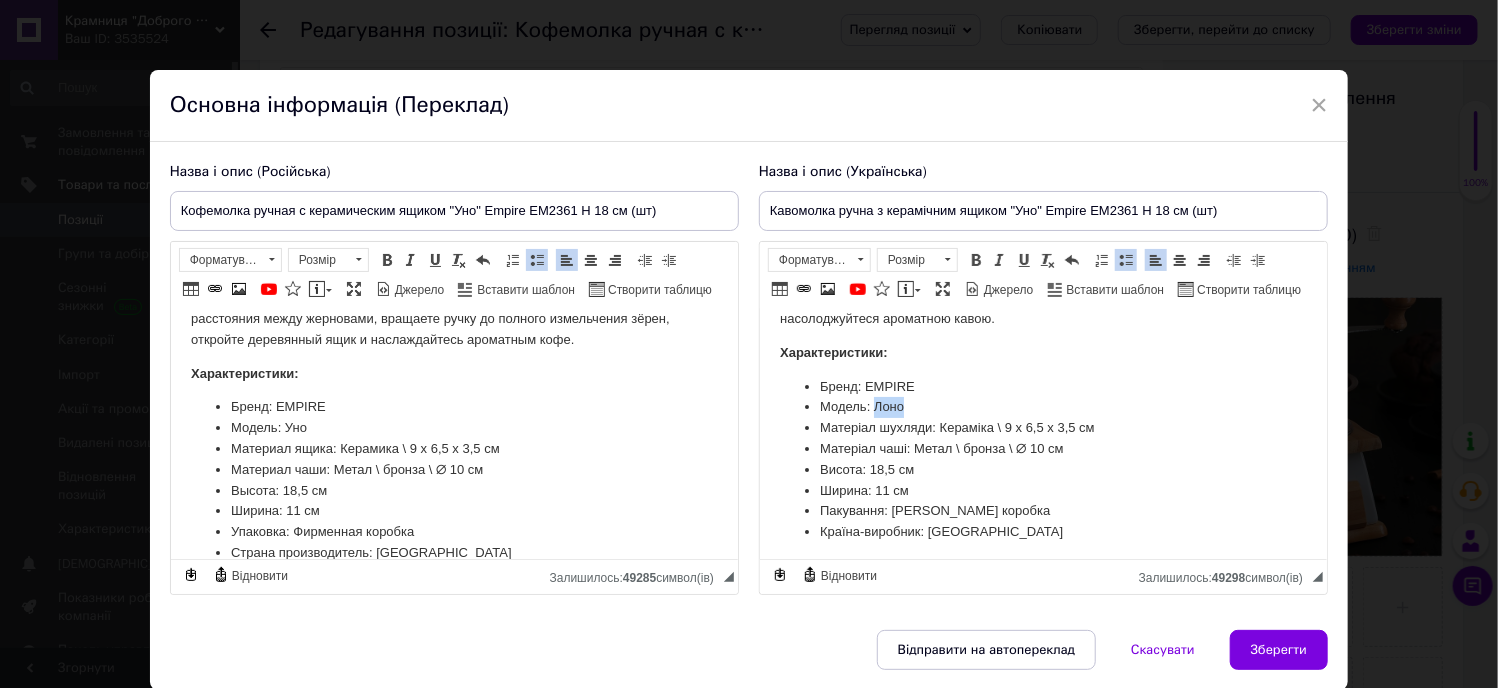 type 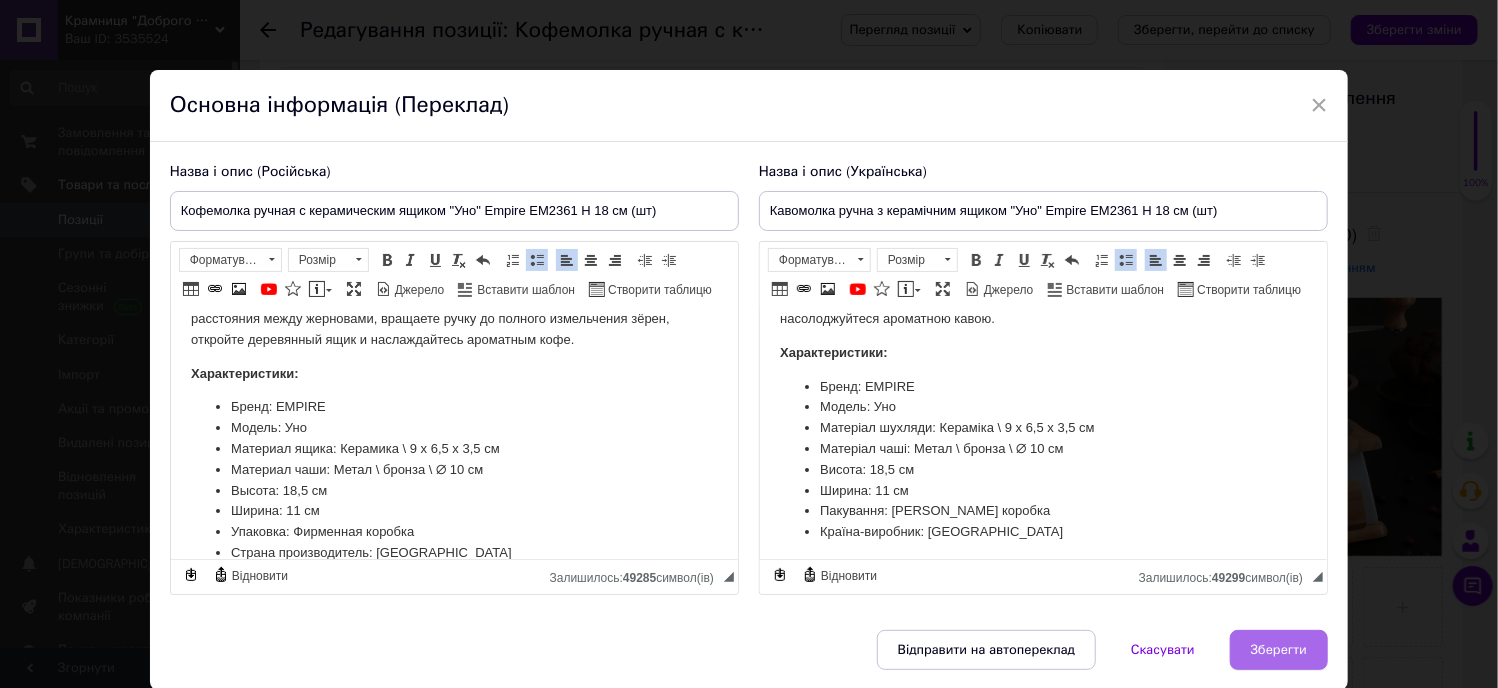 click on "Зберегти" at bounding box center [1279, 650] 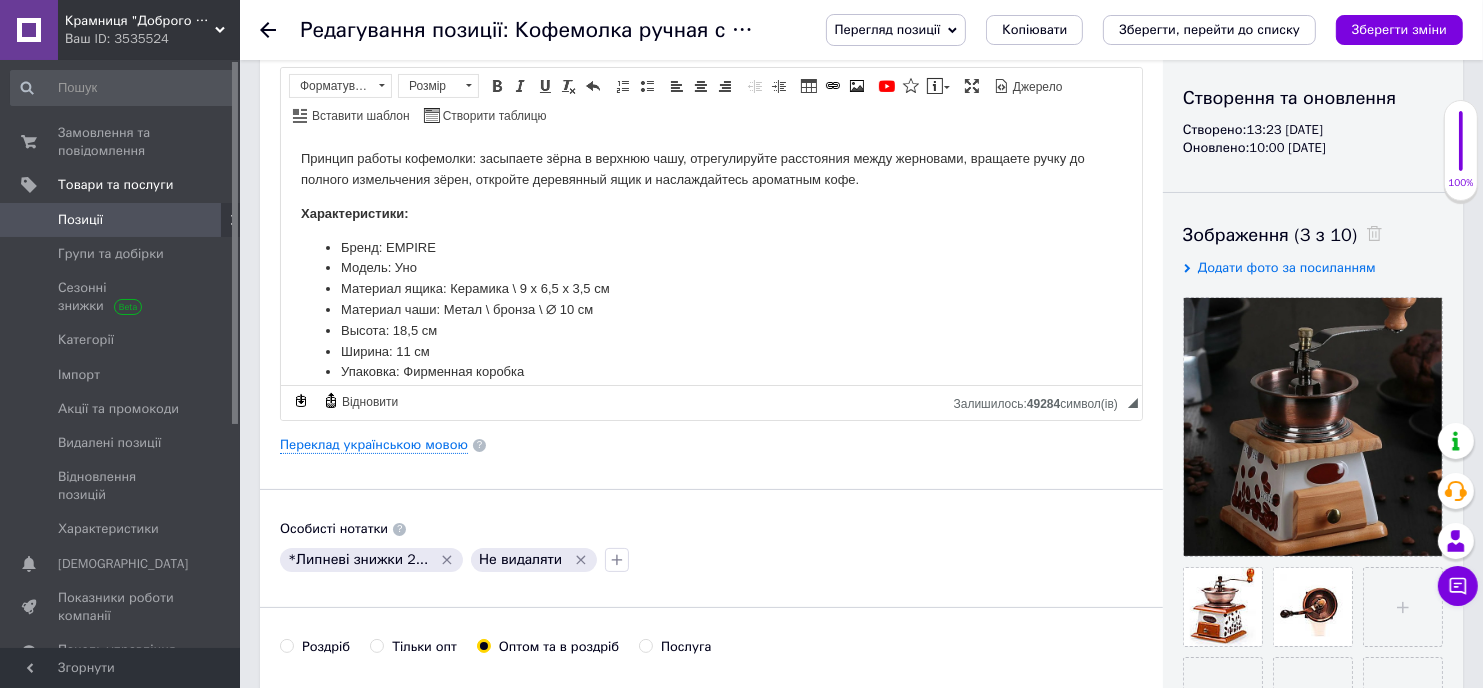 scroll, scrollTop: 40, scrollLeft: 0, axis: vertical 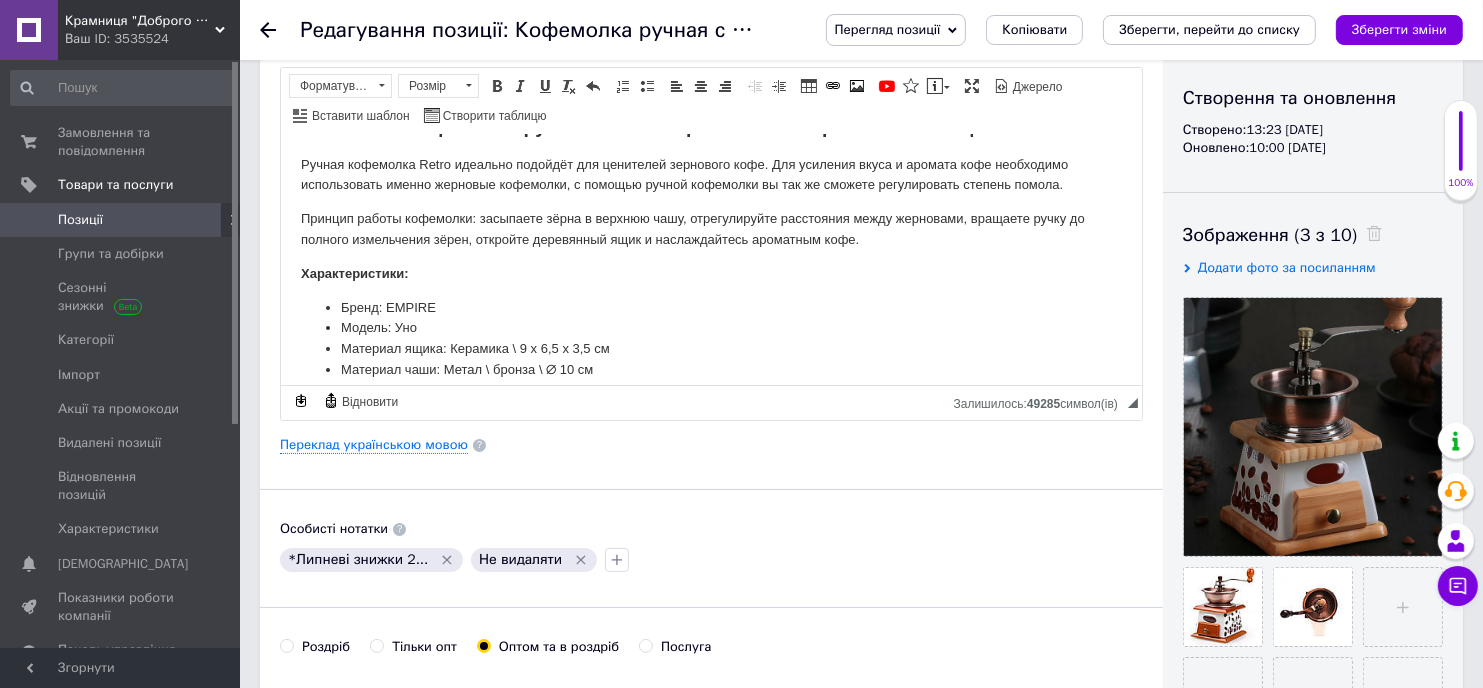 click on "Зберегти зміни" at bounding box center [1399, 30] 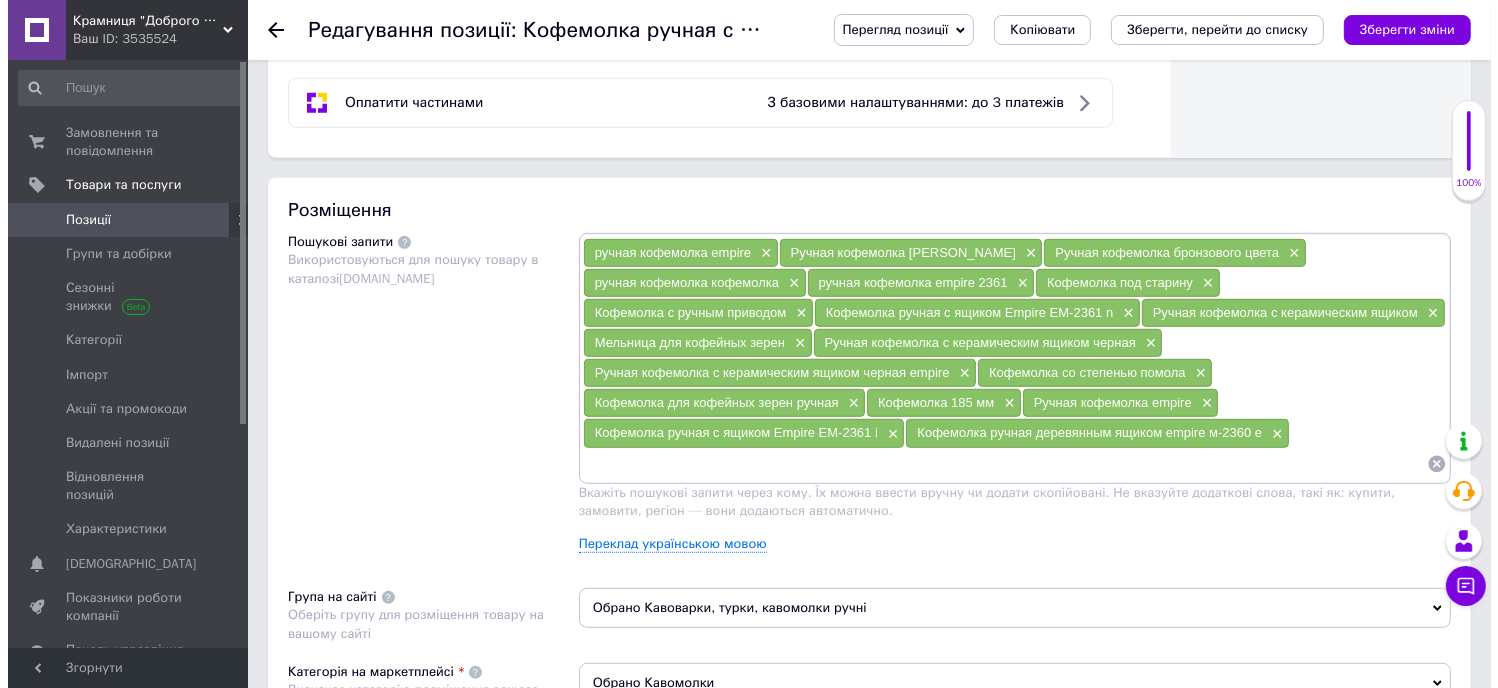 scroll, scrollTop: 1100, scrollLeft: 0, axis: vertical 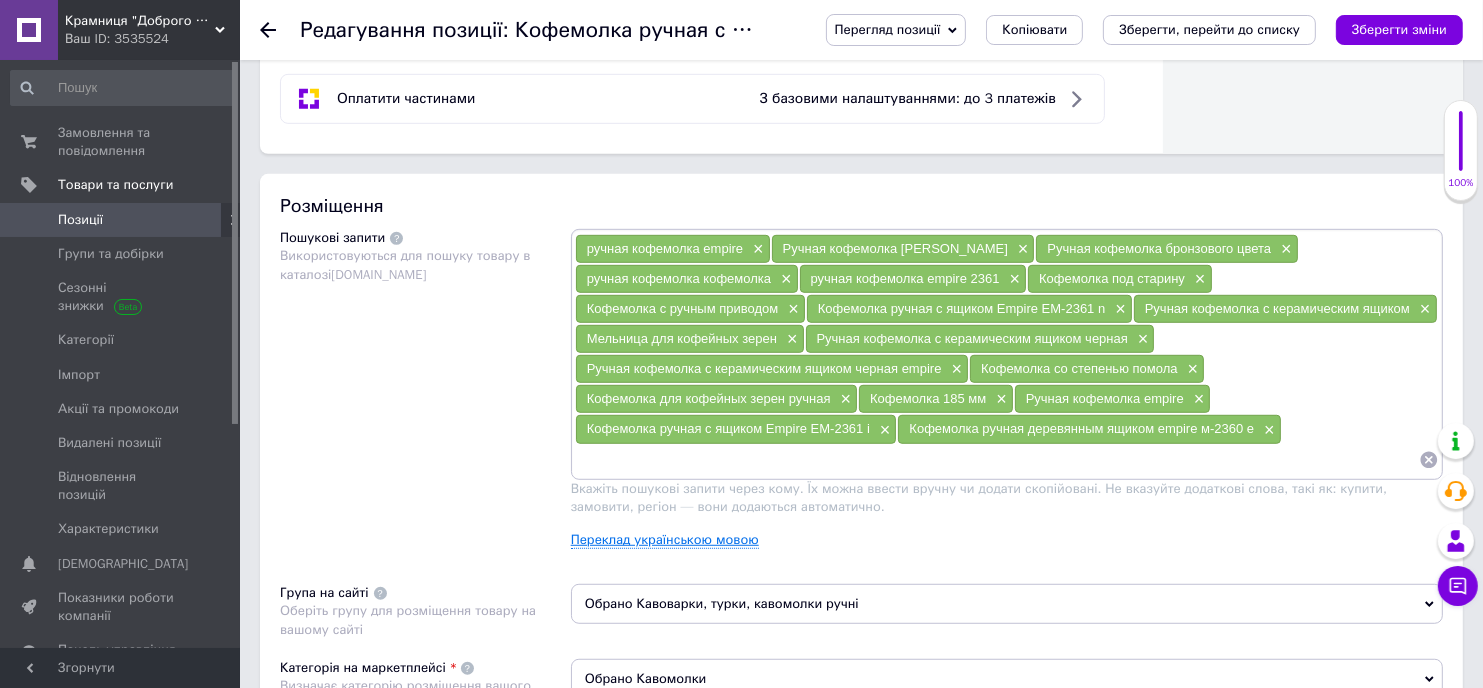 click on "Переклад українською мовою" at bounding box center (665, 540) 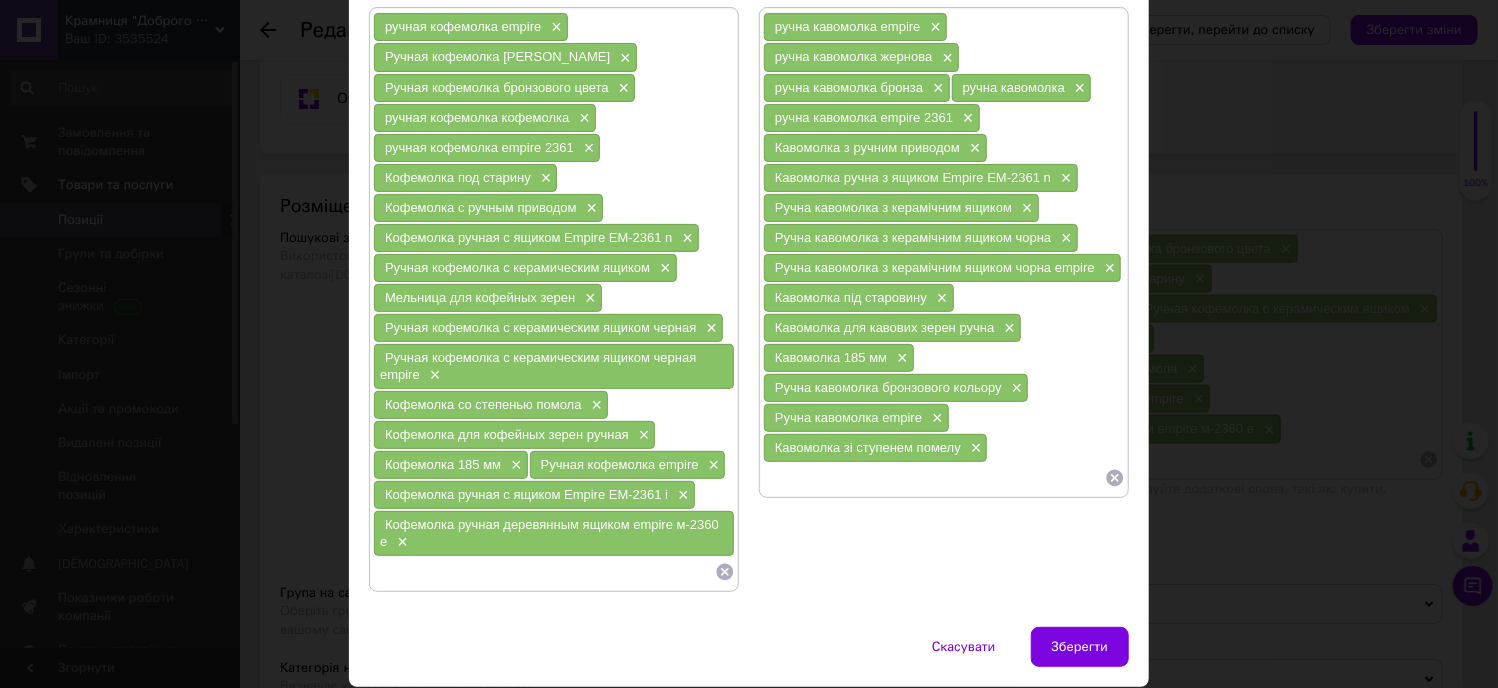 scroll, scrollTop: 200, scrollLeft: 0, axis: vertical 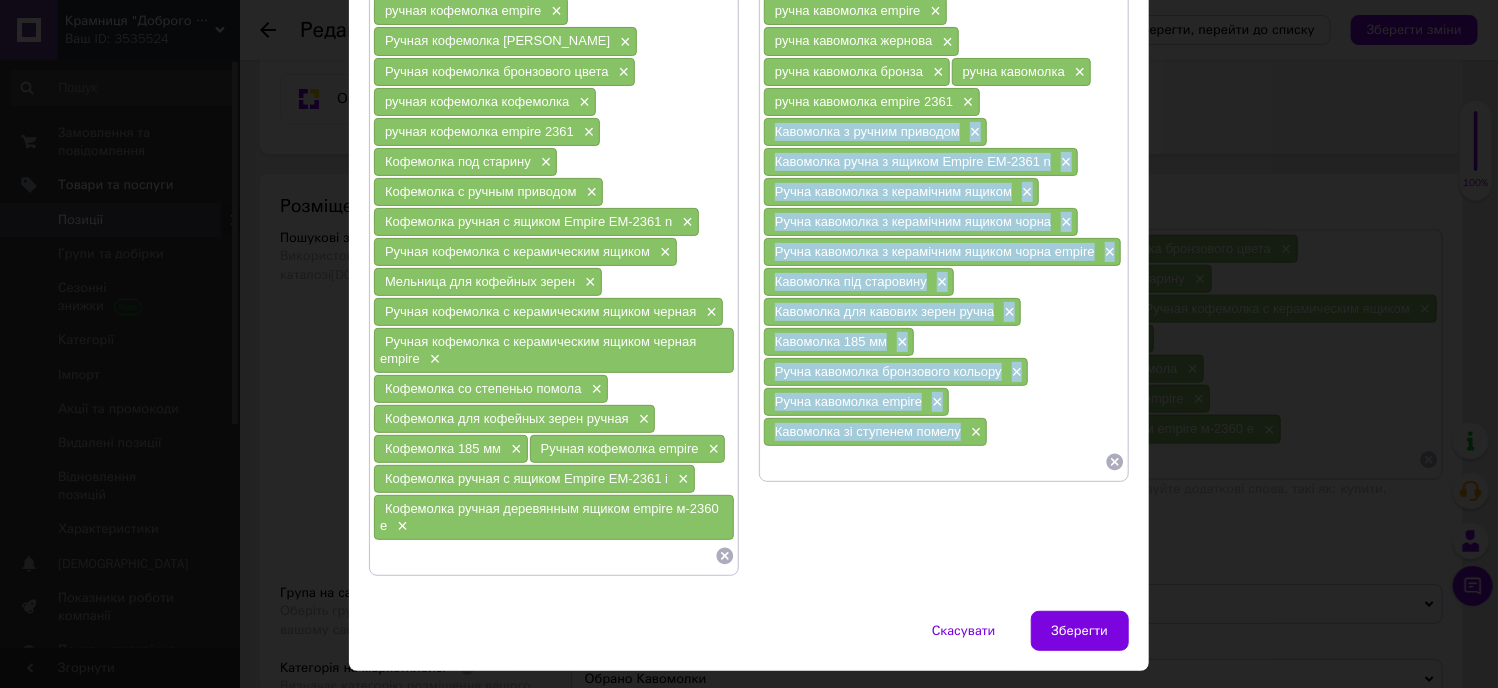 drag, startPoint x: 757, startPoint y: 125, endPoint x: 967, endPoint y: 433, distance: 372.77875 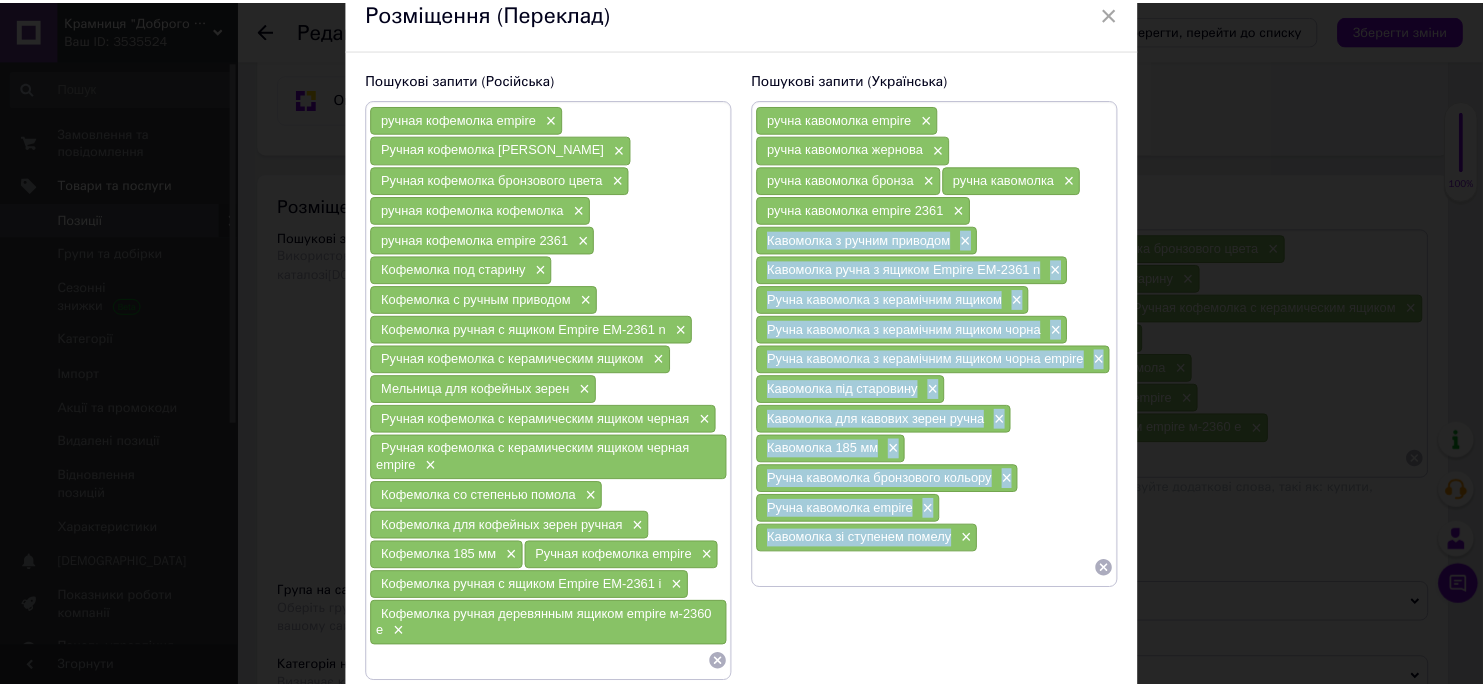 scroll, scrollTop: 244, scrollLeft: 0, axis: vertical 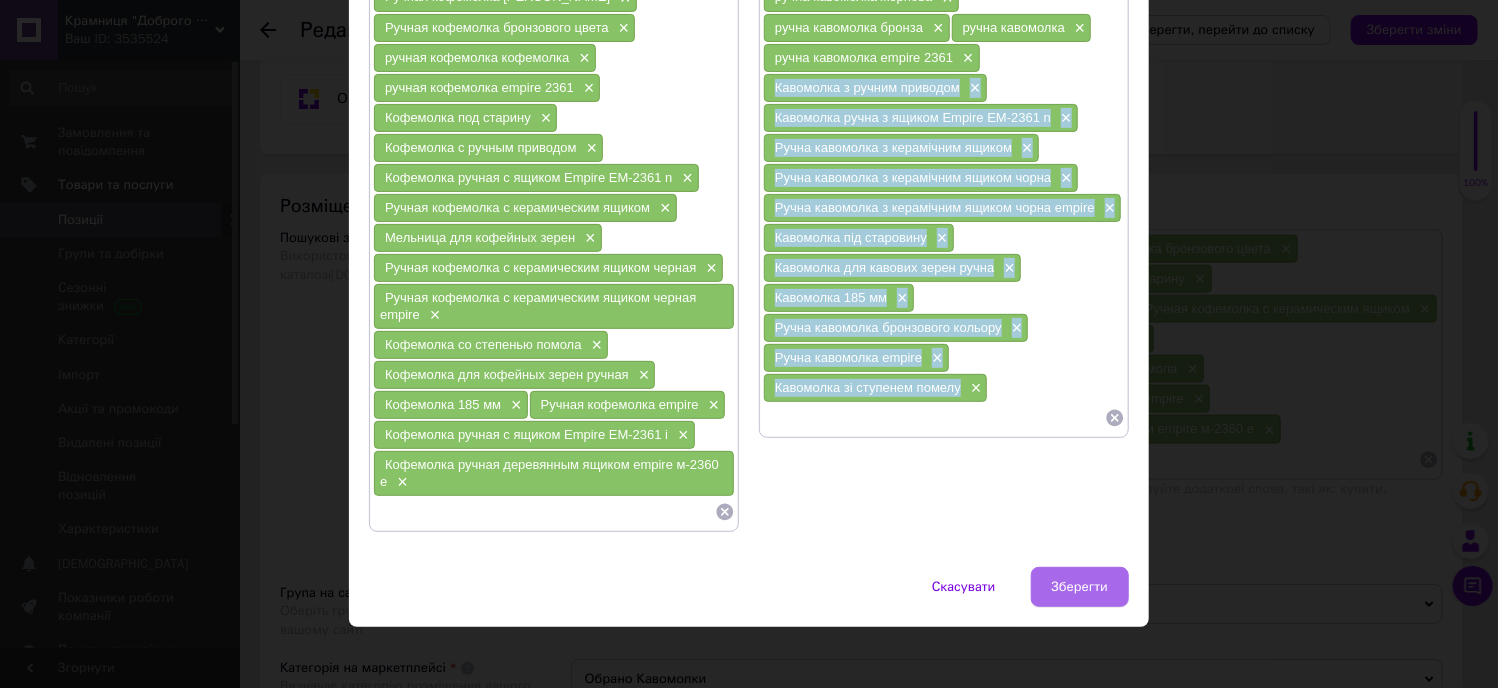 click on "Зберегти" at bounding box center [1080, 587] 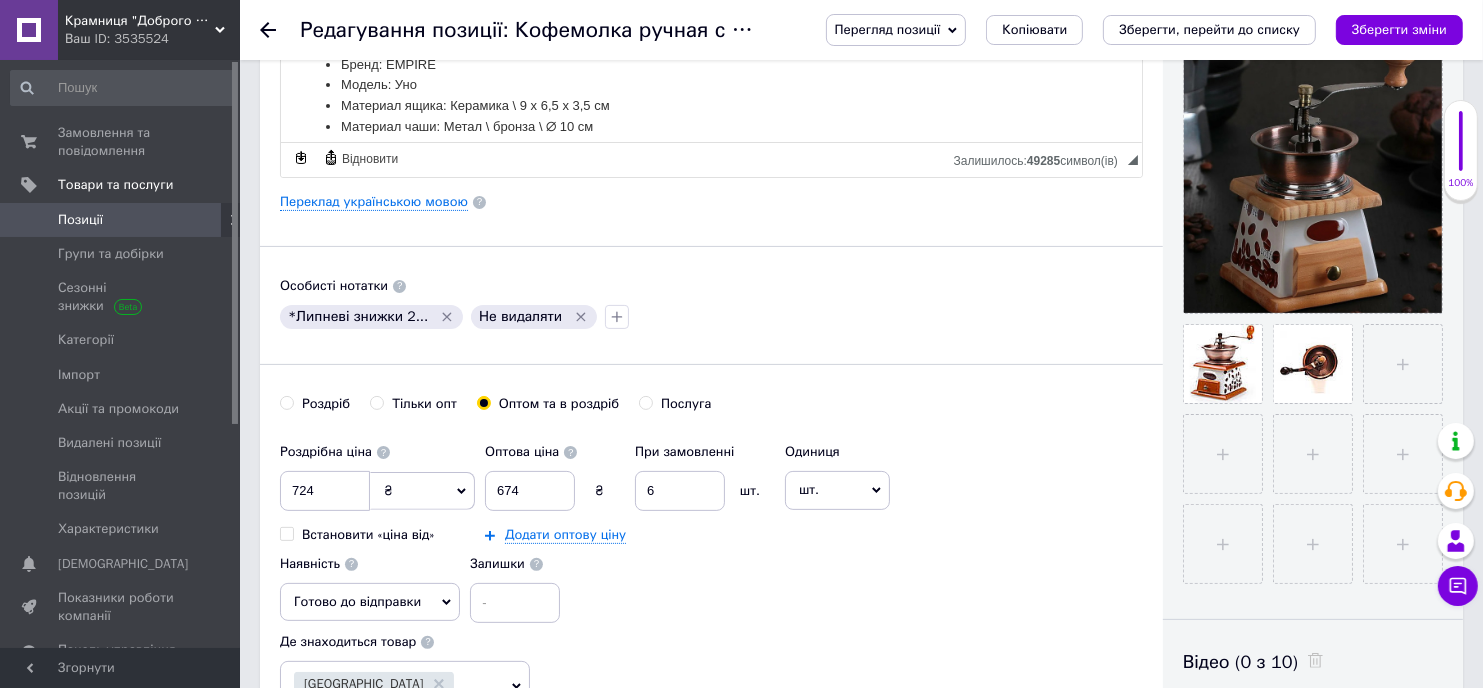 scroll, scrollTop: 200, scrollLeft: 0, axis: vertical 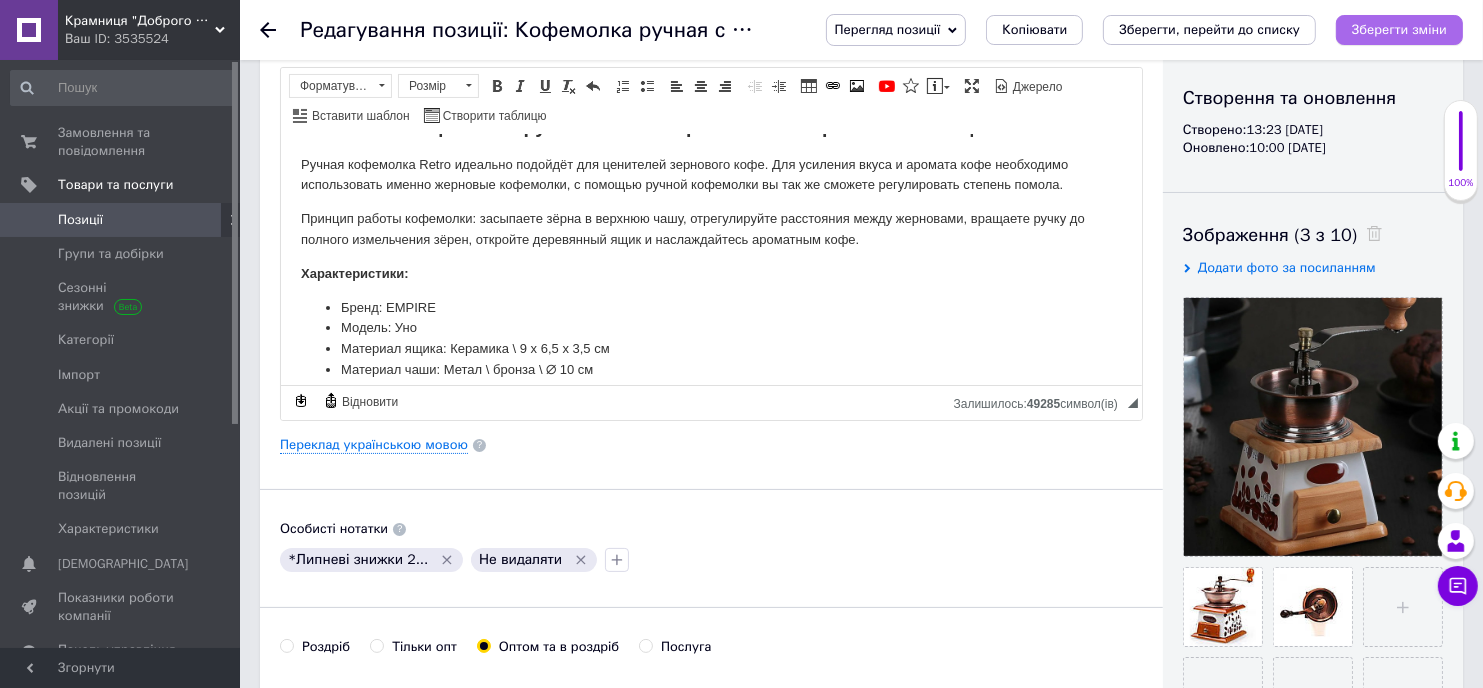 click on "Зберегти зміни" at bounding box center (1399, 29) 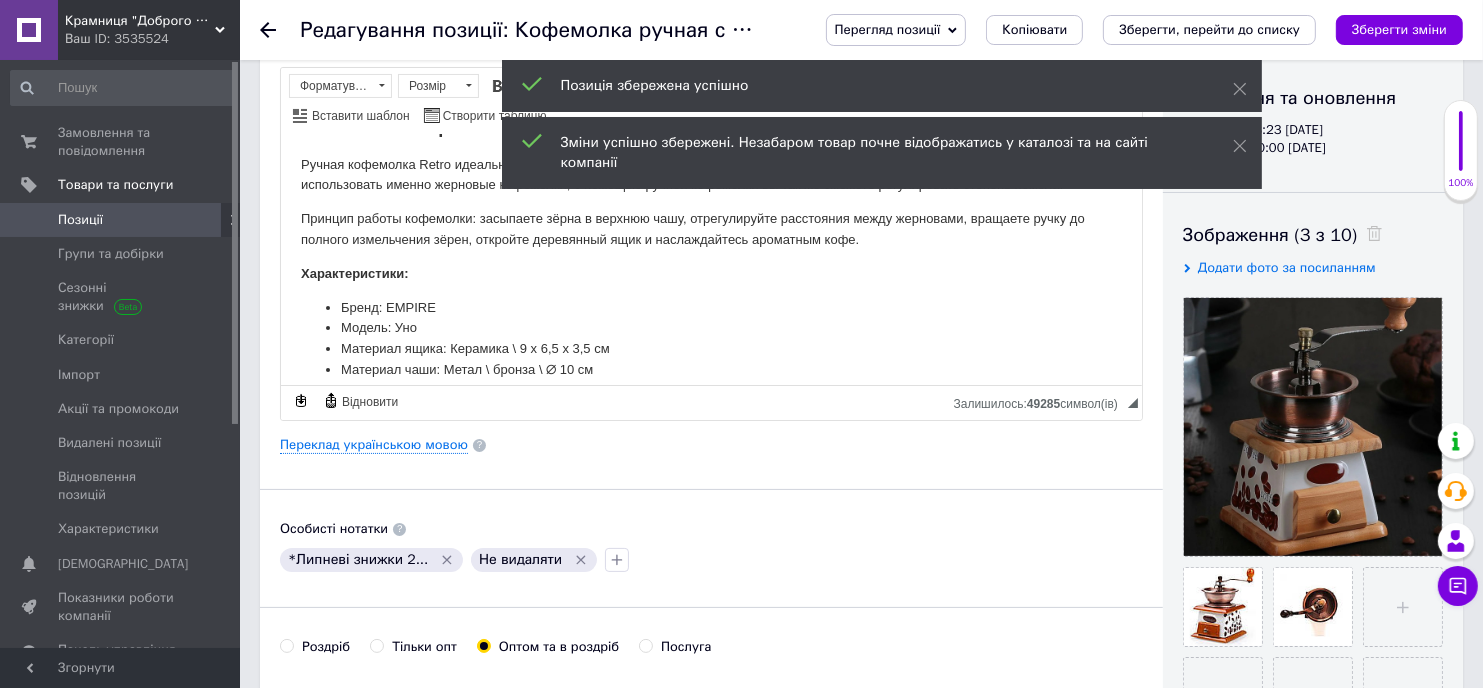 click on "Позиції" at bounding box center [123, 220] 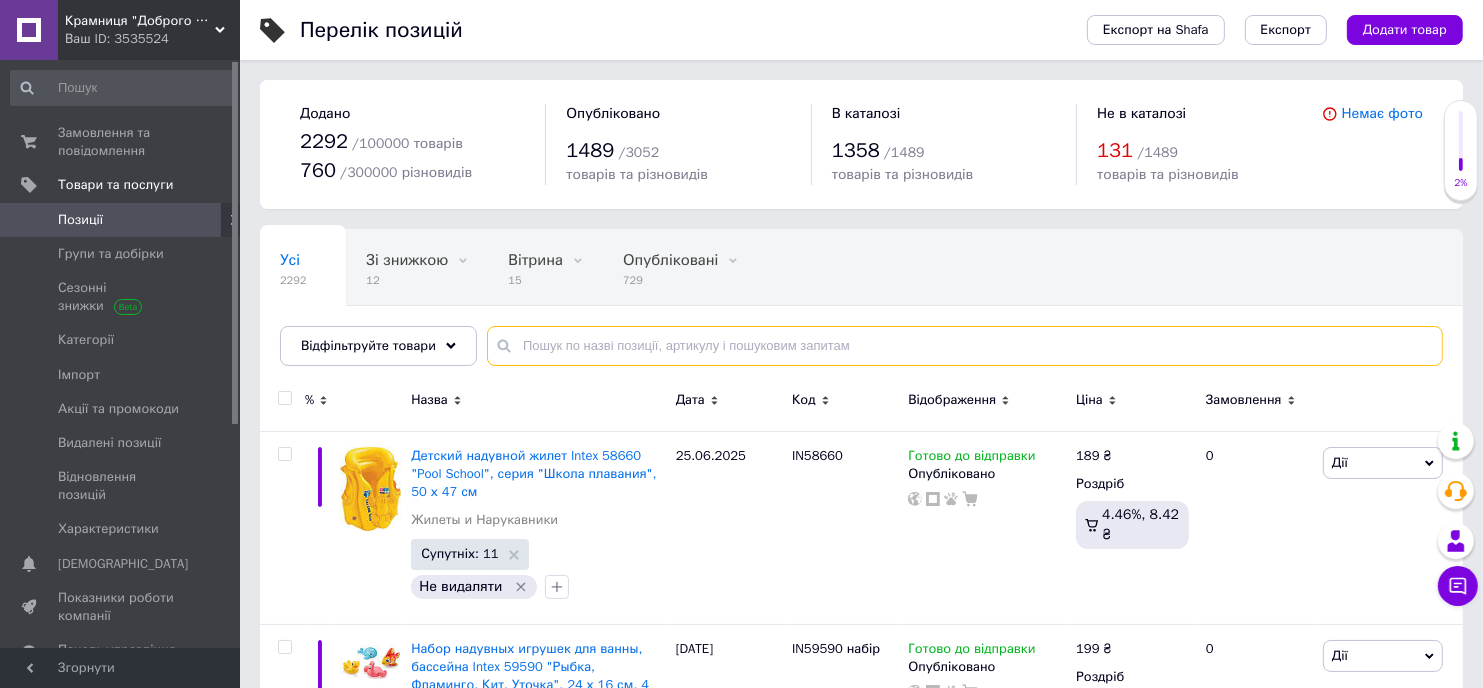 click at bounding box center [965, 346] 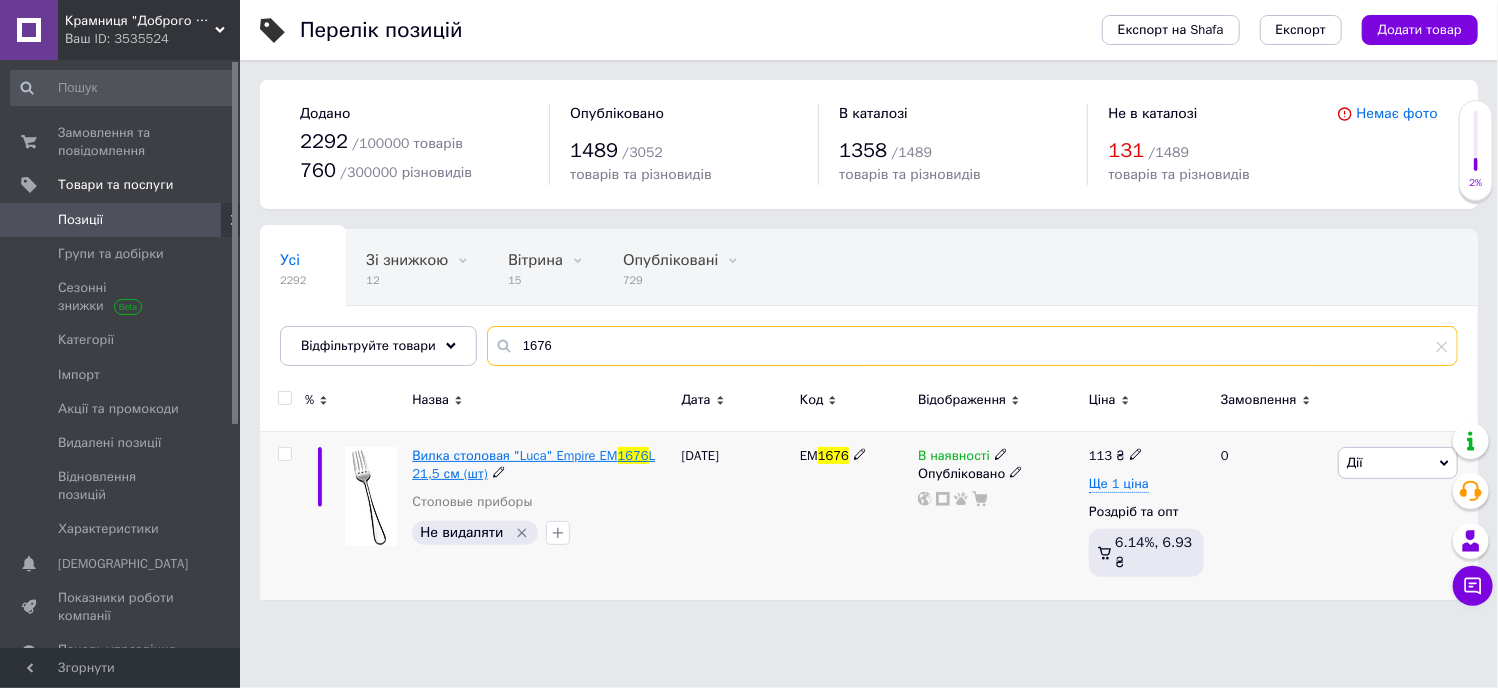 type on "1676" 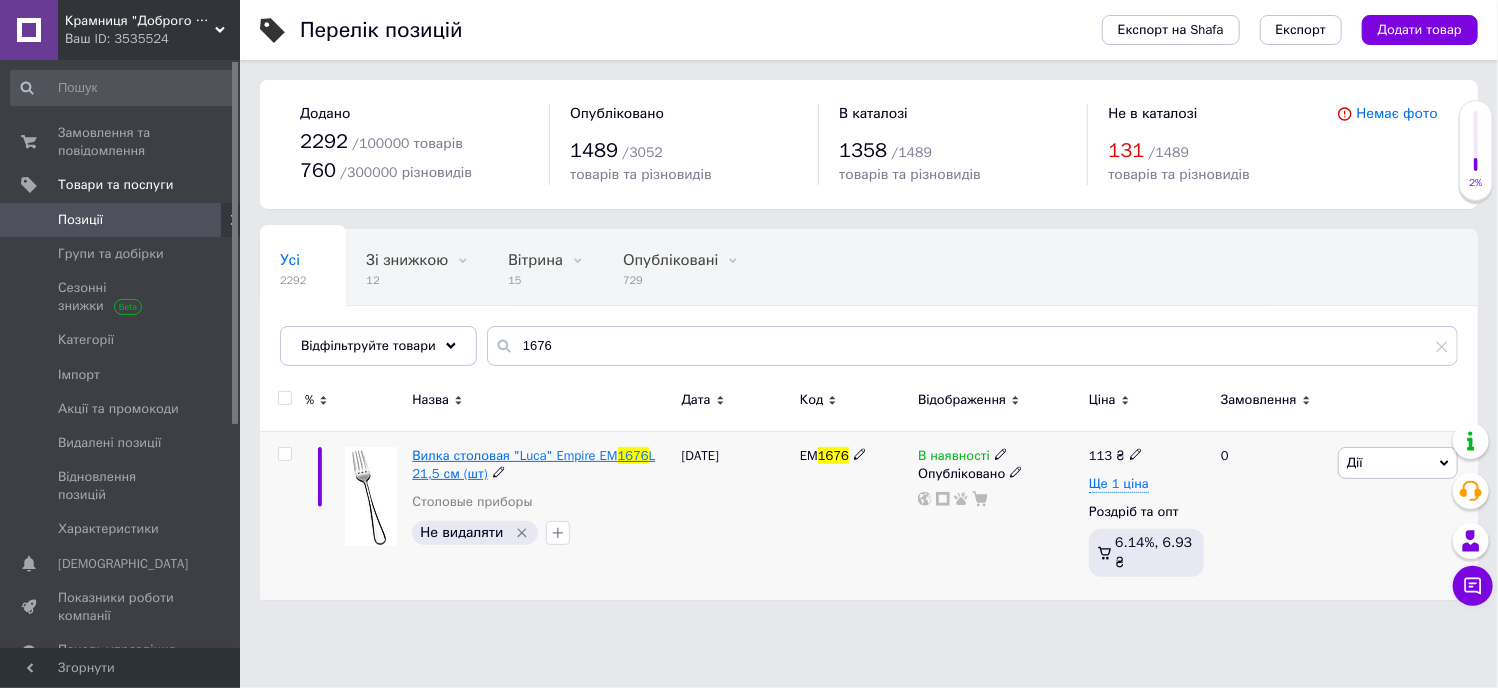 click on "Вилка столовая "Luca" Empire EM" at bounding box center [514, 455] 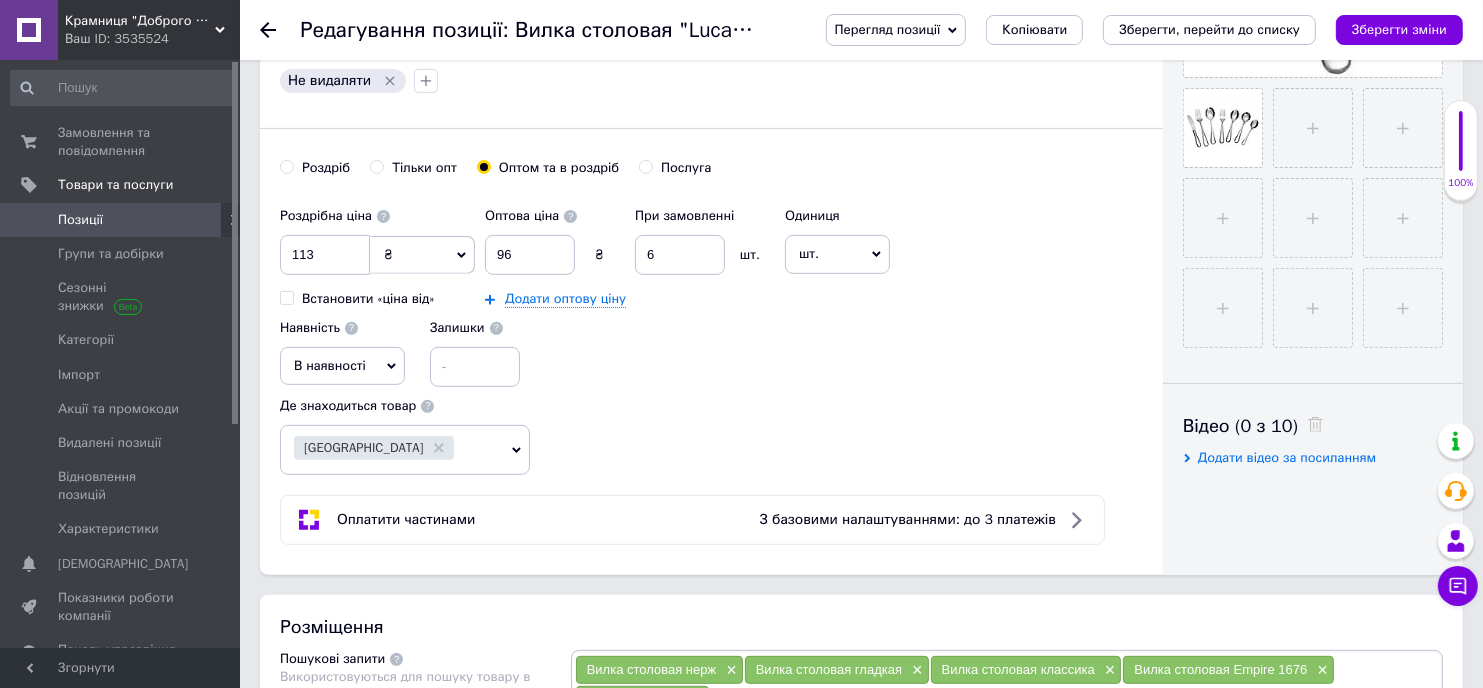 scroll, scrollTop: 700, scrollLeft: 0, axis: vertical 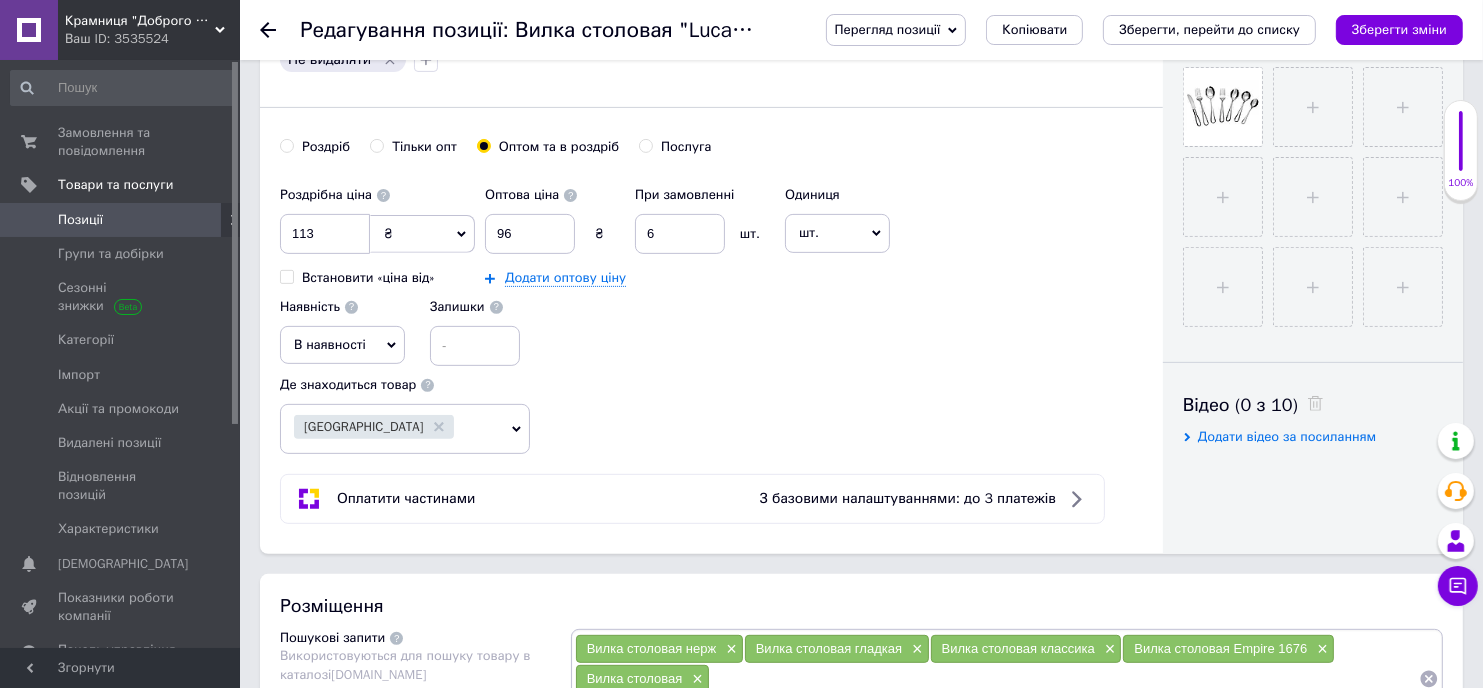 click on "В наявності" at bounding box center [342, 345] 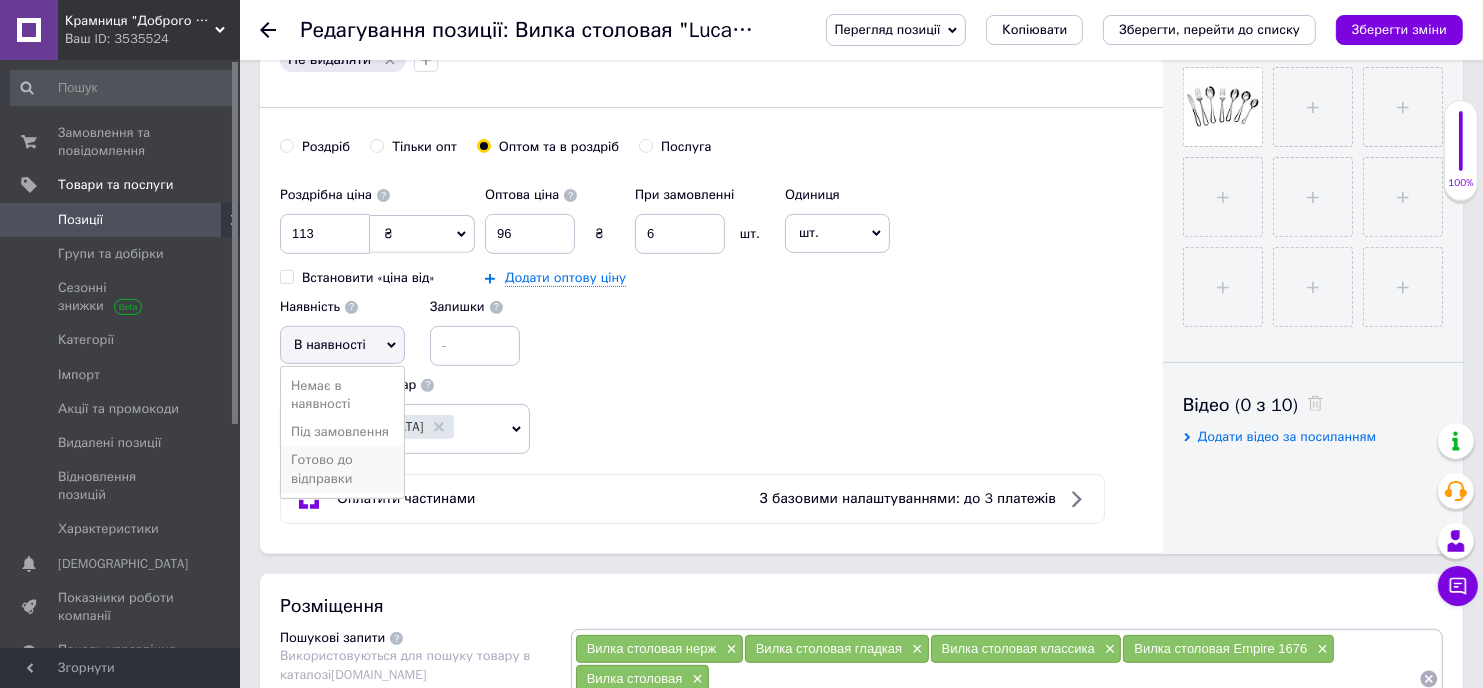 click on "Готово до відправки" at bounding box center [342, 469] 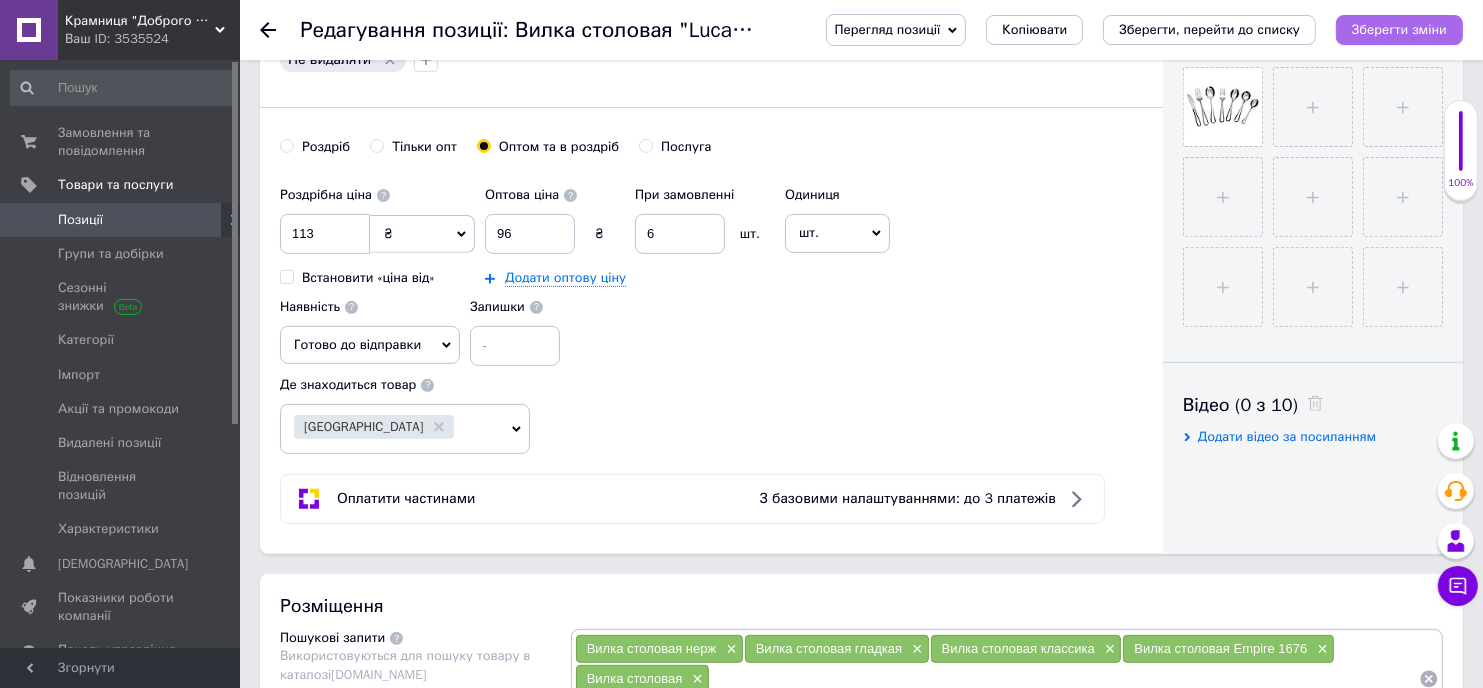 click on "Зберегти зміни" at bounding box center (1399, 29) 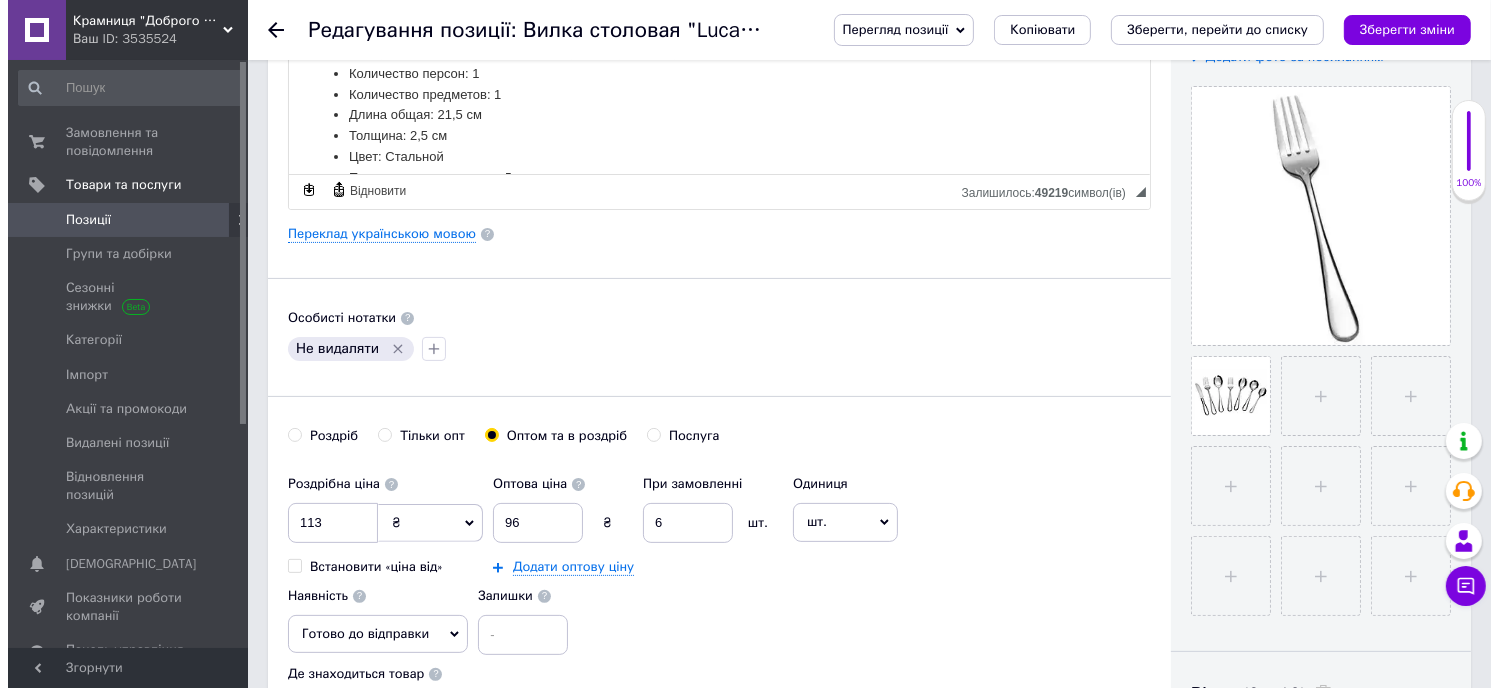 scroll, scrollTop: 400, scrollLeft: 0, axis: vertical 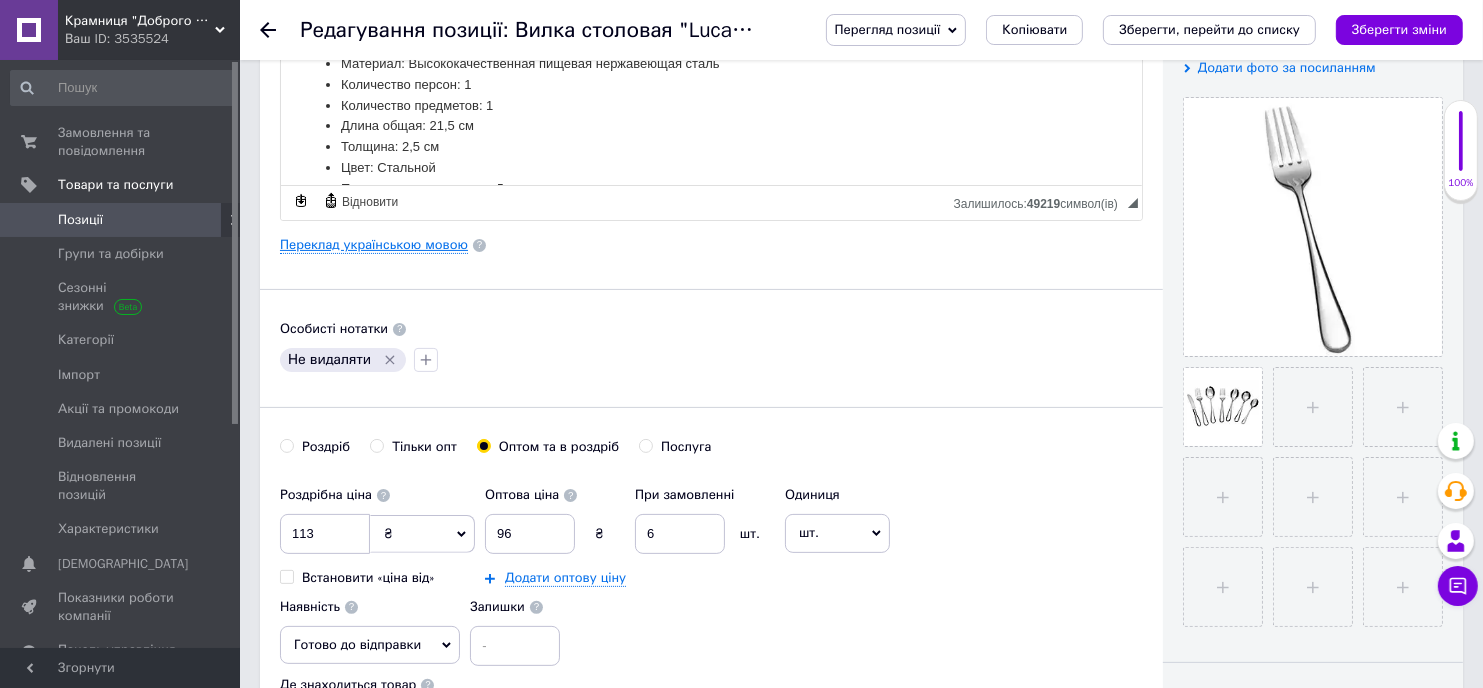 click on "Переклад українською мовою" at bounding box center [374, 245] 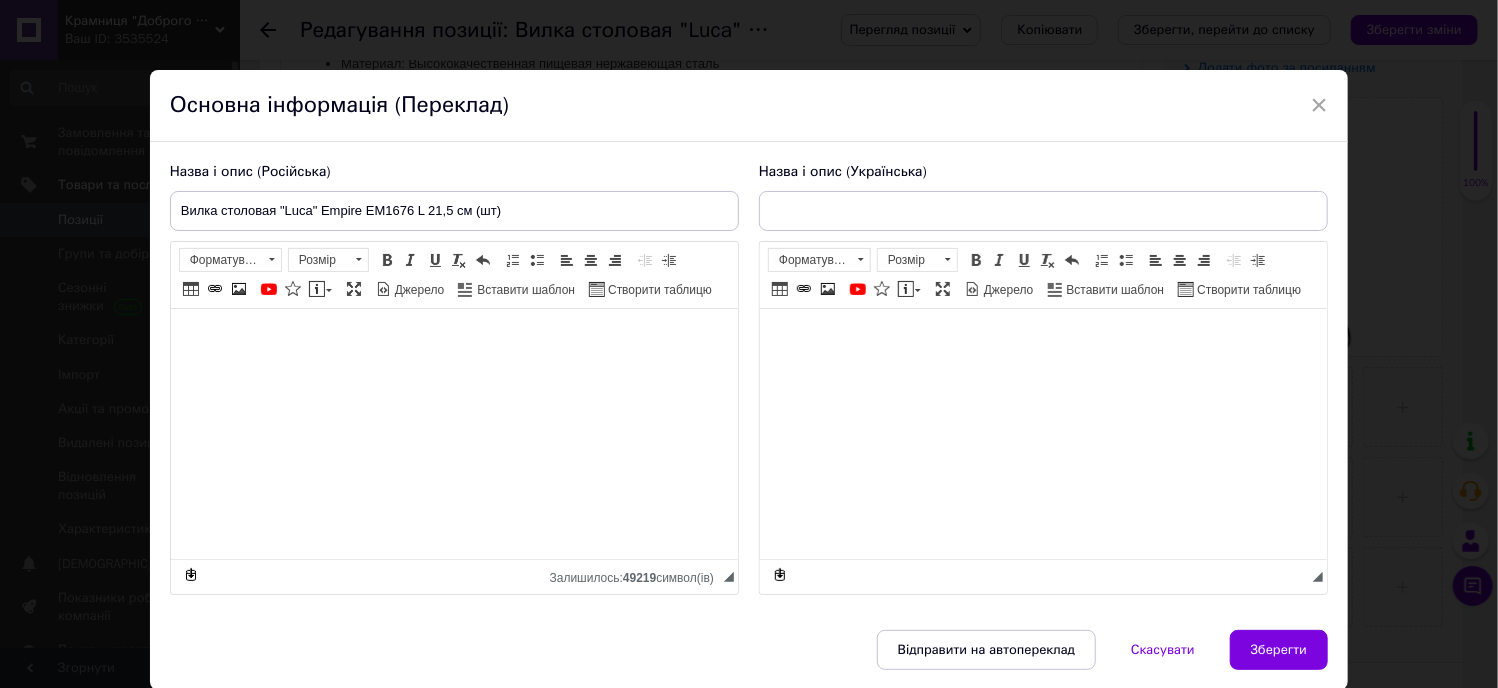 type on "Виделка столова "Luca" Empire EM1676 L 21,5 см (шт)" 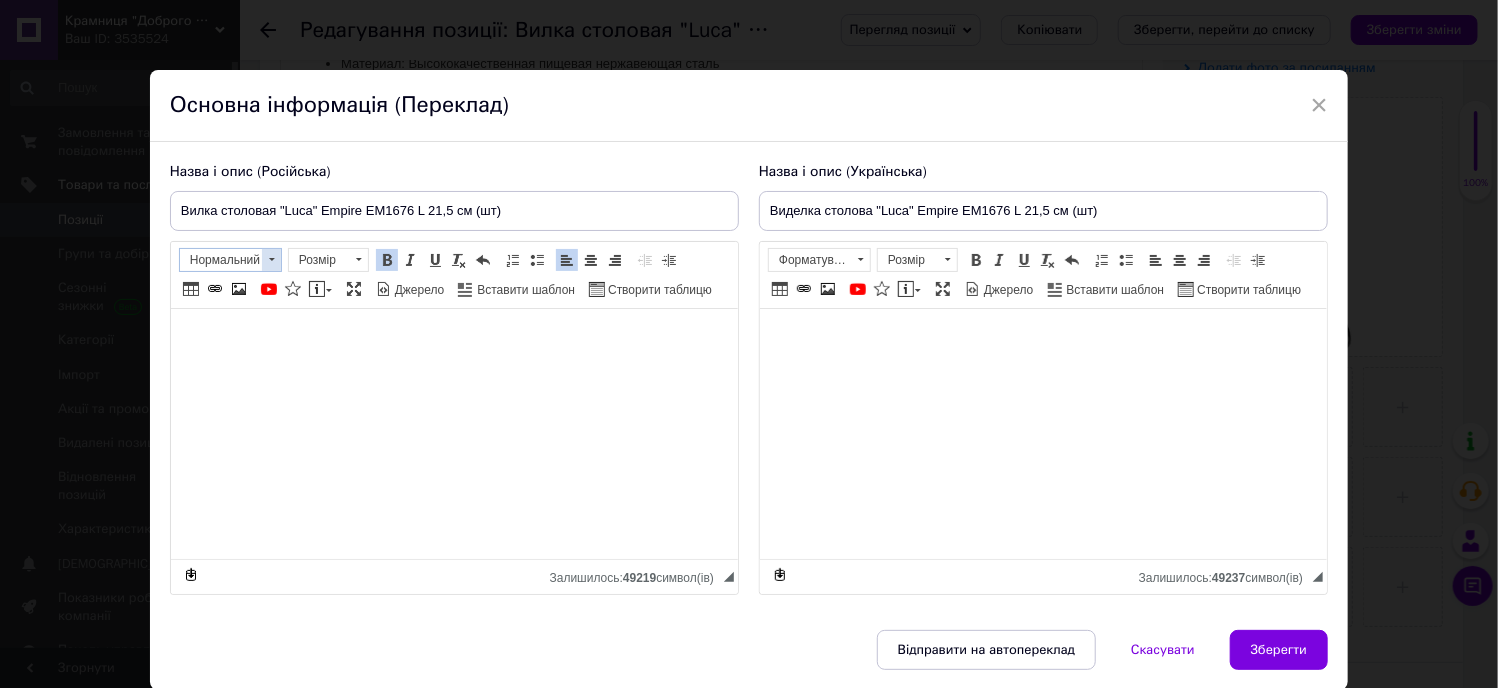 click on "Нормальний" at bounding box center [221, 260] 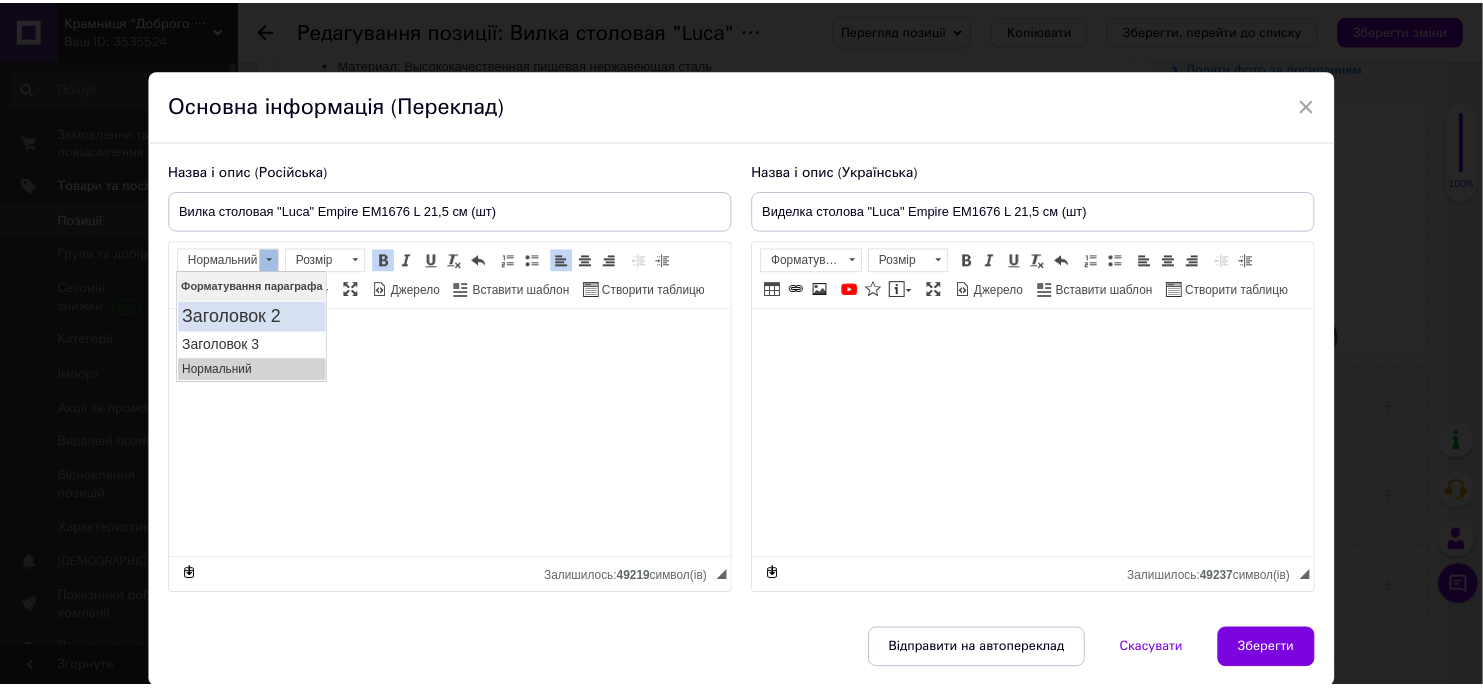 scroll, scrollTop: 0, scrollLeft: 0, axis: both 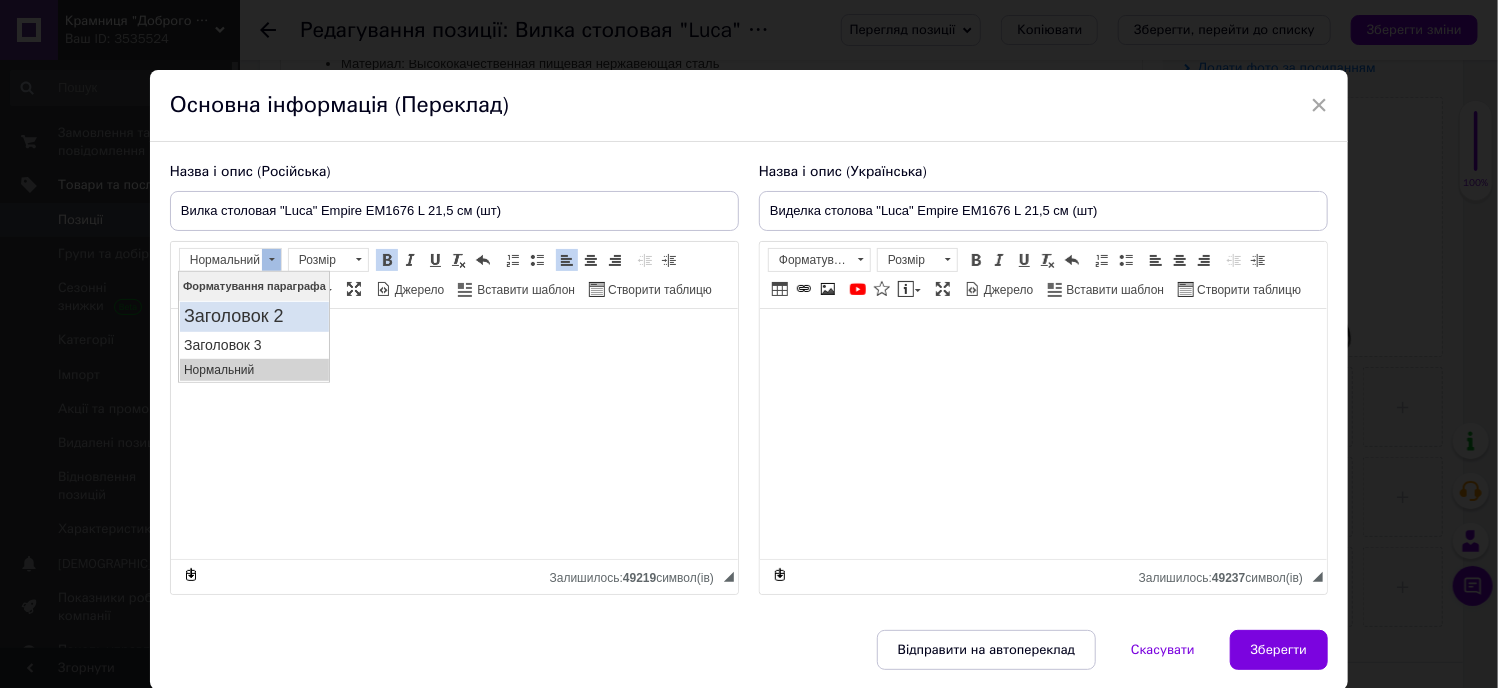 click on "Заголовок 2" at bounding box center (254, 316) 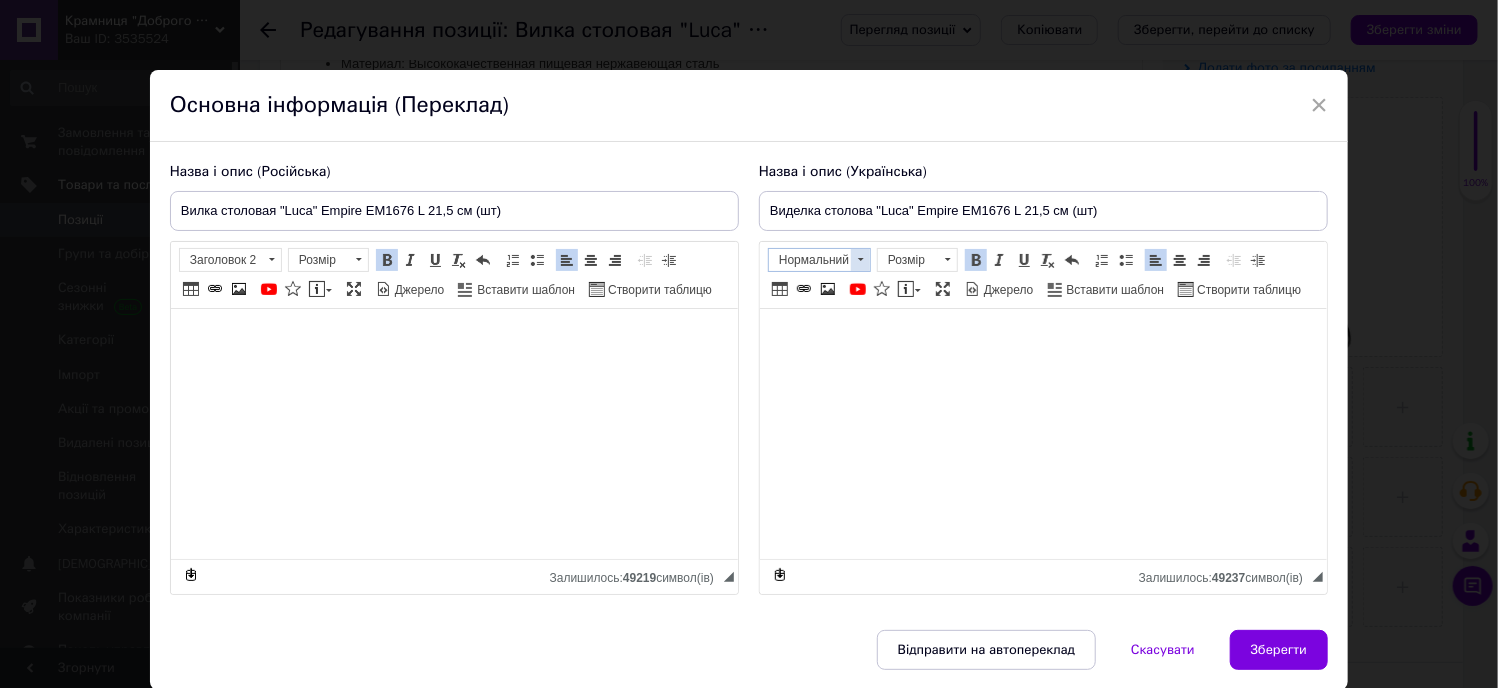 click at bounding box center [860, 260] 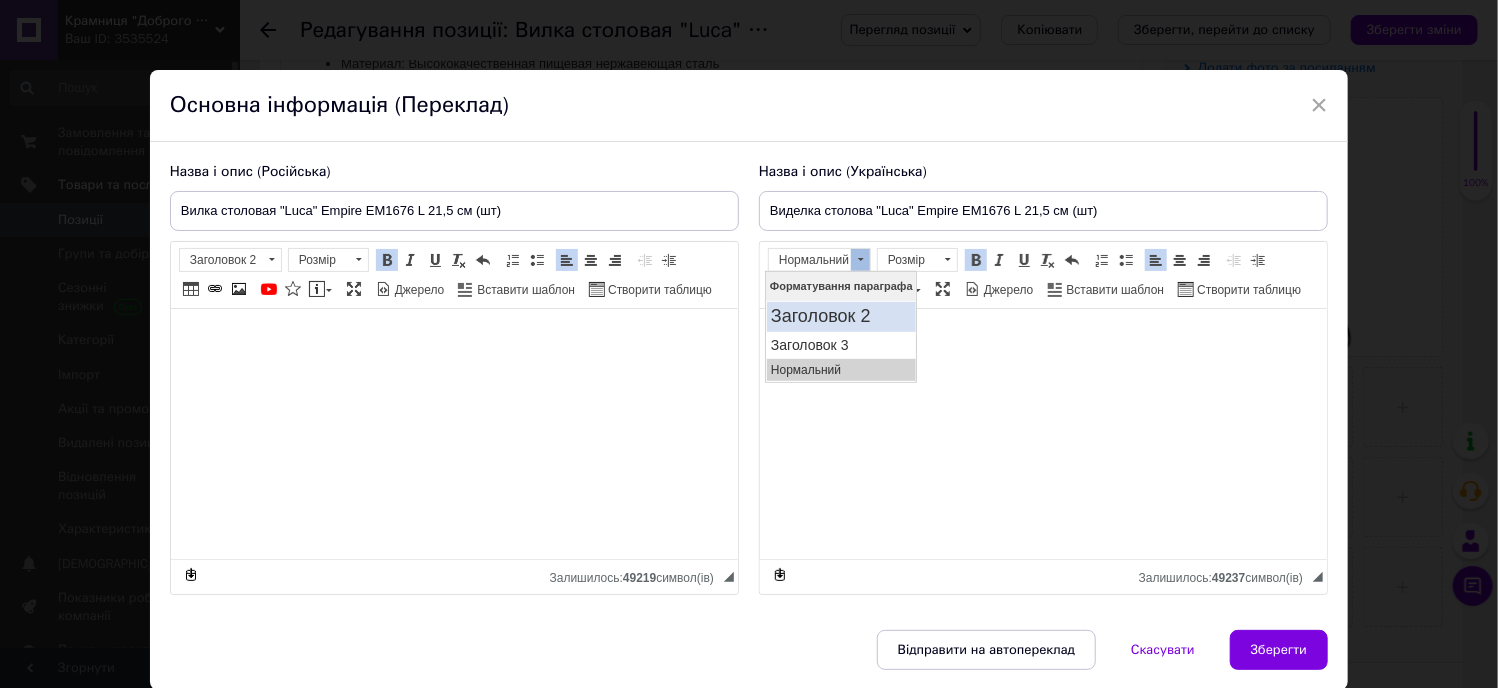 click on "Заголовок 2" at bounding box center (840, 316) 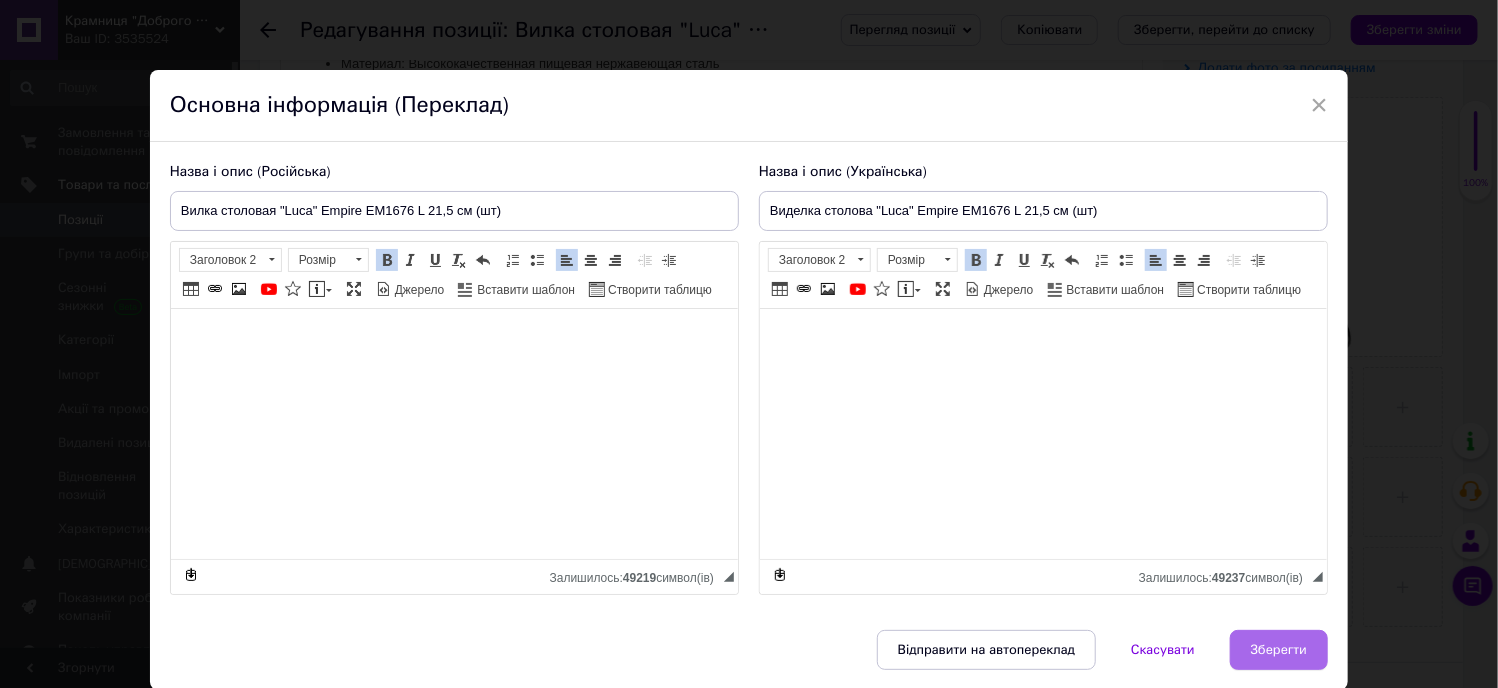 click on "Зберегти" at bounding box center (1279, 650) 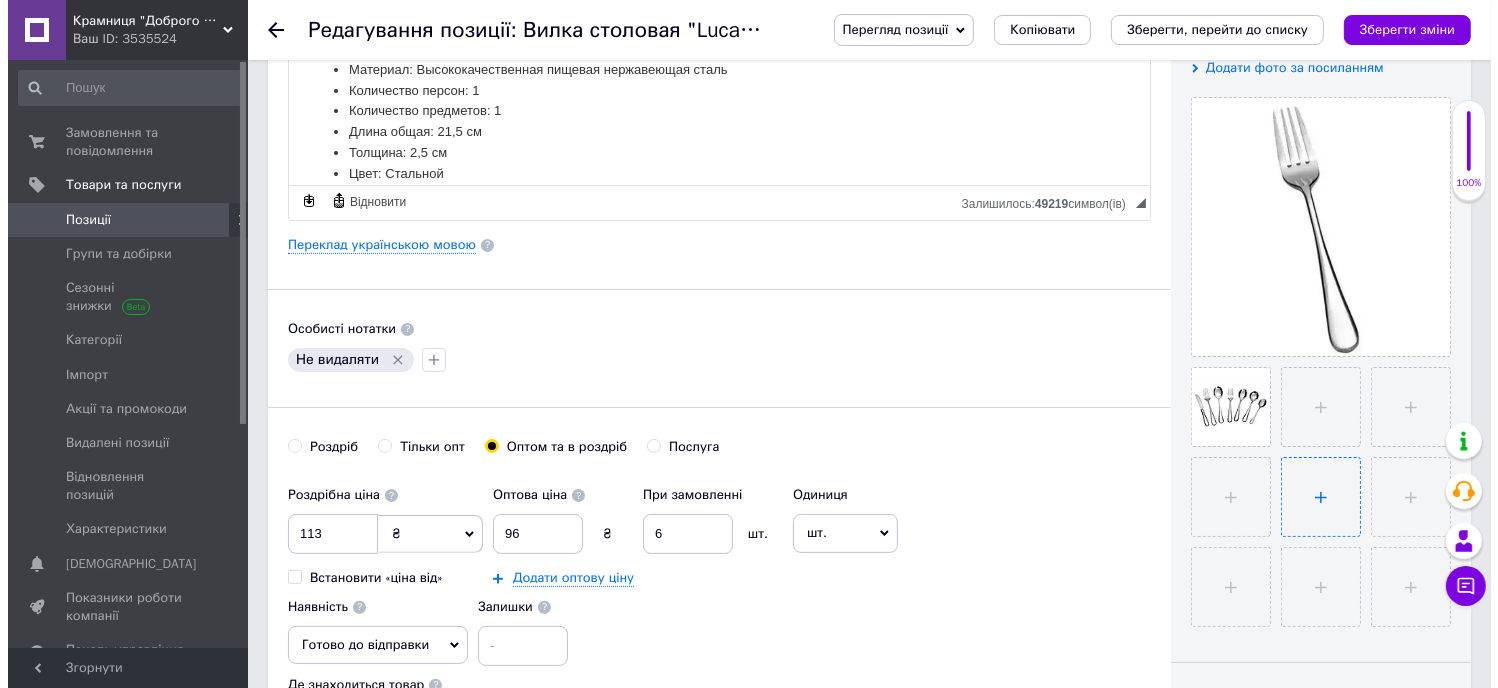 scroll, scrollTop: 143, scrollLeft: 0, axis: vertical 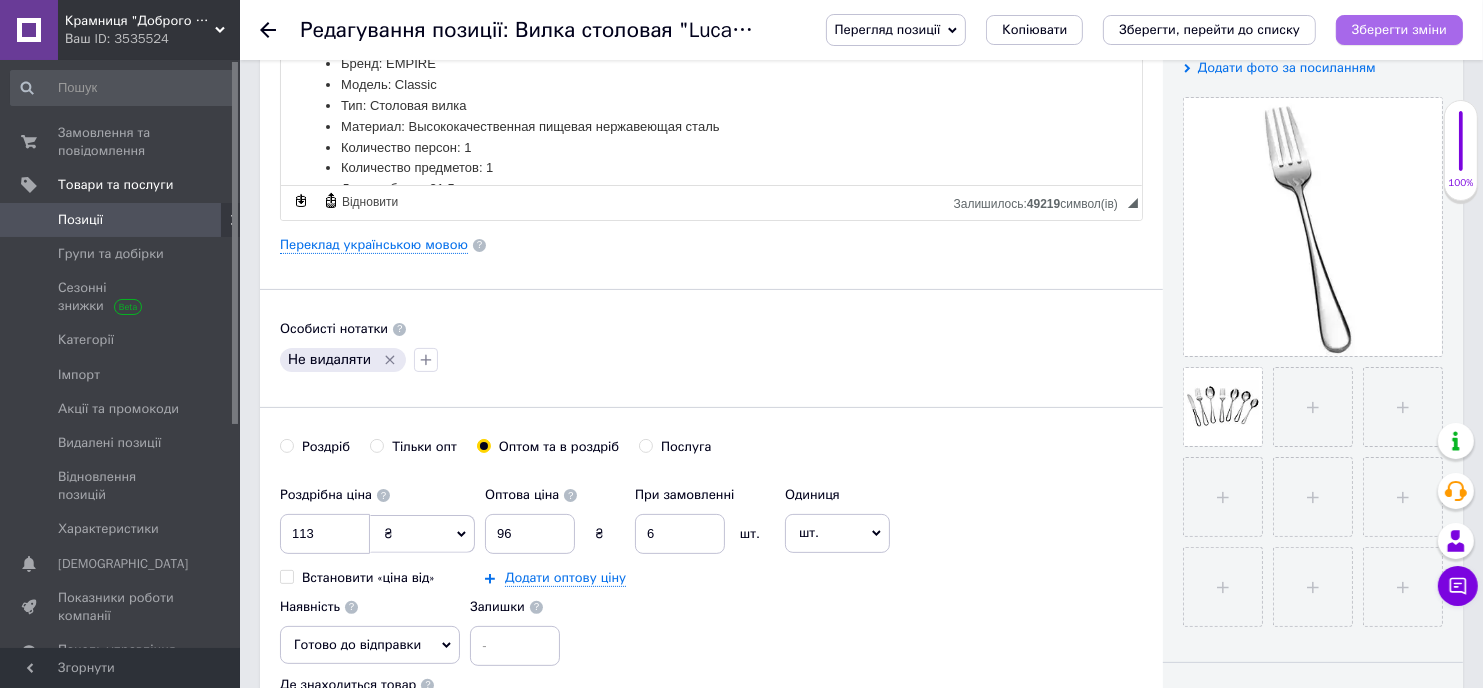 click on "Зберегти зміни" at bounding box center (1399, 29) 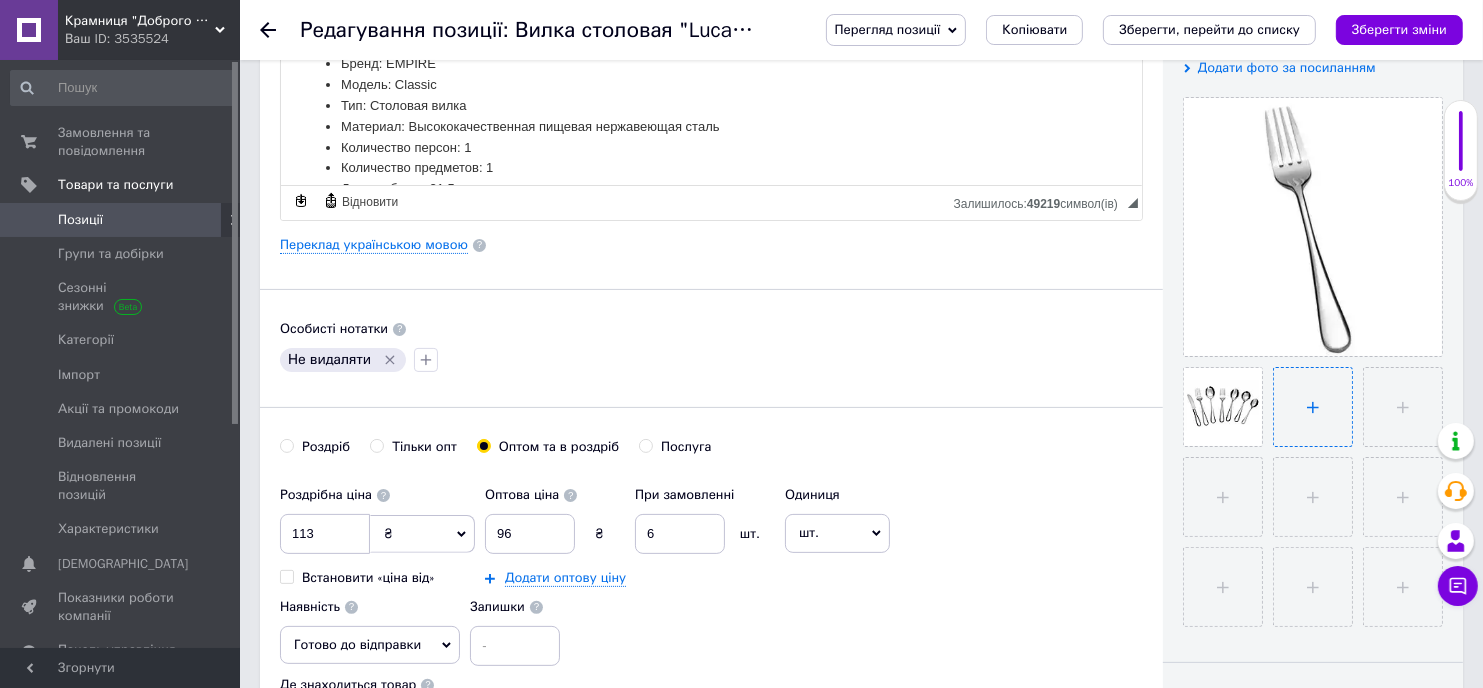click at bounding box center [1313, 407] 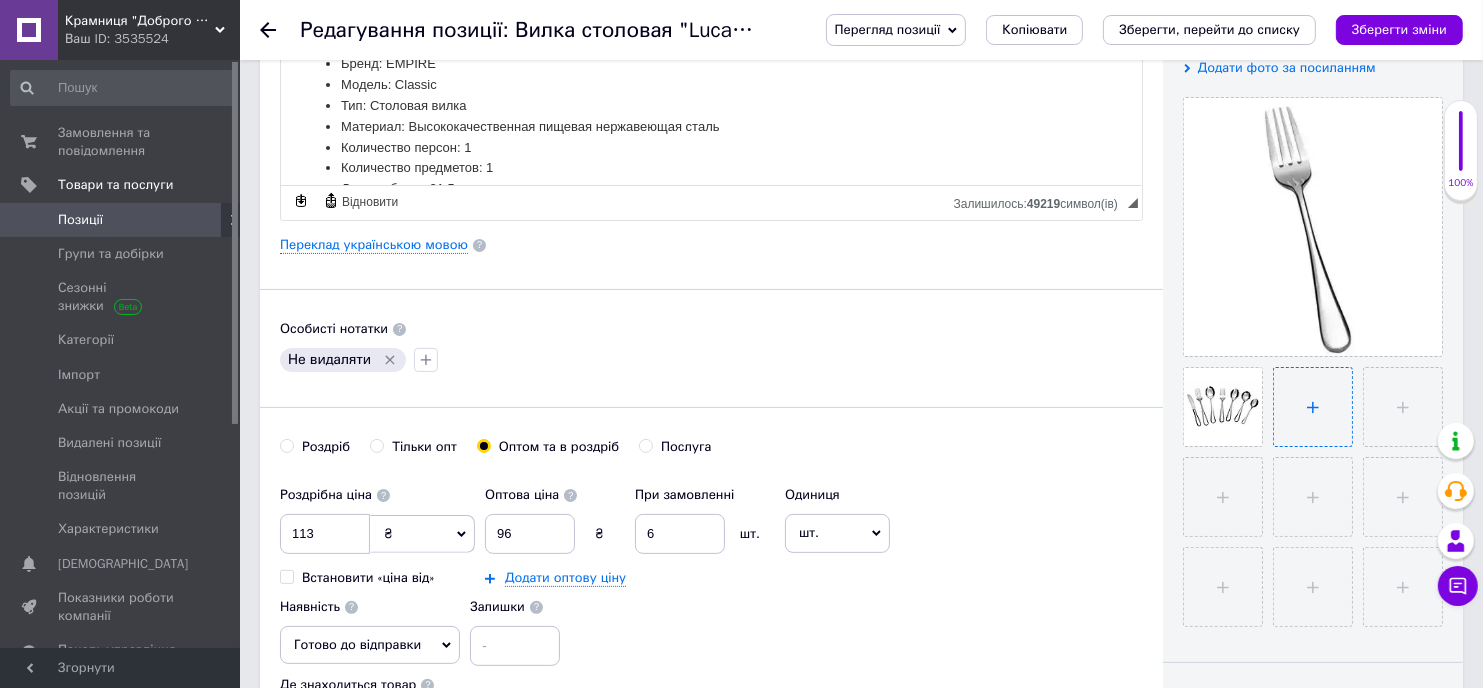 type on "C:\fakepath\535668577.jpg" 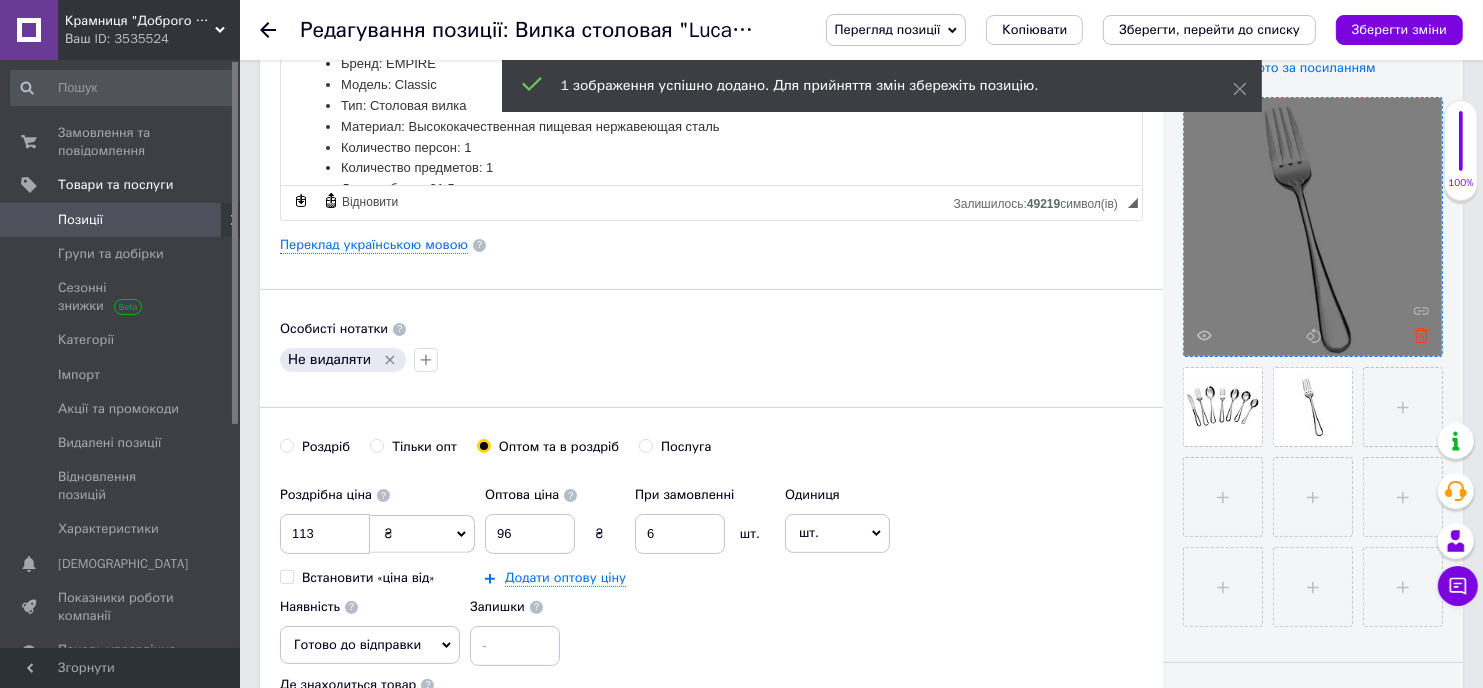 click 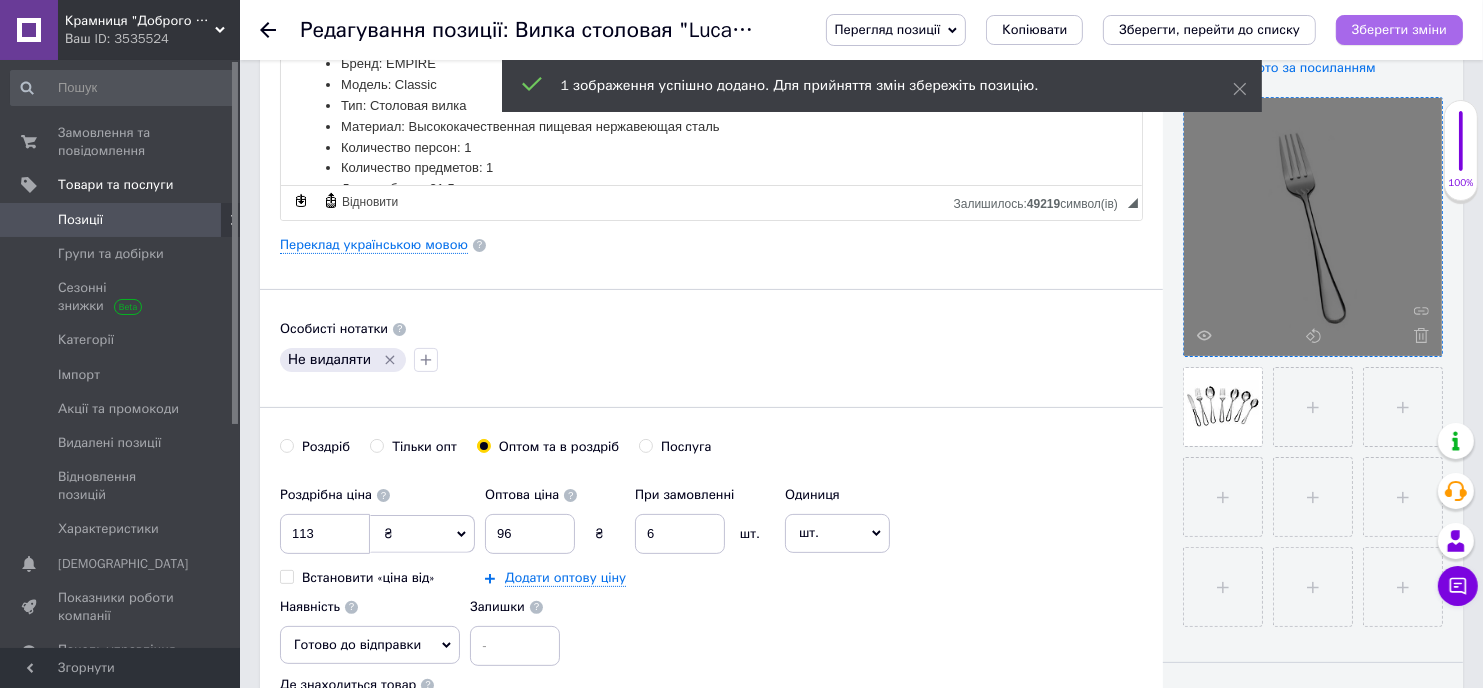 click on "Зберегти зміни" at bounding box center (1399, 30) 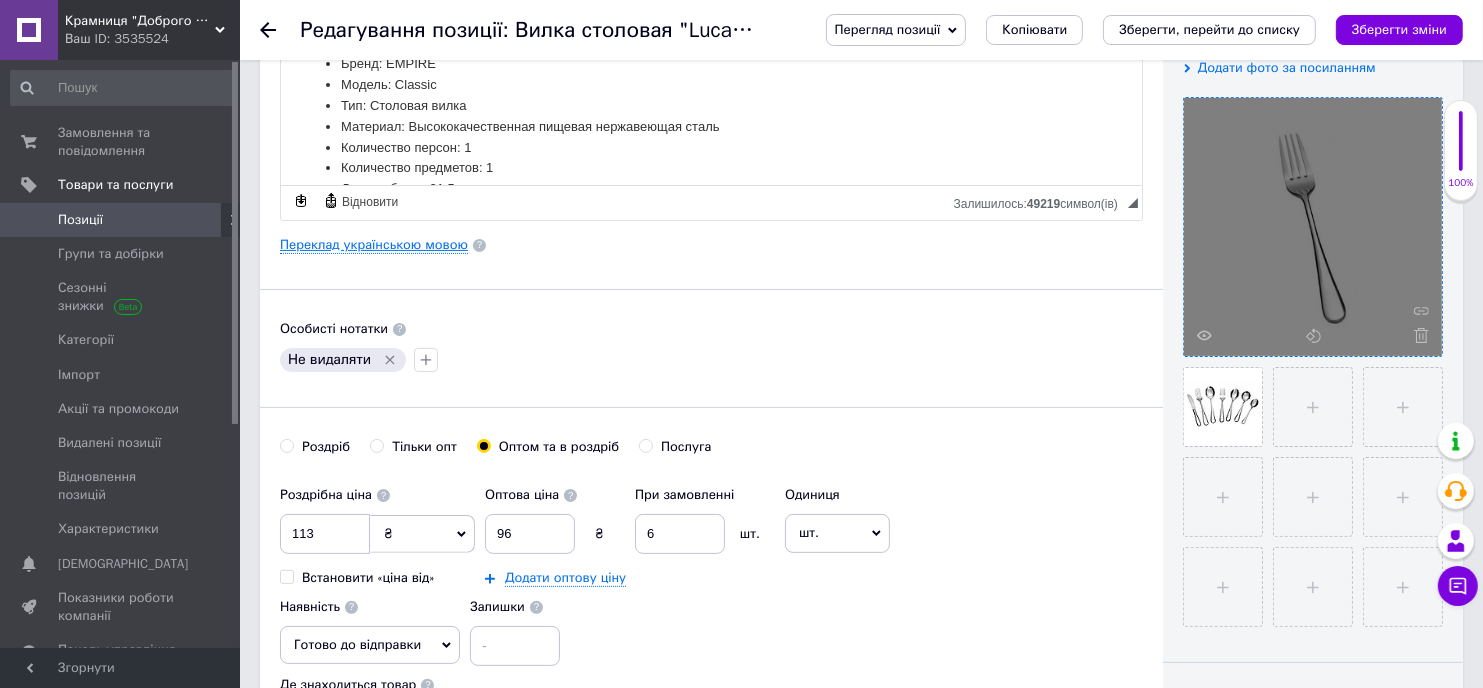 click on "Переклад українською мовою" at bounding box center [374, 245] 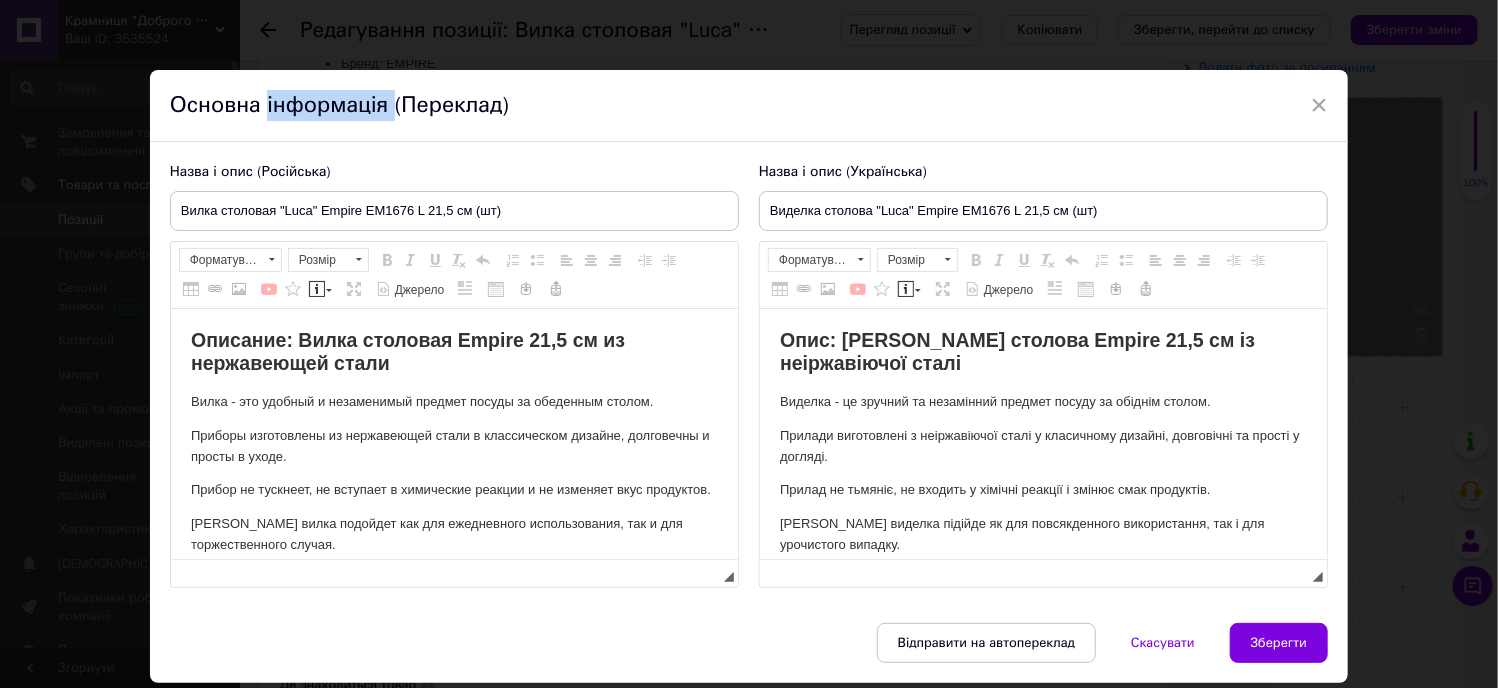 scroll, scrollTop: 0, scrollLeft: 0, axis: both 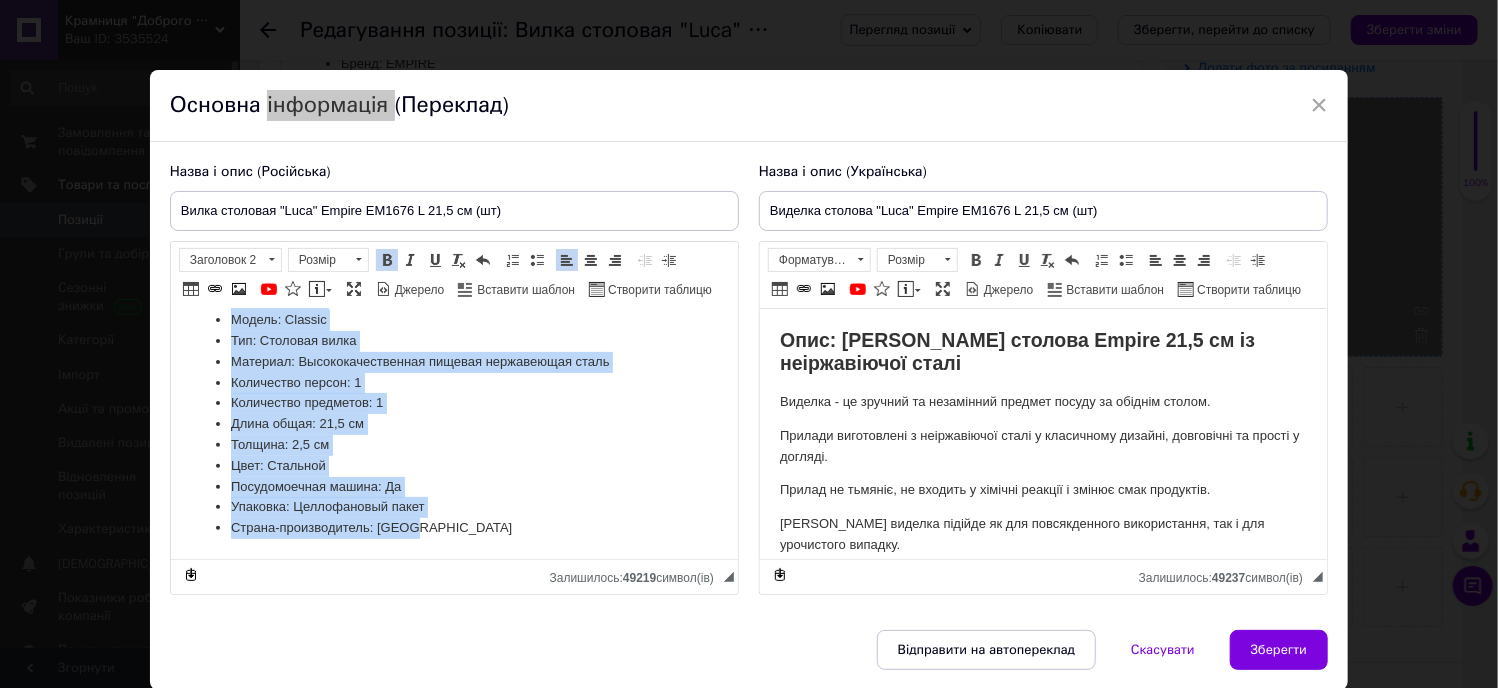 drag, startPoint x: 205, startPoint y: 342, endPoint x: 774, endPoint y: 889, distance: 789.2845 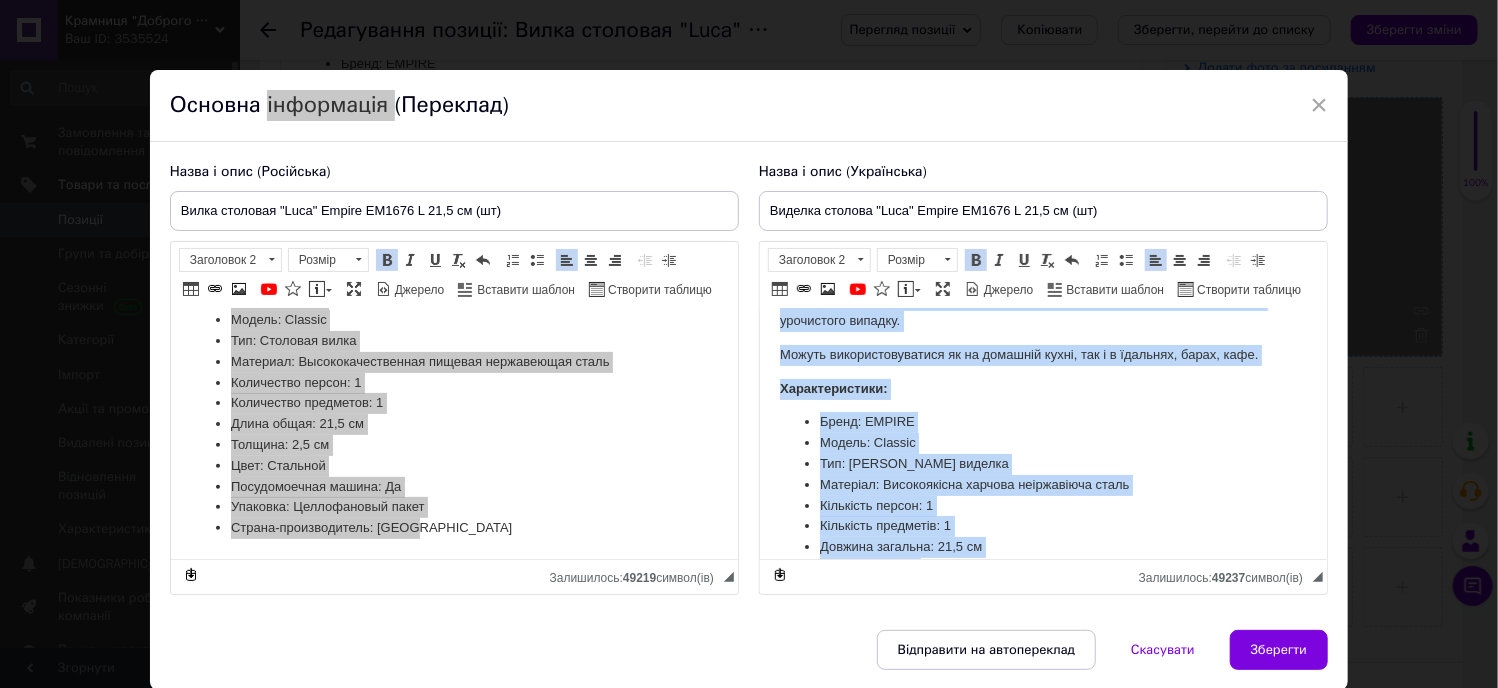 scroll, scrollTop: 346, scrollLeft: 0, axis: vertical 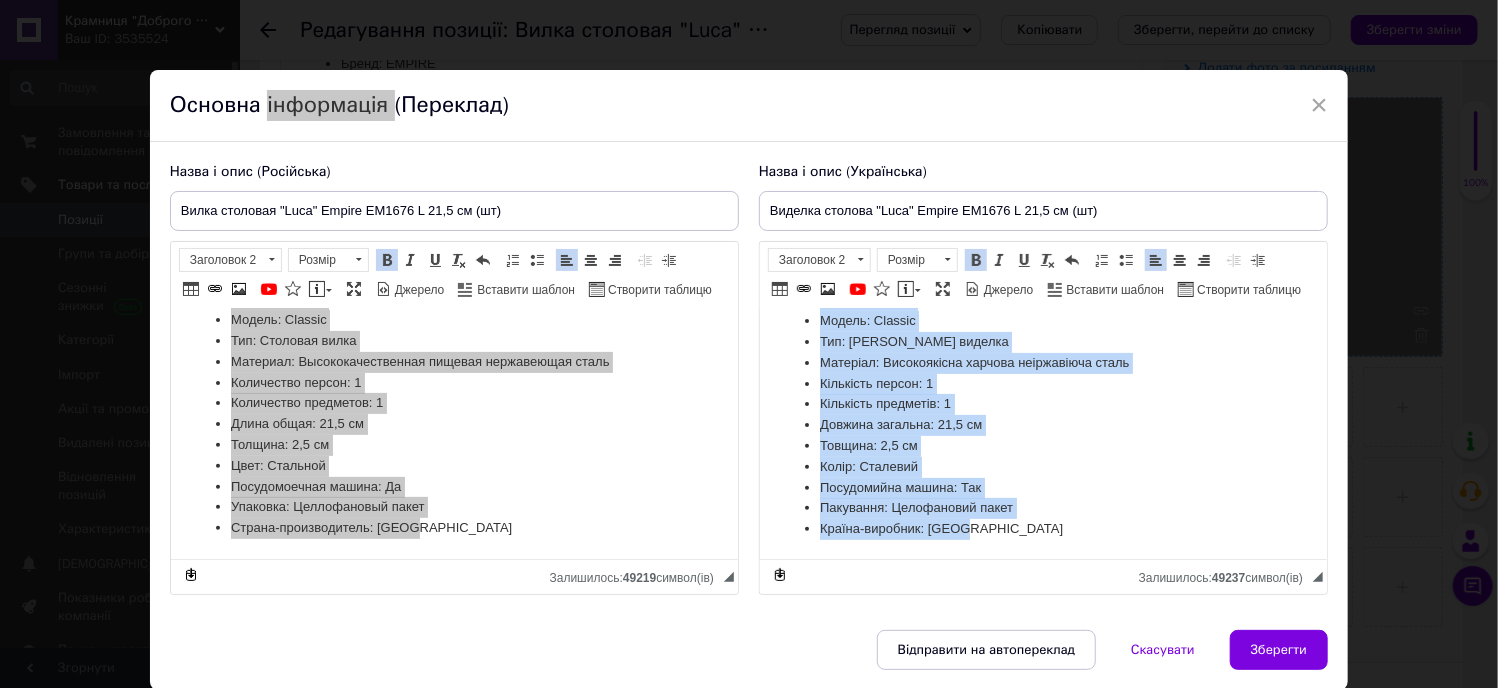 drag, startPoint x: 777, startPoint y: 323, endPoint x: 1123, endPoint y: 626, distance: 459.91846 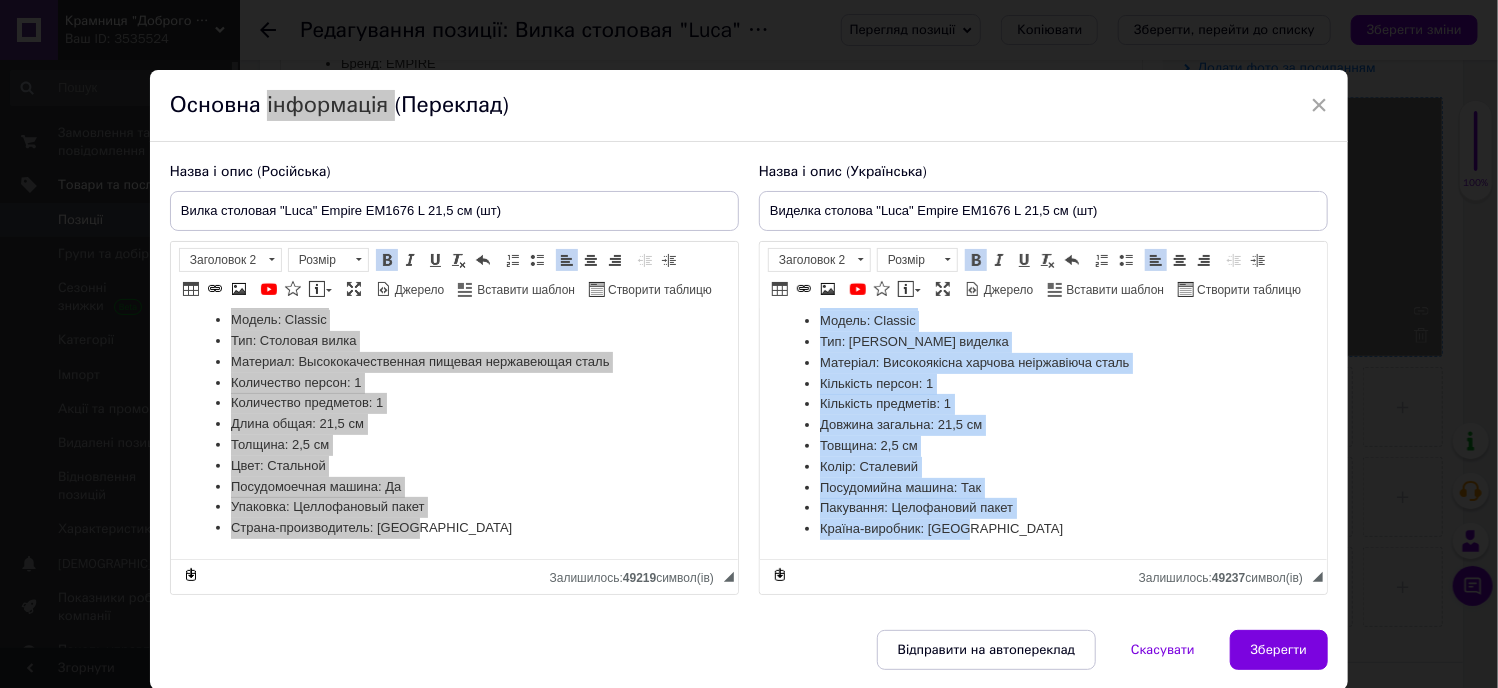 click on "Довжина загальна: 21,5 см" at bounding box center [1042, 425] 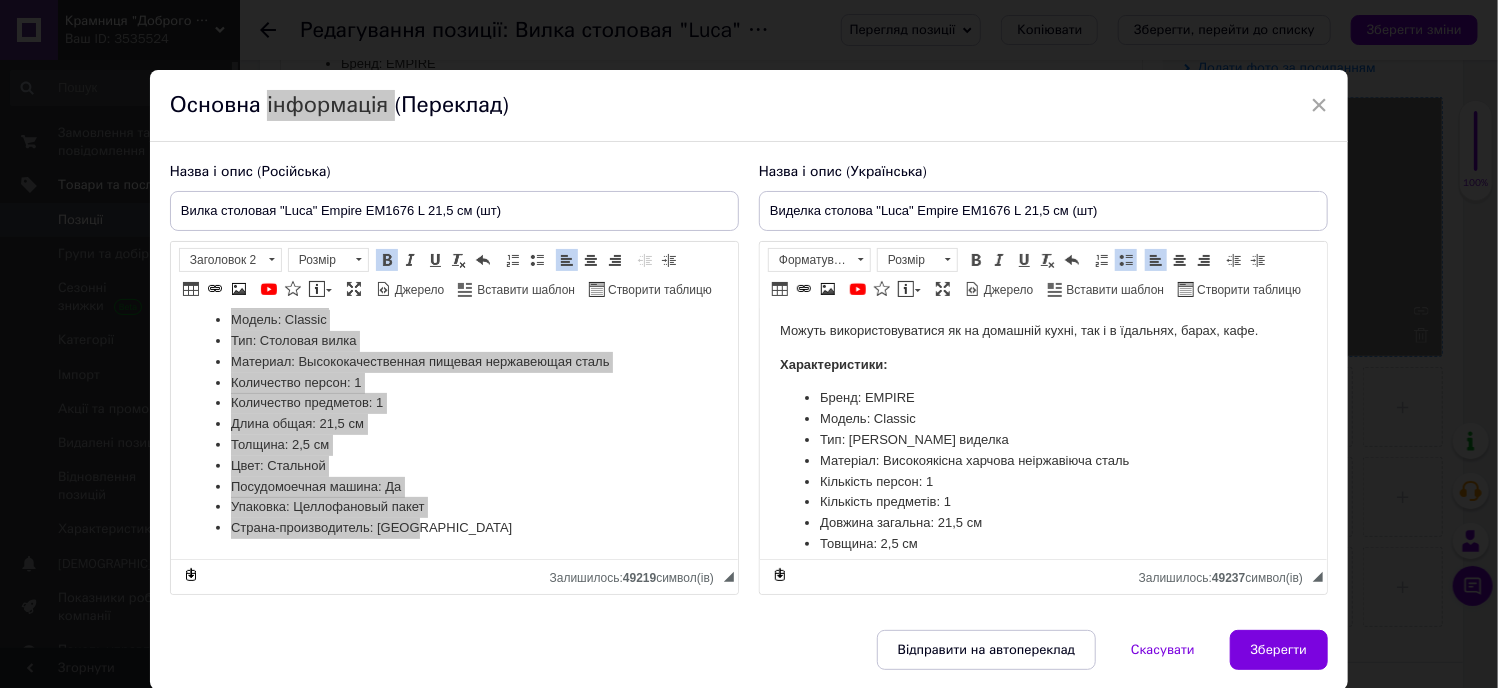scroll, scrollTop: 246, scrollLeft: 0, axis: vertical 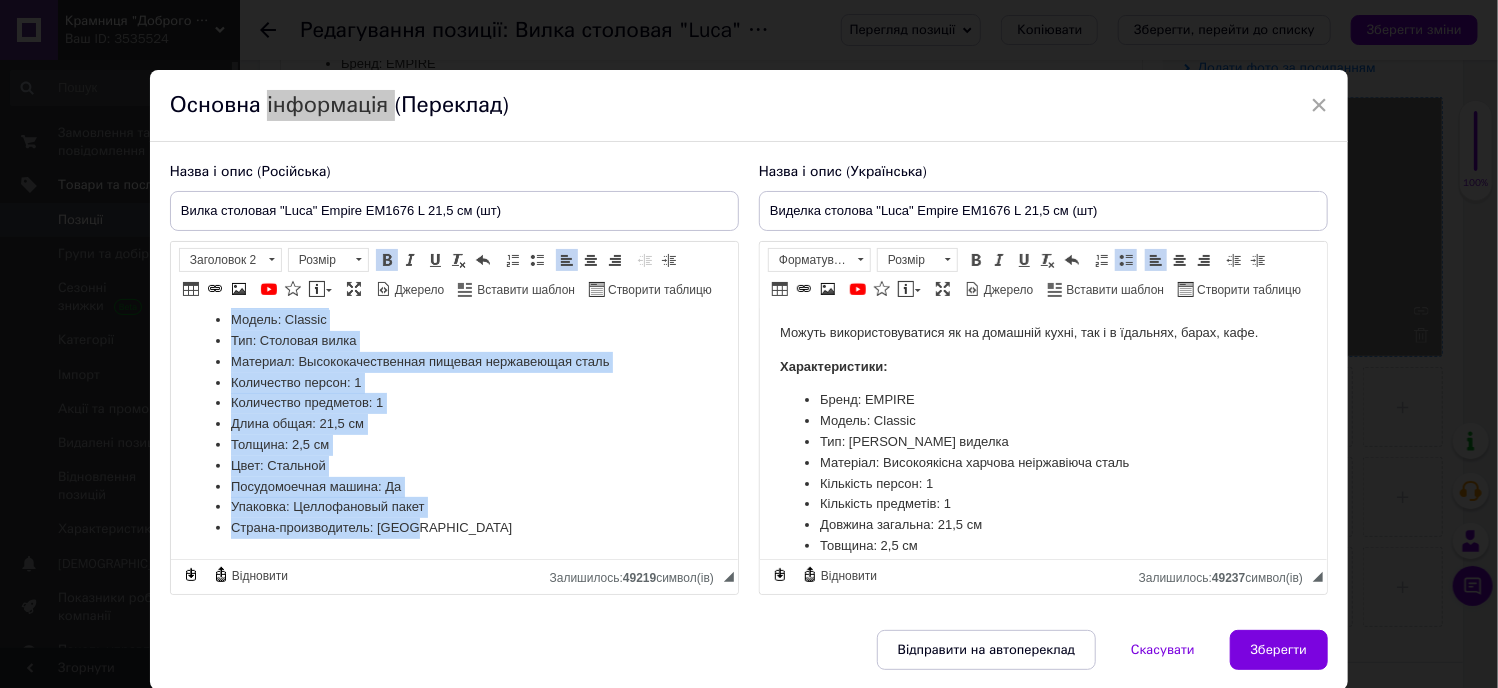 click on "Количество персон: 1" at bounding box center (453, 383) 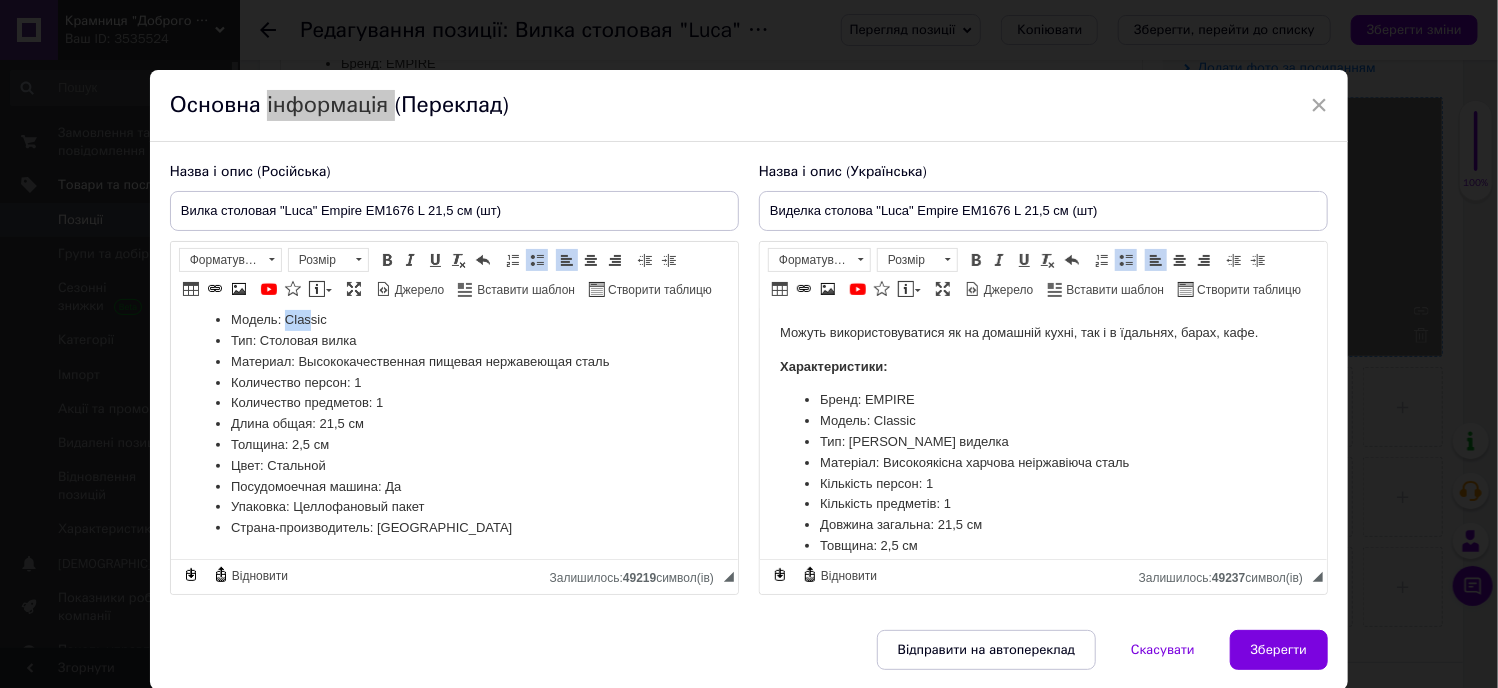 scroll, scrollTop: 365, scrollLeft: 0, axis: vertical 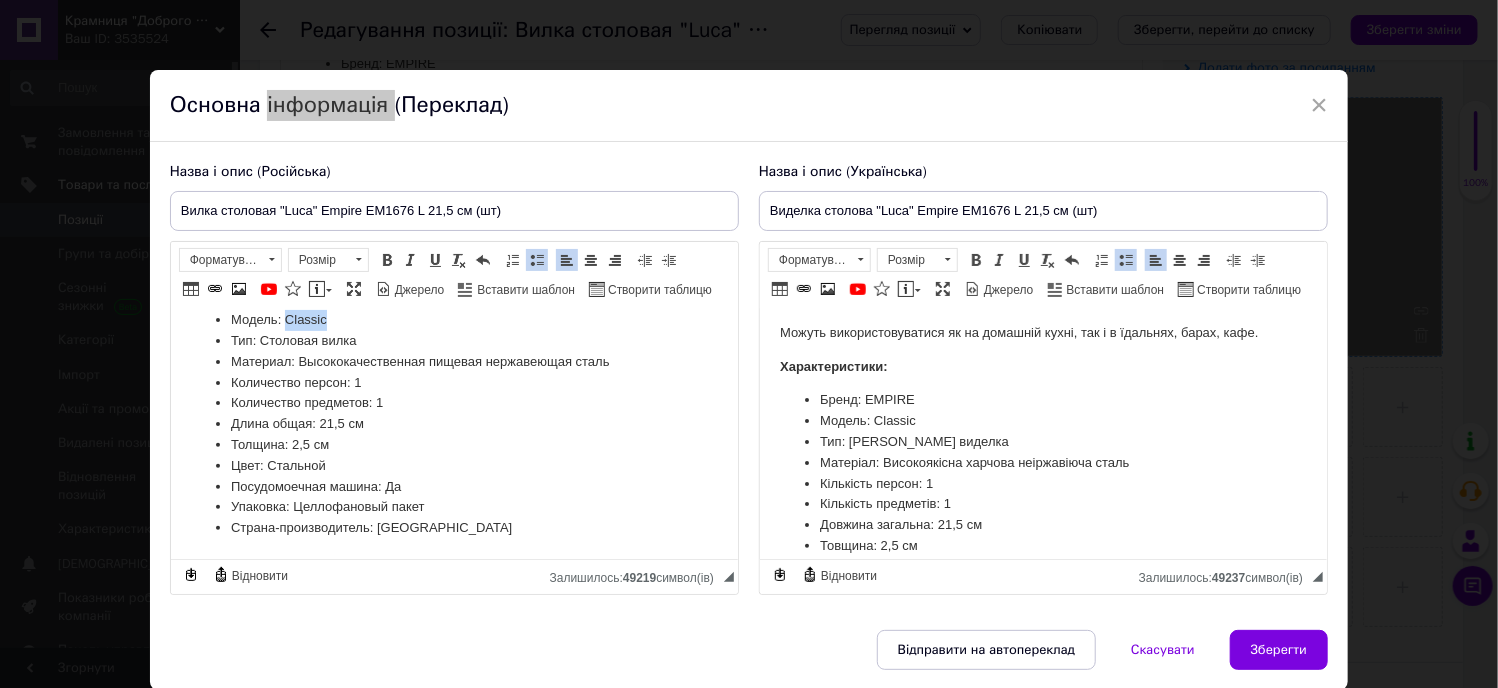 drag, startPoint x: 286, startPoint y: 325, endPoint x: 345, endPoint y: 326, distance: 59.008472 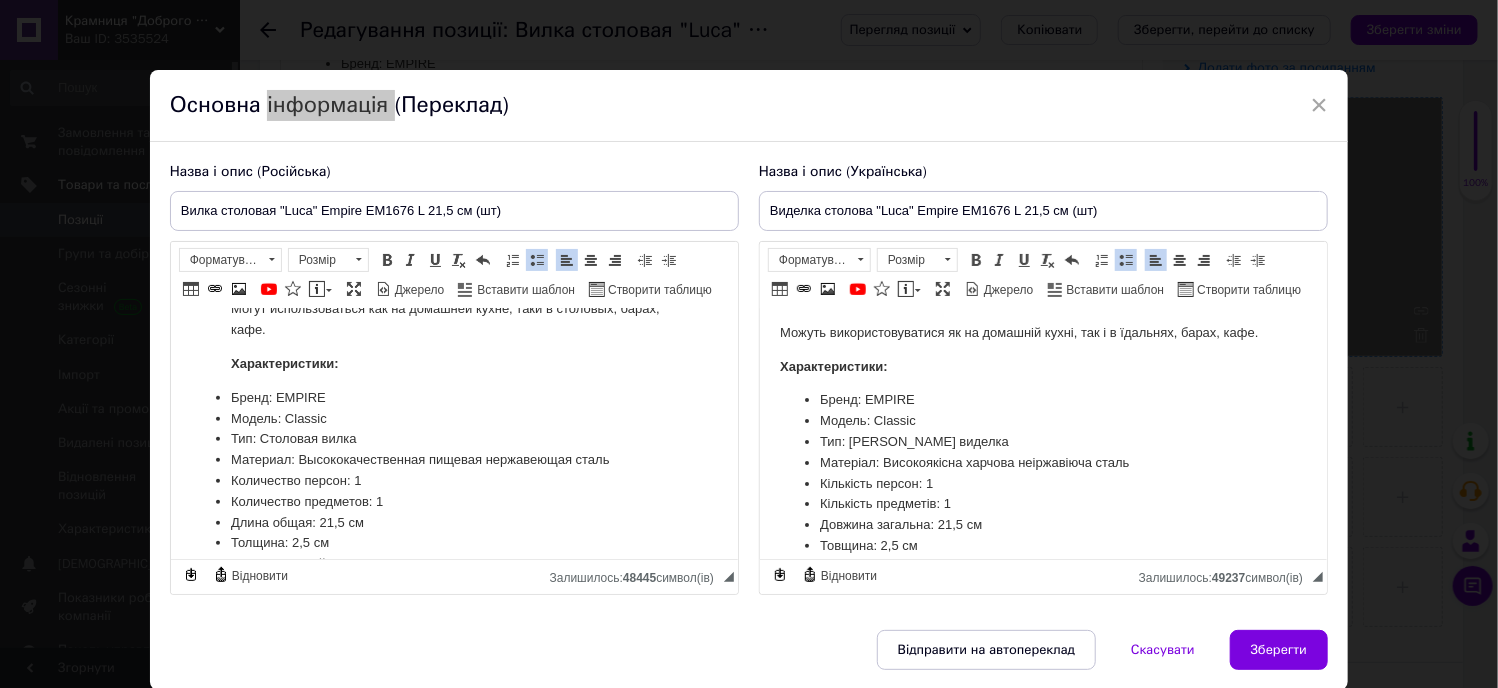 scroll, scrollTop: 672, scrollLeft: 0, axis: vertical 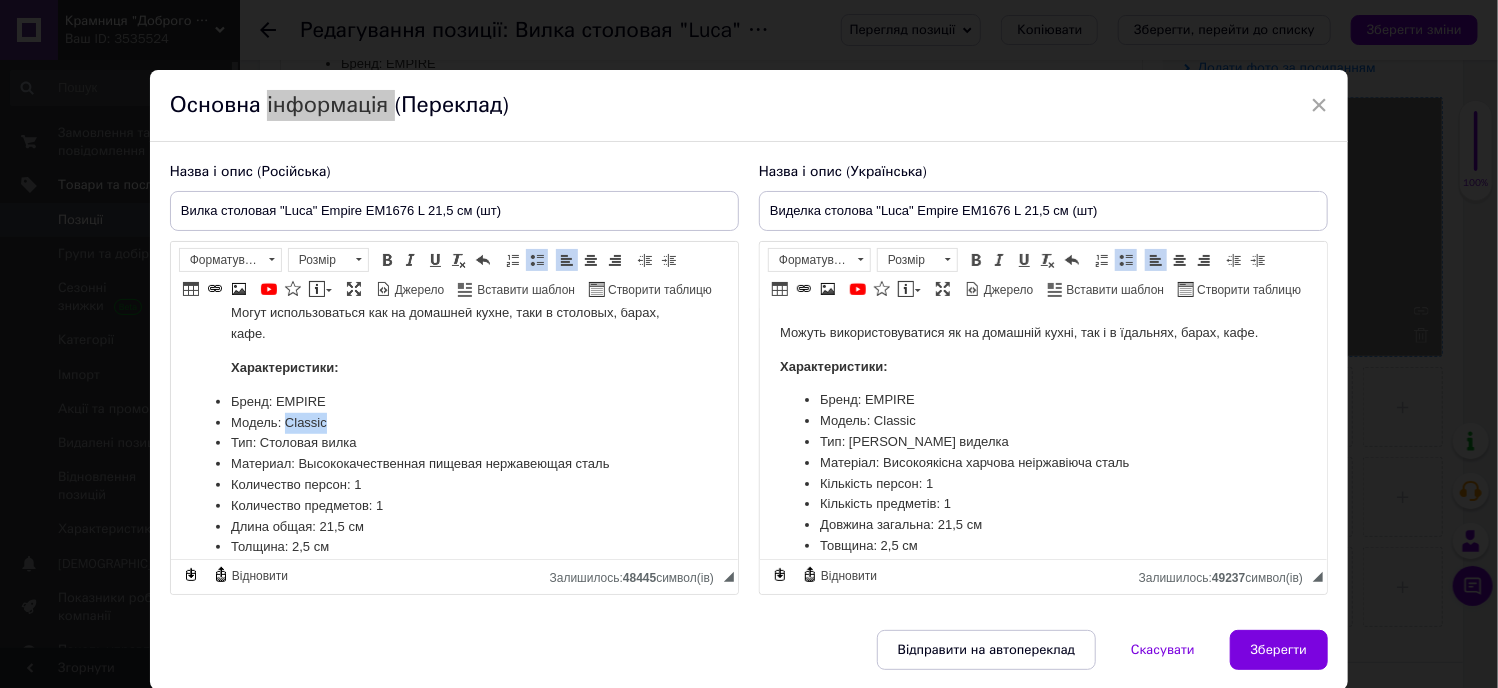 drag, startPoint x: 289, startPoint y: 441, endPoint x: 337, endPoint y: 444, distance: 48.09366 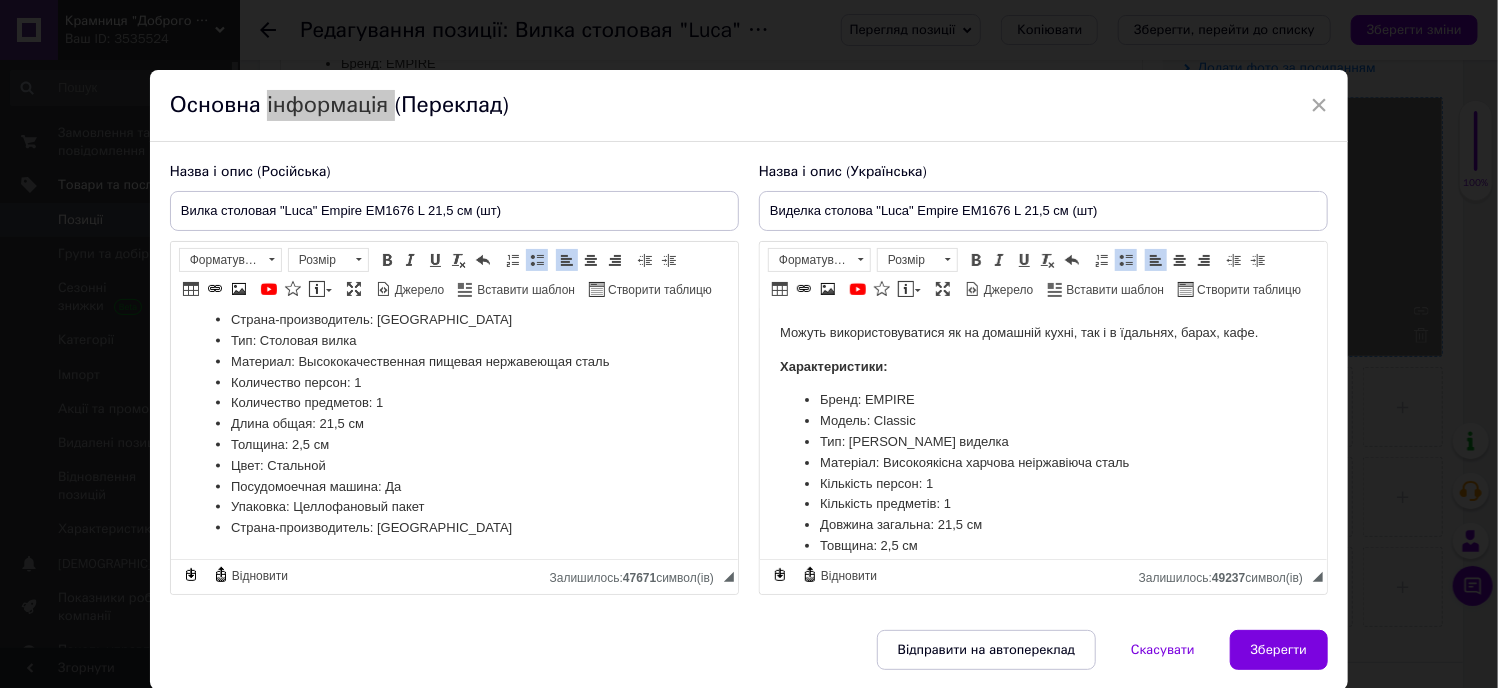 scroll, scrollTop: 1638, scrollLeft: 0, axis: vertical 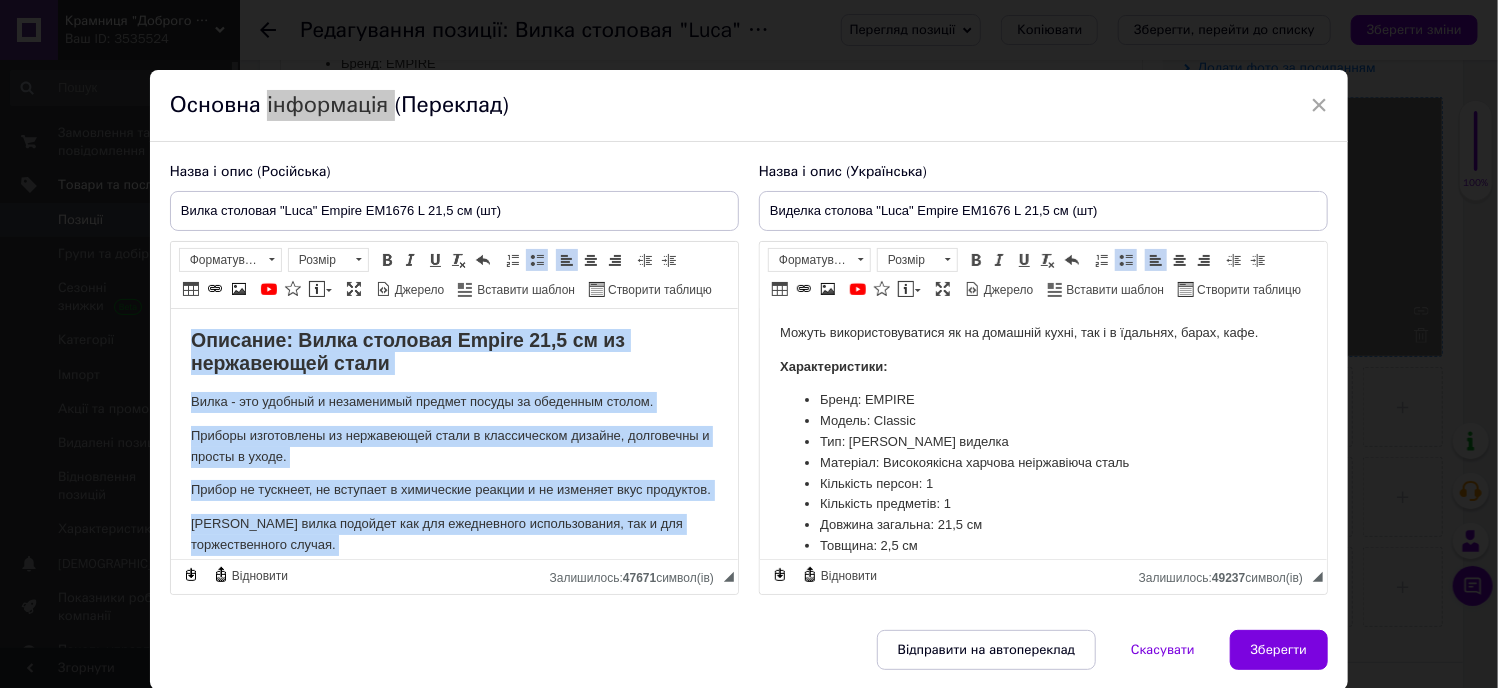 drag, startPoint x: 430, startPoint y: 535, endPoint x: 327, endPoint y: 519, distance: 104.23531 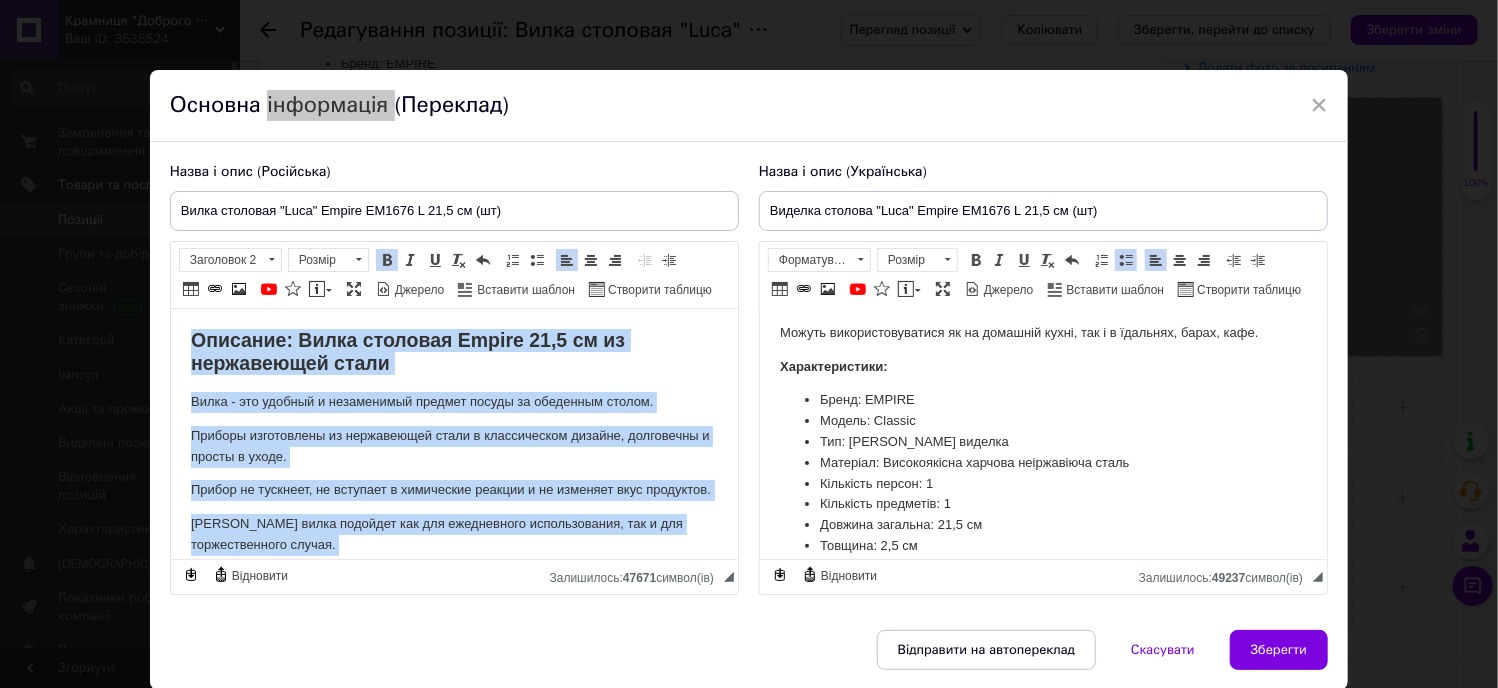click on "Вилка - это удобный и незаменимый предмет посуды за обеденным столом." at bounding box center (453, 402) 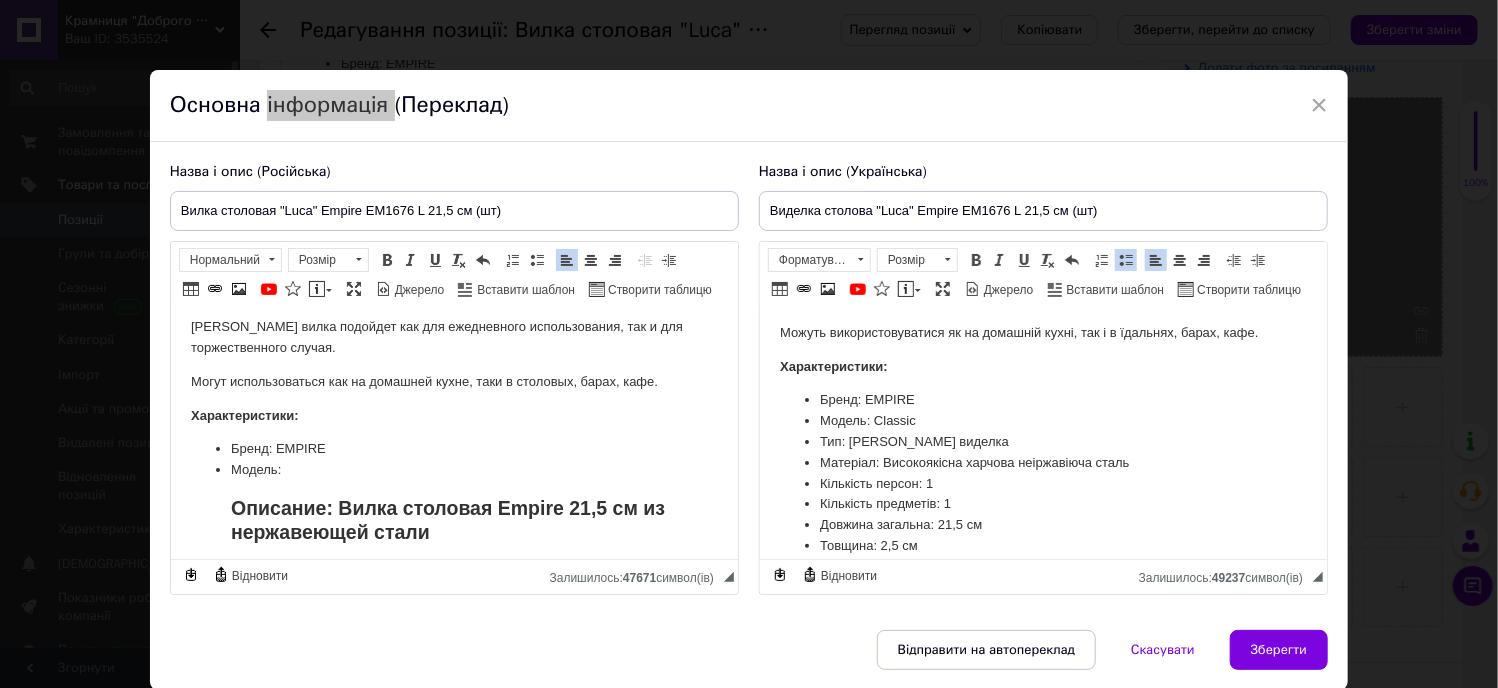 scroll, scrollTop: 0, scrollLeft: 0, axis: both 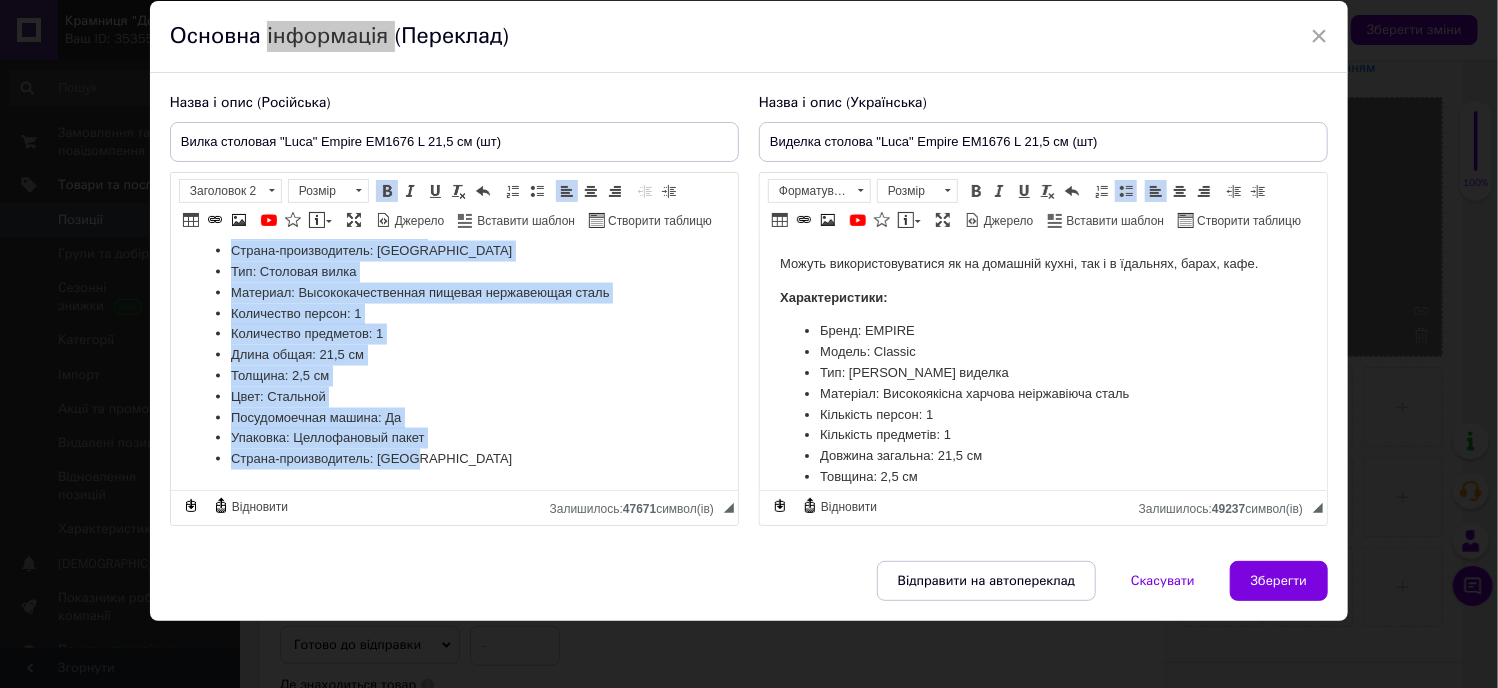 drag, startPoint x: 184, startPoint y: 258, endPoint x: 549, endPoint y: 684, distance: 560.9822 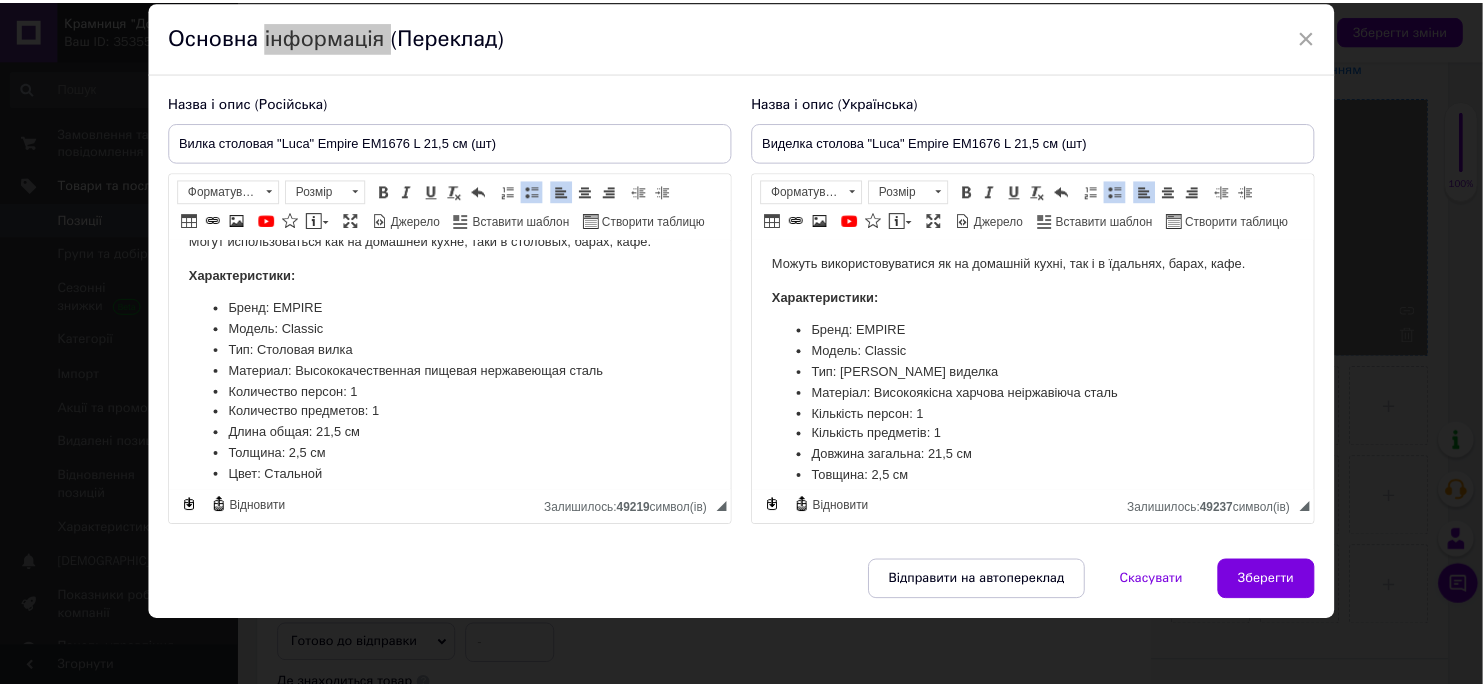 scroll, scrollTop: 267, scrollLeft: 0, axis: vertical 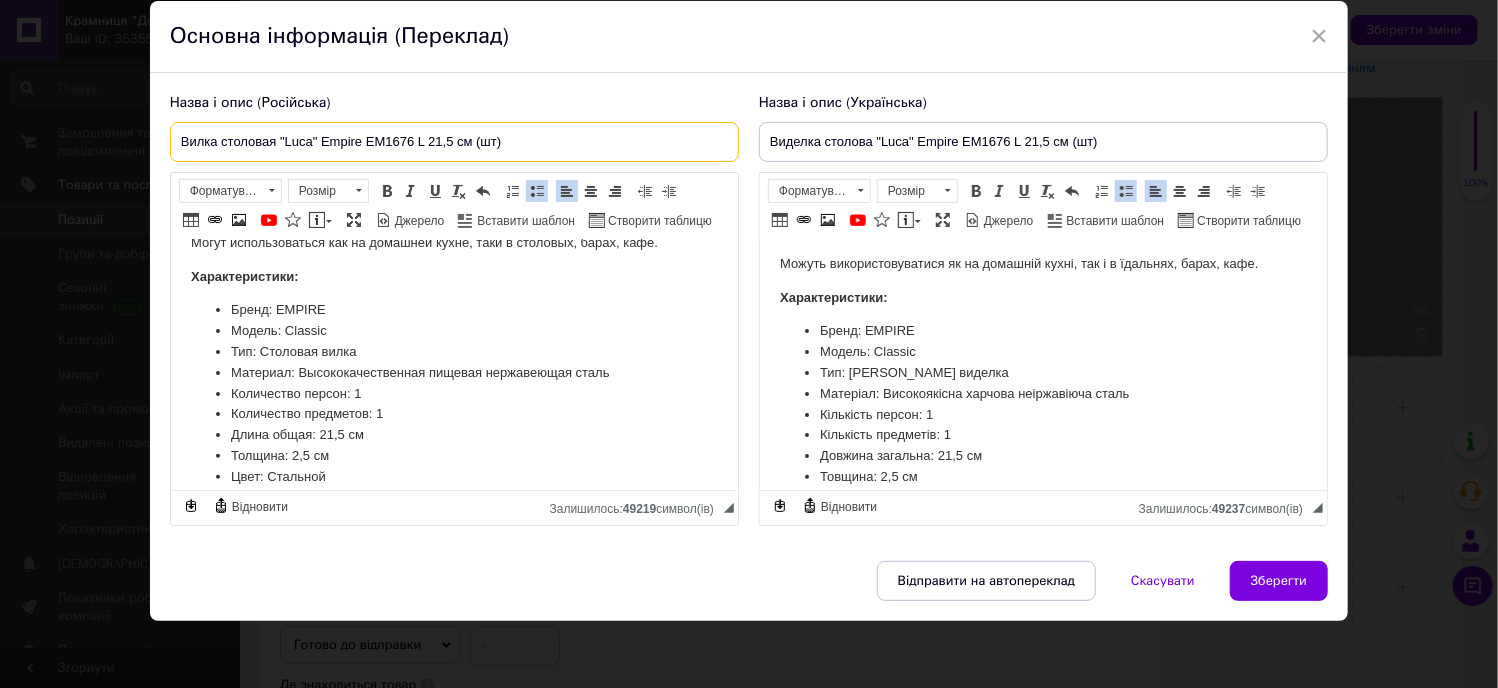 drag, startPoint x: 281, startPoint y: 140, endPoint x: 311, endPoint y: 142, distance: 30.066593 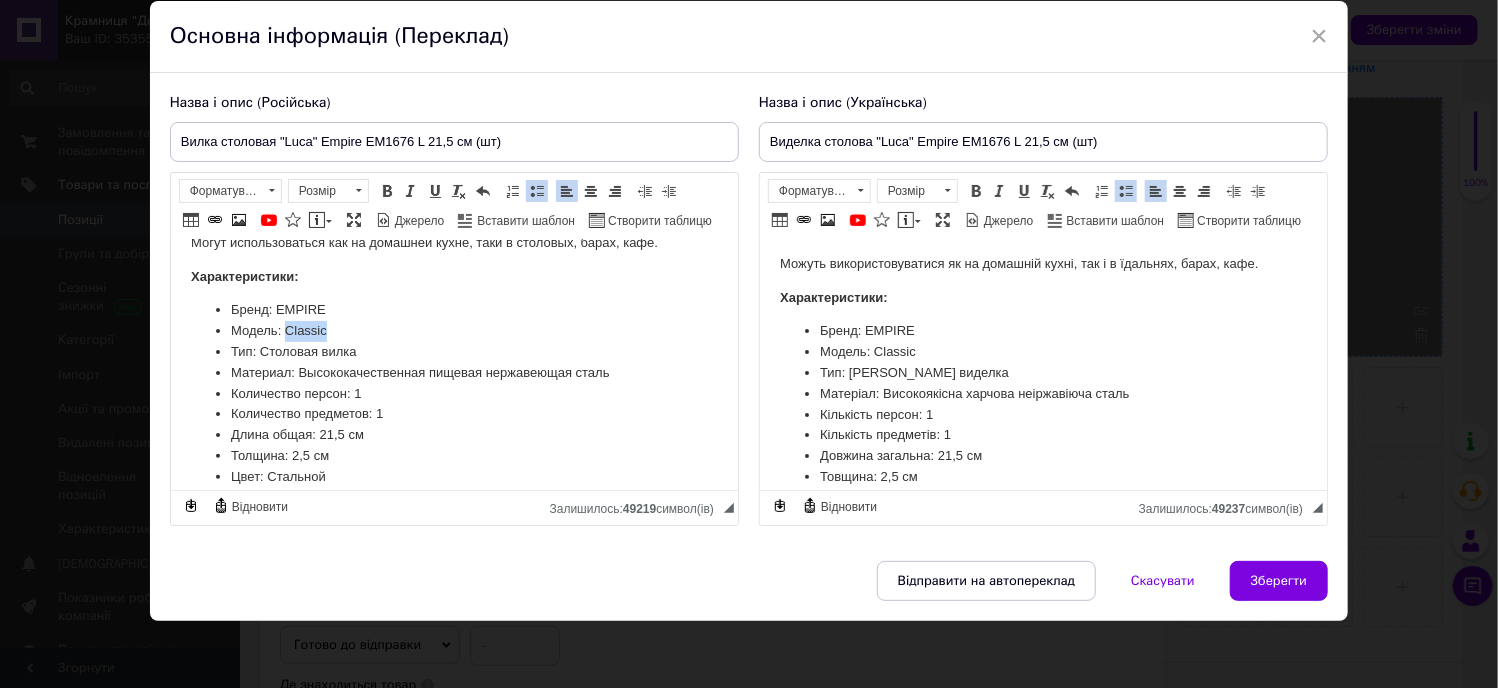 drag, startPoint x: 284, startPoint y: 357, endPoint x: 341, endPoint y: 356, distance: 57.00877 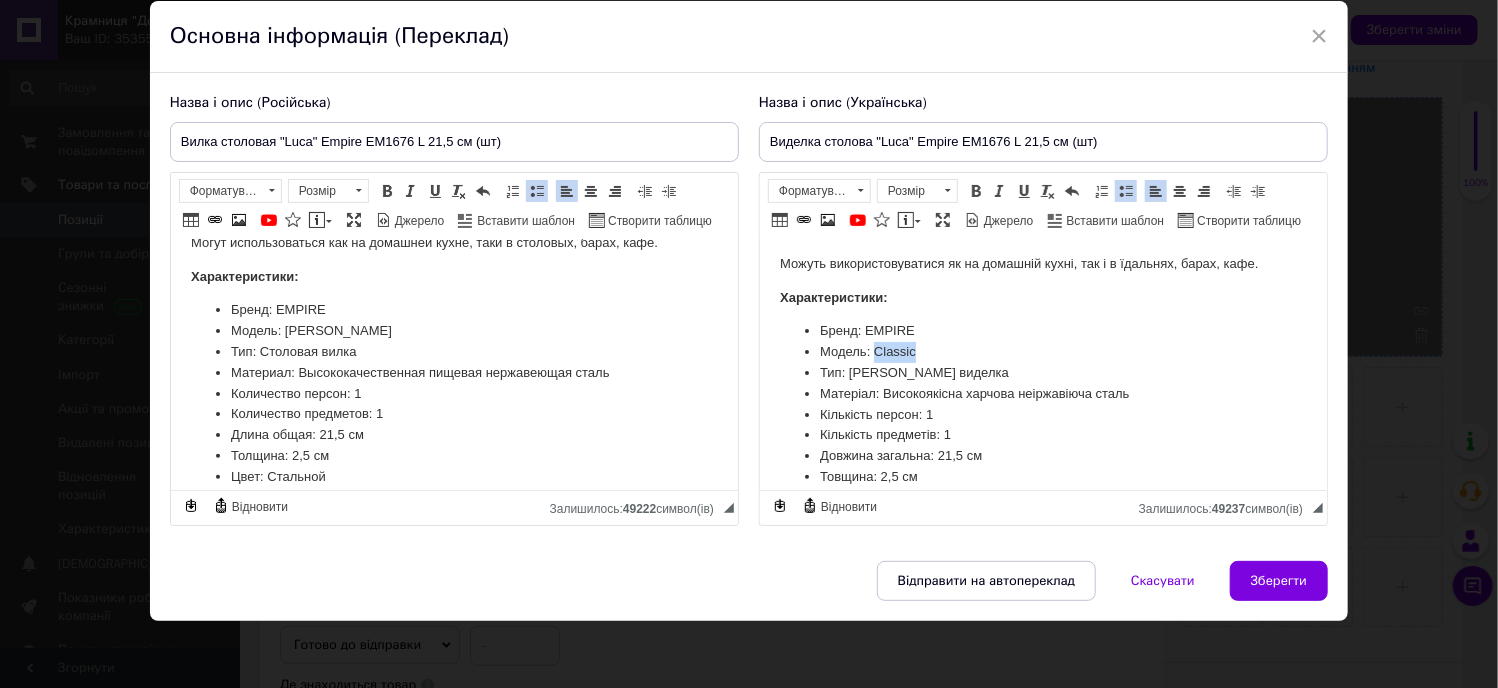 drag, startPoint x: 877, startPoint y: 353, endPoint x: 925, endPoint y: 346, distance: 48.507732 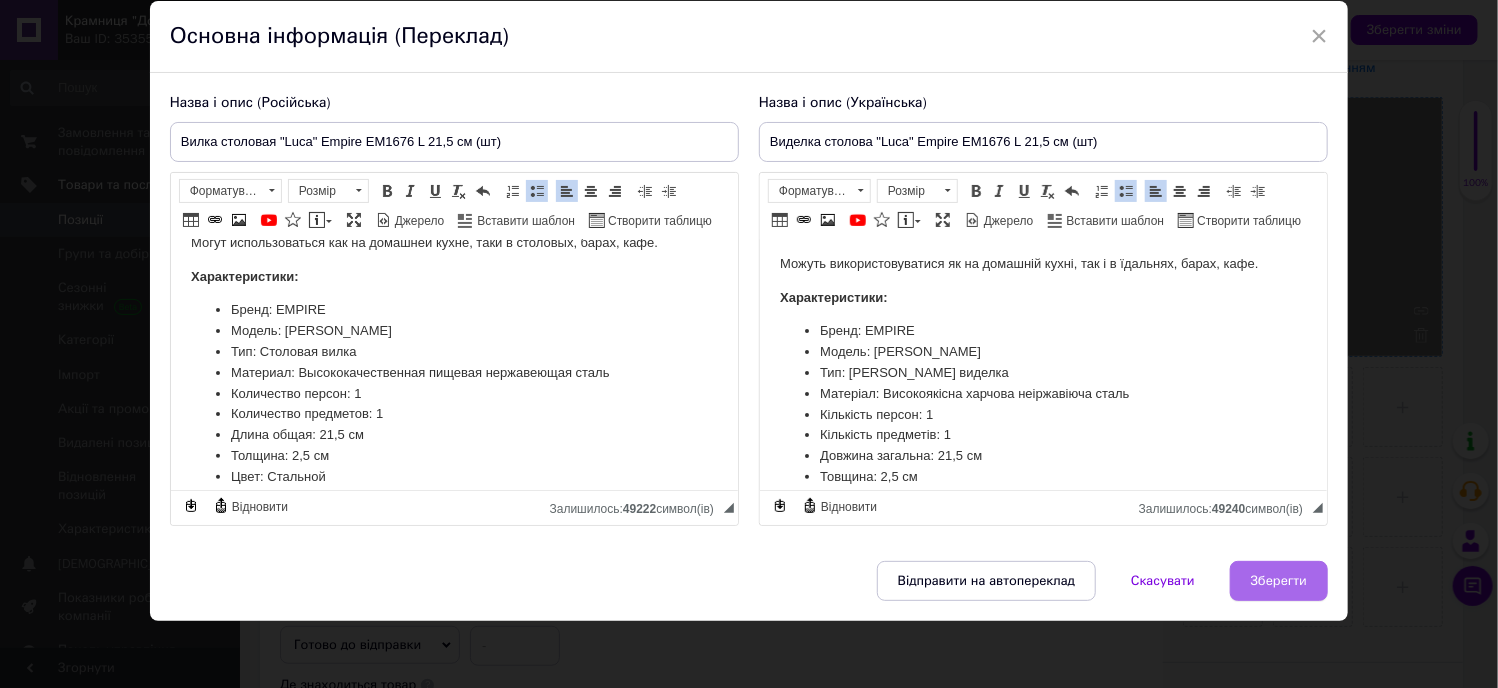 click on "Зберегти" at bounding box center [1279, 581] 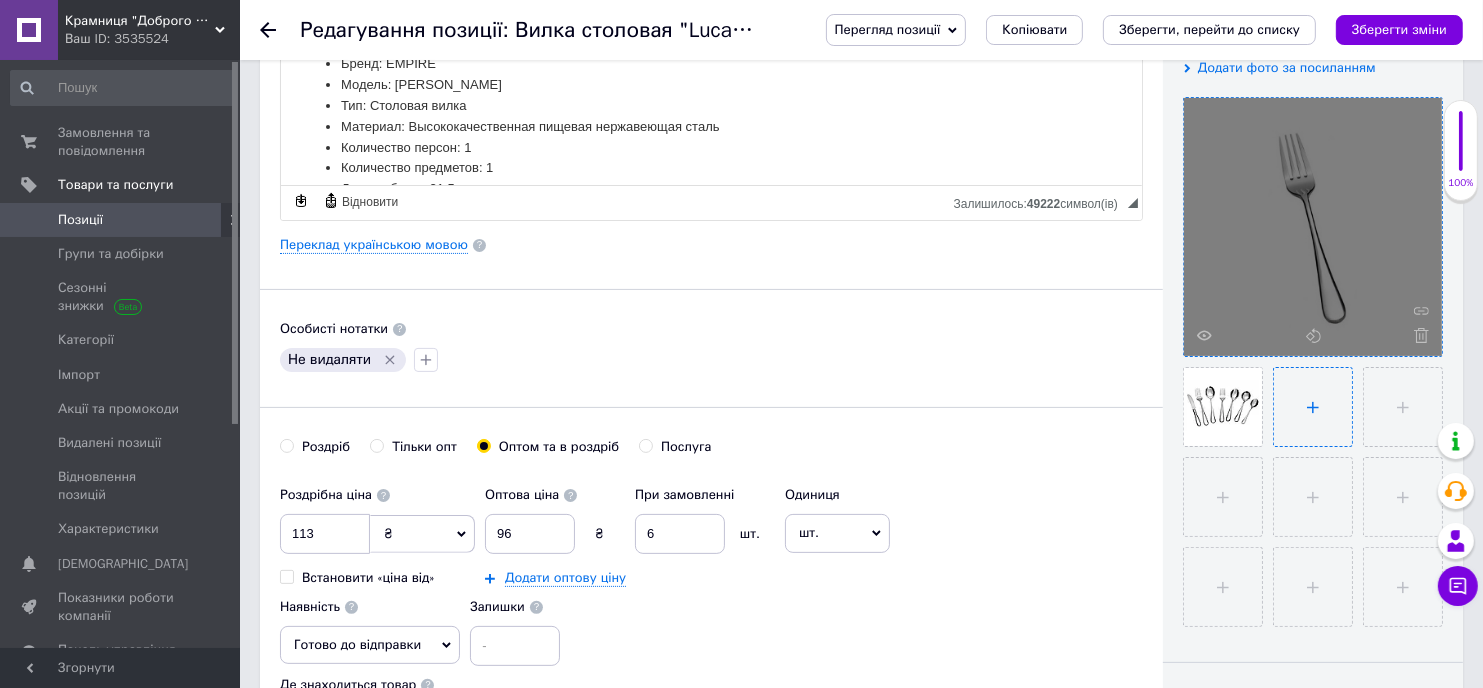 scroll, scrollTop: 143, scrollLeft: 0, axis: vertical 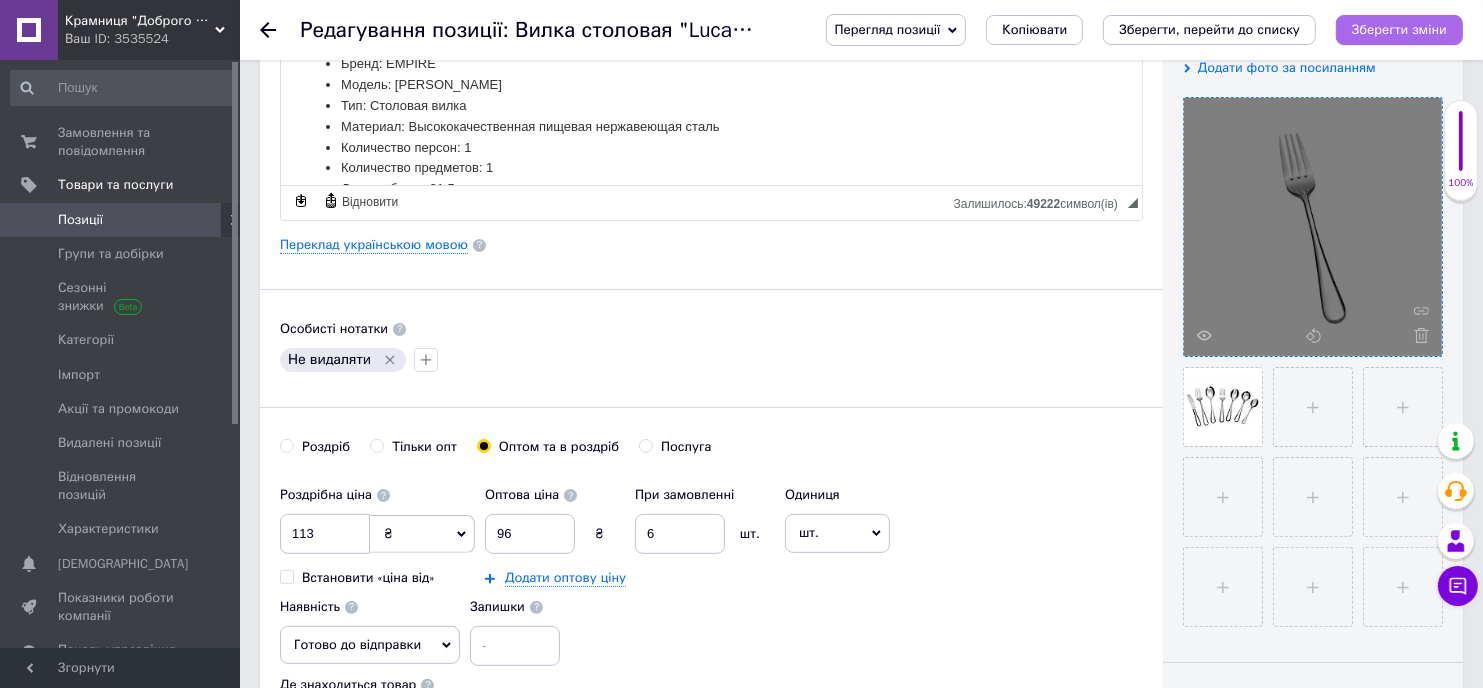 click on "Зберегти зміни" at bounding box center [1399, 29] 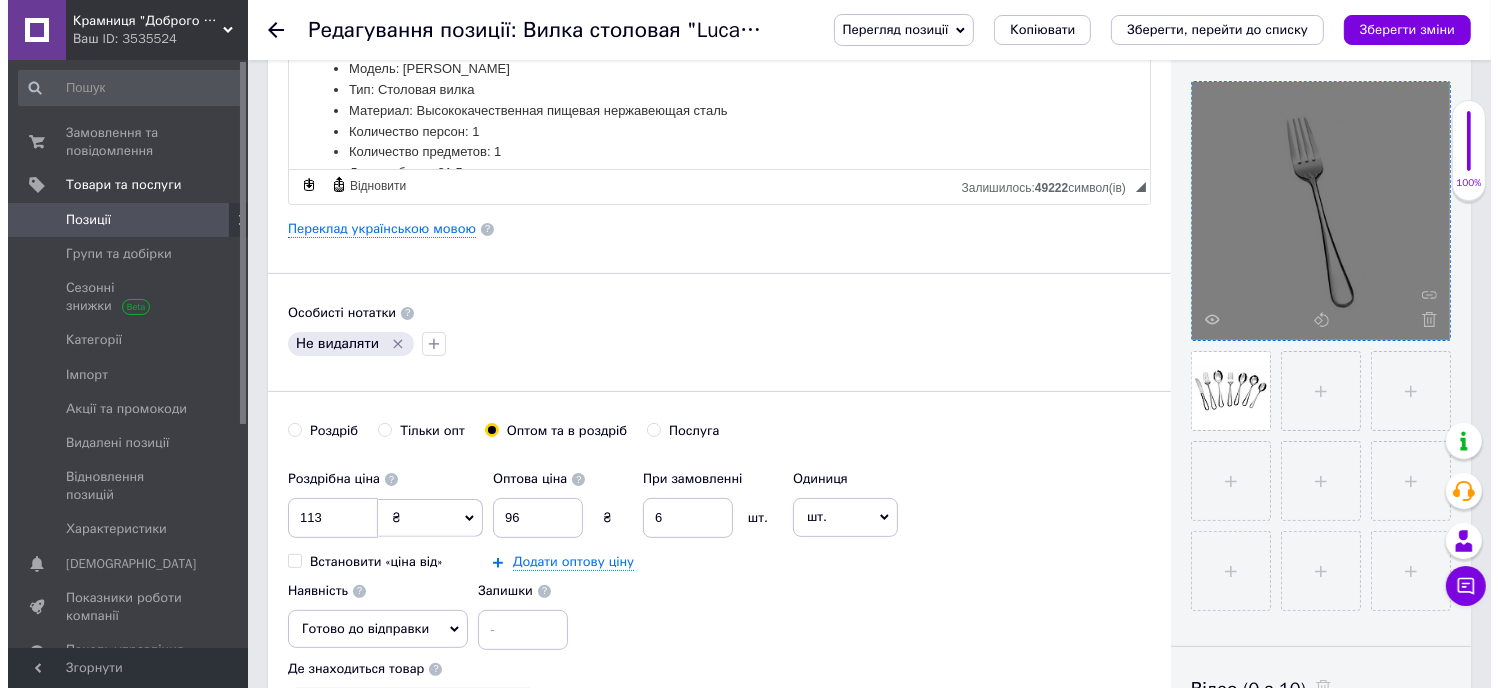 scroll, scrollTop: 300, scrollLeft: 0, axis: vertical 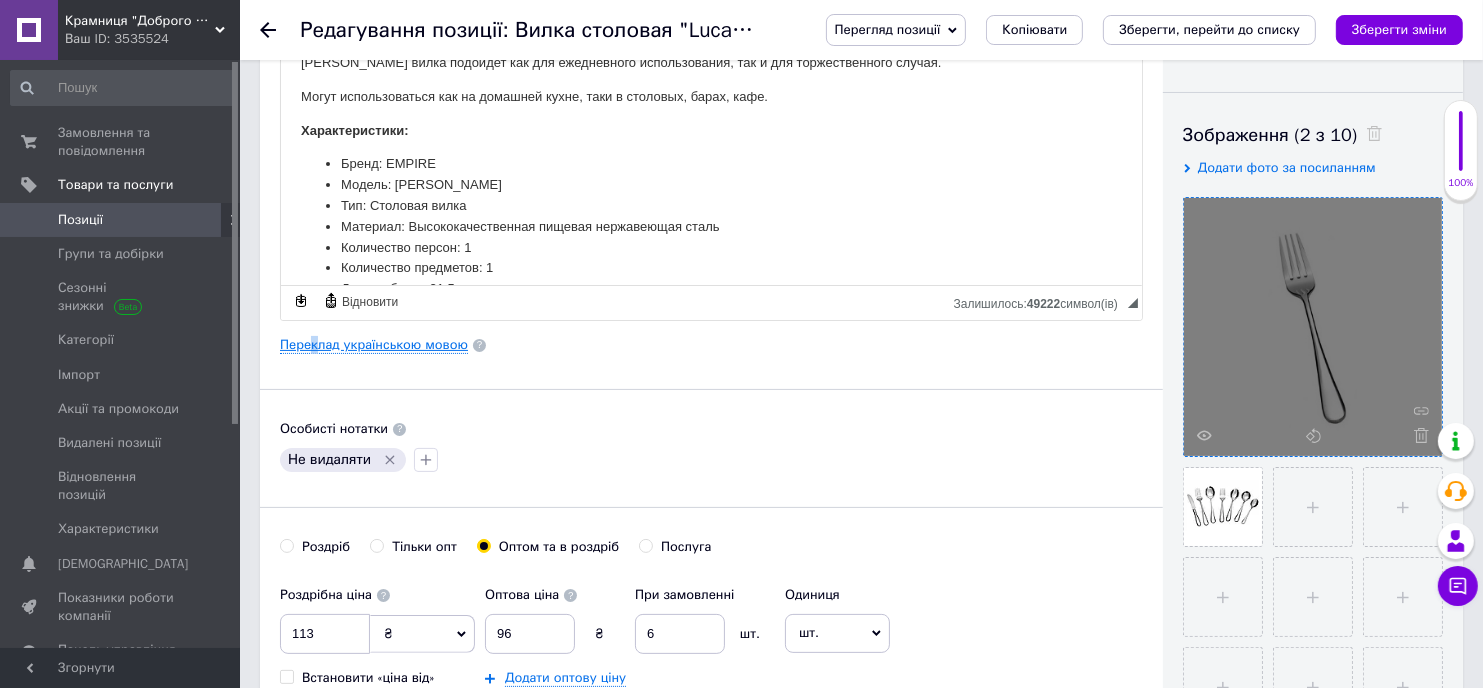 click on "Переклад українською мовою" at bounding box center [374, 345] 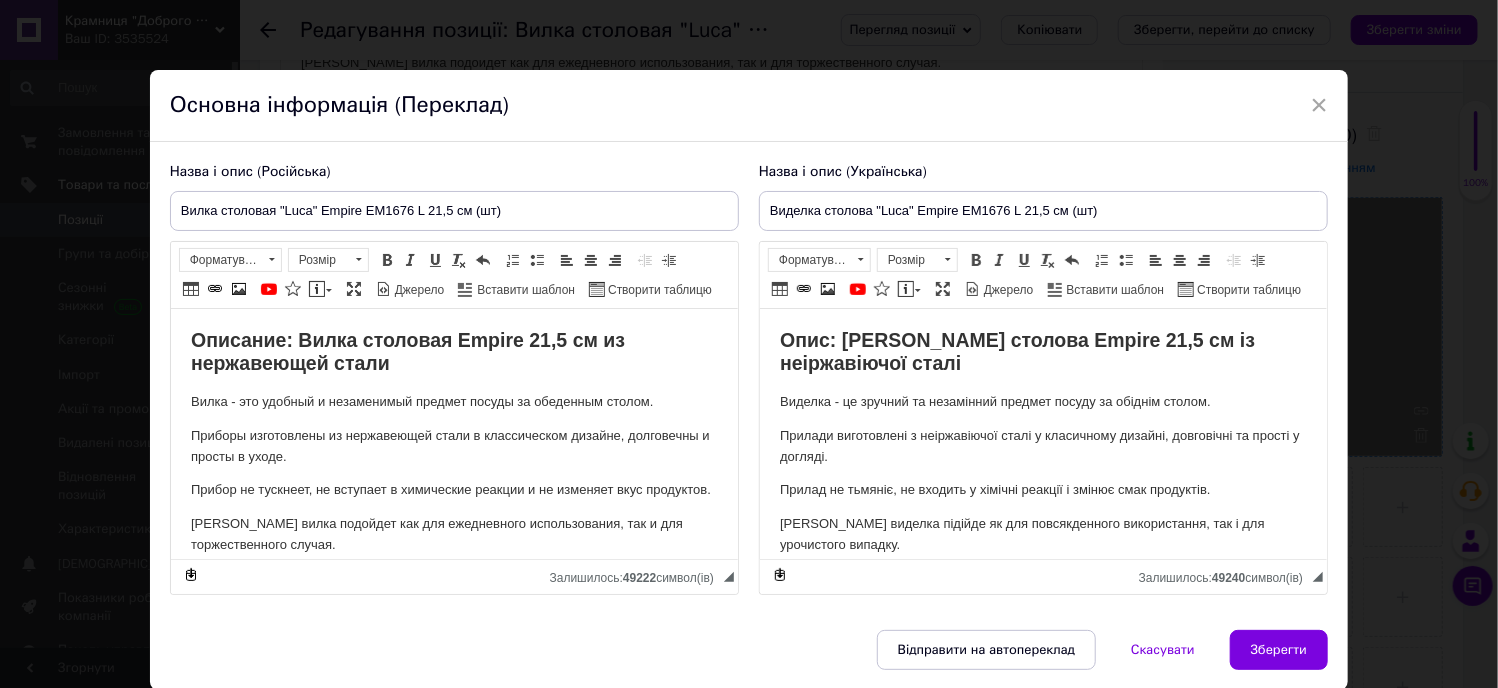 scroll, scrollTop: 0, scrollLeft: 0, axis: both 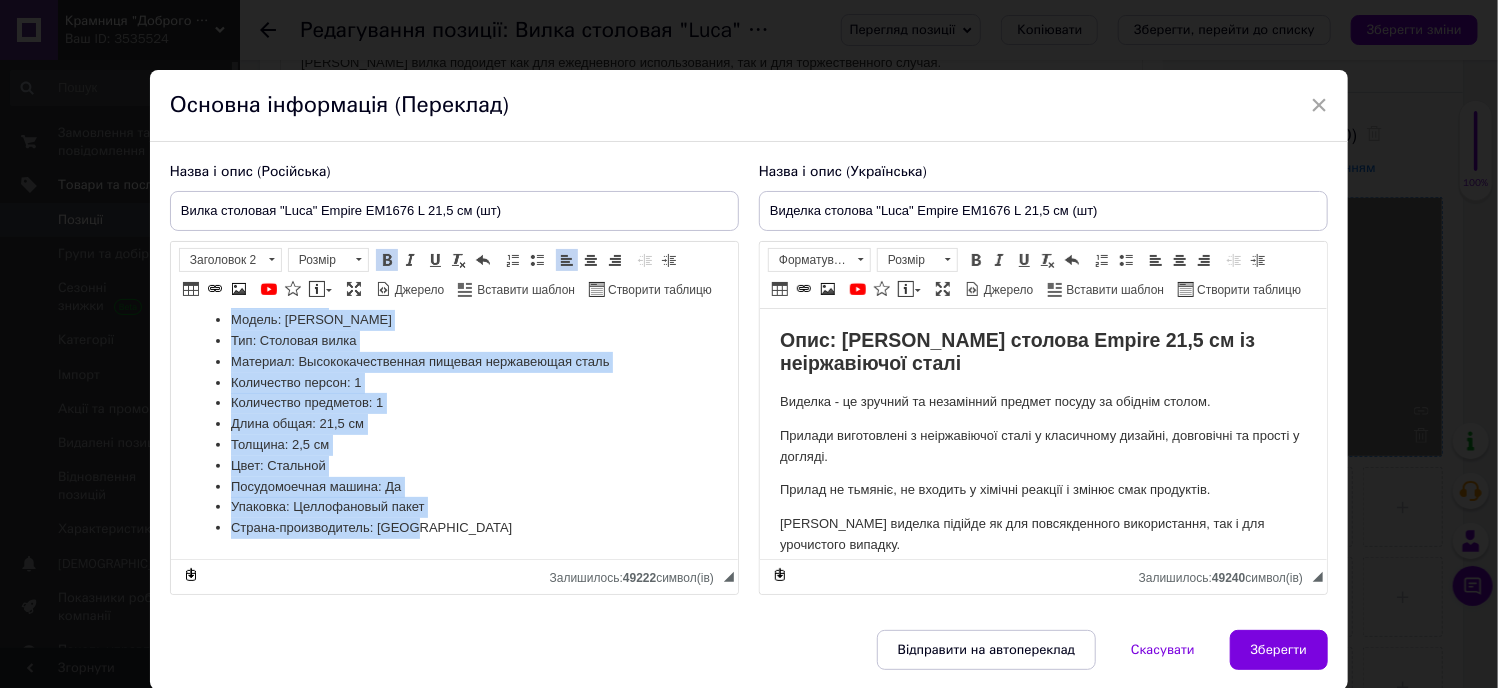 drag, startPoint x: 186, startPoint y: 339, endPoint x: 615, endPoint y: 634, distance: 520.64 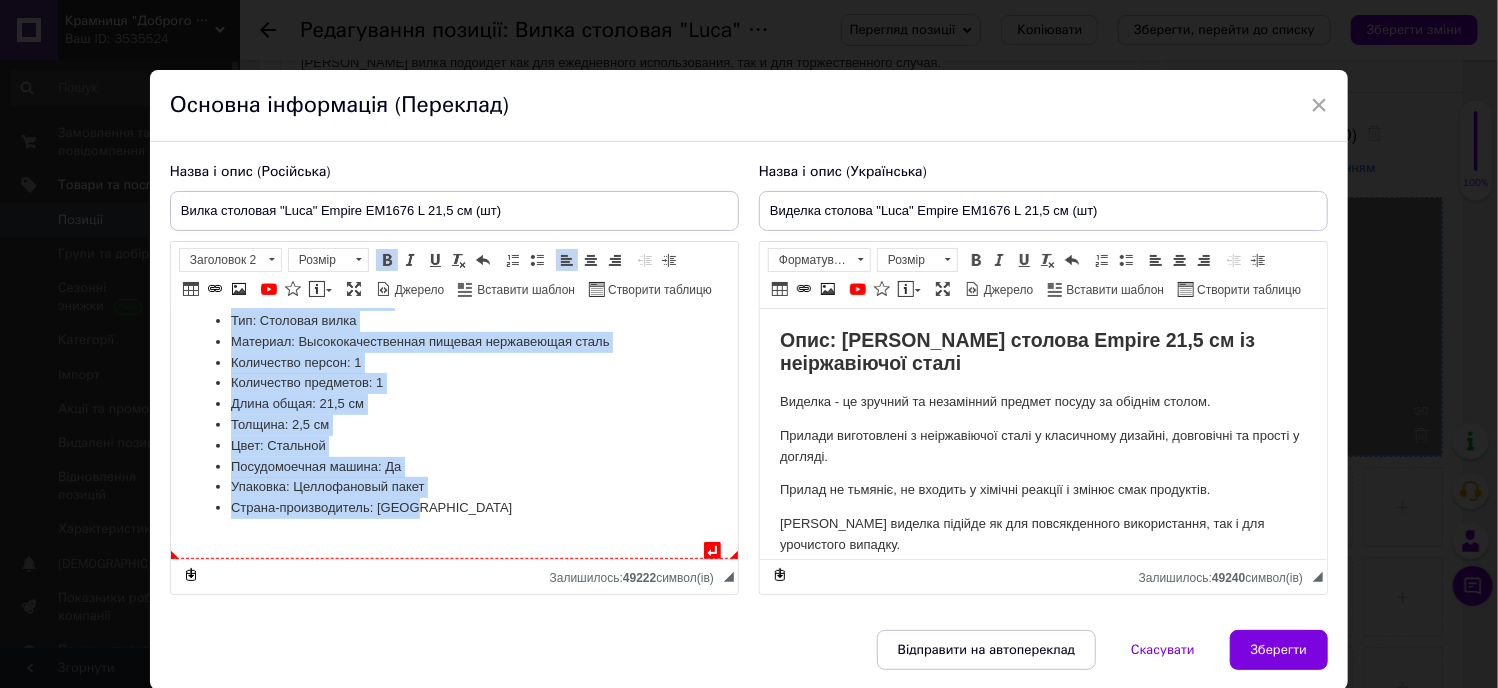 copy on "Описание: Вилка столовая Empire 21,5 cм из нержавеющей стали Вилка - это удобный и незаменимый предмет посуды за обеденным столом. Приборы изготовлены из нержавеющей стали в классическом дизайне, долговечны и просты в уходе. Прибор не тускнеет, не вступает в химические реакции и не изменяет вкус продуктов. Столовая вилка подойдет как для ежедневного использования, так и для торжественного случая. Могут использоваться как на домашней кухне, таки в столовых, барах, кафе.  Характеристики: Бренд: EMPIRE Модель: Luca Тип: Столовая вилка Материал: Высококачественная пищевая нержавеющая сталь Количество персон: 1 Количество предметов: 1 Длина общая: 21,5 см Толщина: 2,5 см Цвет: Стальной Посудомоечная машина: Да Упаковка: Целлофановый пакет Страна-производитель: Индия..." 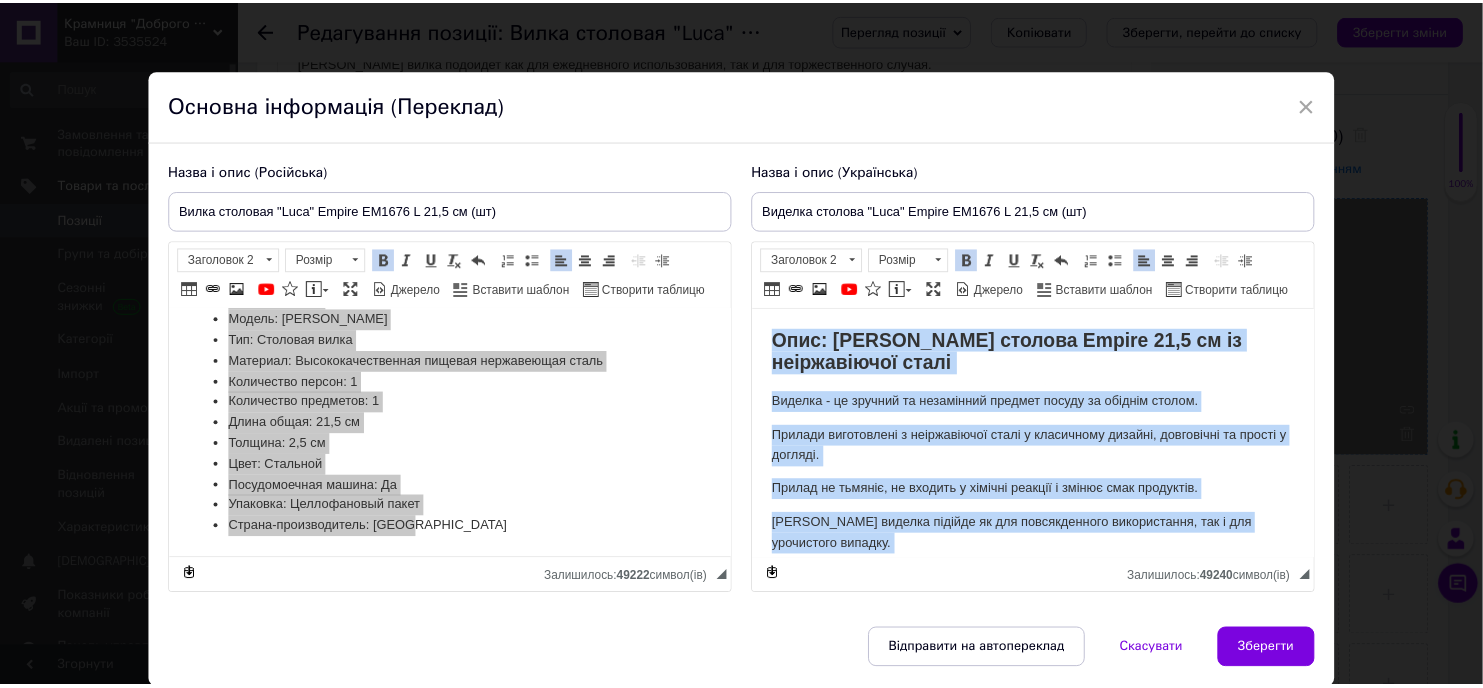 scroll, scrollTop: 346, scrollLeft: 0, axis: vertical 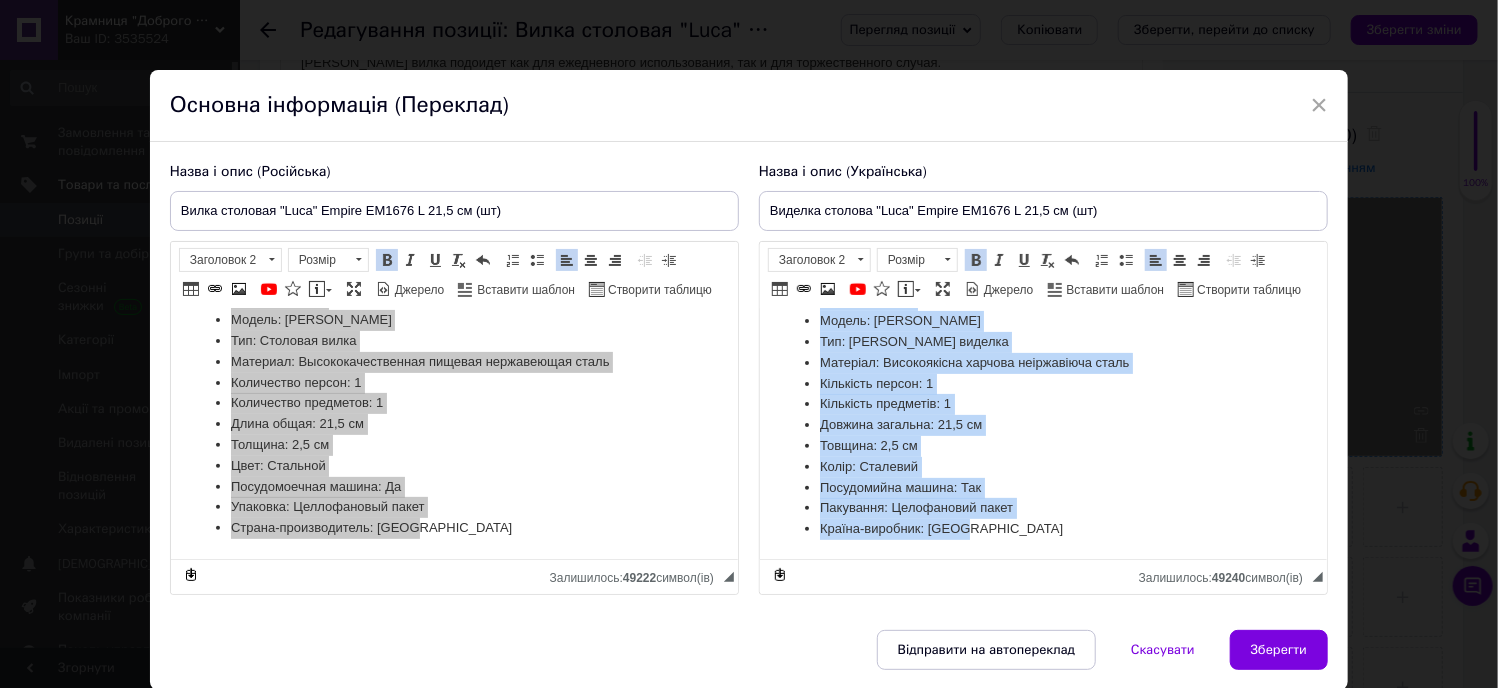 drag, startPoint x: 765, startPoint y: 323, endPoint x: 1771, endPoint y: 897, distance: 1158.2366 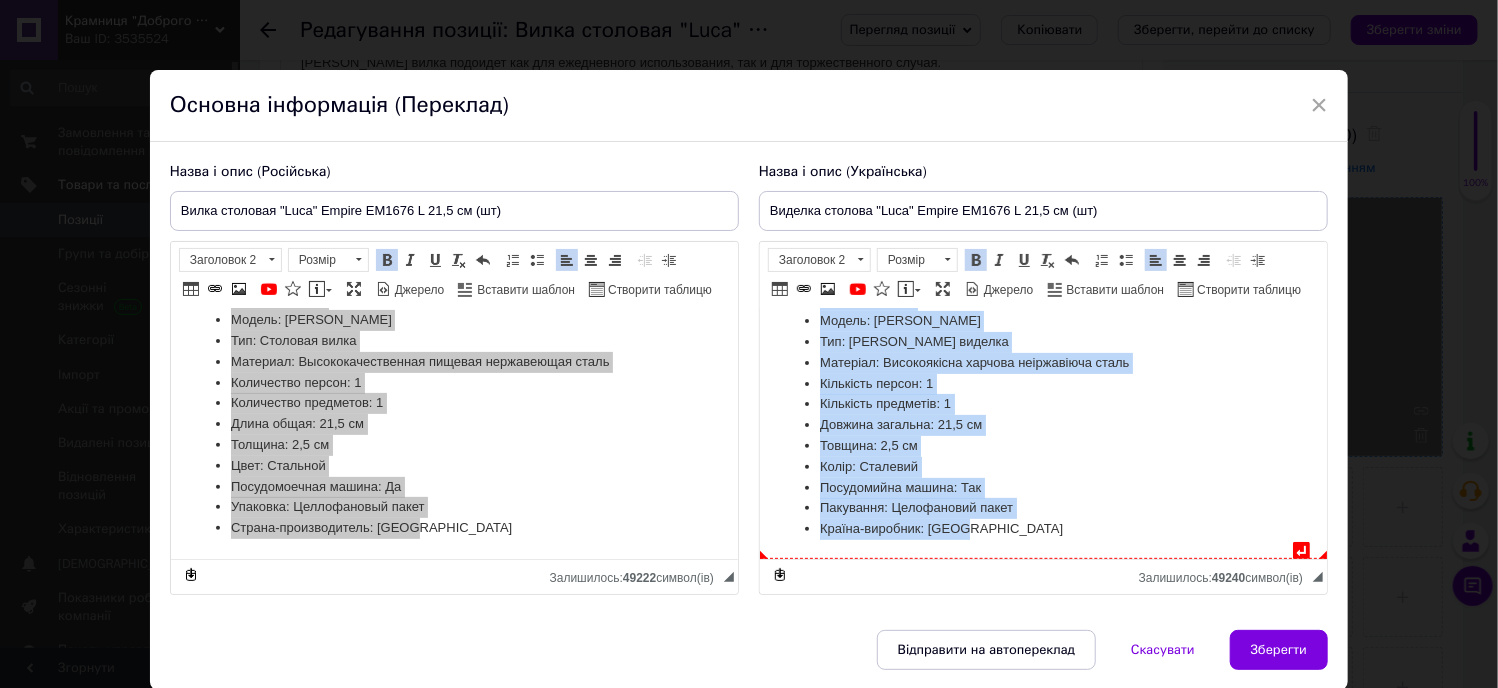 copy on "Опис: Виделка столова Empire 21,5 см із неіржавіючої сталі  Виделка - це зручний та незамінний предмет посуду за обіднім столом. Прилади виготовлені з неіржавіючої сталі у класичному дизайні, довговічні та прості у догляді. Прилад не тьмяніє, не входить у хімічні реакції і змінює смак продуктів. Столова виделка підійде як для повсякденного використання, так і для урочистого випадку. Можуть використовуватися як на домашній кухні, так і в їдальнях, барах, кафе. Характеристики: Бренд: EMPIRE Модель: Luca Тип: Столова виделка Матеріал: Високоякісна харчова неіржавіюча сталь Кількість персон: 1 Кількість предметів: 1 Довжина загальна: 21,5 см Товщина: 2,5 см Колір: Сталевий Посудомийна машина: Так Пакування: Целофановий пакет Країна-виробник: Індія..." 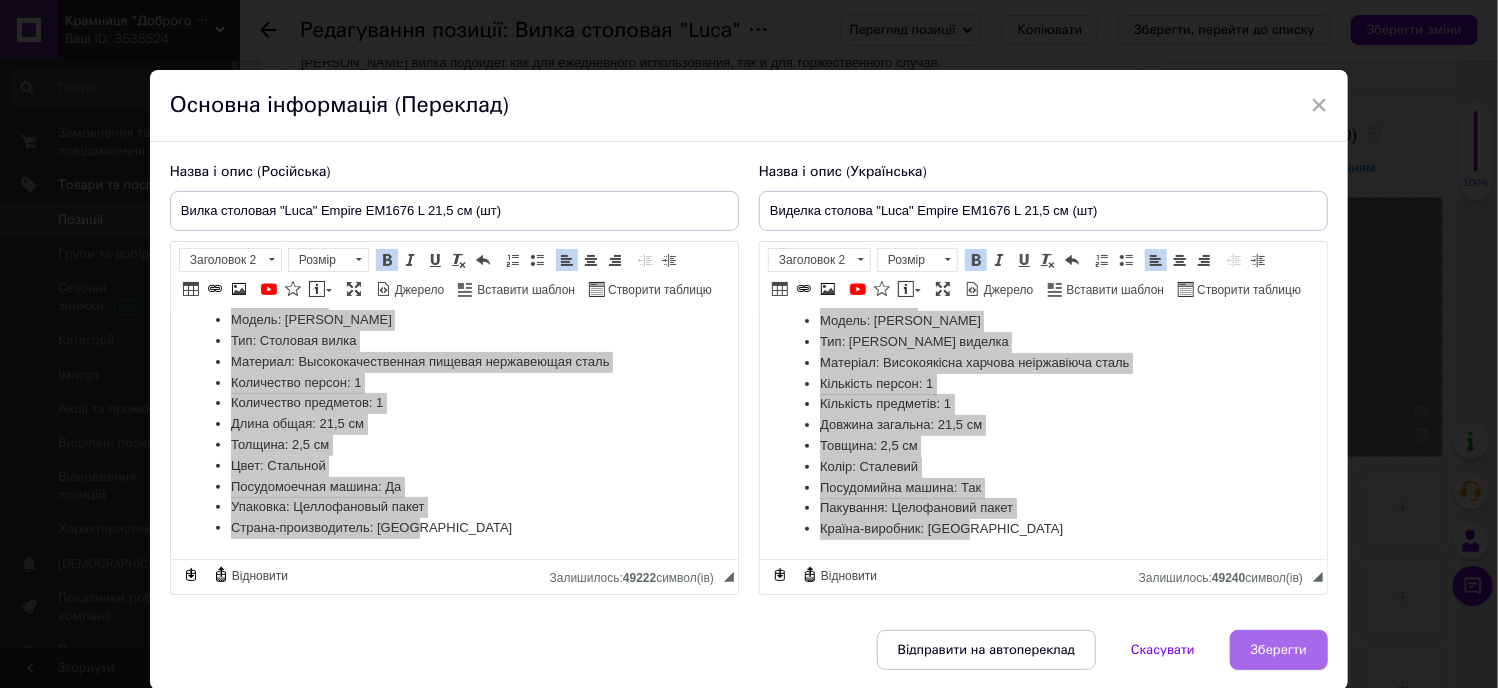 click on "Зберегти" at bounding box center (1279, 650) 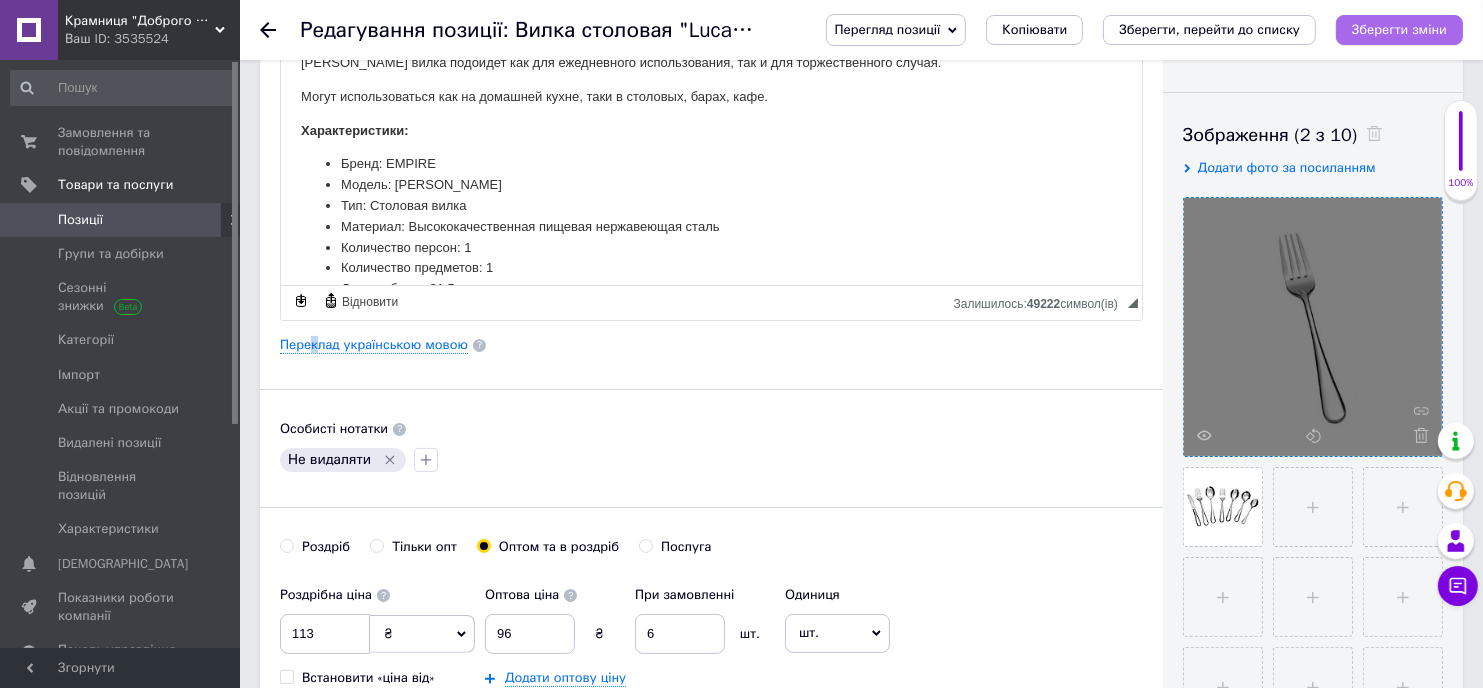click on "Зберегти зміни" at bounding box center [1399, 30] 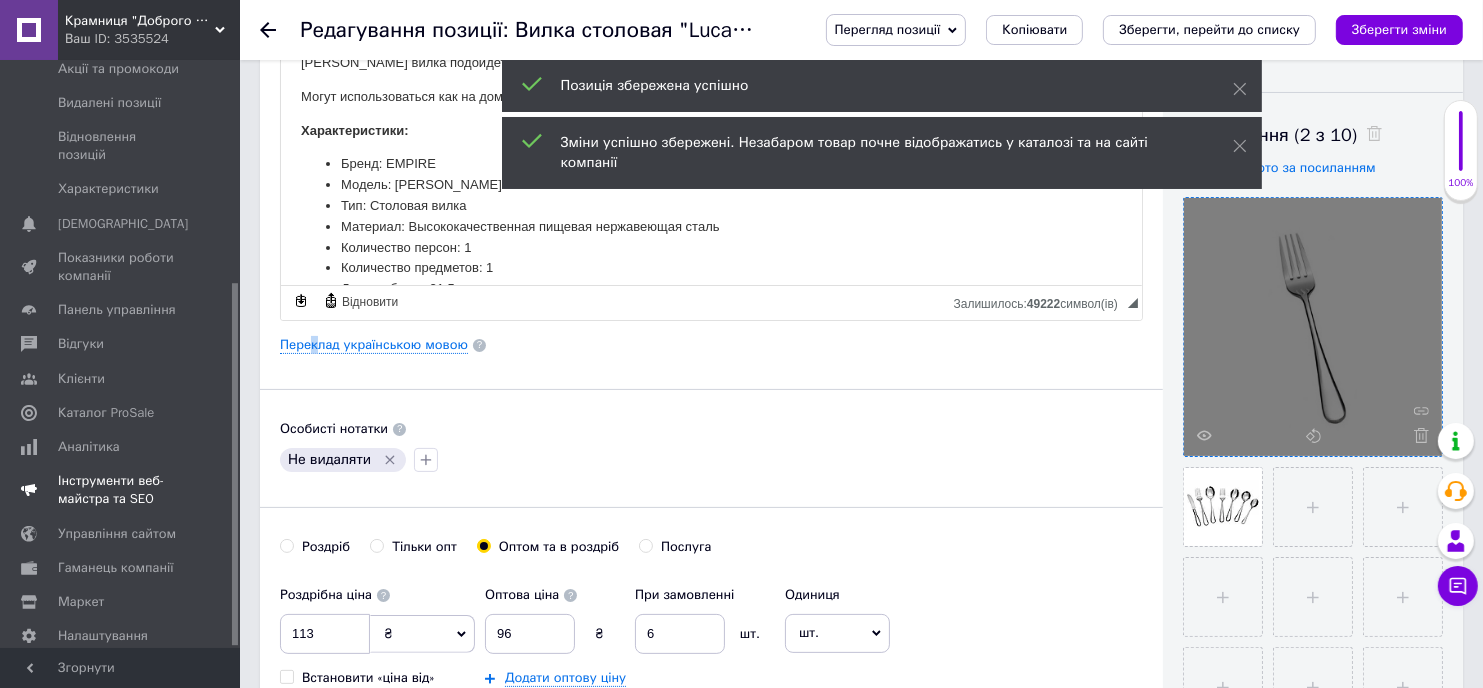 scroll, scrollTop: 360, scrollLeft: 0, axis: vertical 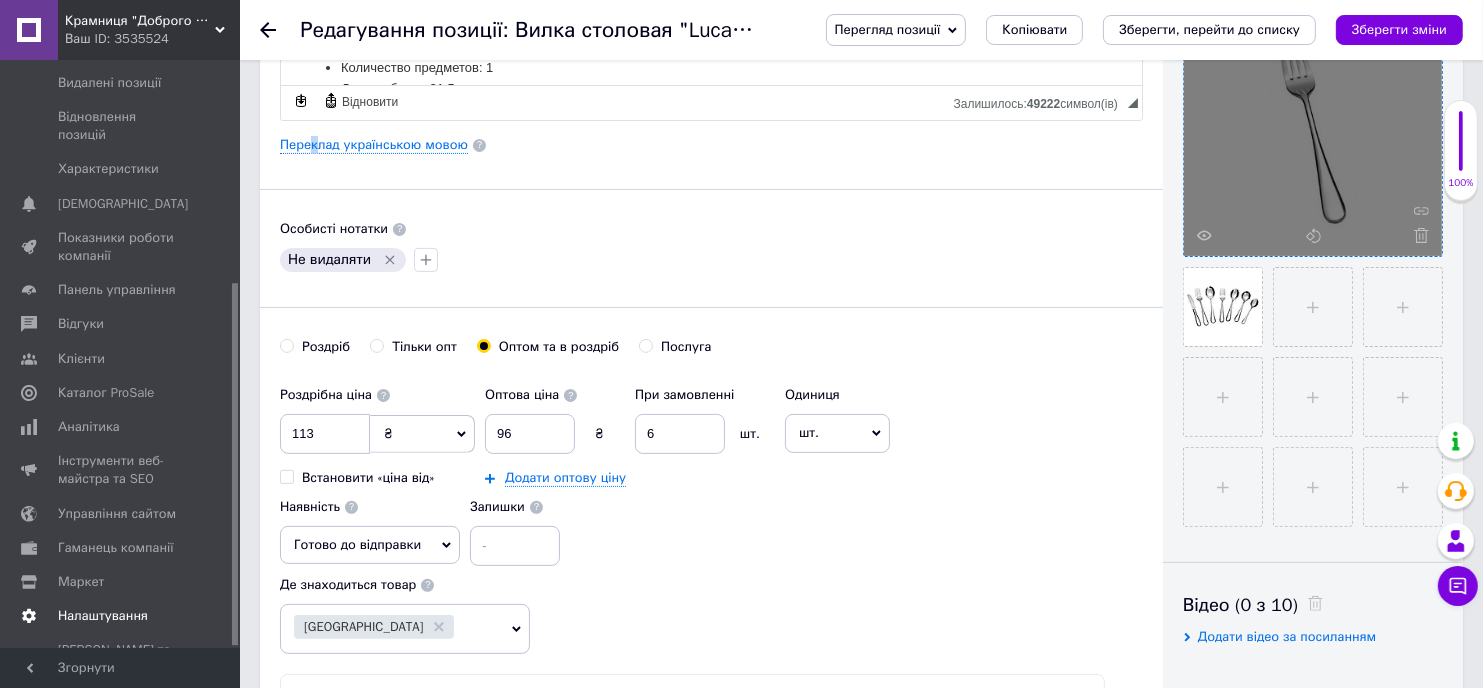 click on "Налаштування" at bounding box center (103, 616) 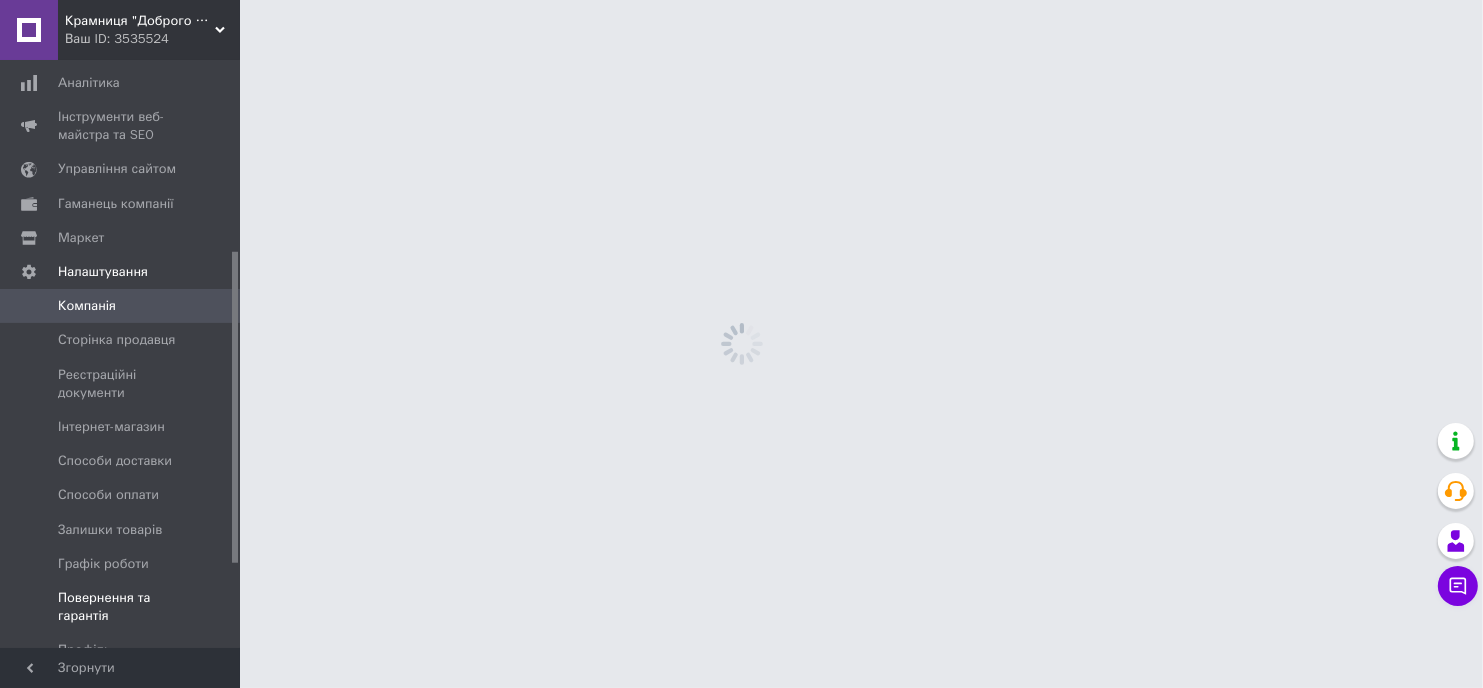 scroll, scrollTop: 0, scrollLeft: 0, axis: both 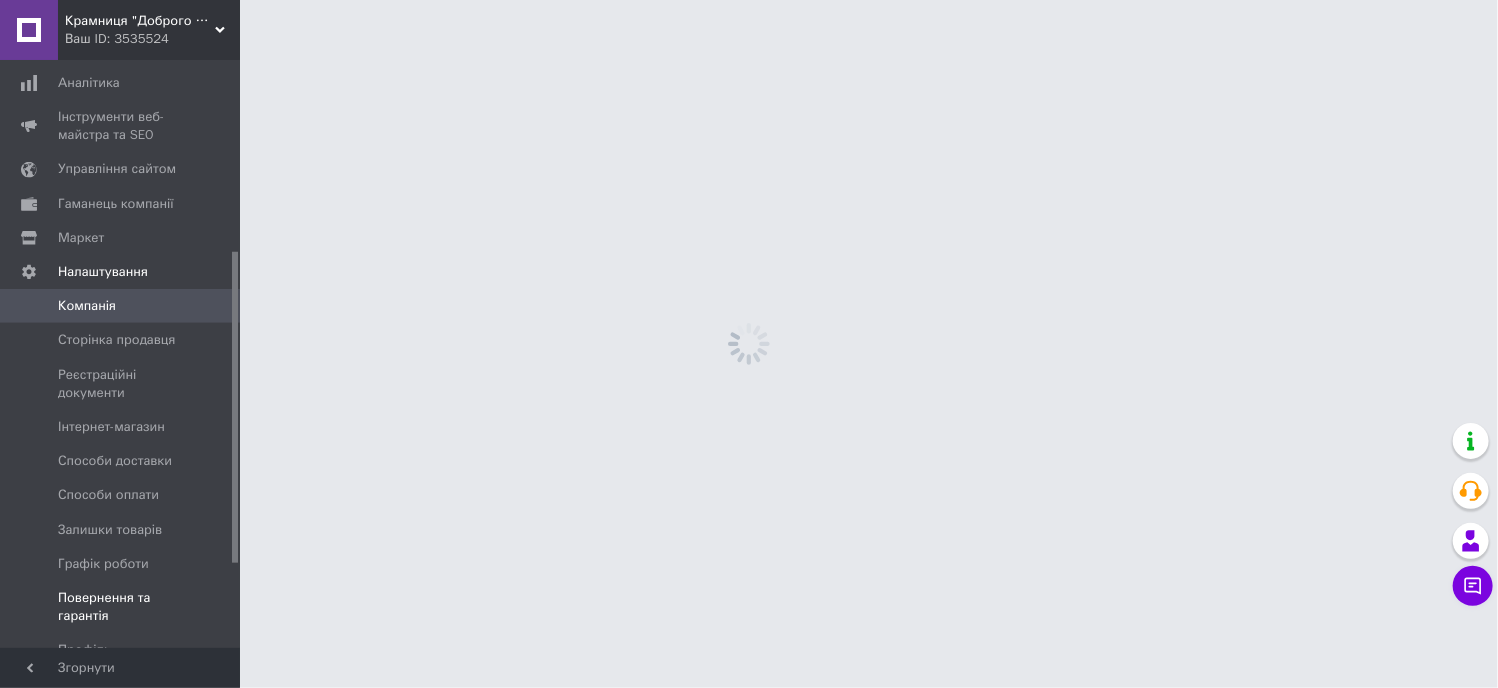 click on "Повернення та гарантія" at bounding box center [123, 607] 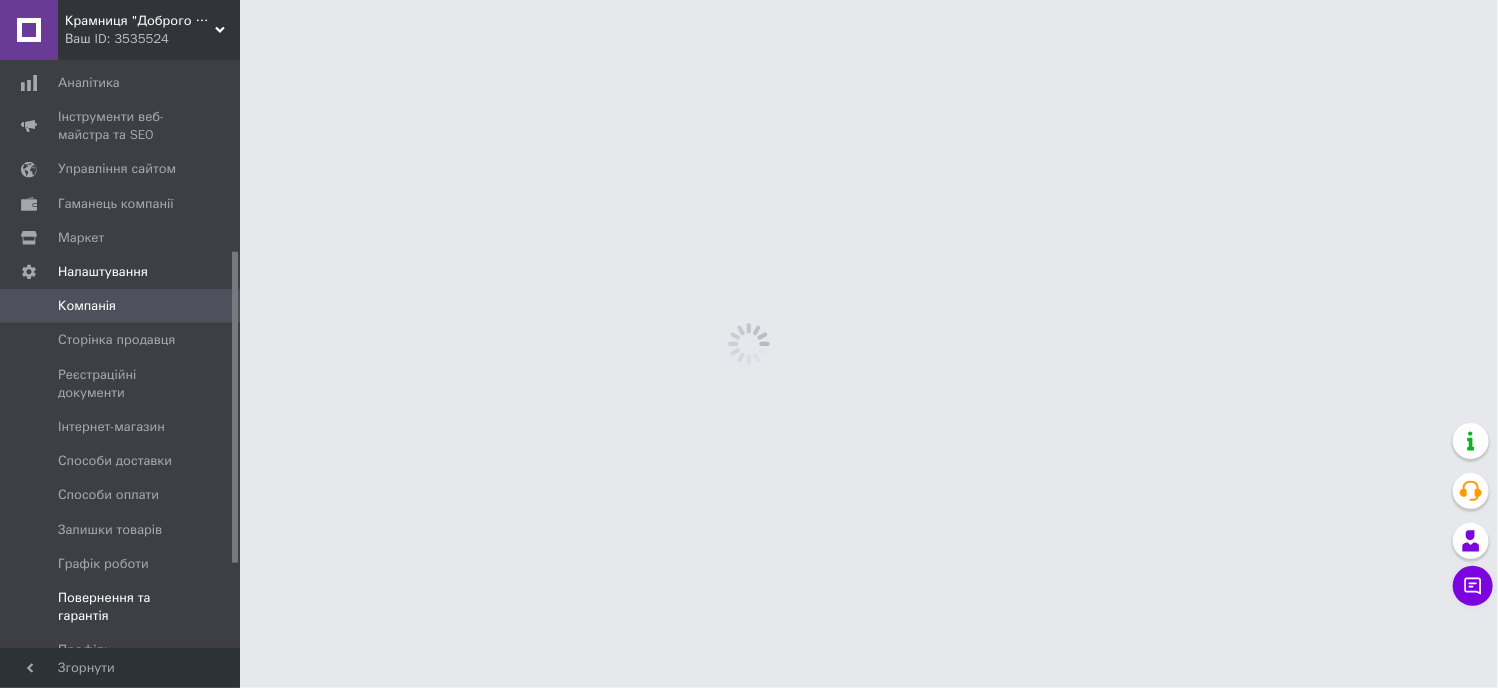 click on "Повернення та гарантія" at bounding box center [123, 607] 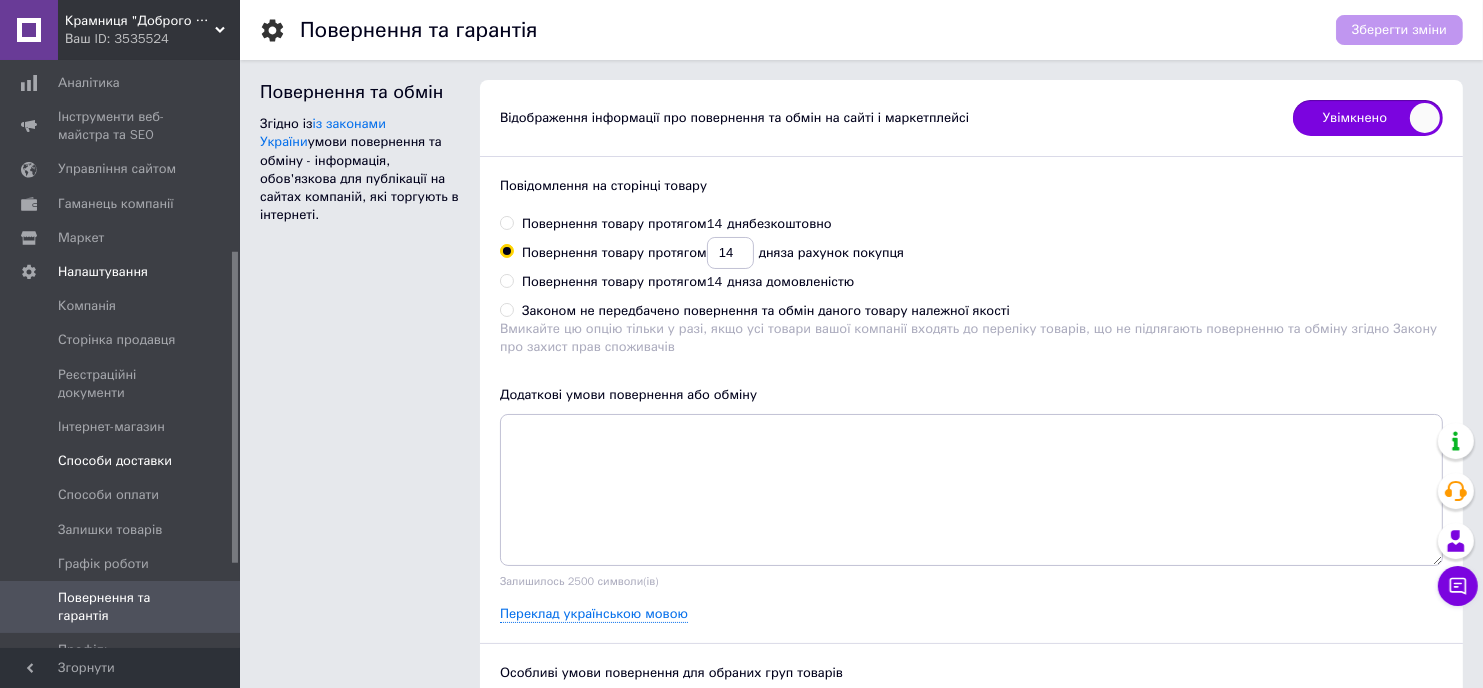 click on "Способи доставки" at bounding box center (123, 461) 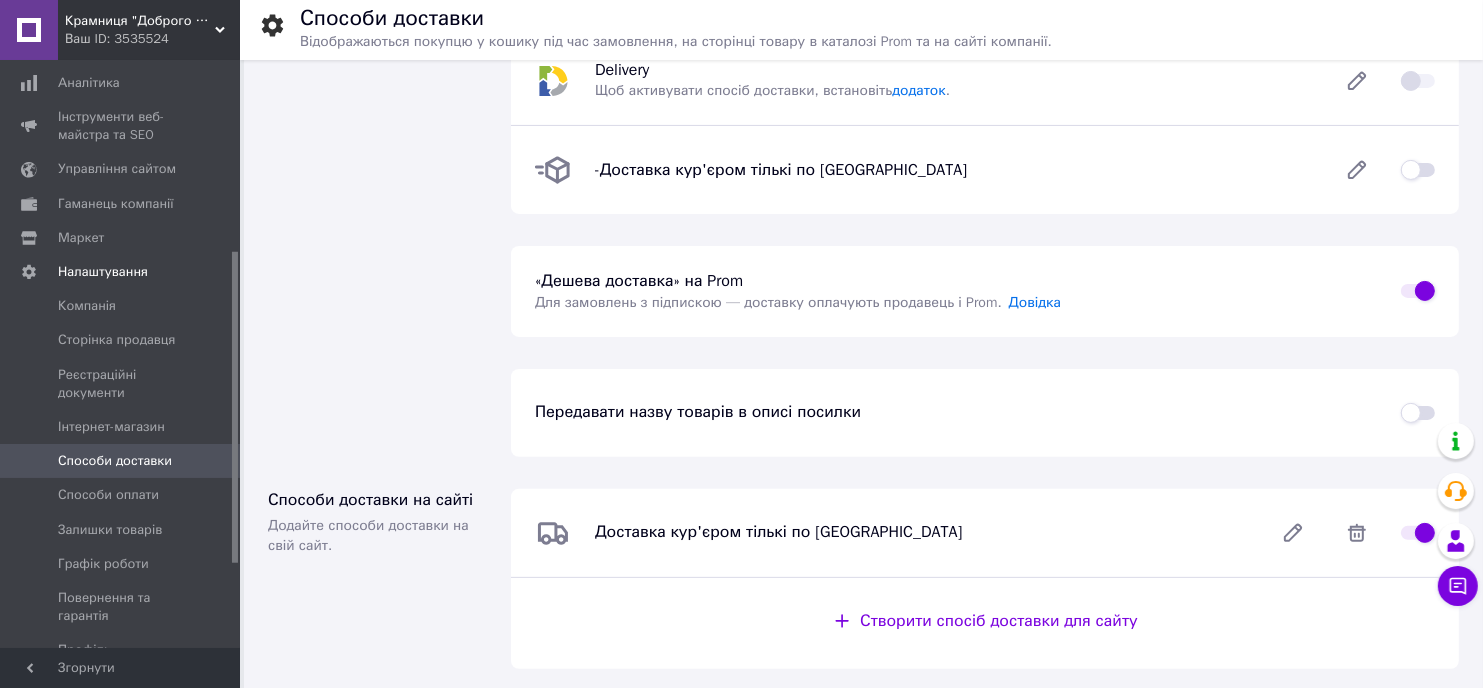 scroll, scrollTop: 608, scrollLeft: 0, axis: vertical 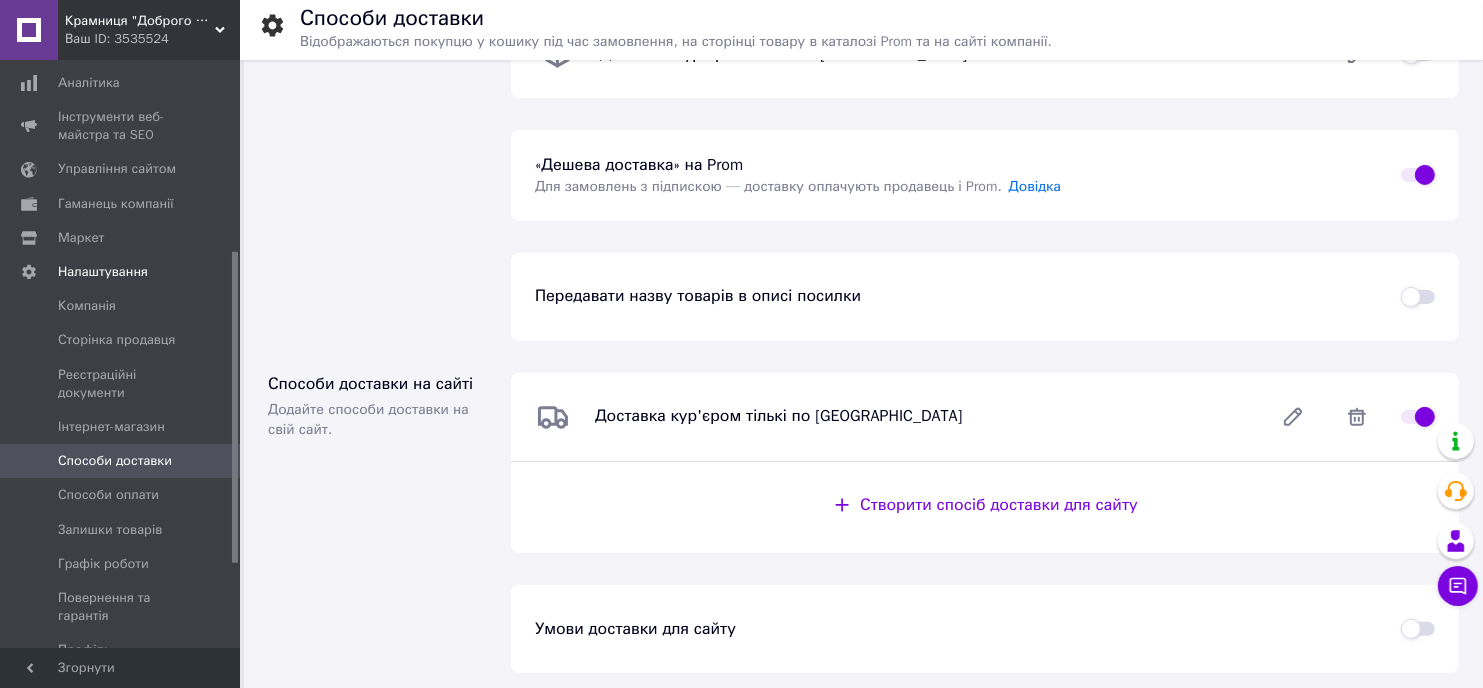 click on "Створити спосіб доставки для сайту" at bounding box center (999, 505) 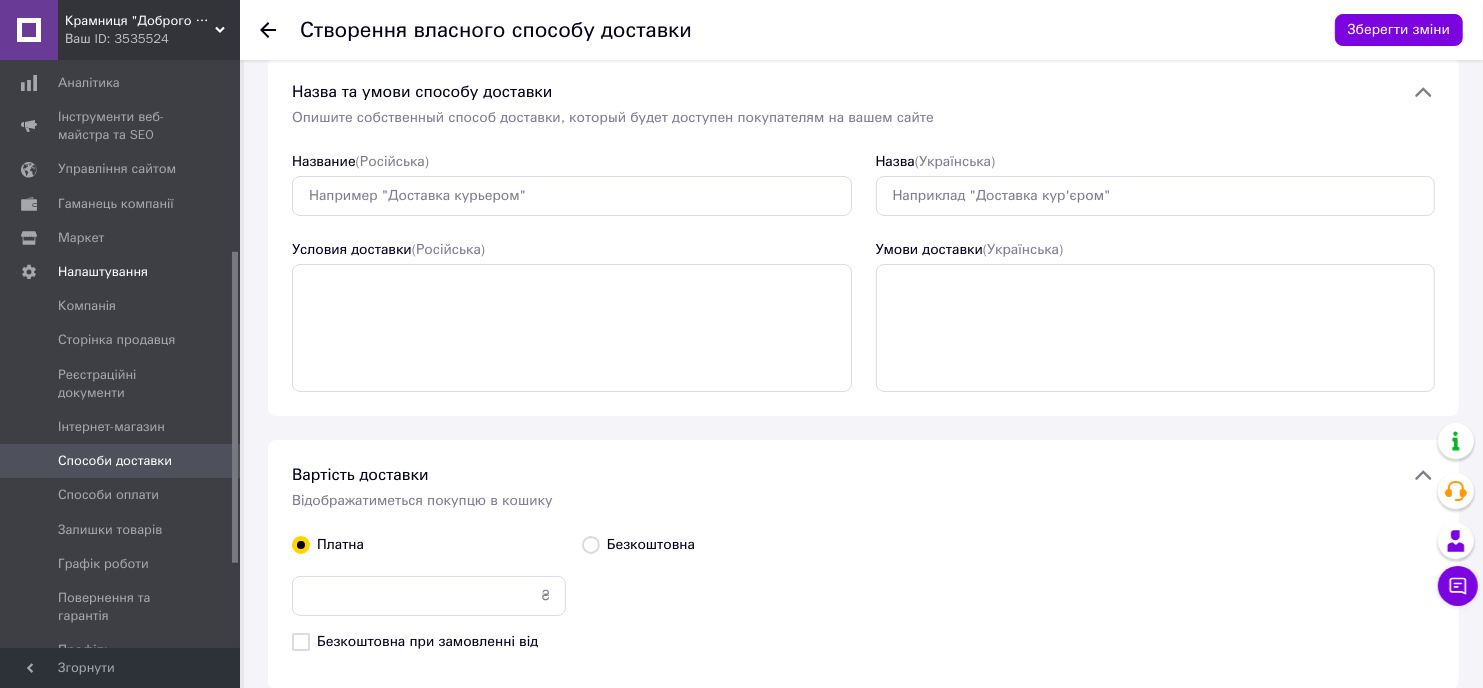 scroll, scrollTop: 0, scrollLeft: 0, axis: both 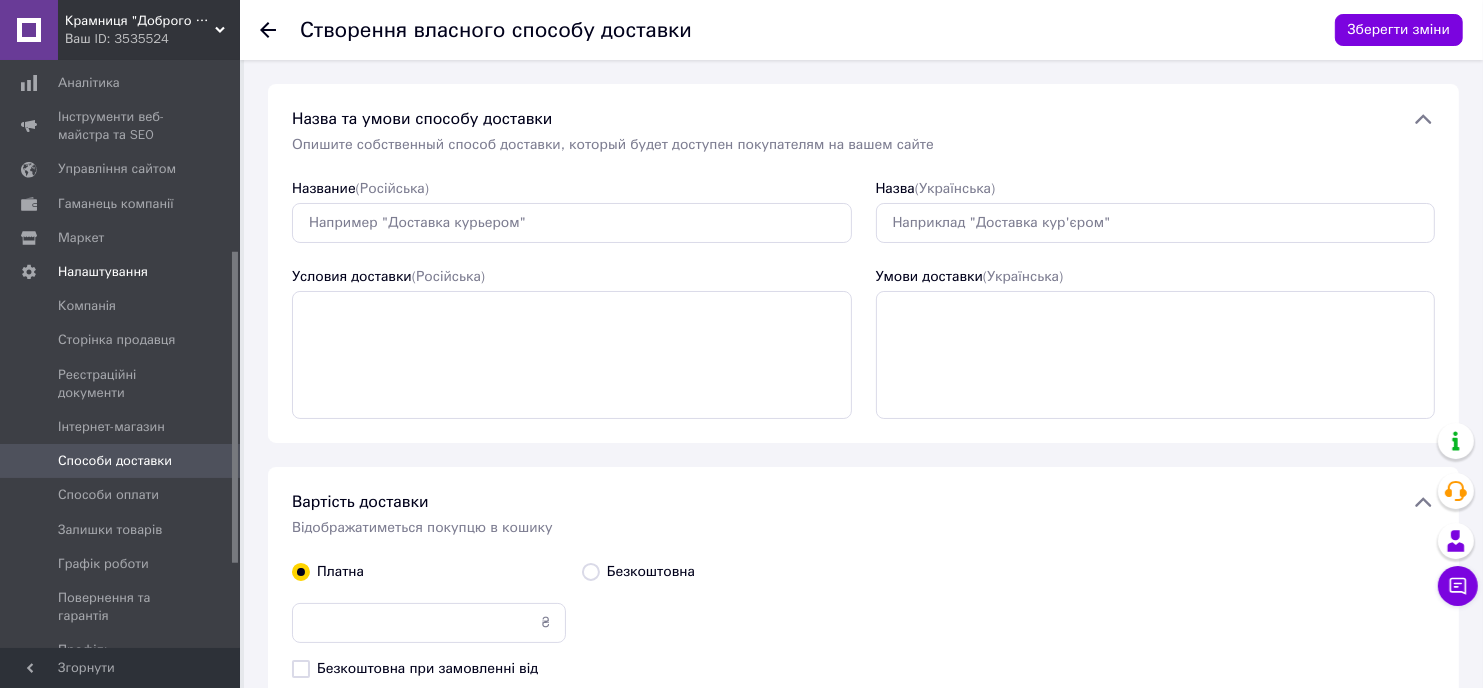 click 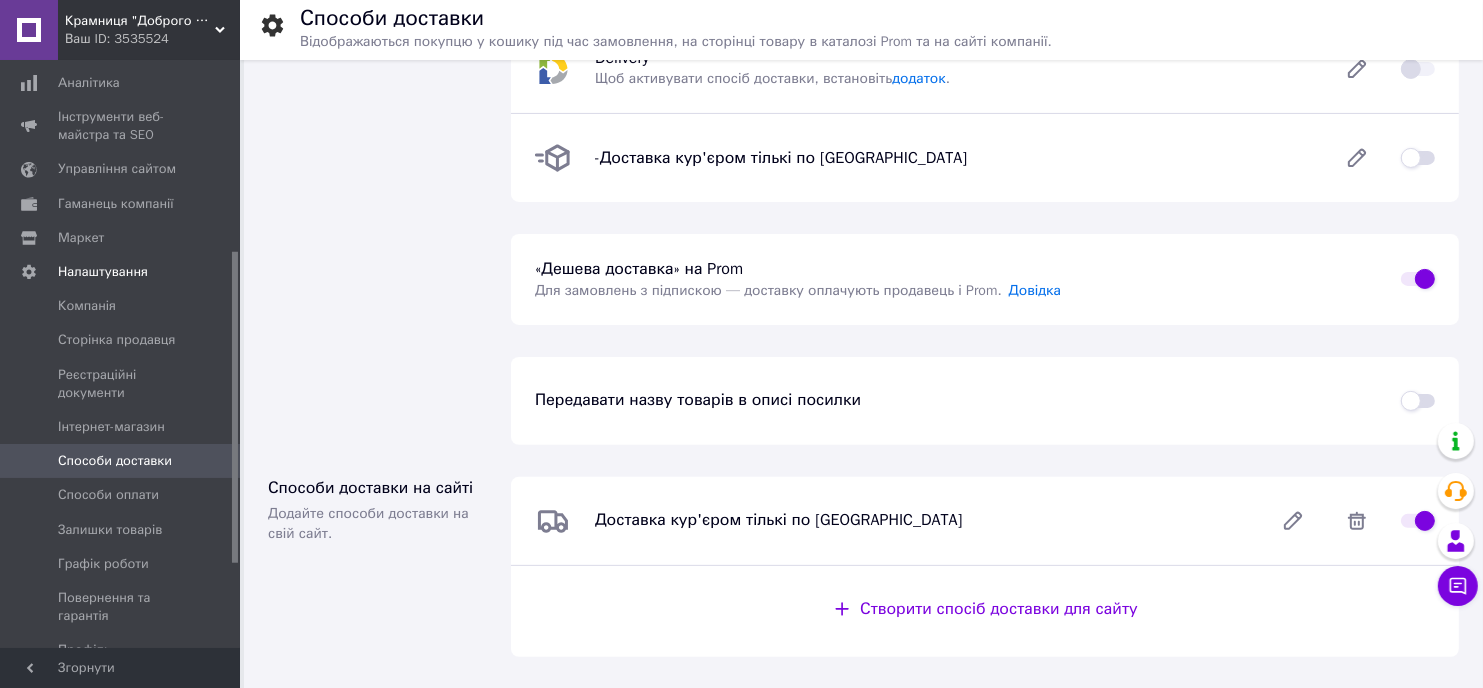 scroll, scrollTop: 600, scrollLeft: 0, axis: vertical 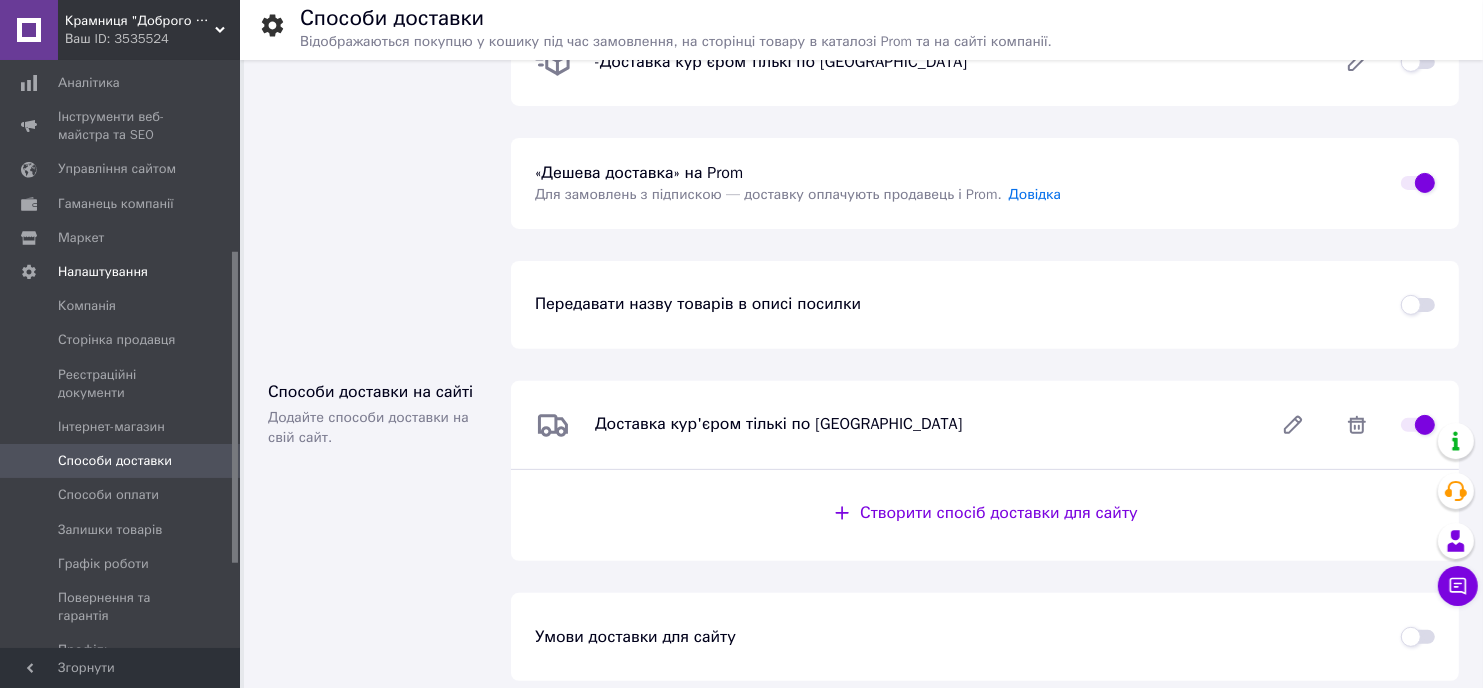 drag, startPoint x: 1420, startPoint y: 304, endPoint x: 1441, endPoint y: 357, distance: 57.00877 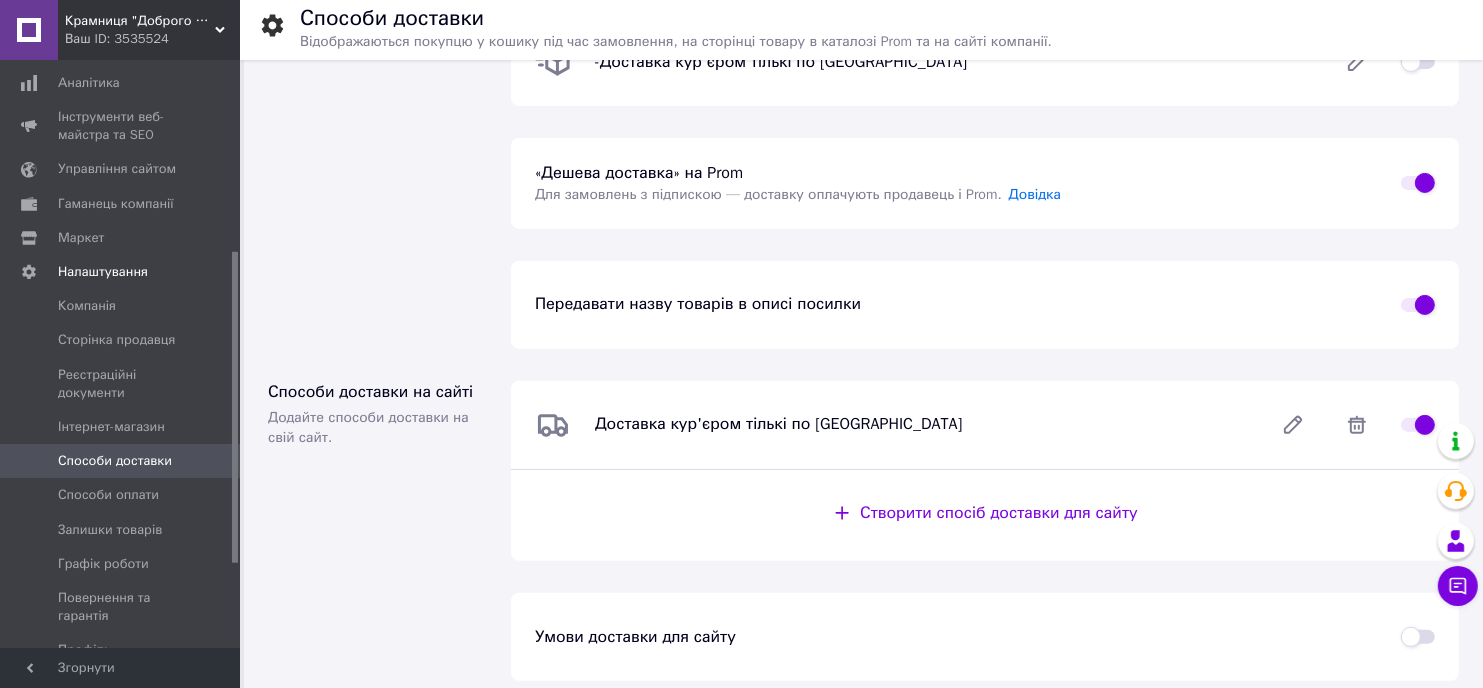 checkbox on "true" 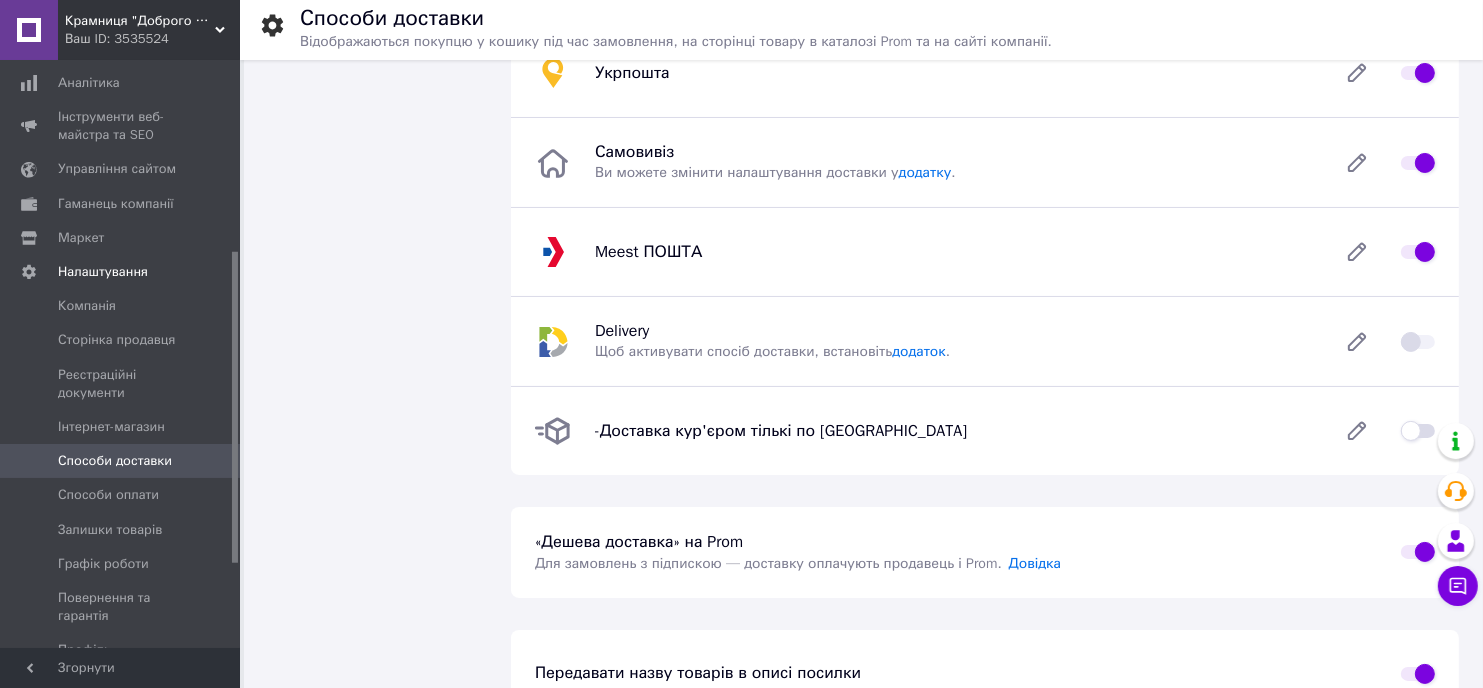 scroll, scrollTop: 0, scrollLeft: 0, axis: both 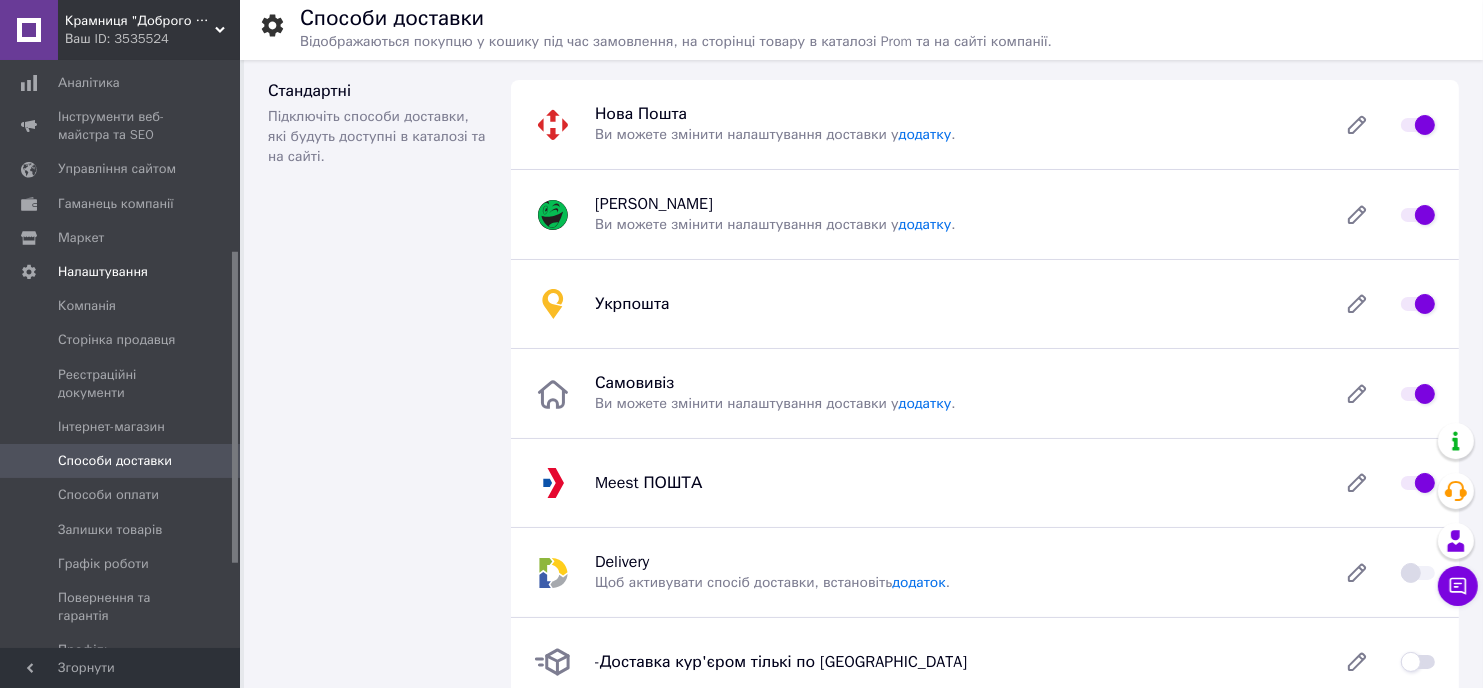 click on "Магазини Rozetka Ви можете змінити налаштування доставки у  додатку ." at bounding box center (985, 214) 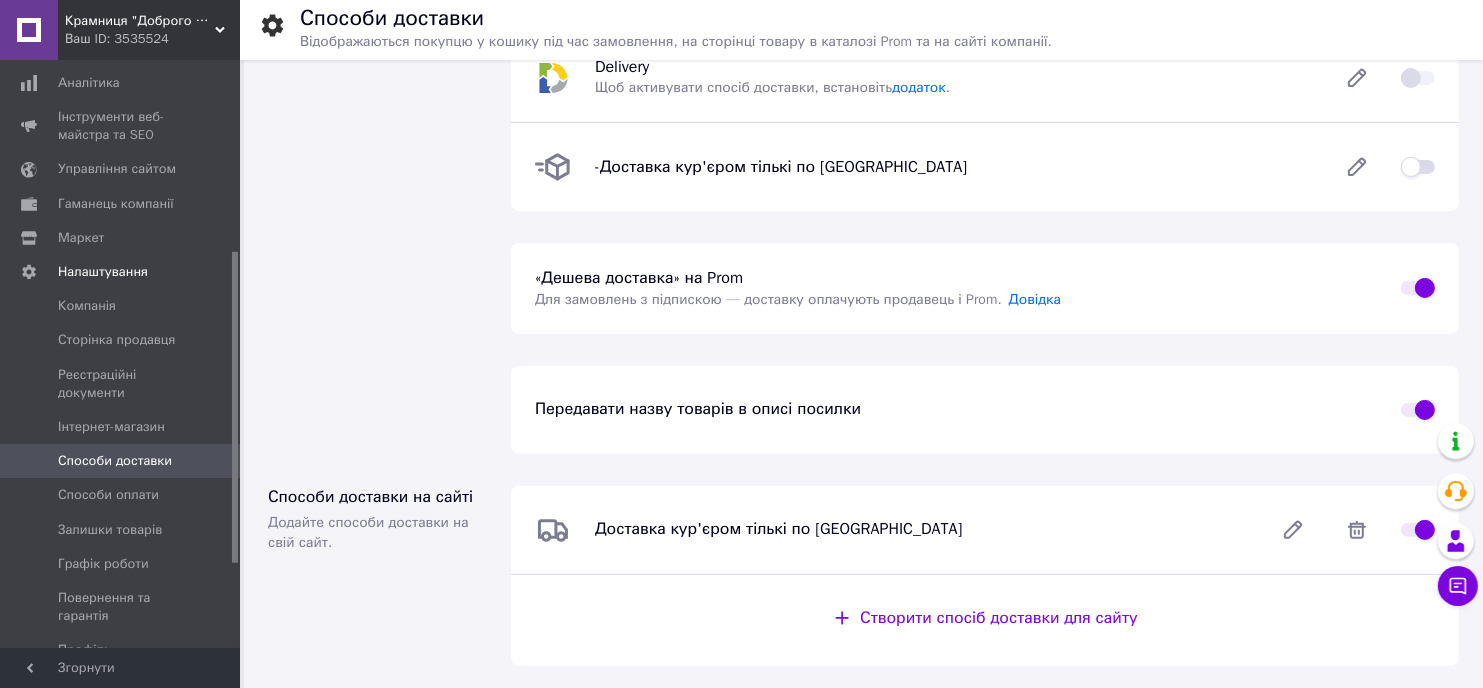 scroll, scrollTop: 500, scrollLeft: 0, axis: vertical 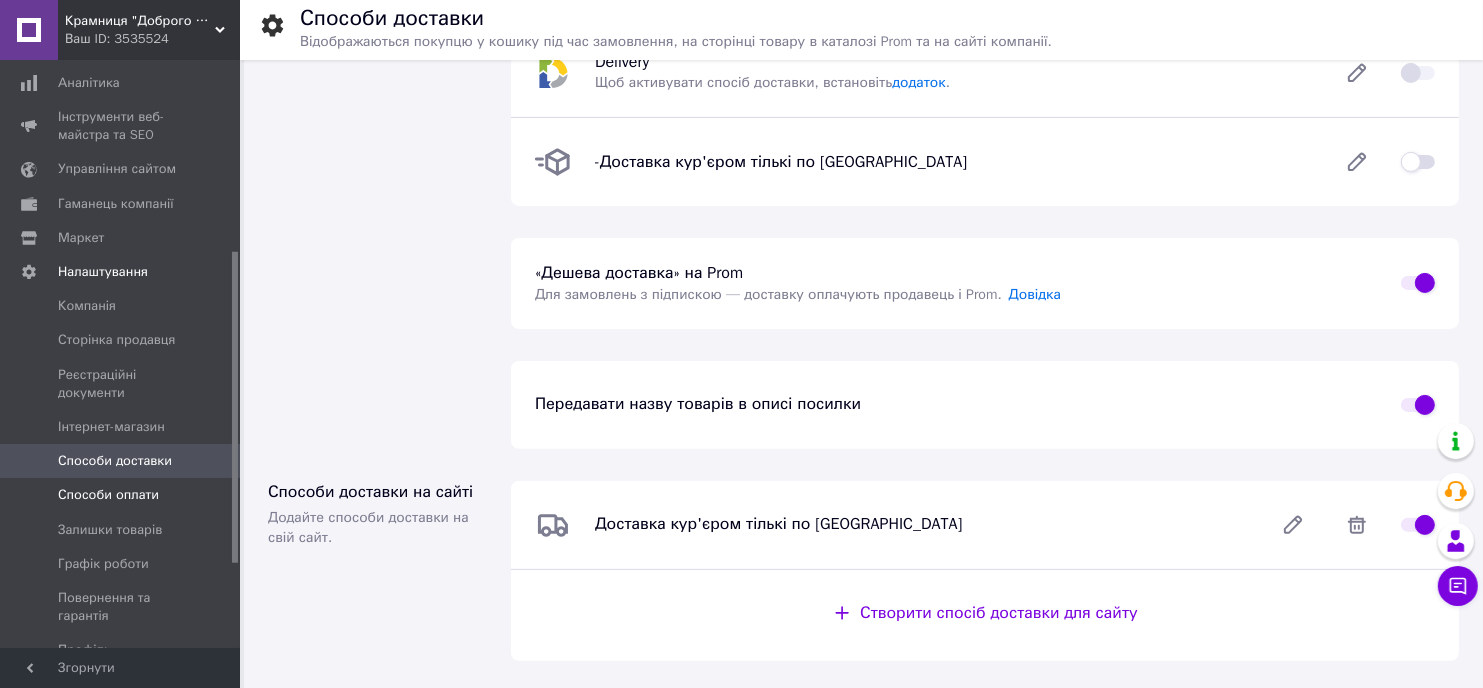 click on "Способи оплати" at bounding box center [108, 495] 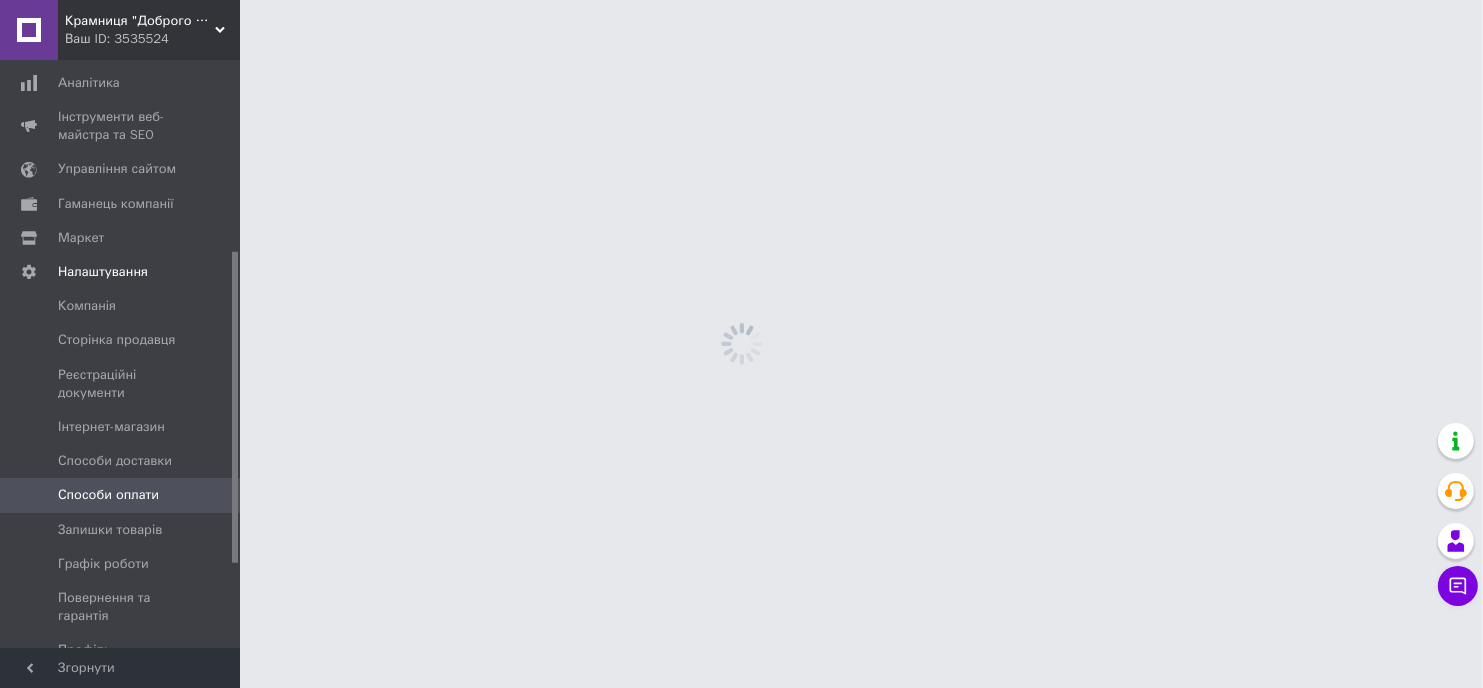 scroll, scrollTop: 0, scrollLeft: 0, axis: both 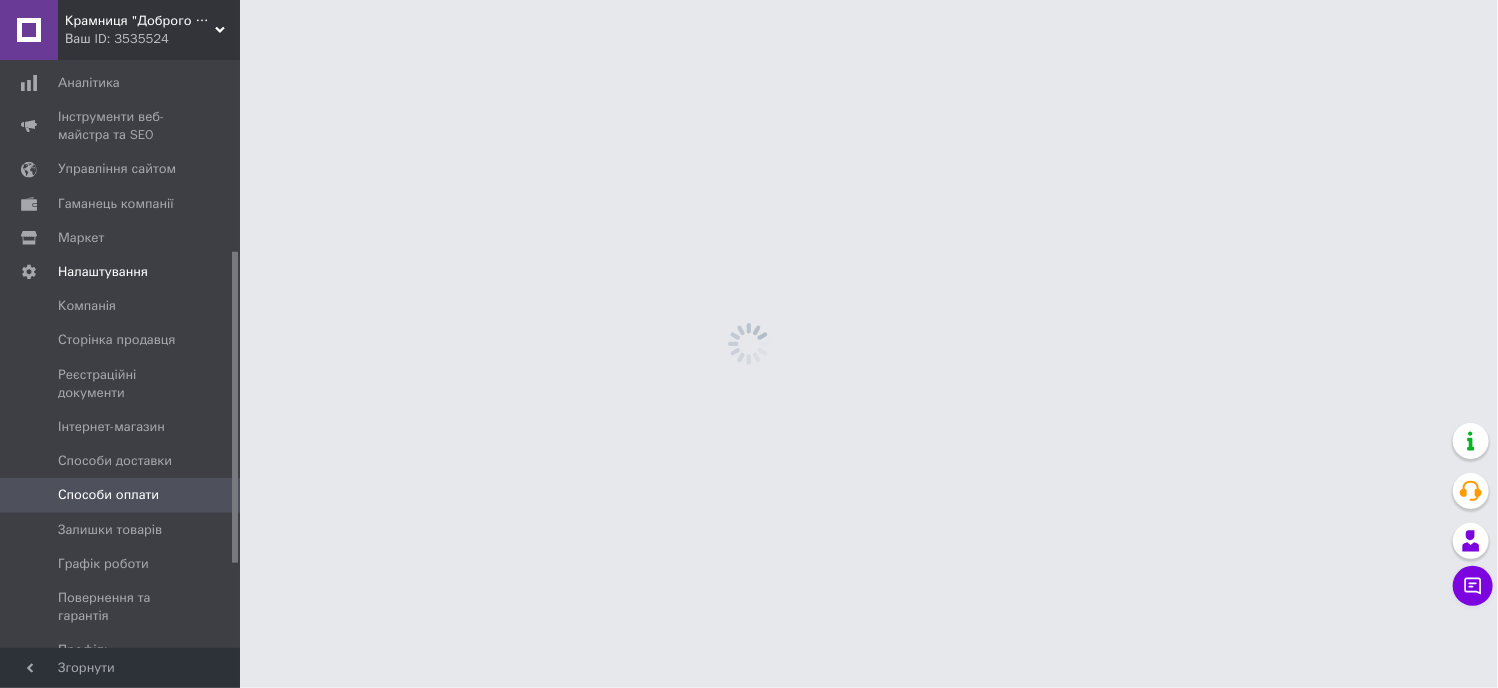 click on "Способи оплати" at bounding box center (108, 495) 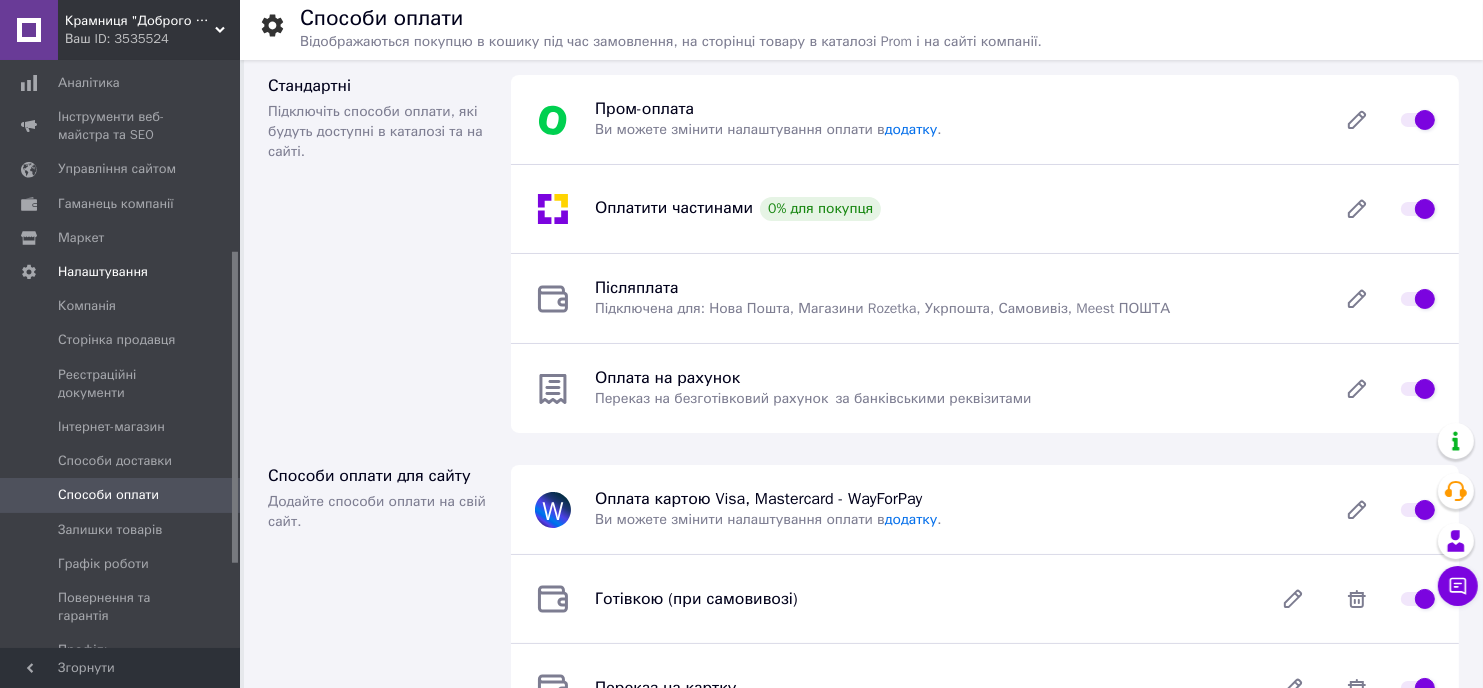scroll, scrollTop: 0, scrollLeft: 0, axis: both 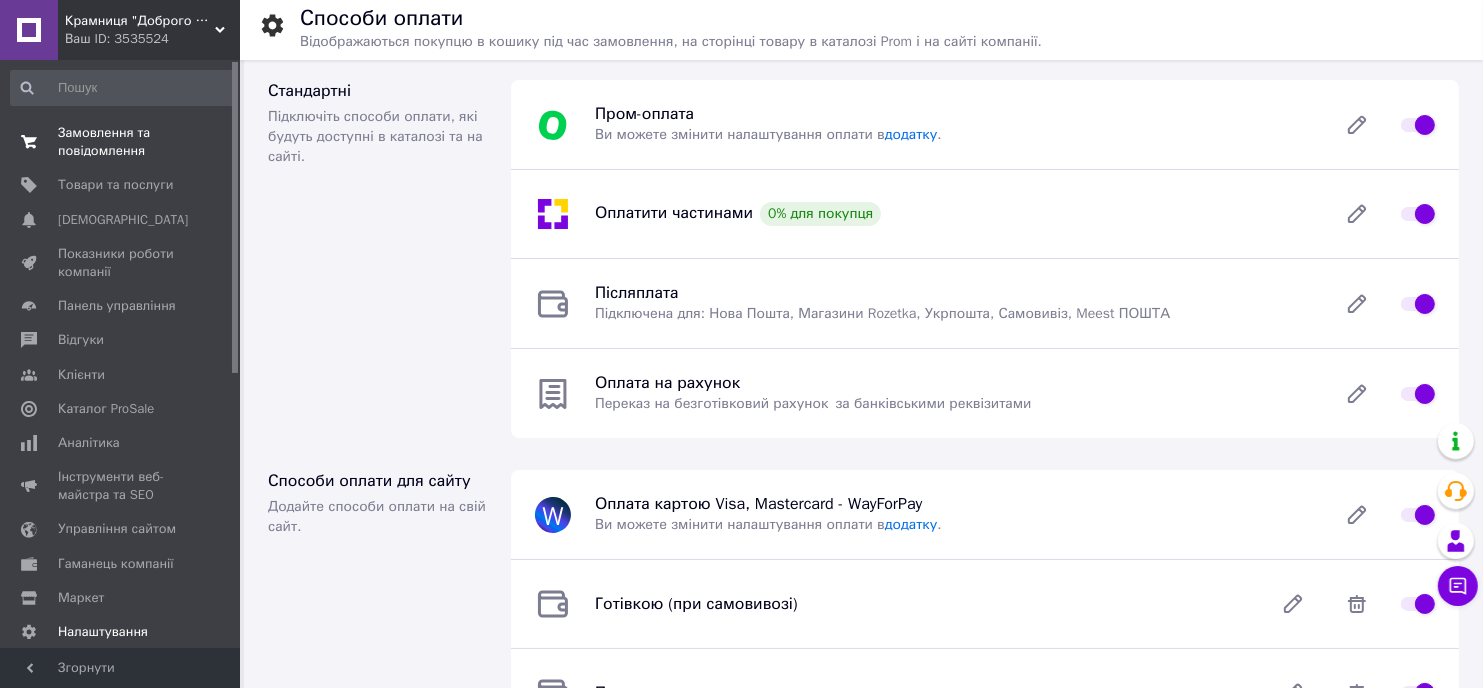 click on "Замовлення та повідомлення" at bounding box center [121, 142] 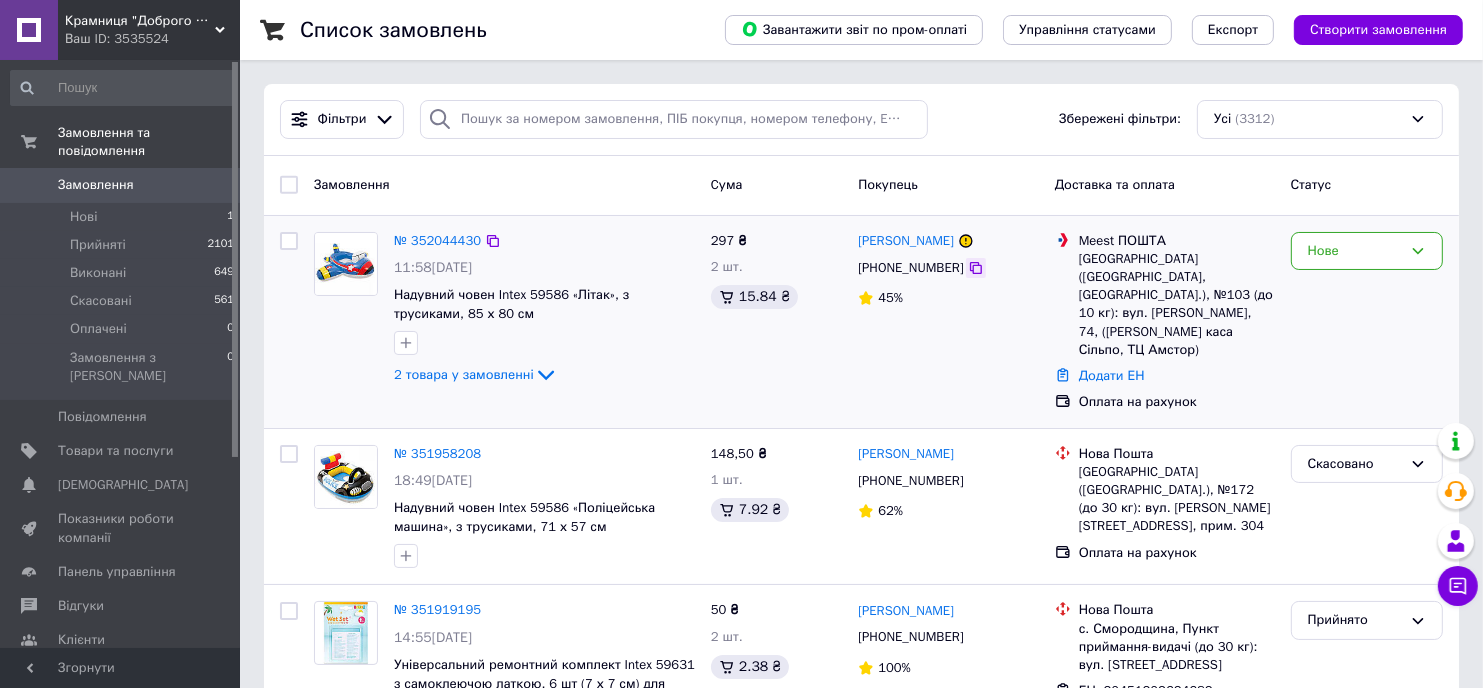 click 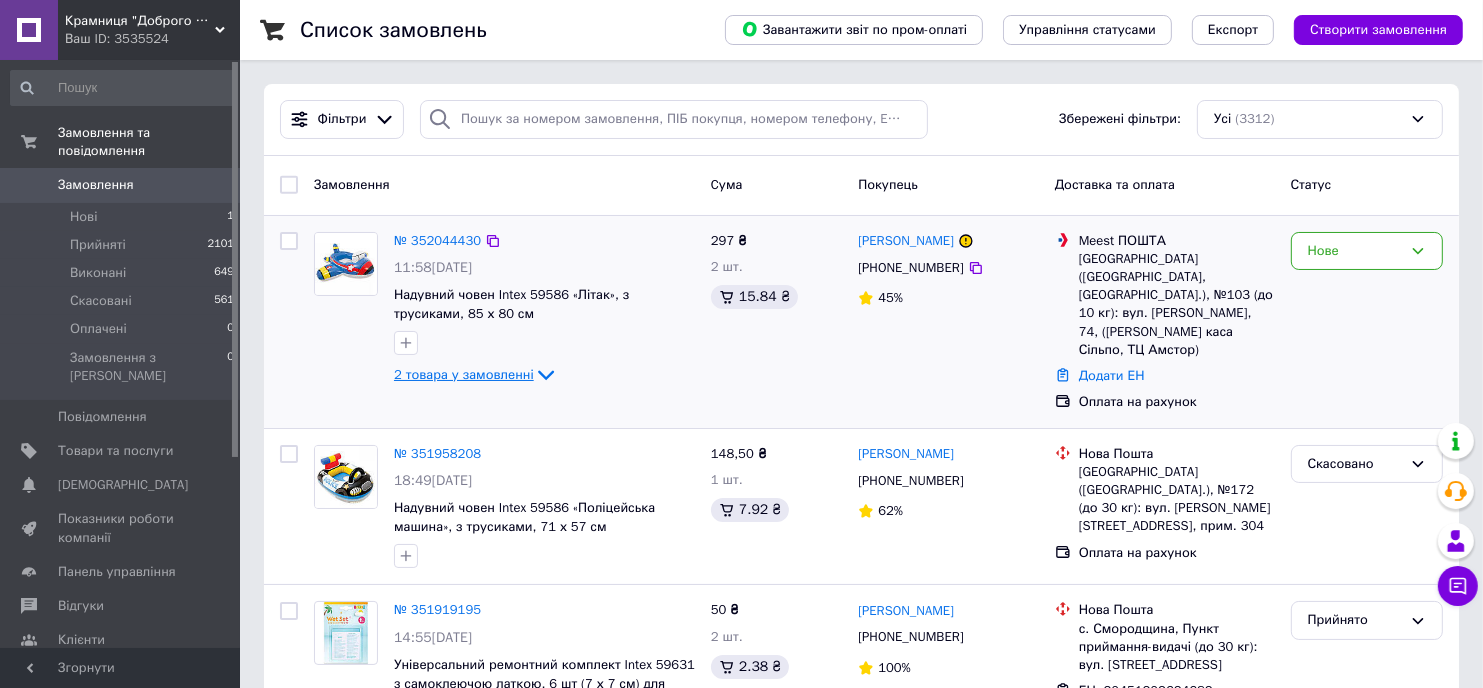 click on "2 товара у замовленні" at bounding box center (464, 374) 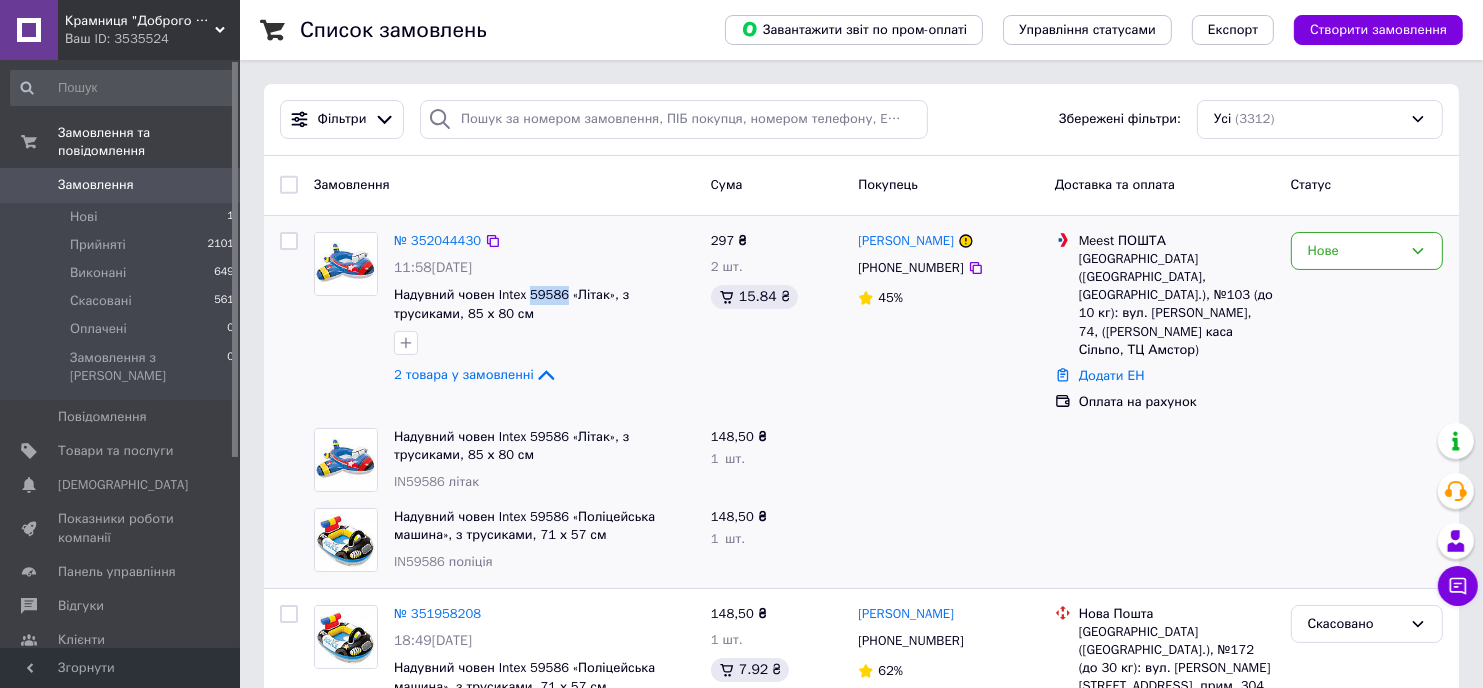 drag, startPoint x: 528, startPoint y: 281, endPoint x: 561, endPoint y: 282, distance: 33.01515 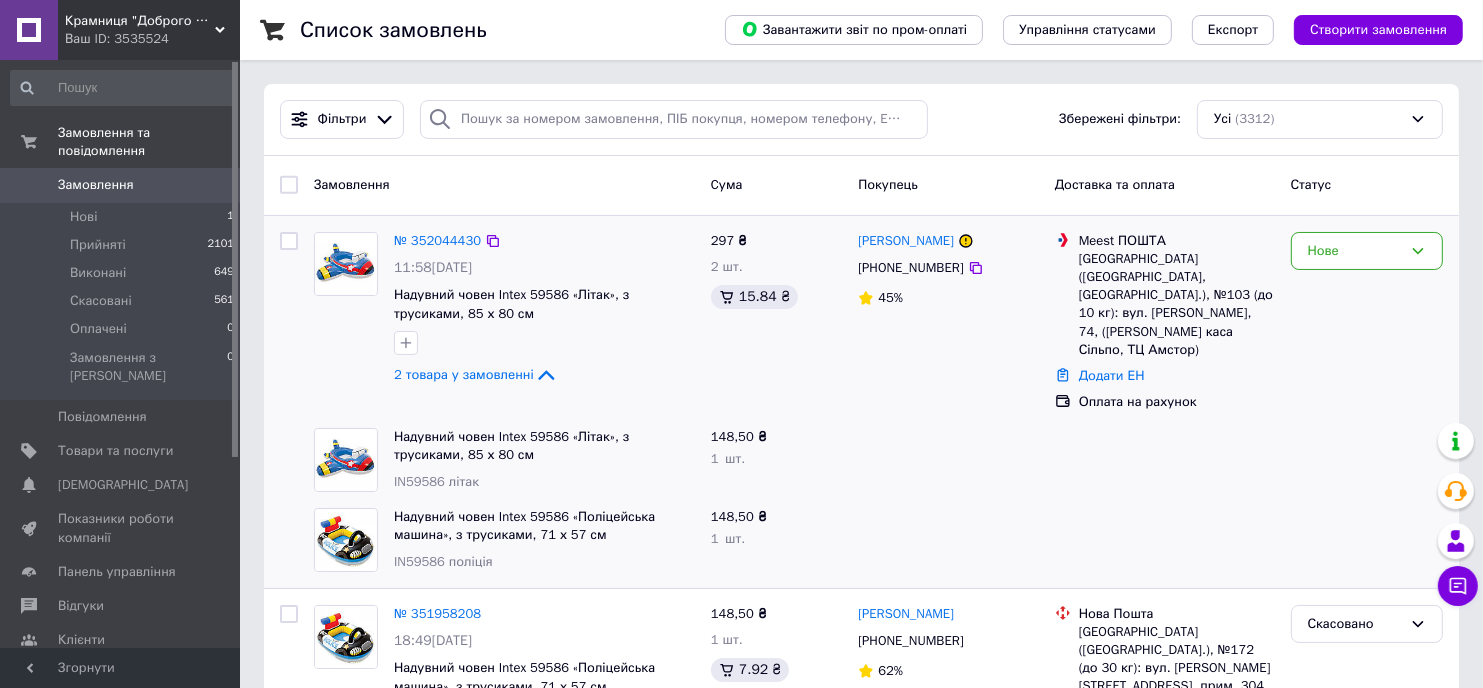 click on "№ 352044430" at bounding box center (544, 241) 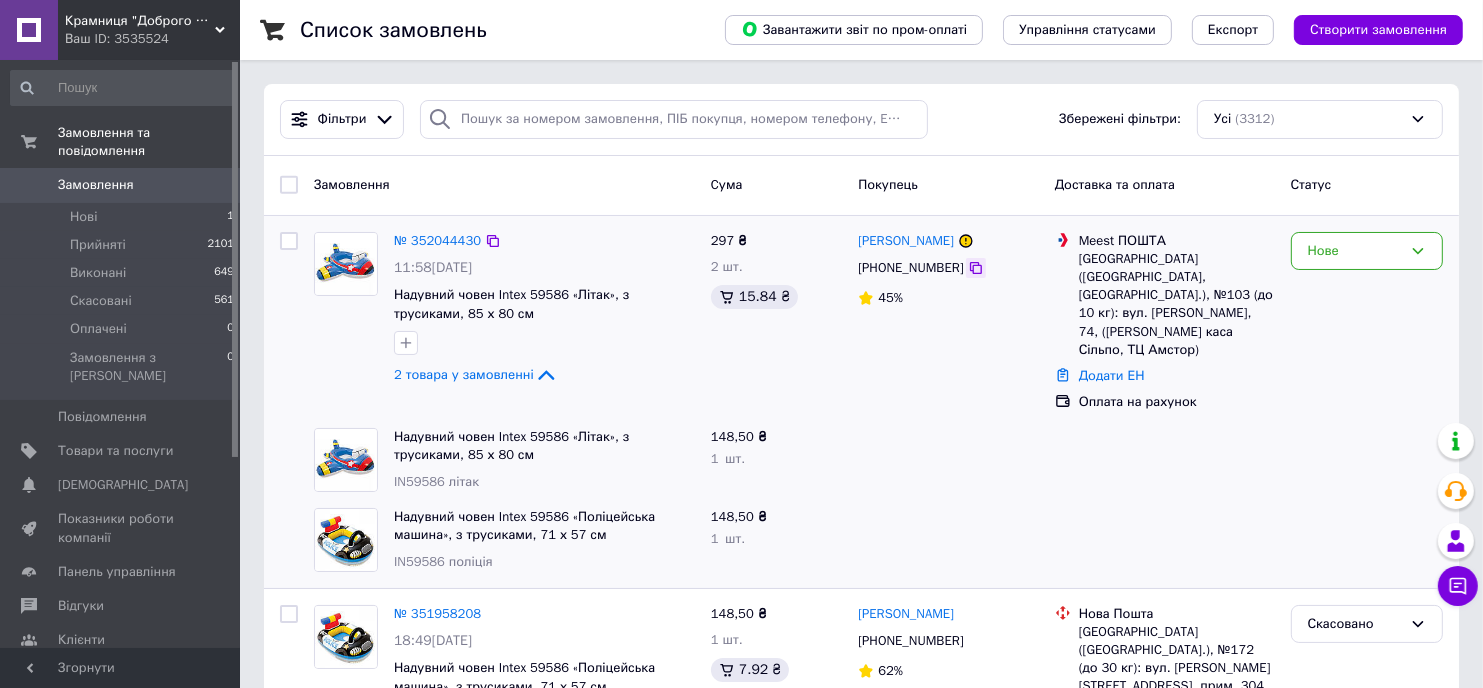 click 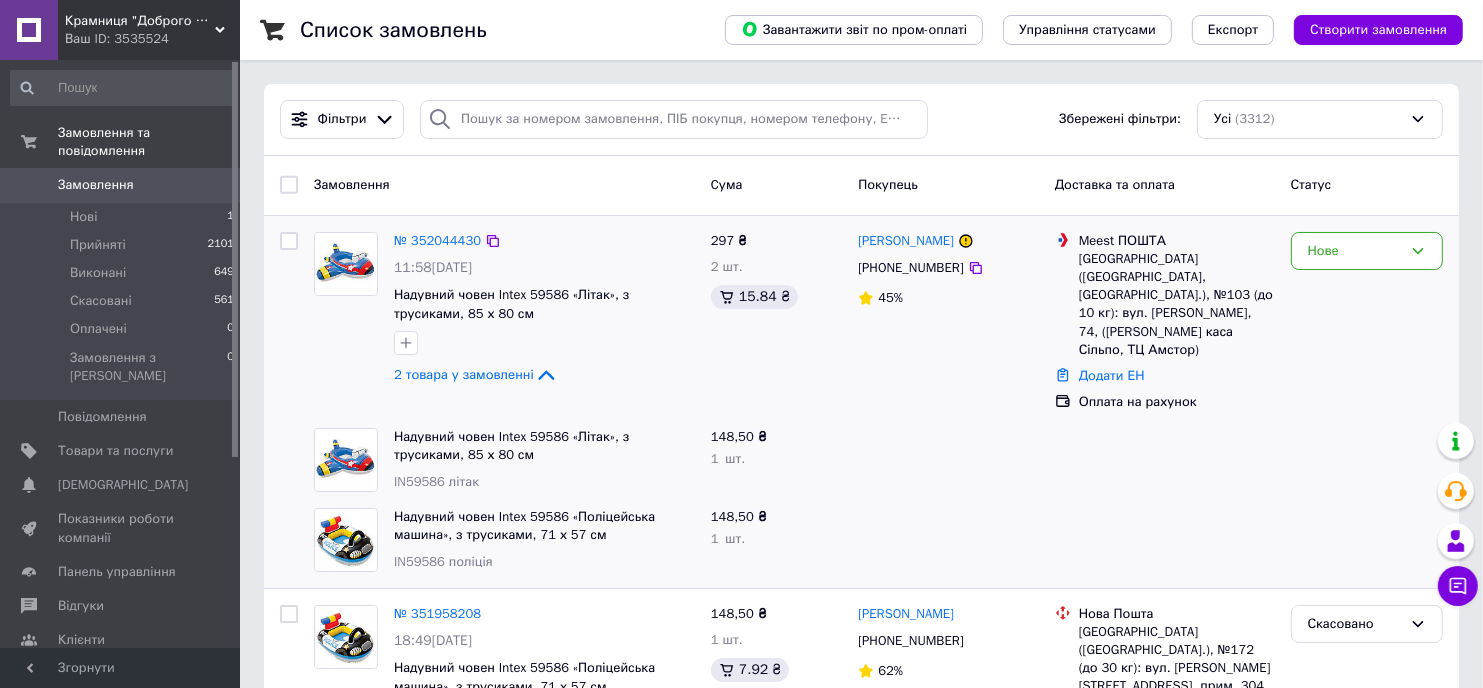 click at bounding box center [289, 322] 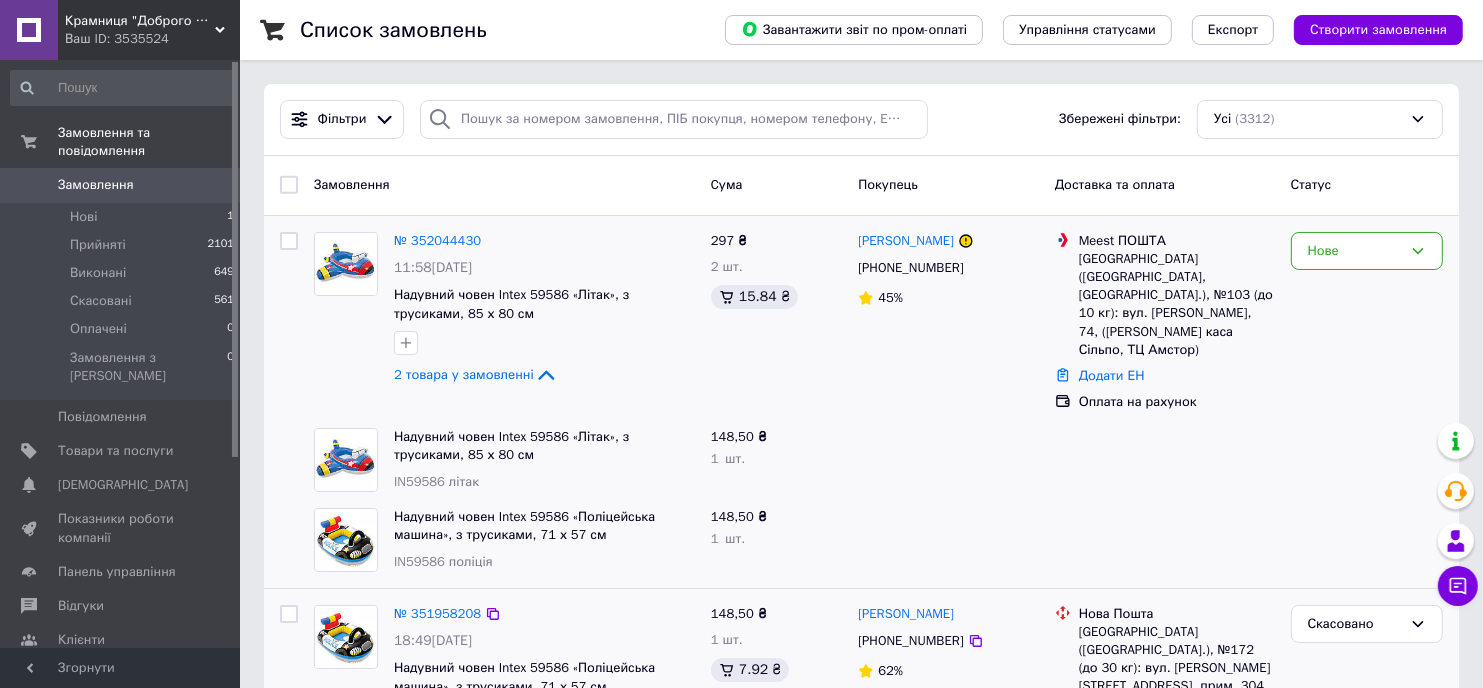 drag, startPoint x: 1341, startPoint y: 665, endPoint x: 1293, endPoint y: 631, distance: 58.821766 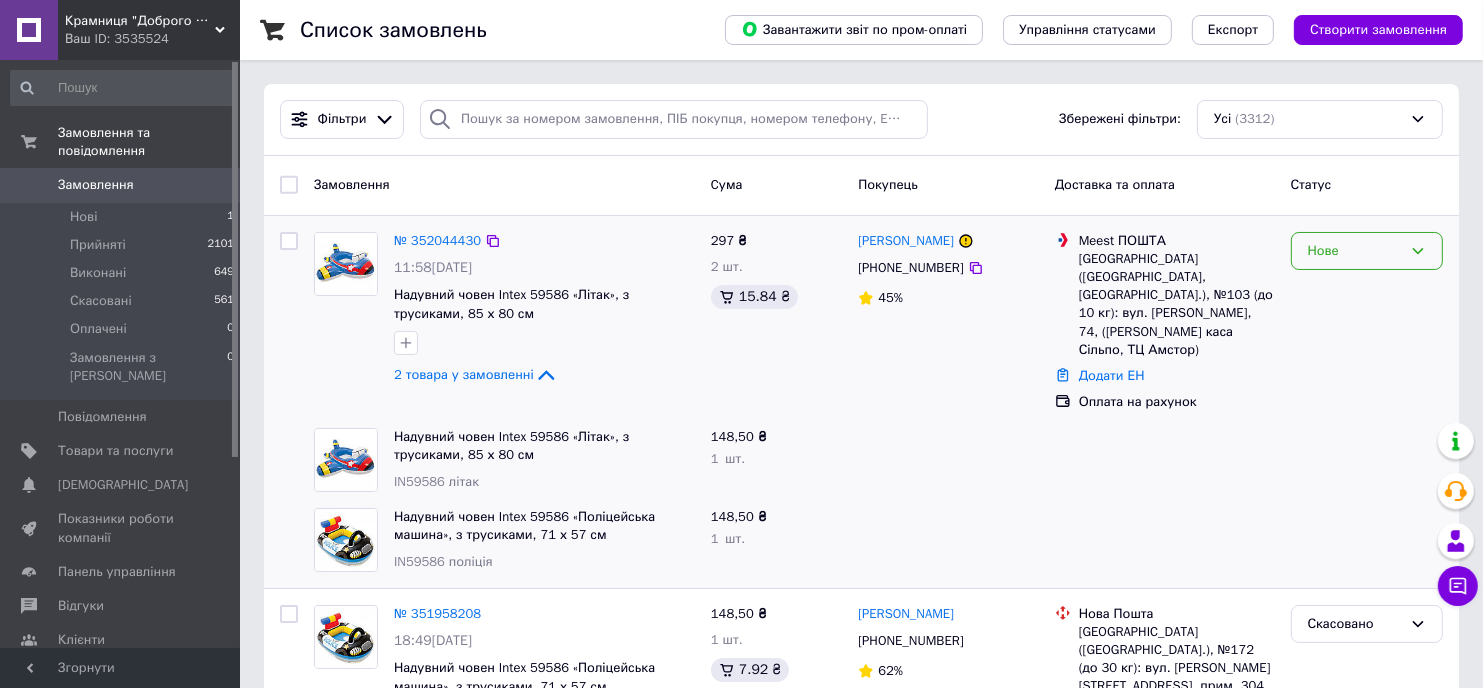 click on "Нове" at bounding box center (1355, 251) 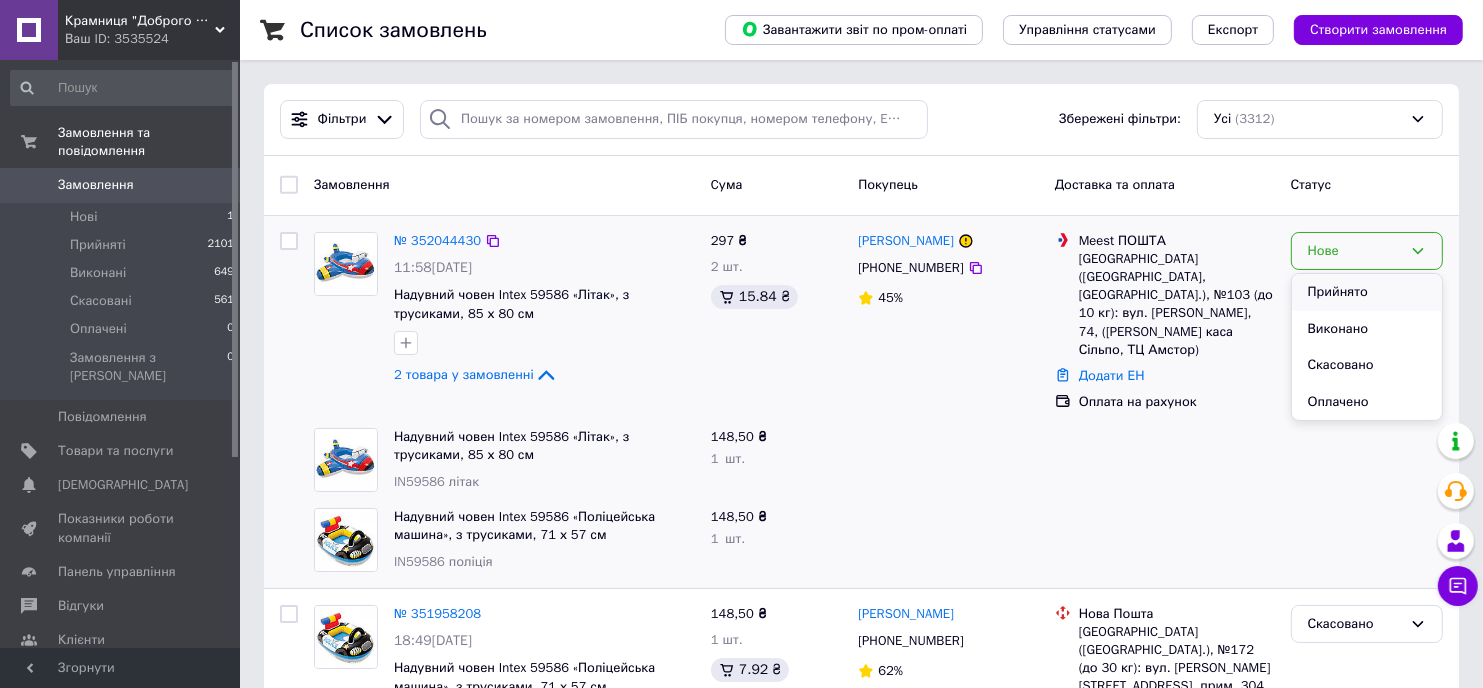 click on "Прийнято" at bounding box center [1367, 292] 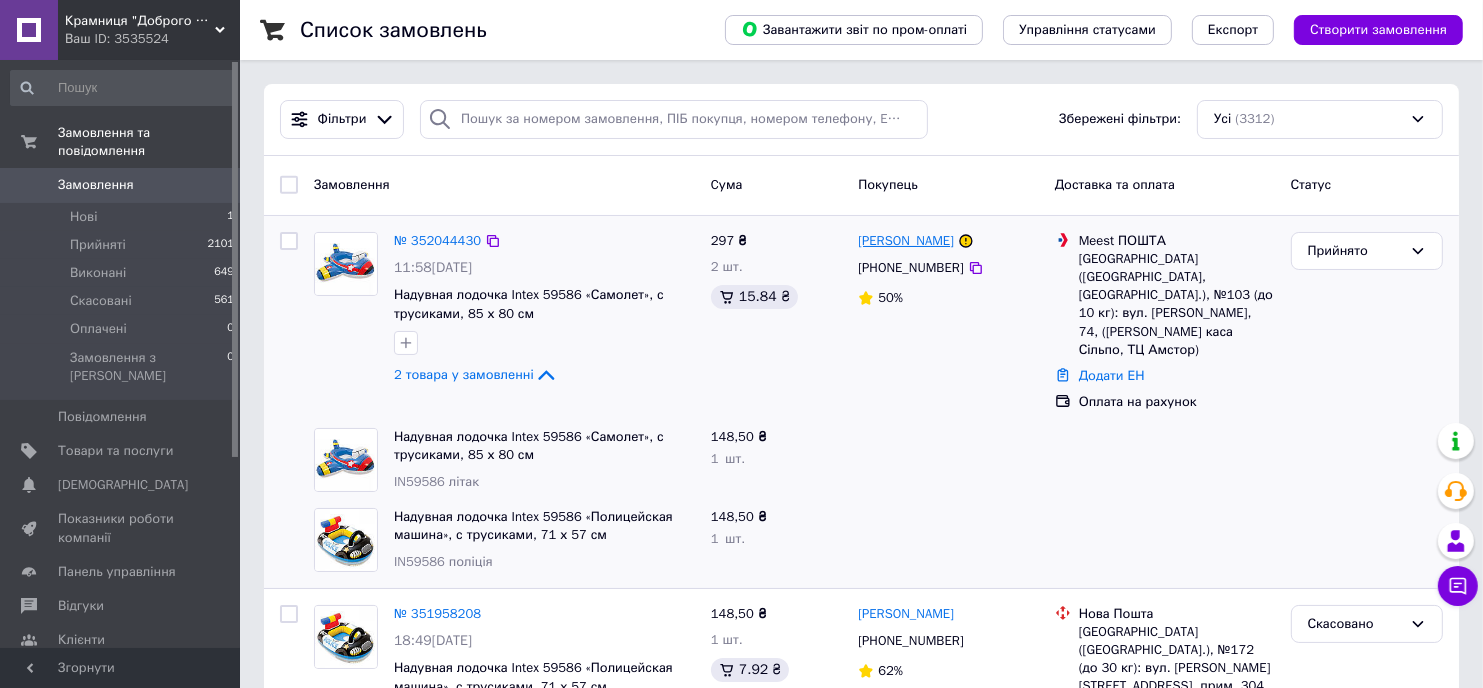 click on "[PERSON_NAME]" at bounding box center (906, 241) 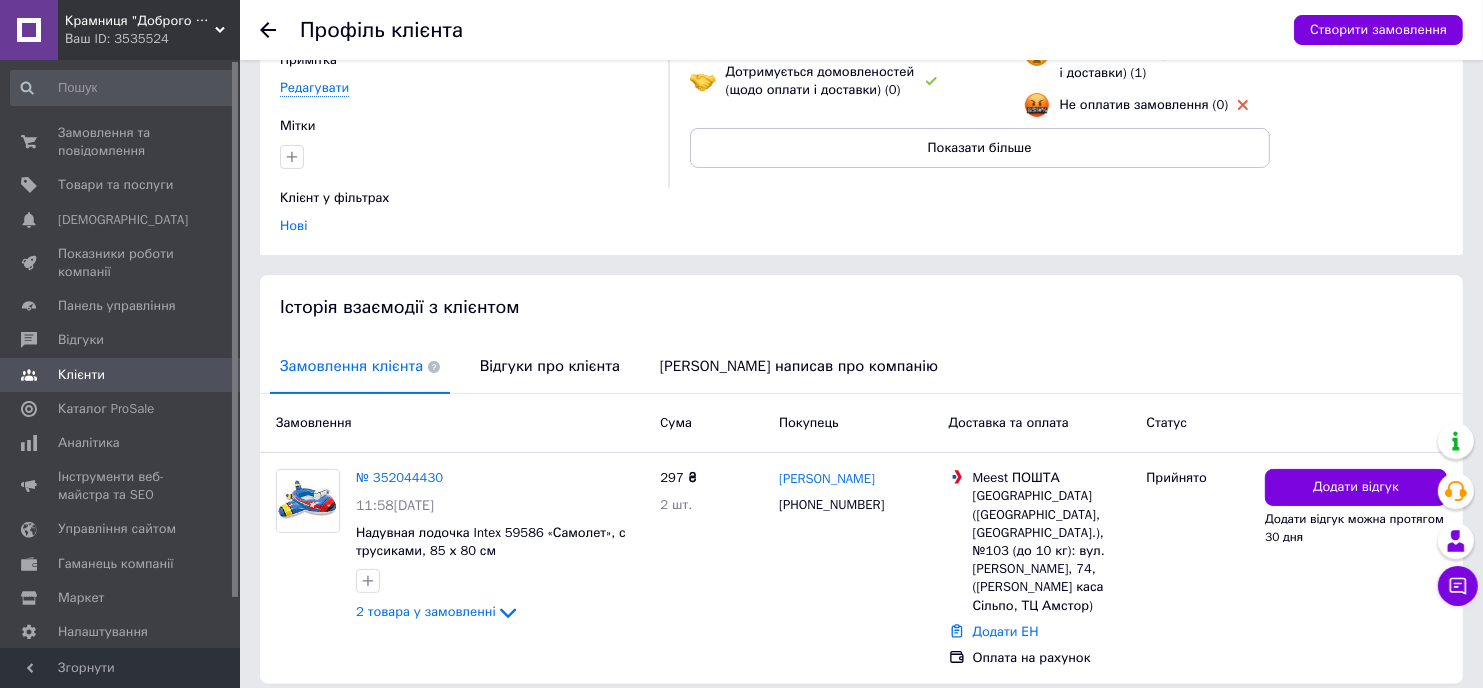 scroll, scrollTop: 248, scrollLeft: 0, axis: vertical 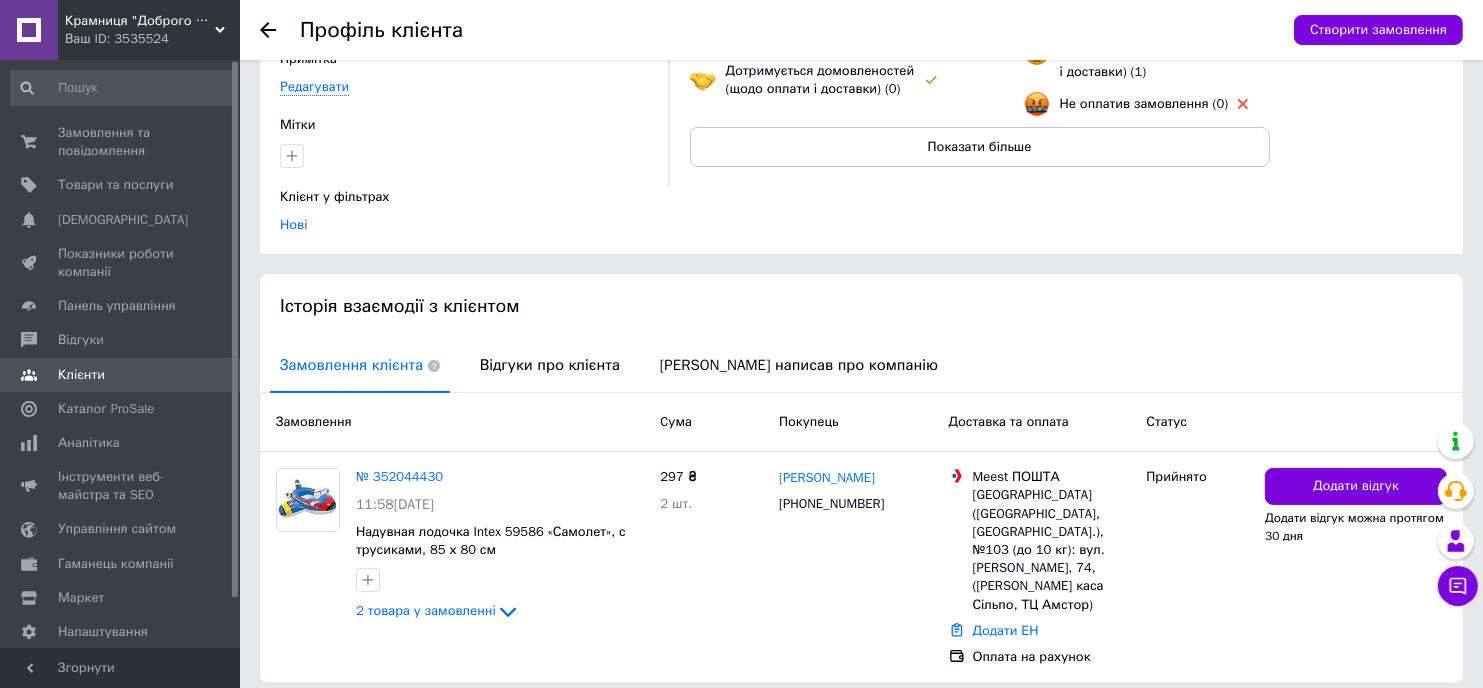 click on "Видалити профіль клієнта" at bounding box center (861, 723) 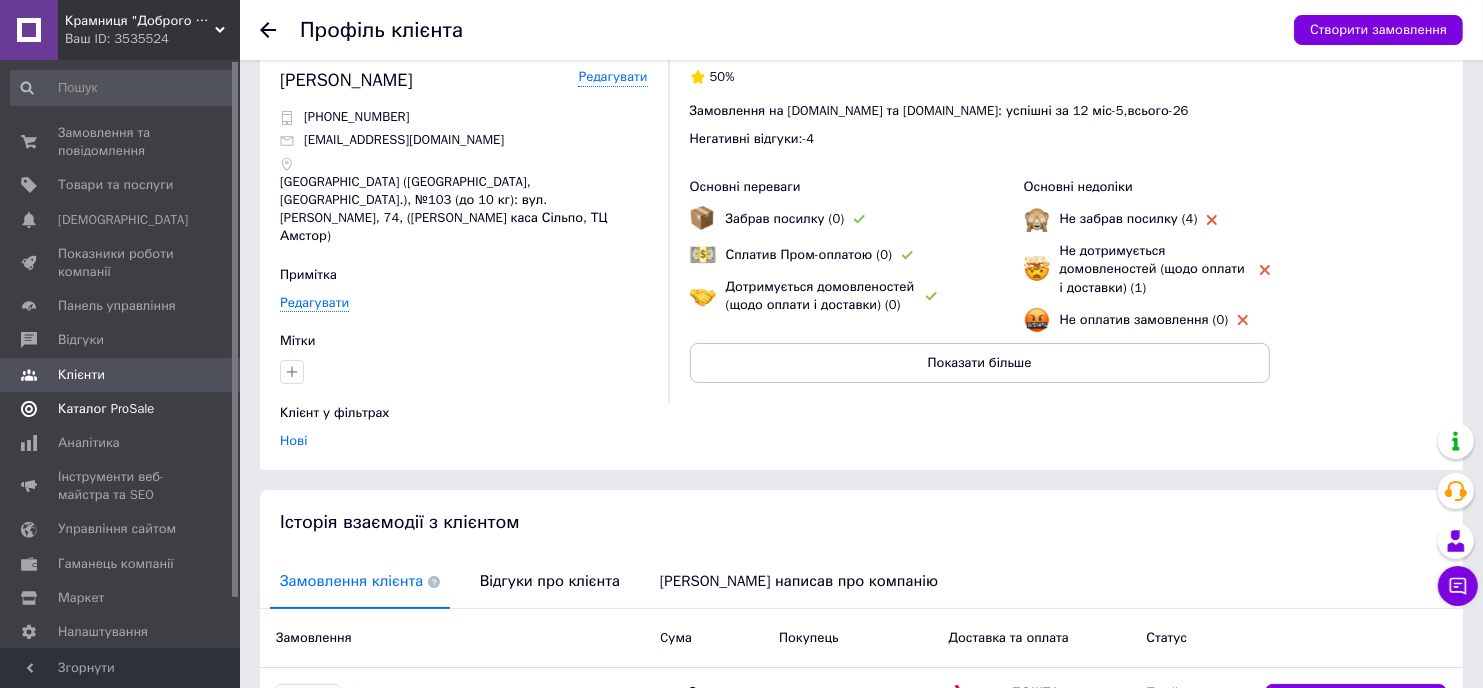 scroll, scrollTop: 0, scrollLeft: 0, axis: both 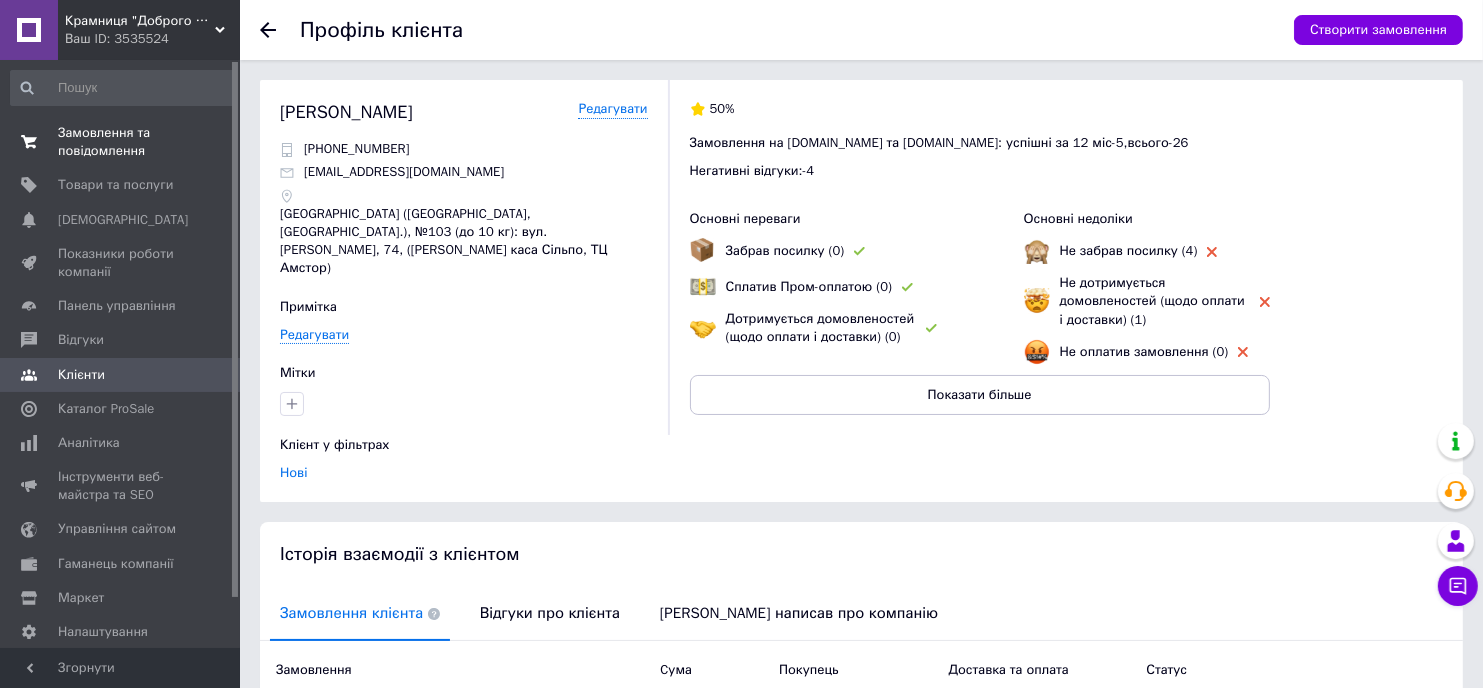 click on "Замовлення та повідомлення 0 0" at bounding box center [123, 142] 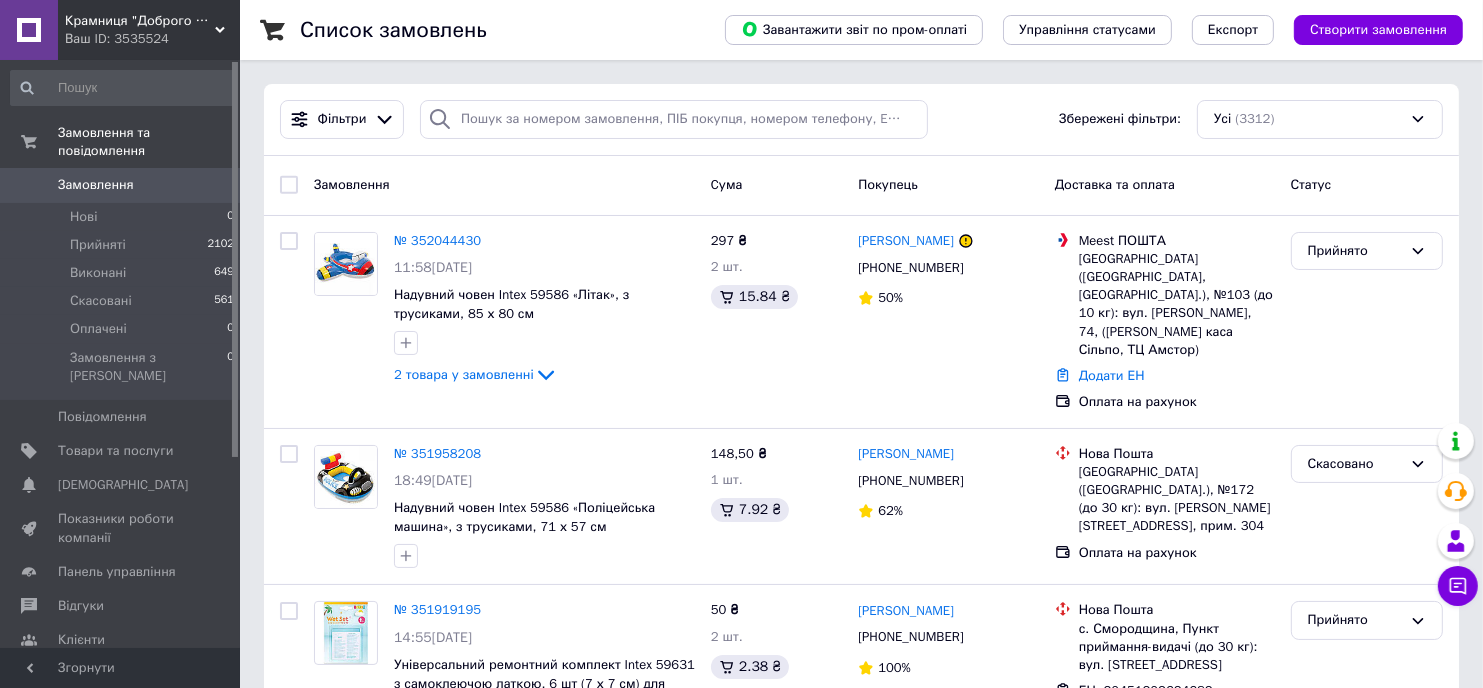 click on "Список замовлень   Завантажити звіт по пром-оплаті Управління статусами Експорт Створити замовлення Фільтри Збережені фільтри: Усі (3312) Замовлення Cума Покупець Доставка та оплата Статус № 352044430 11:58, 10.07.2025 Надувний човен Intex 59586 «Літак», з трусиками, 85 х 80 см 2 товара у замовленні 297 ₴ 2 шт. 15.84 ₴ Инна Игоревна +380995158018 50% Meest ПОШТА Запоріжжя (Запорізька обл., Запорізький р-н.), №103 (до 10 кг): вул. Чарівна, 74, (Тютюнова каса Сільпо, ТЦ Амстор) Додати ЕН Оплата на рахунок Прийнято № 351958208 18:49, 09.07.2025 Надувний човен Intex 59586 «Поліцейська машина», з трусиками, 71 х 57 см 148,50 ₴ 62% 1" at bounding box center (861, 2045) 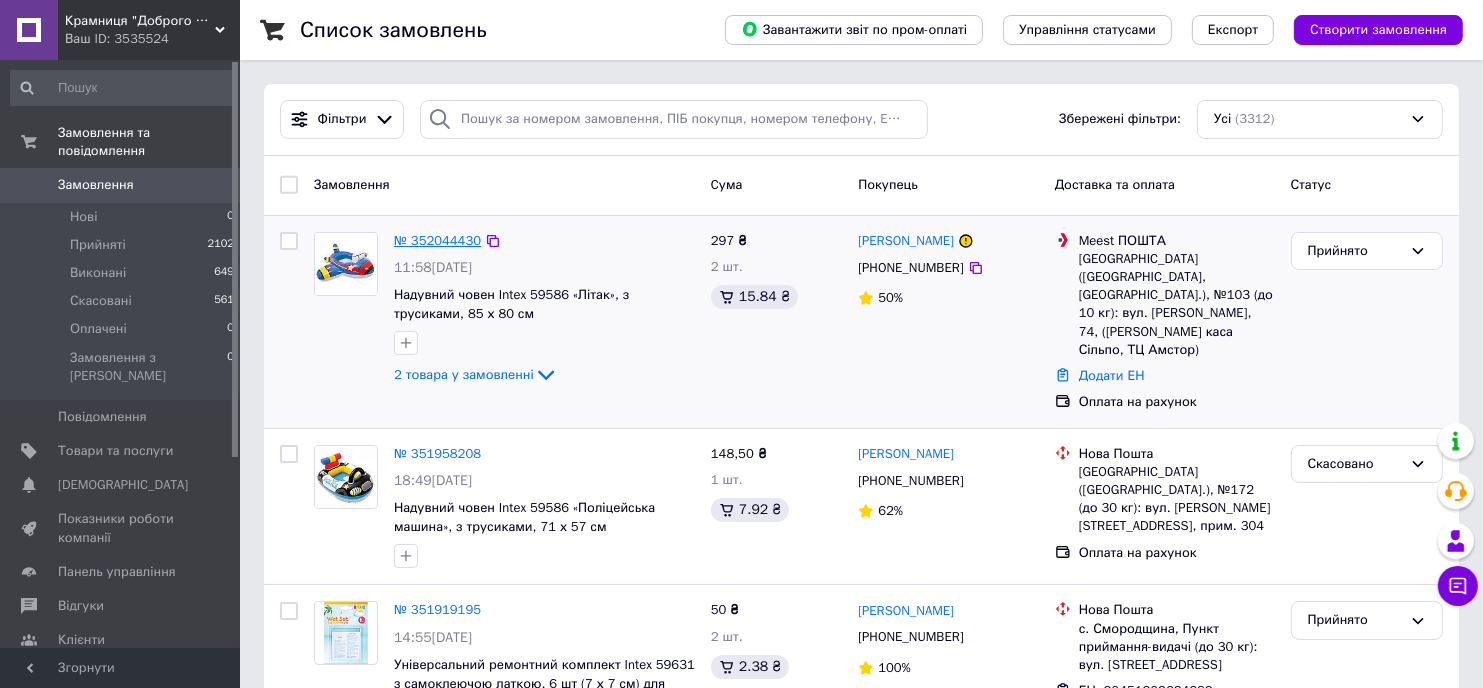 click on "№ 352044430" at bounding box center [437, 240] 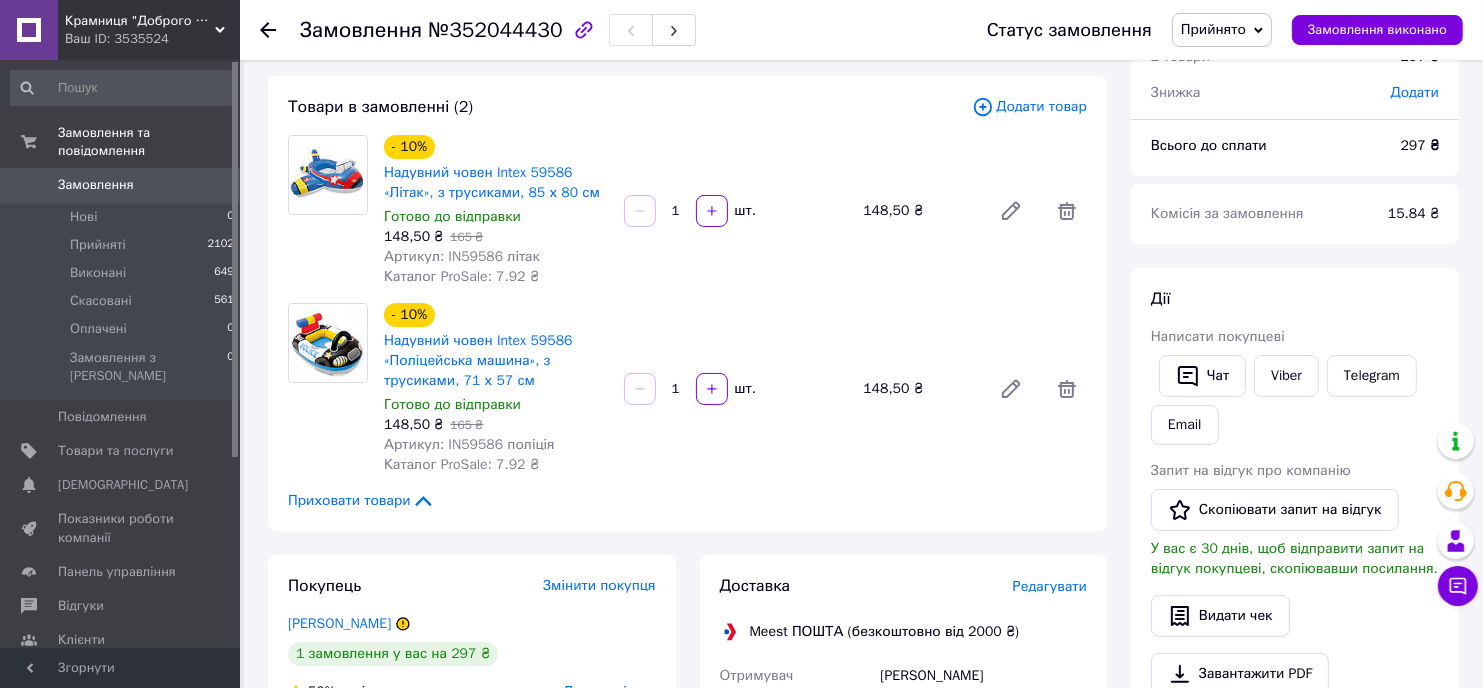scroll, scrollTop: 100, scrollLeft: 0, axis: vertical 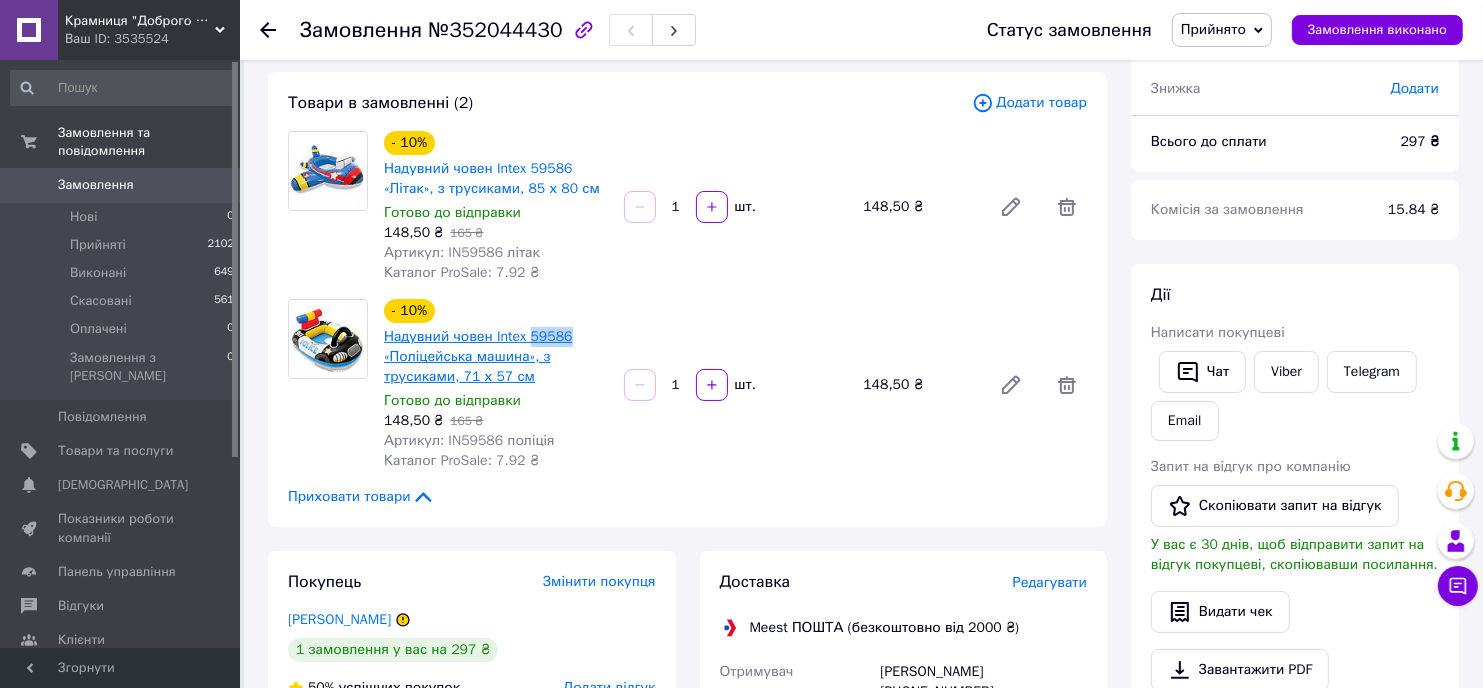 drag, startPoint x: 572, startPoint y: 336, endPoint x: 528, endPoint y: 331, distance: 44.28318 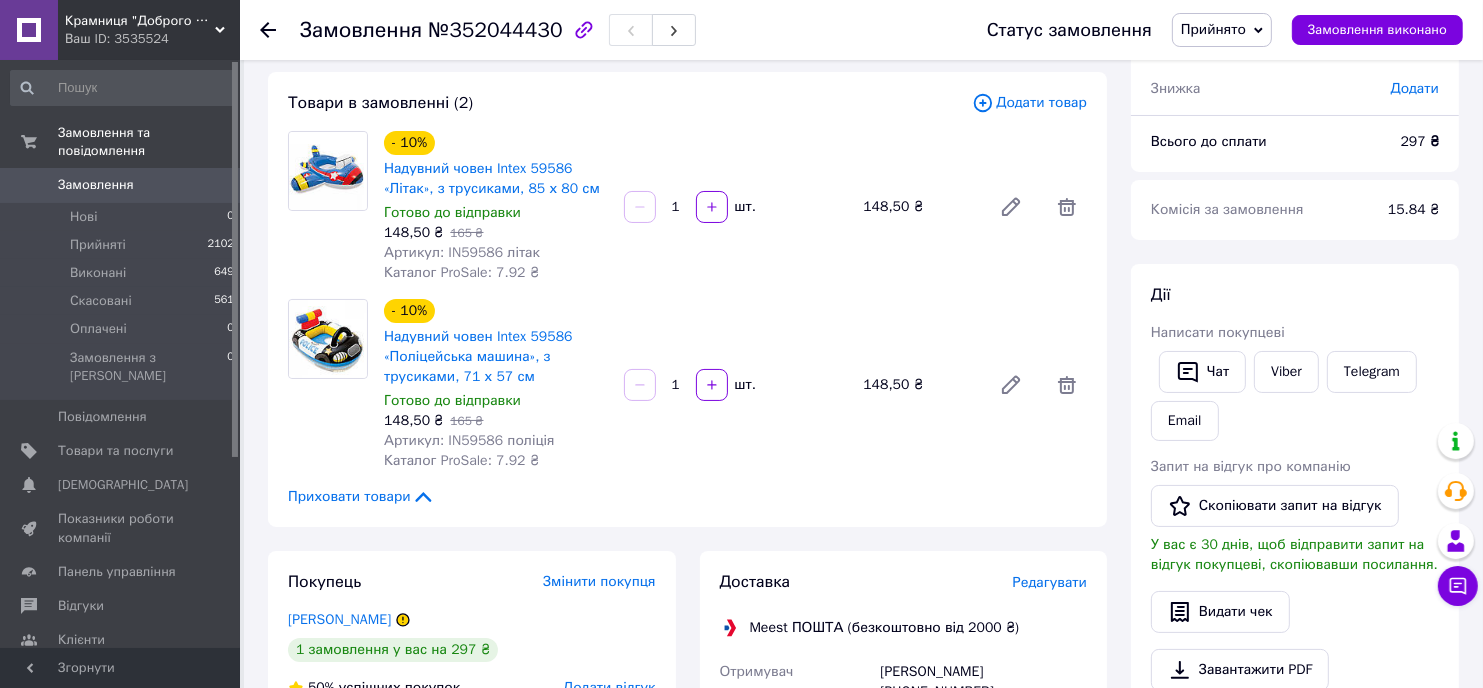 click on "Замовлення з каталогу 10.07.2025 | 11:58 Товари в замовленні (2) Додати товар - 10% Надувний човен Intex 59586 «Літак», з трусиками, 85 х 80 см Готово до відправки 148,50 ₴   165 ₴ Артикул: IN59586 літак Каталог ProSale: 7.92 ₴  1   шт. 148,50 ₴ - 10% Надувний човен Intex 59586 «Поліцейська машина», з трусиками, 71 х 57 см Готово до відправки 148,50 ₴   165 ₴ Артикул: IN59586 поліція Каталог ProSale: 7.92 ₴  1   шт. 148,50 ₴ Приховати товари Покупець Змінити покупця Игоревна Инна 1 замовлення у вас на 297 ₴ 50%   успішних покупок Додати відгук inka.polina2806@gmail.com +380995158018 Оплата Оплата на рахунок Доставка Редагувати Отримувач або" at bounding box center (687, 663) 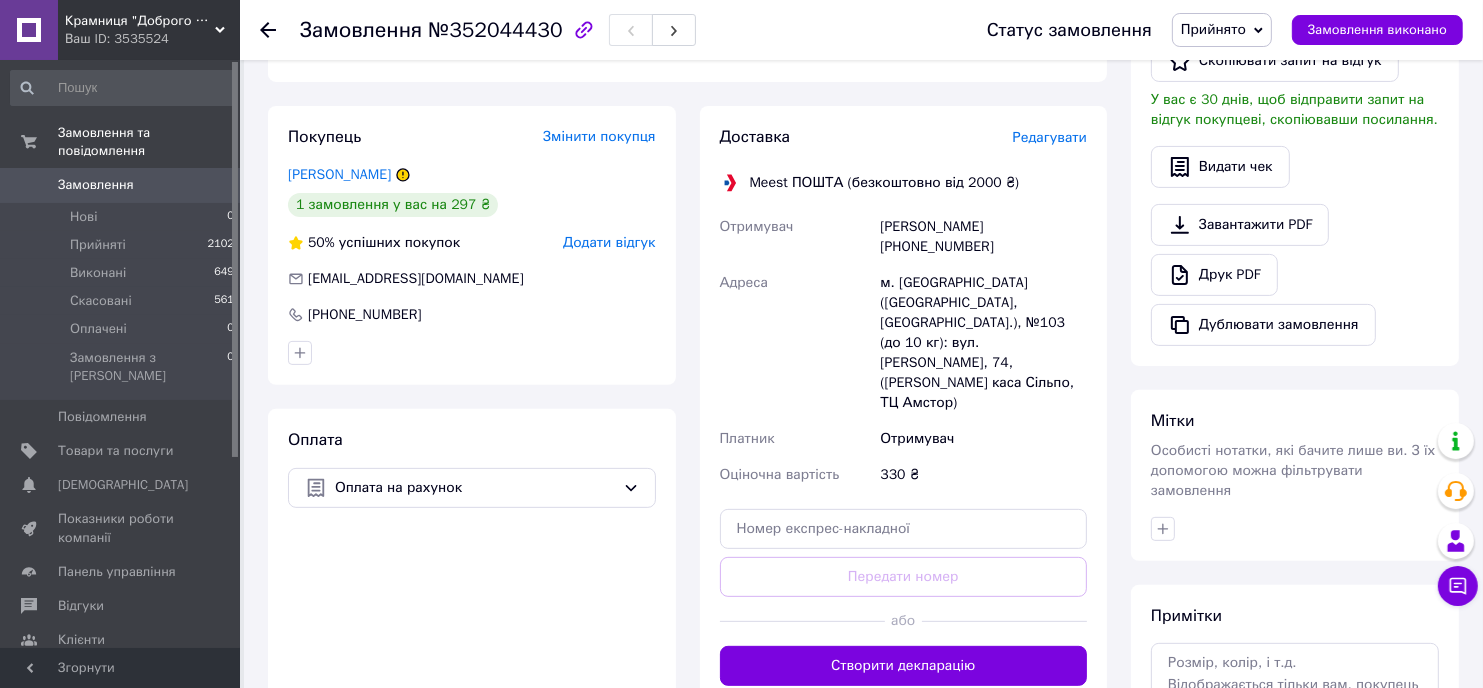 scroll, scrollTop: 600, scrollLeft: 0, axis: vertical 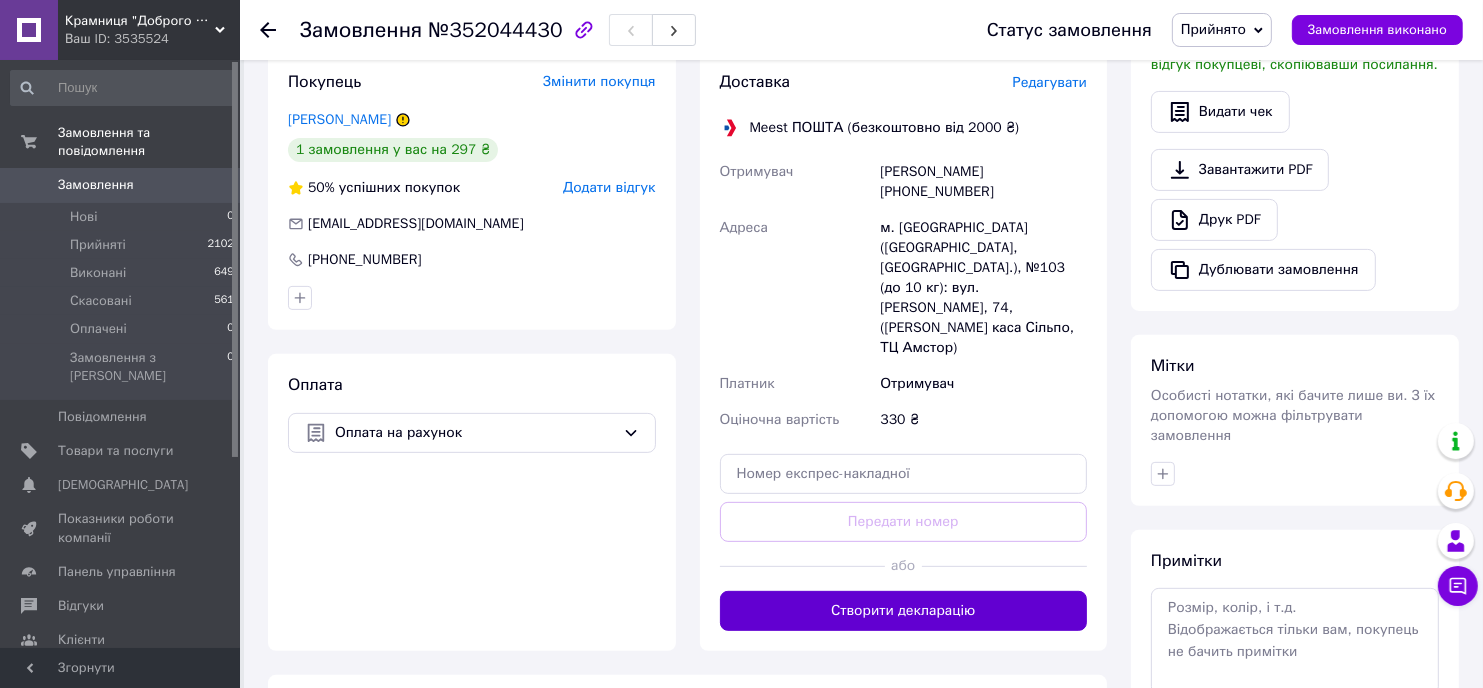 click on "Створити декларацію" at bounding box center (904, 611) 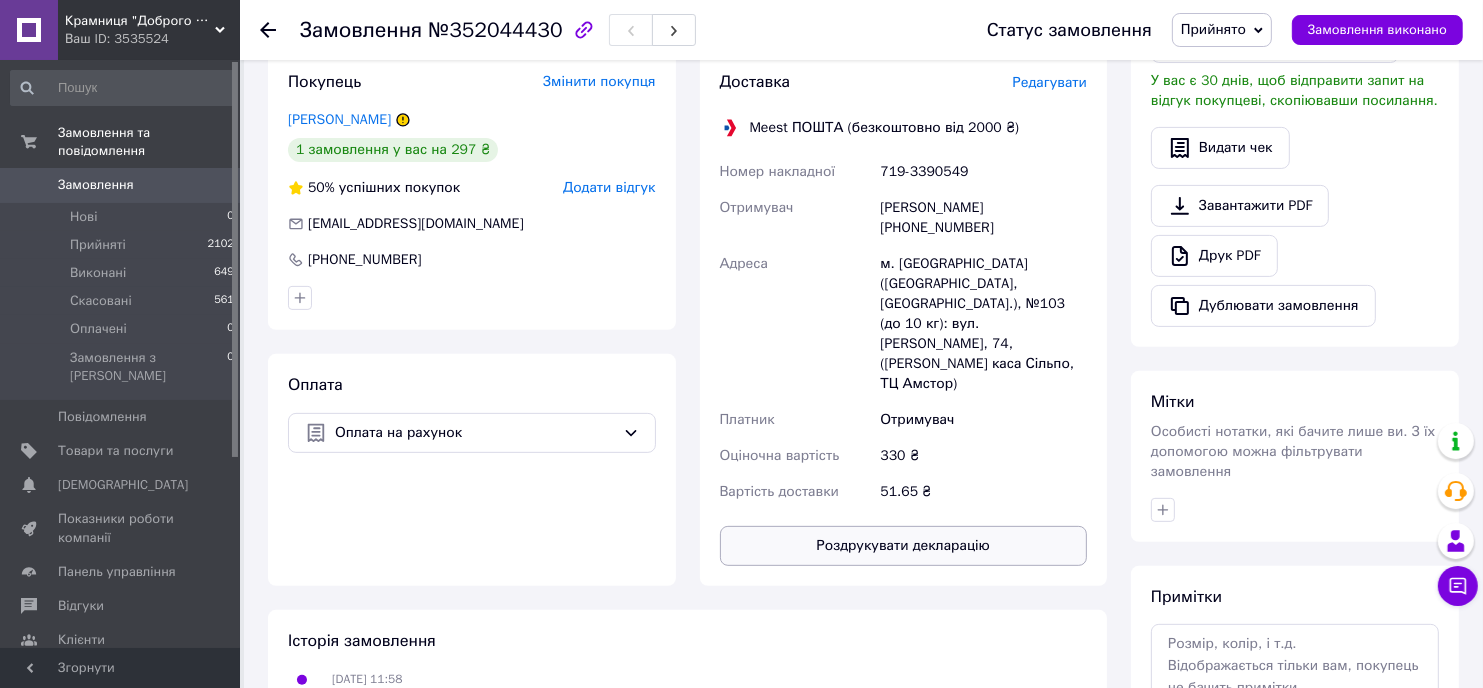 click on "Роздрукувати декларацію" at bounding box center (904, 546) 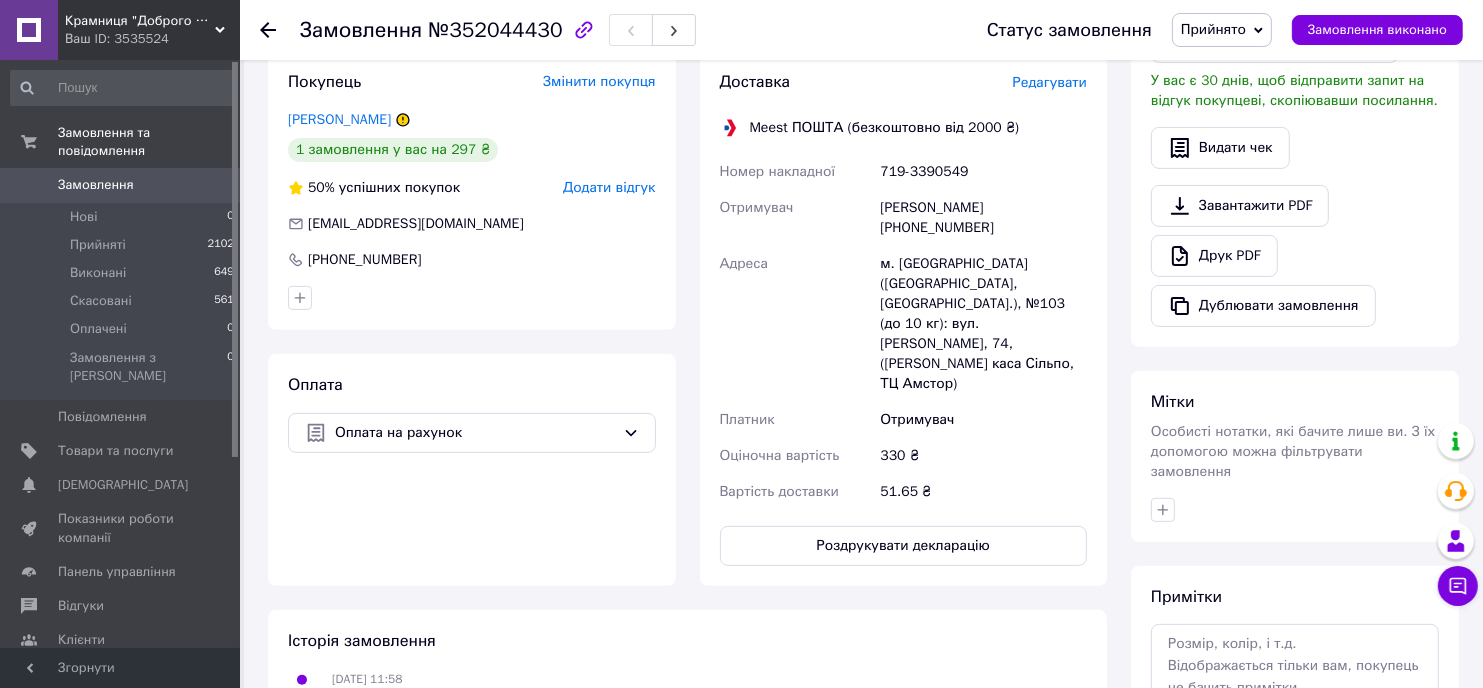 click on "10.07.2025 12:02, Андрій Салтинський Змінено статус: з Нове на Прийнято" at bounding box center (687, 737) 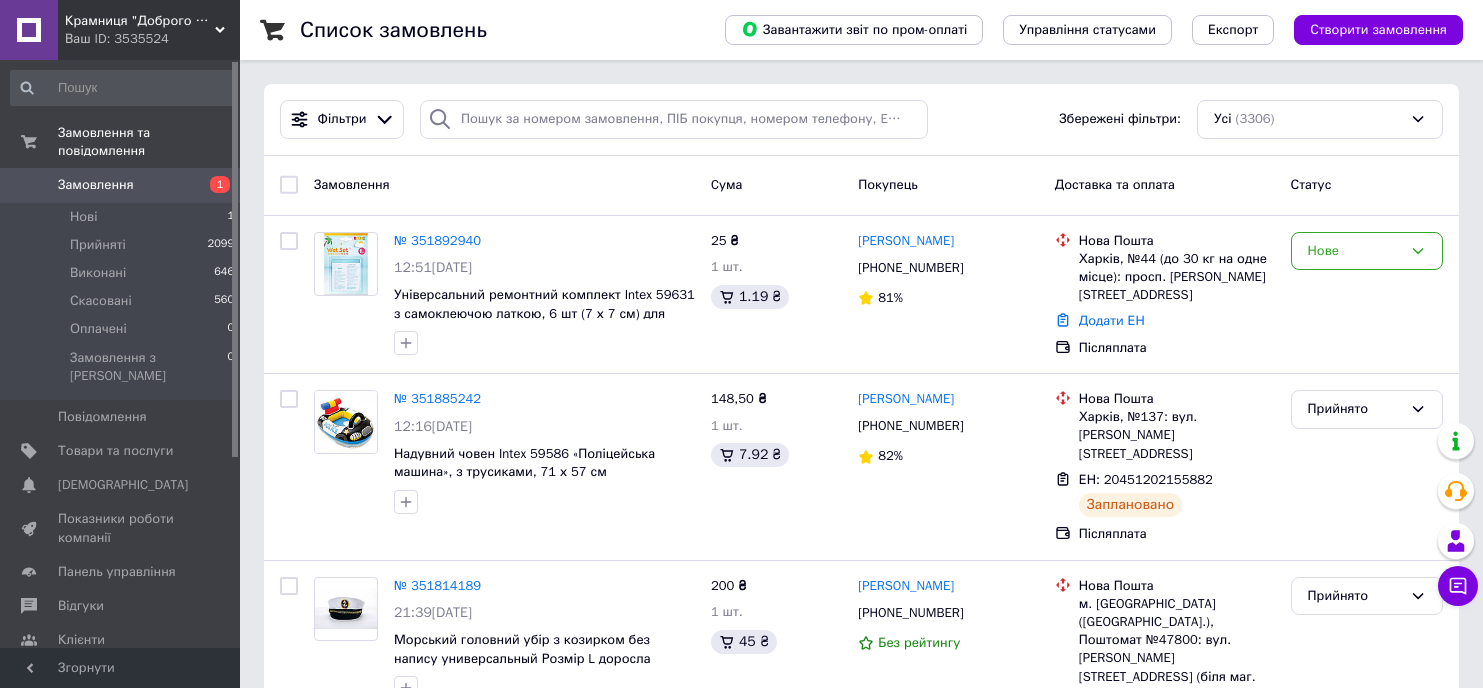 scroll, scrollTop: 0, scrollLeft: 0, axis: both 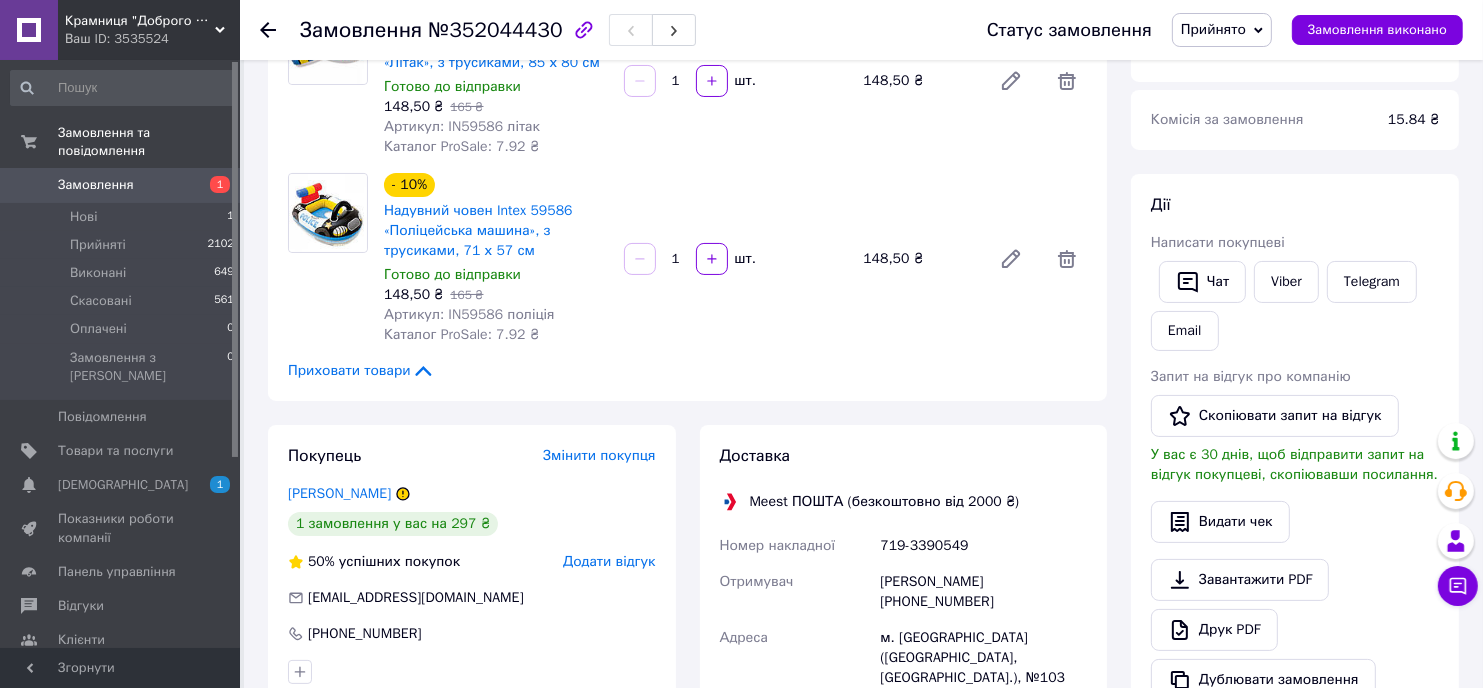 click on "1" at bounding box center (212, 185) 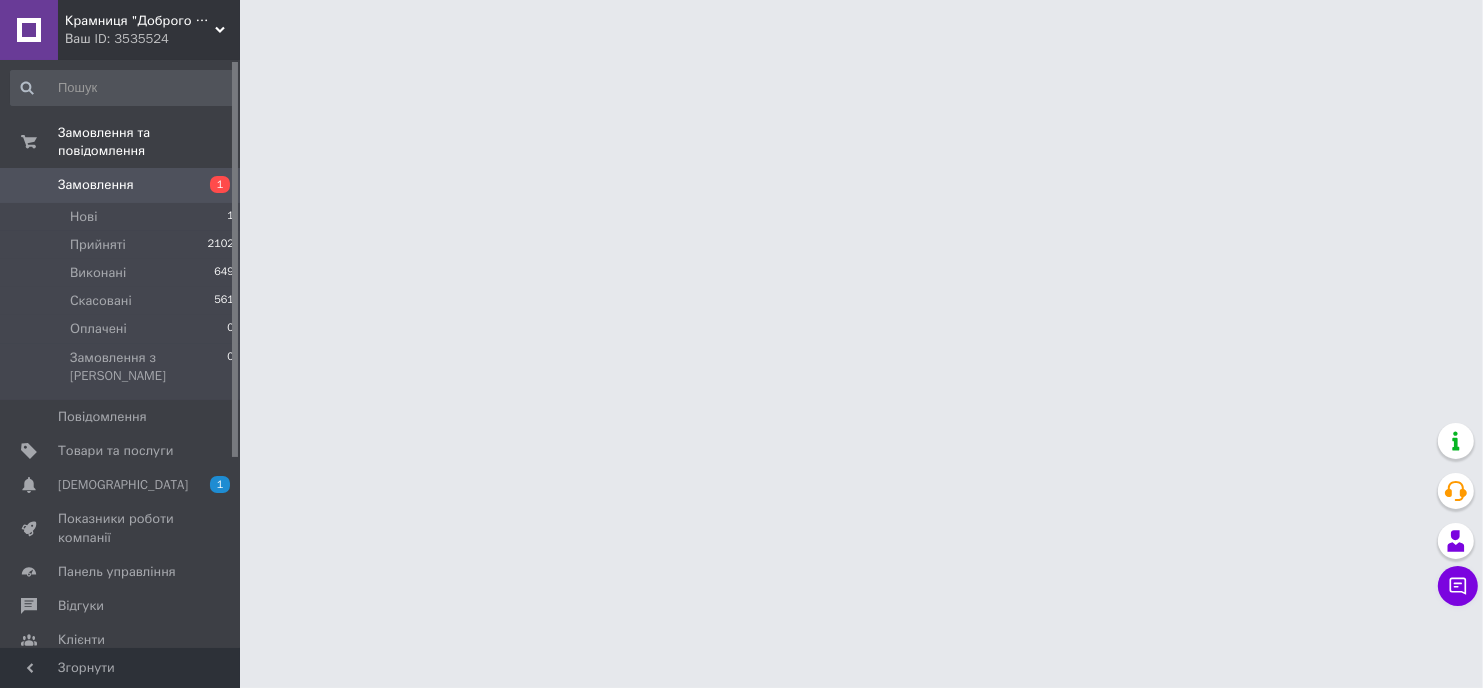 scroll, scrollTop: 0, scrollLeft: 0, axis: both 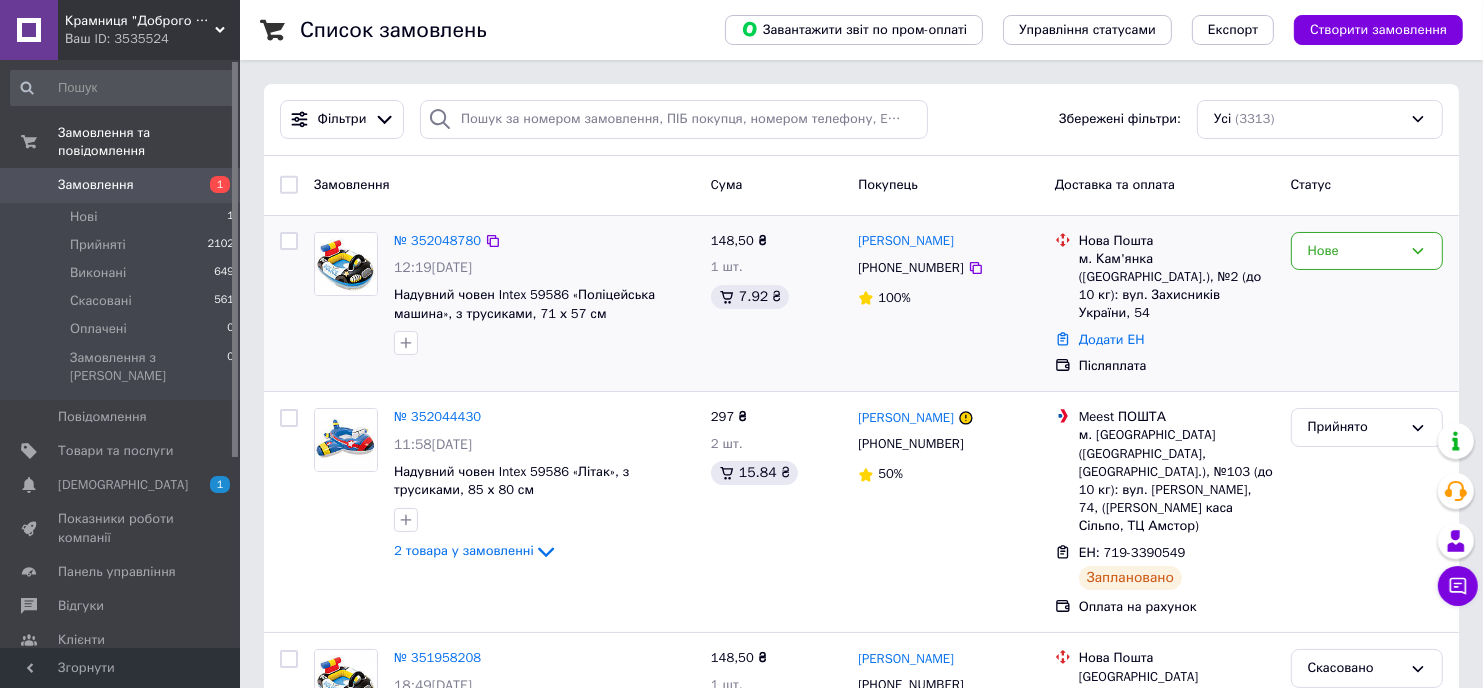 click on "Нове" at bounding box center [1367, 304] 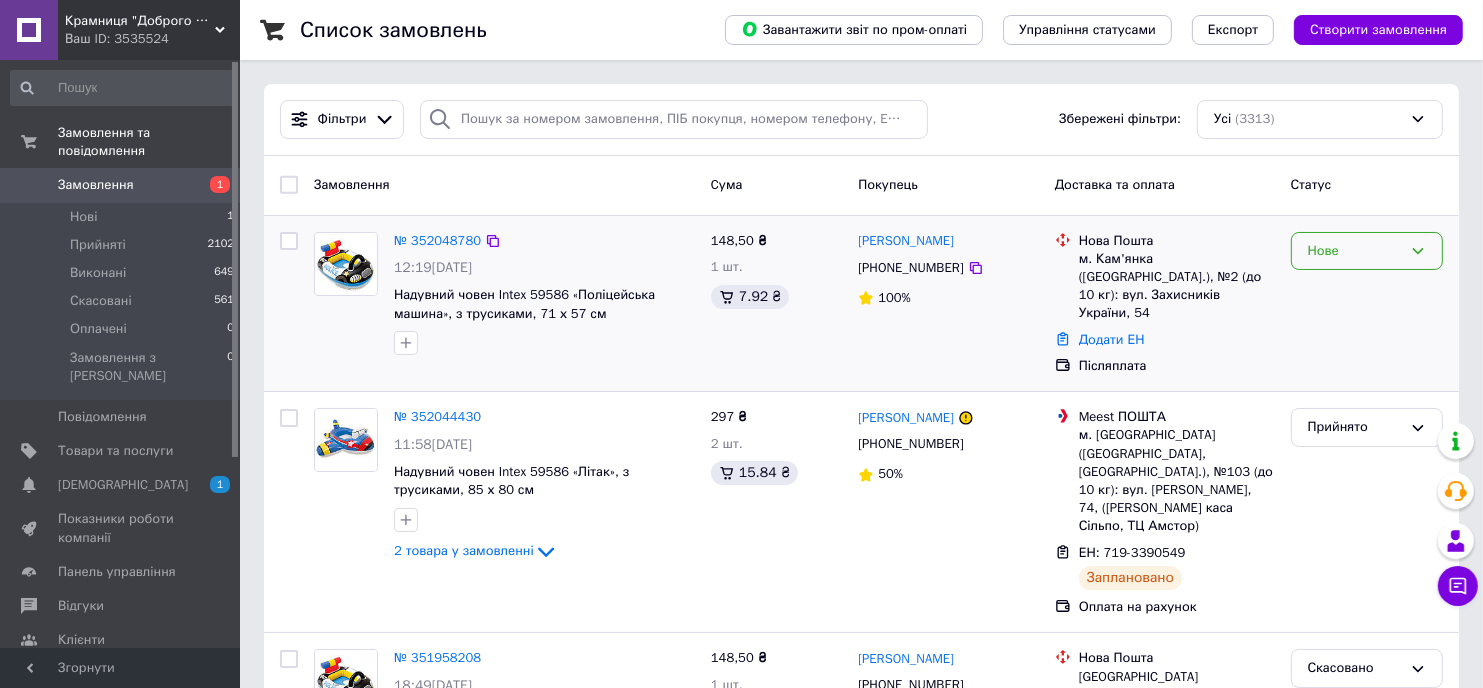 click on "Нове" at bounding box center [1355, 251] 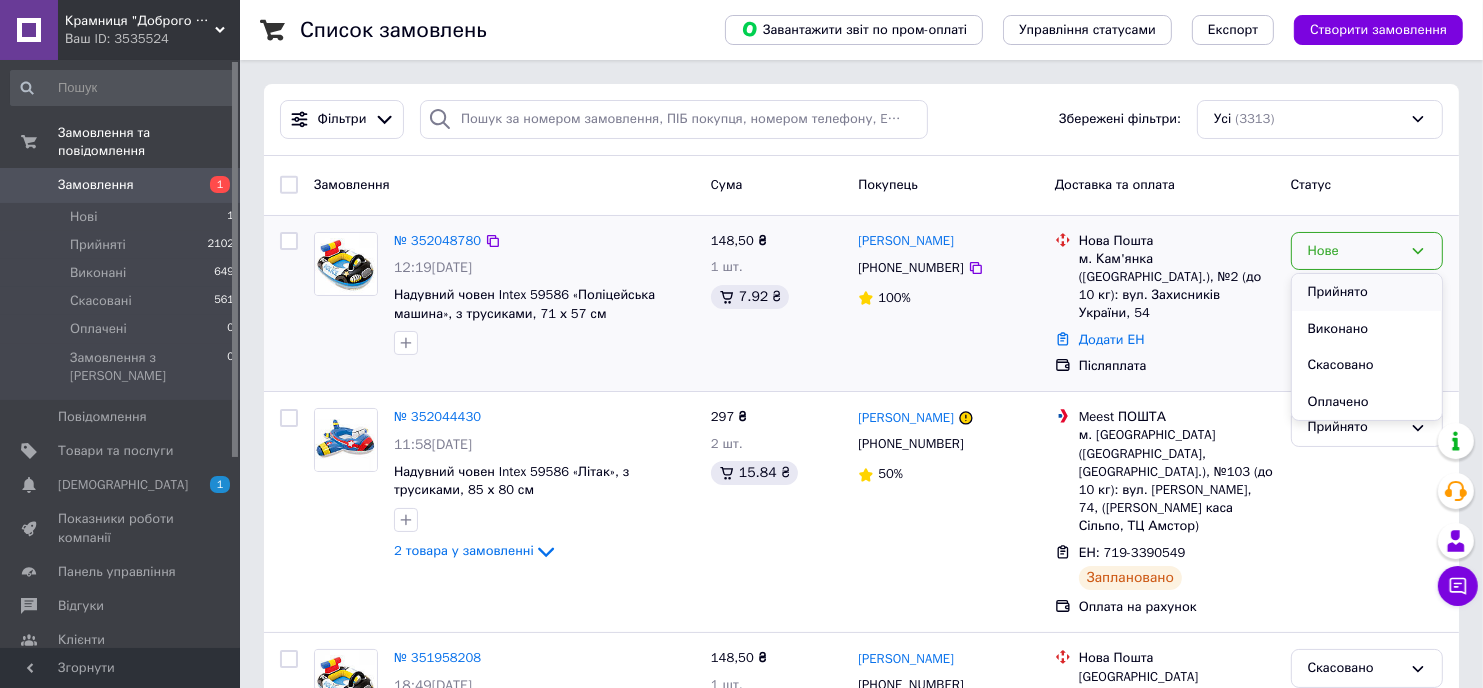 click on "Прийнято" at bounding box center [1367, 292] 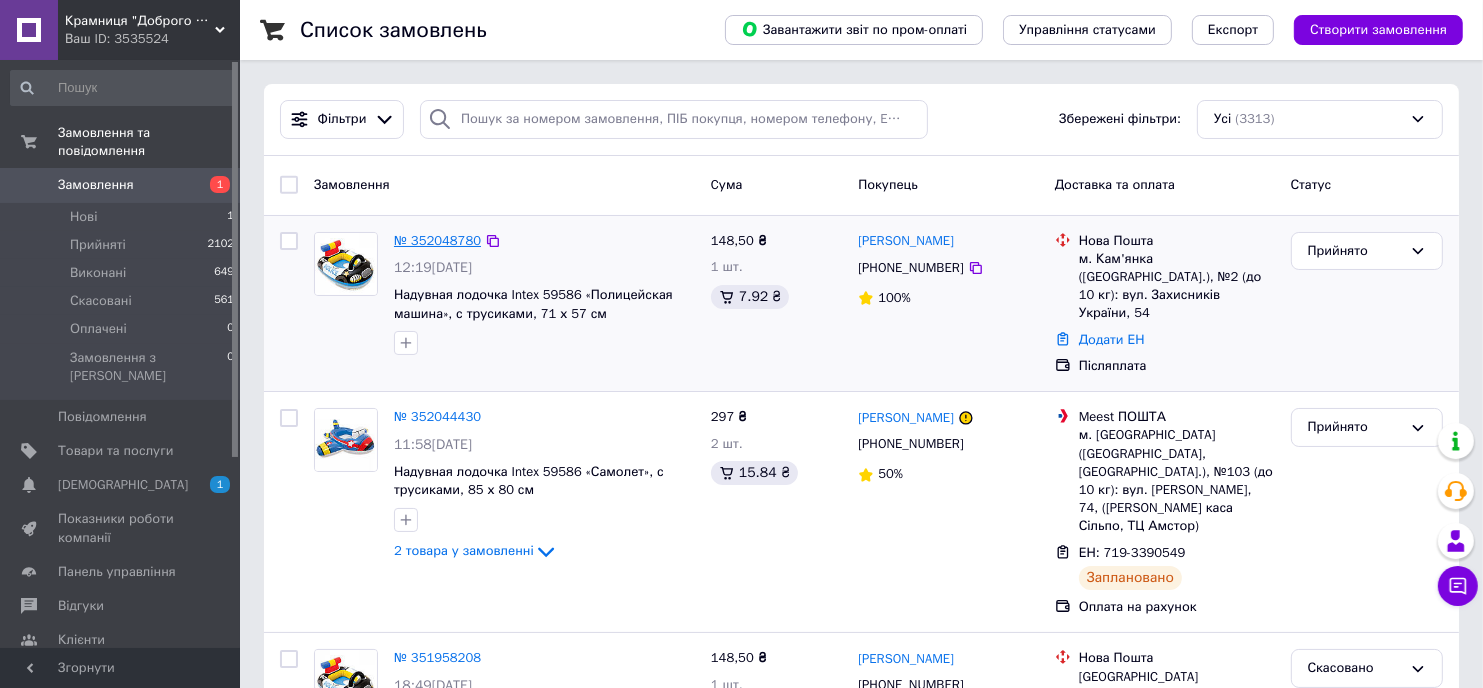 click on "№ 352048780" at bounding box center (437, 240) 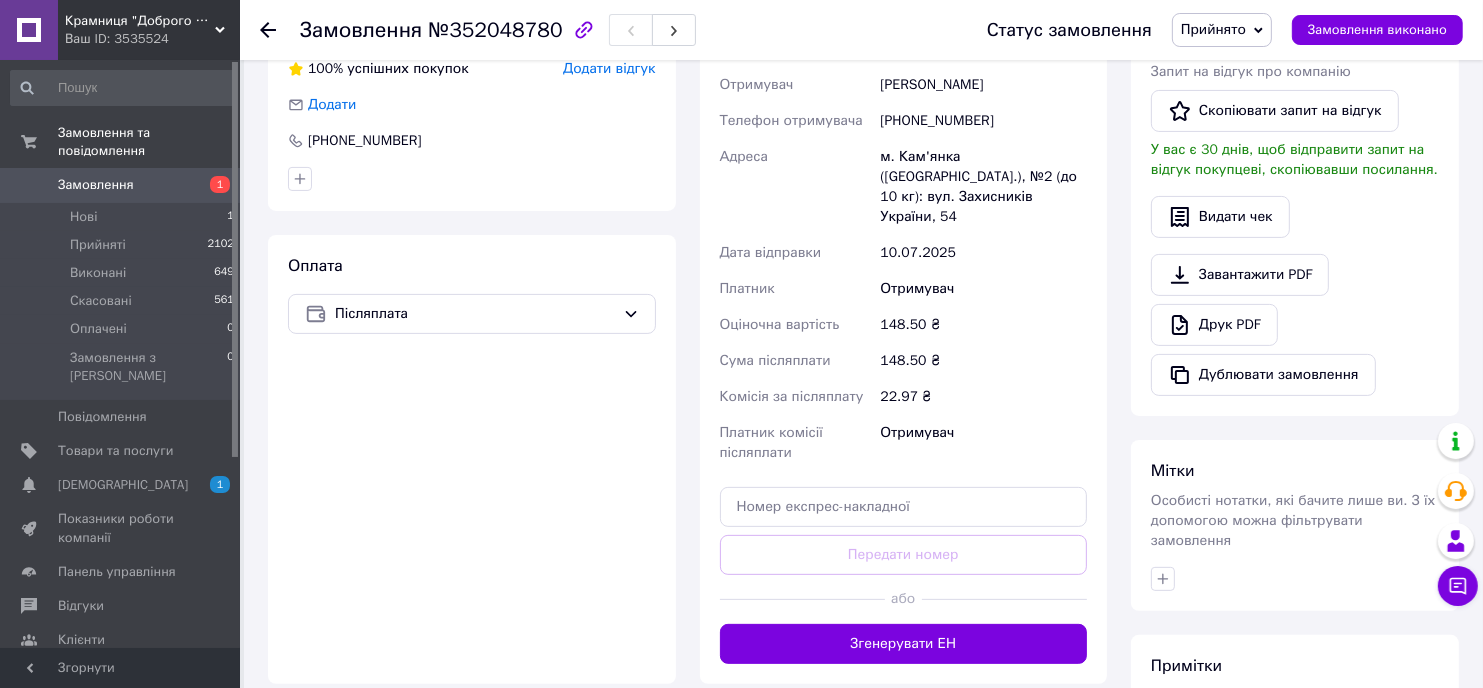 scroll, scrollTop: 500, scrollLeft: 0, axis: vertical 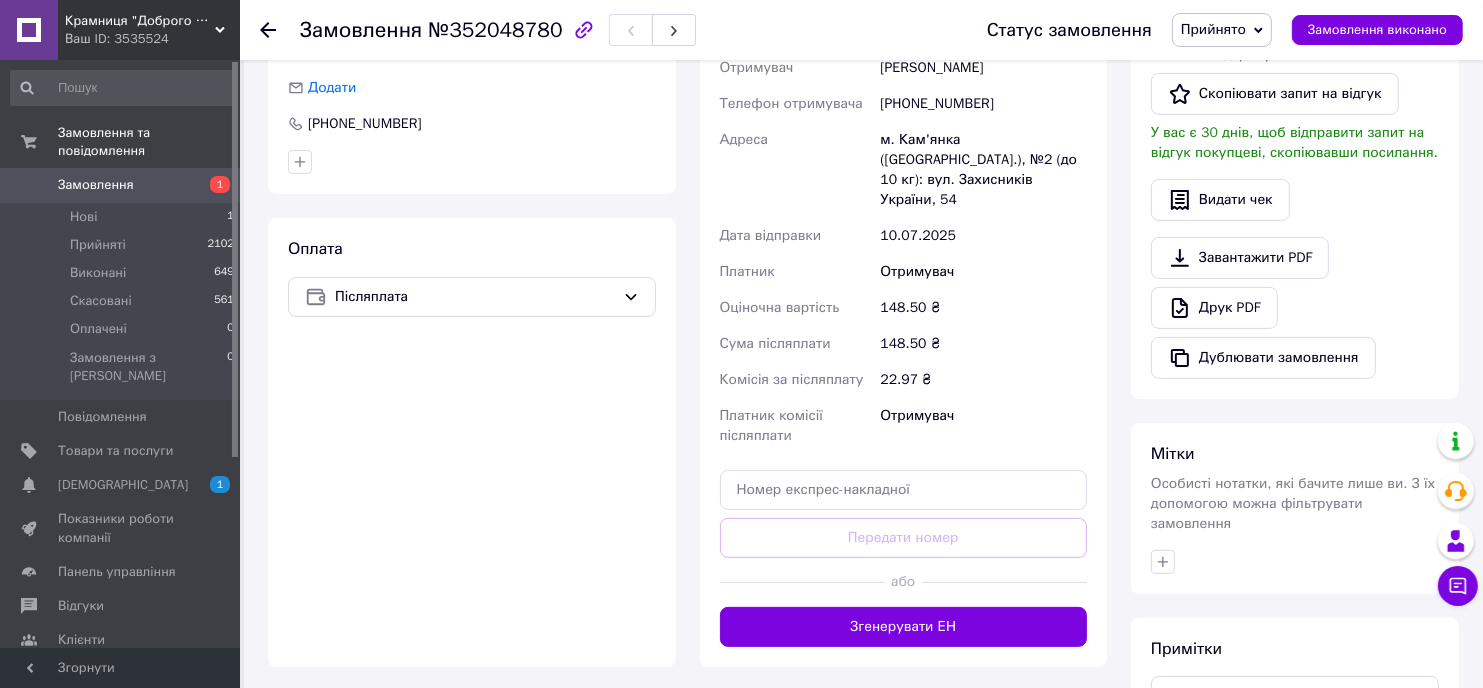 click on "Згенерувати ЕН" at bounding box center [904, 627] 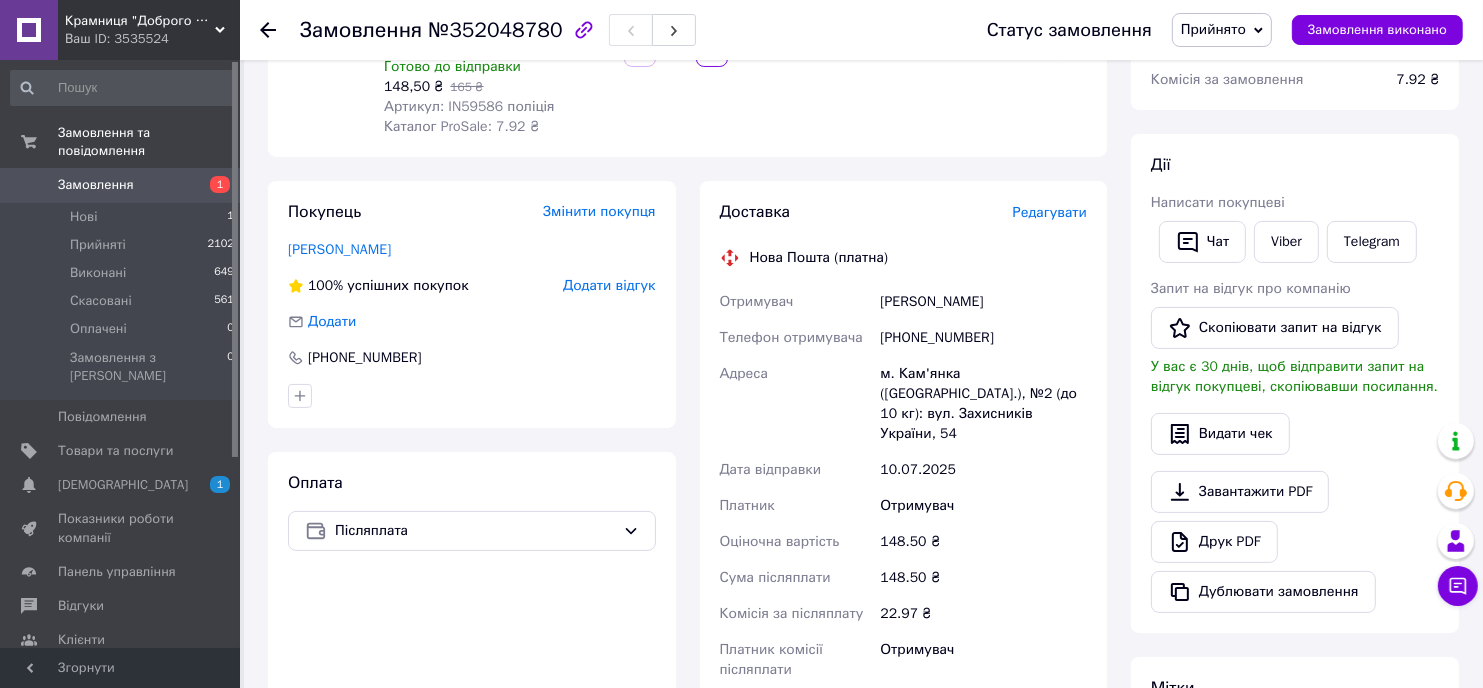 scroll, scrollTop: 200, scrollLeft: 0, axis: vertical 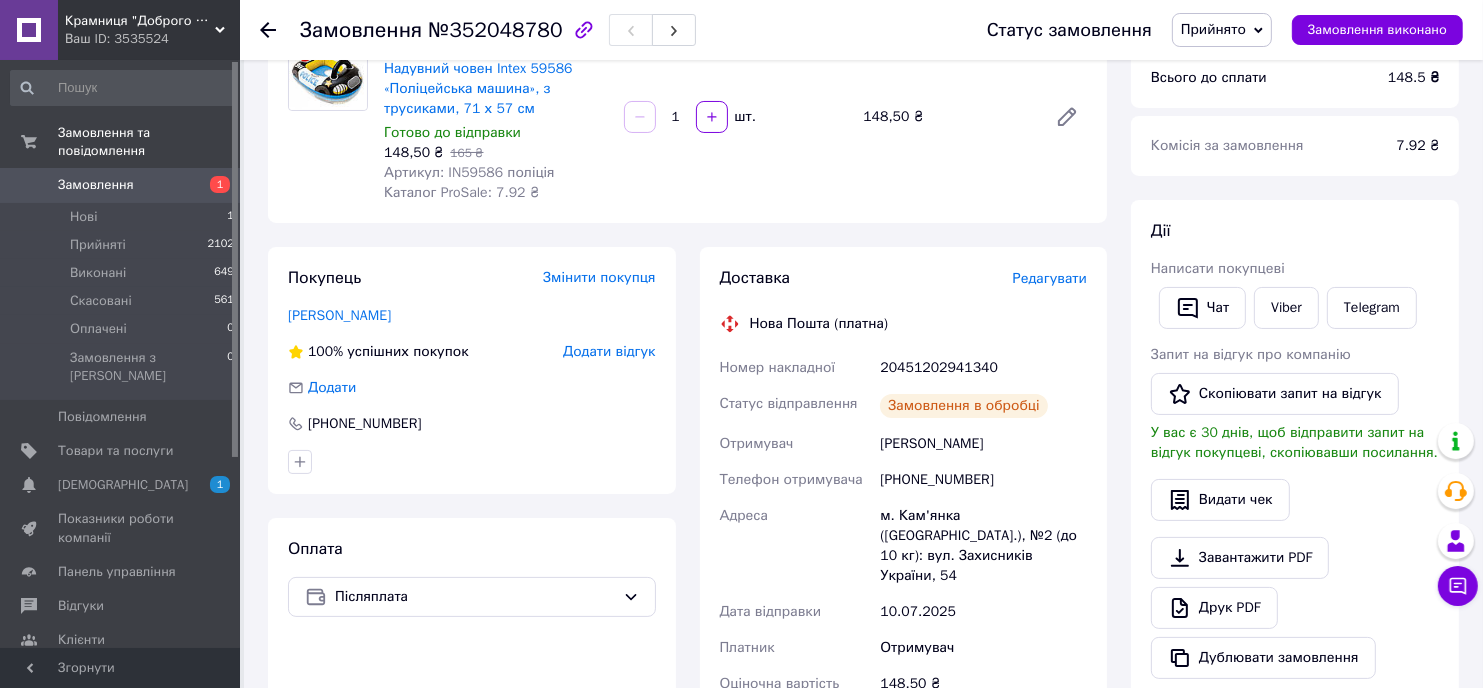 click on "20451202941340" at bounding box center [983, 368] 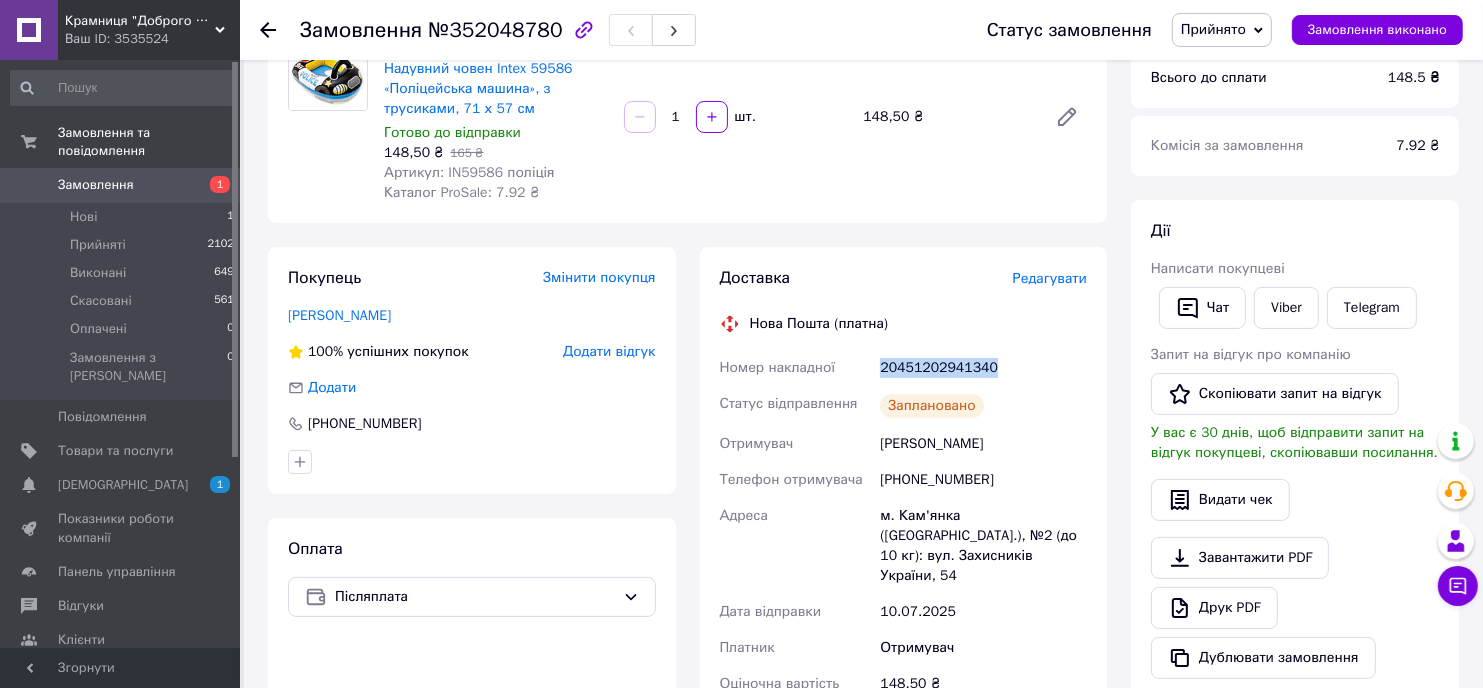 click on "20451202941340" at bounding box center [983, 368] 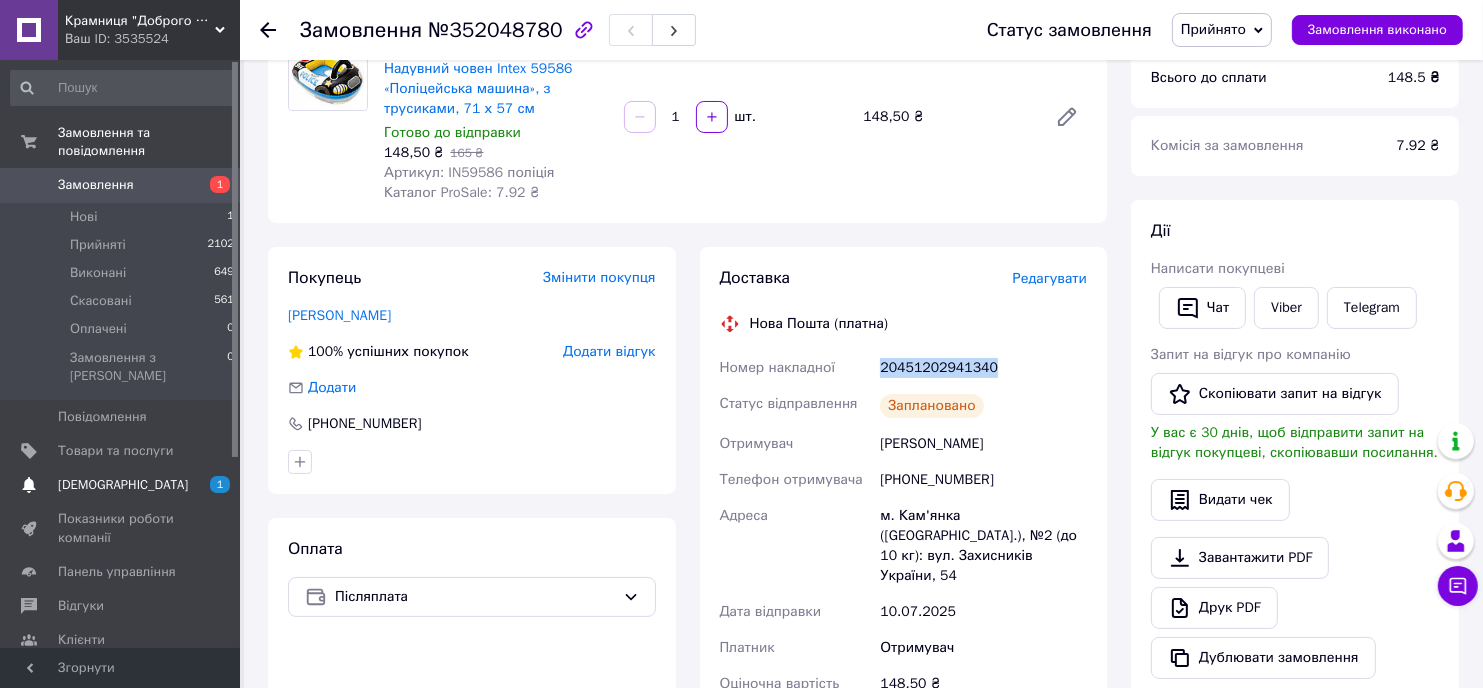 click on "[DEMOGRAPHIC_DATA]" at bounding box center (121, 485) 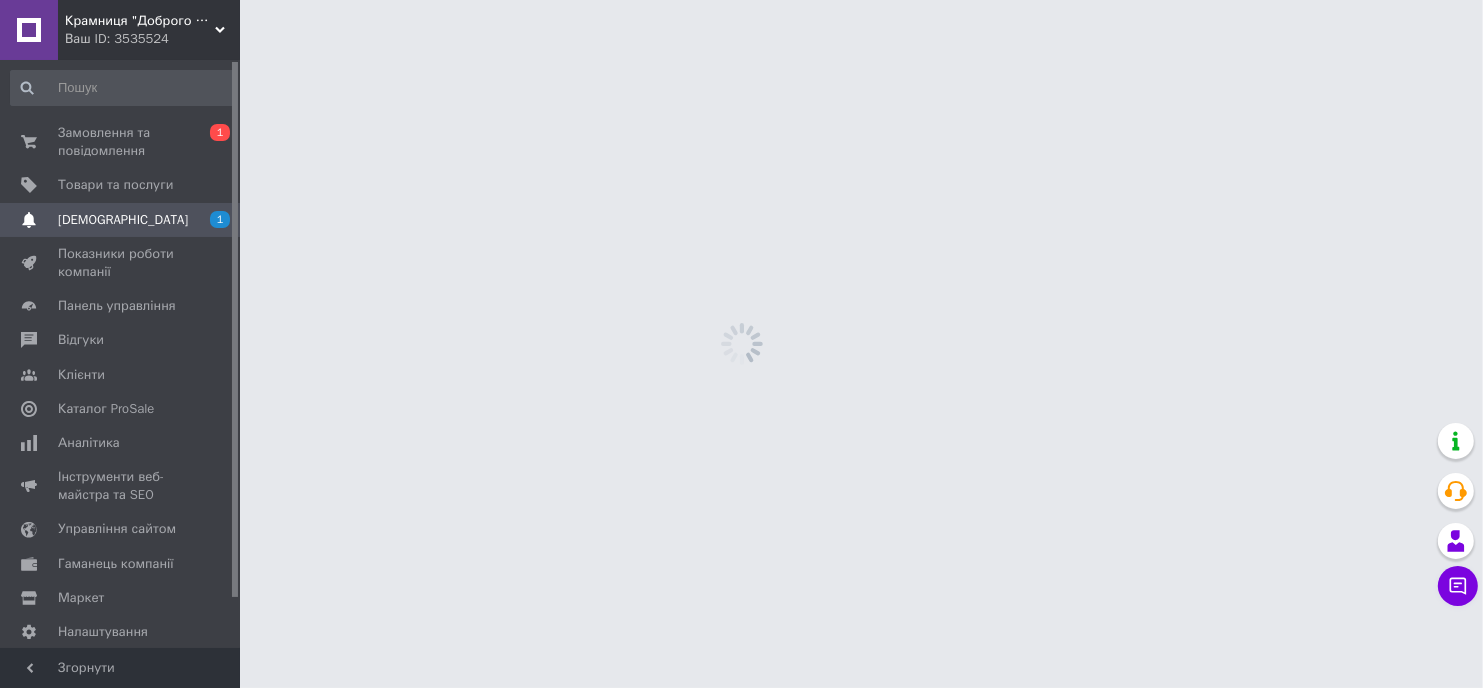 scroll, scrollTop: 0, scrollLeft: 0, axis: both 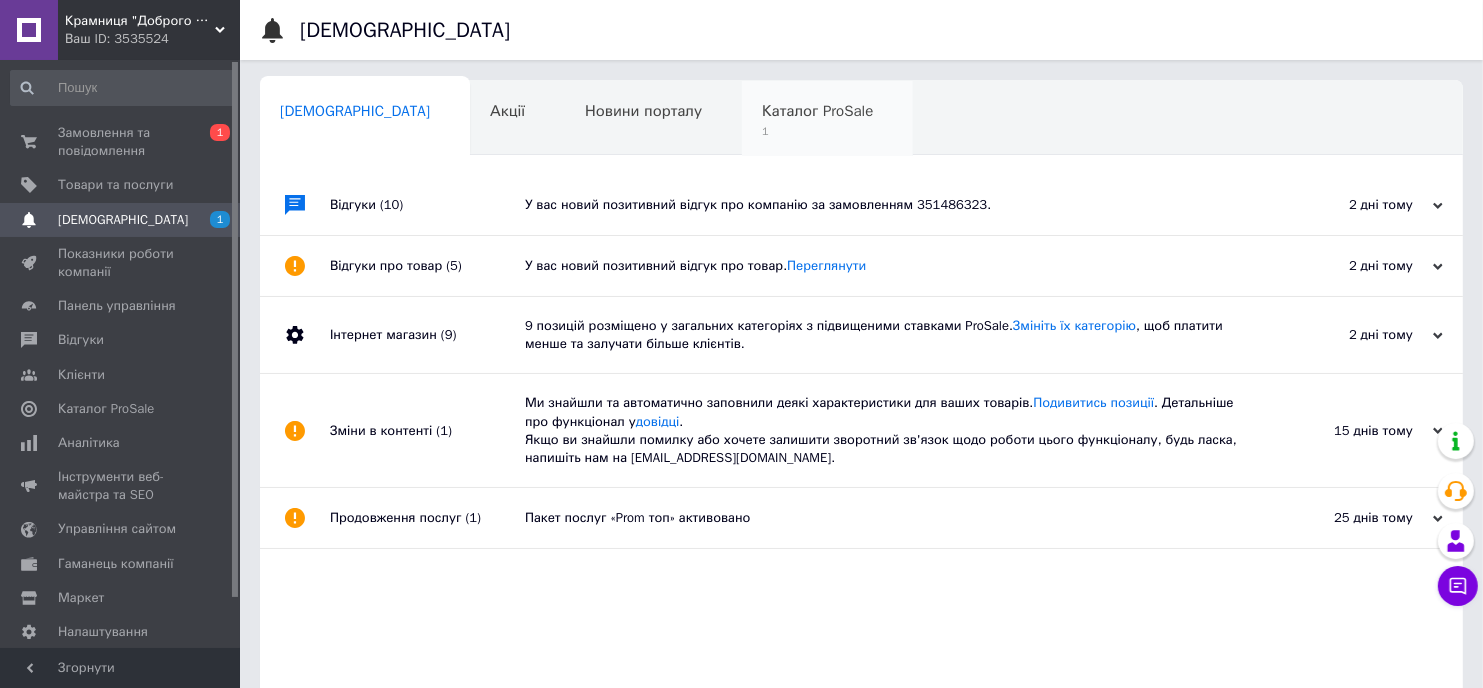 click on "1" at bounding box center (817, 131) 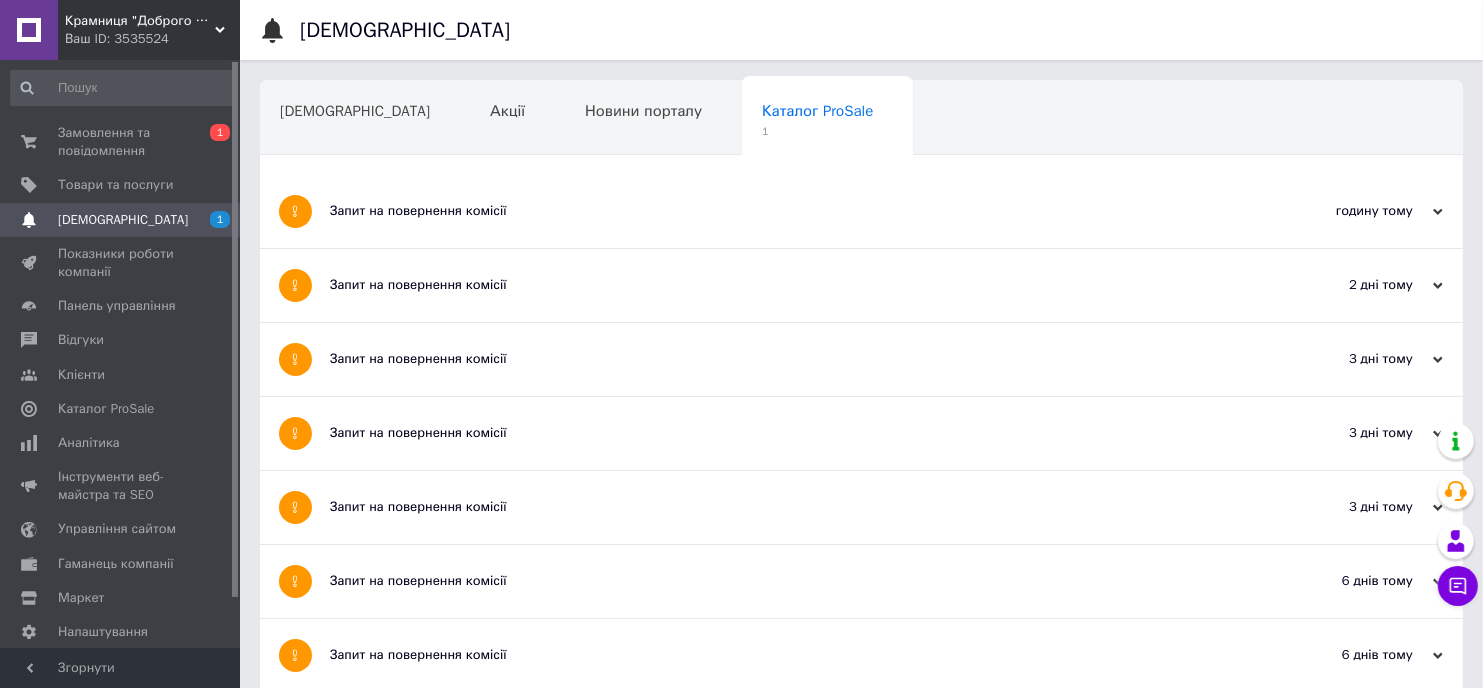 click on "Запит на повернення комісії" at bounding box center [786, 211] 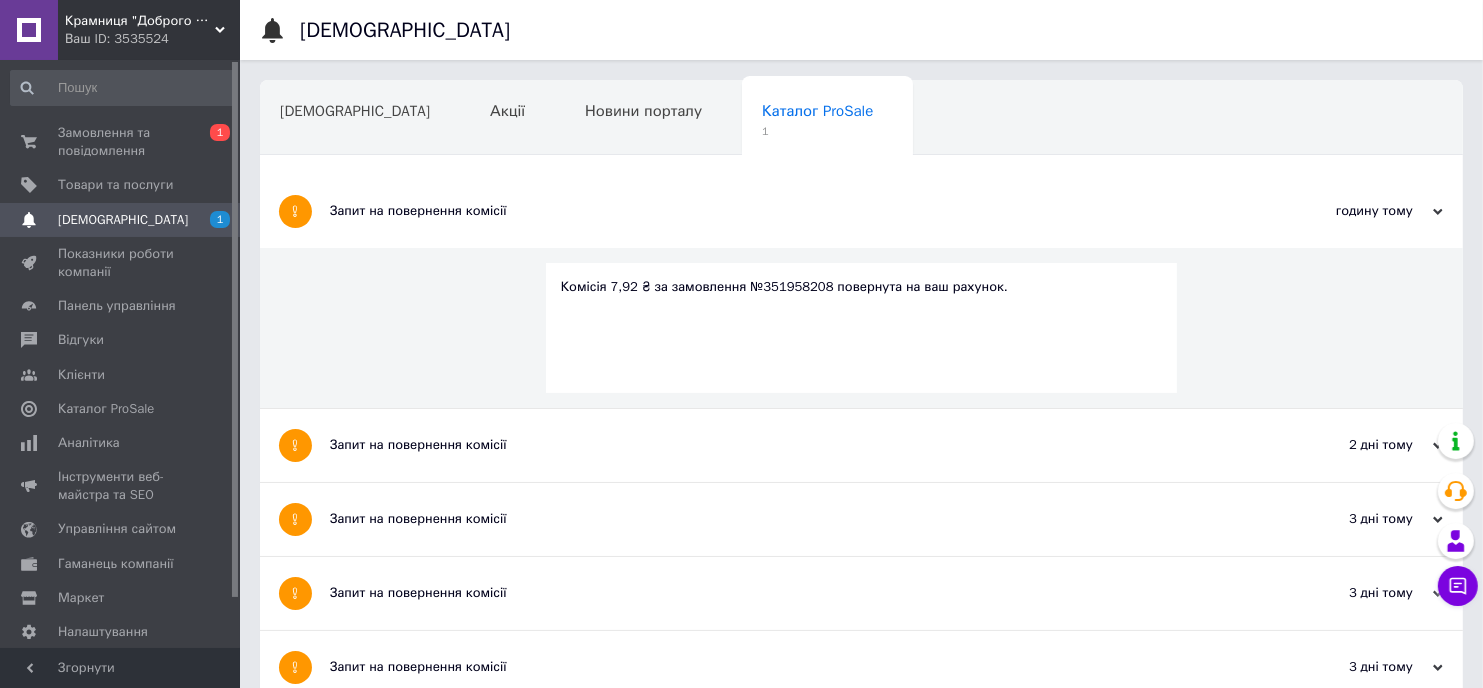 click on "Комісія 7,92 ₴ за замовлення №351958208 повернута на ваш рахунок." at bounding box center [862, 287] 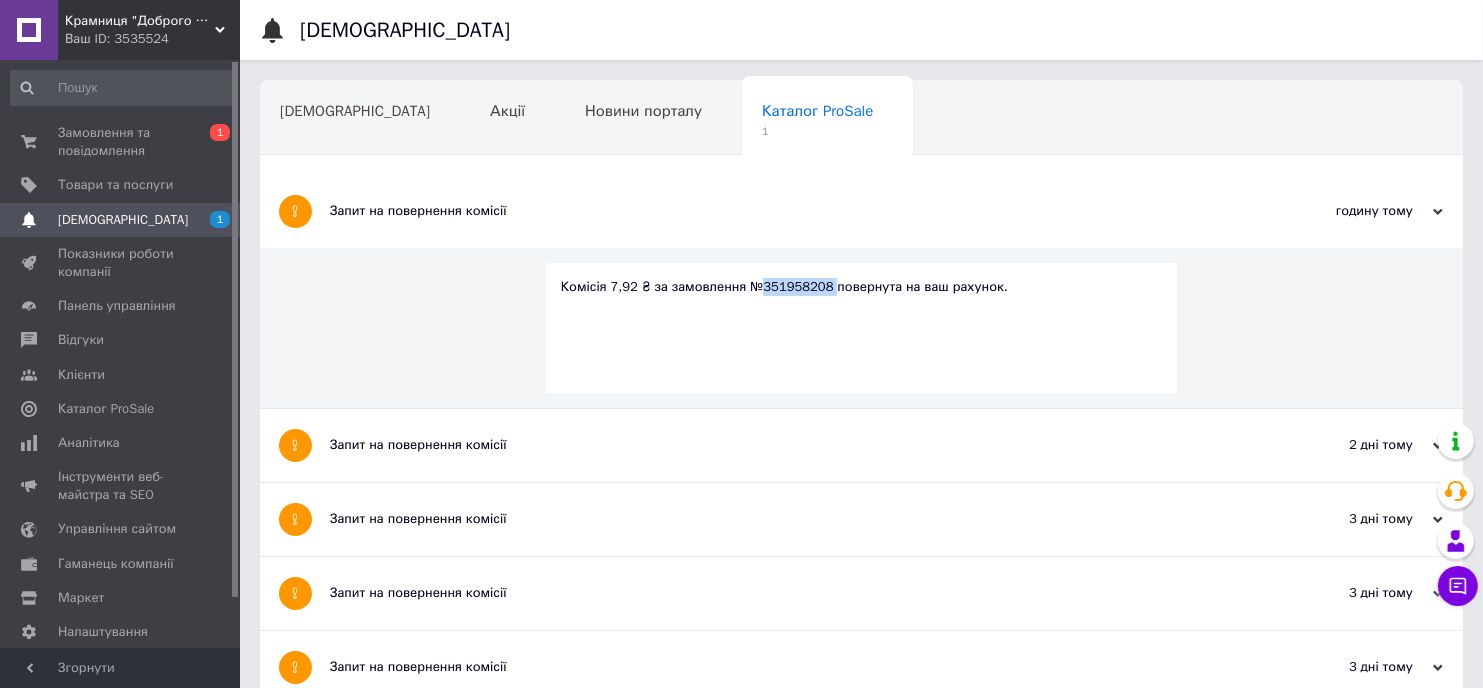 click on "Комісія 7,92 ₴ за замовлення №351958208 повернута на ваш рахунок." at bounding box center [862, 287] 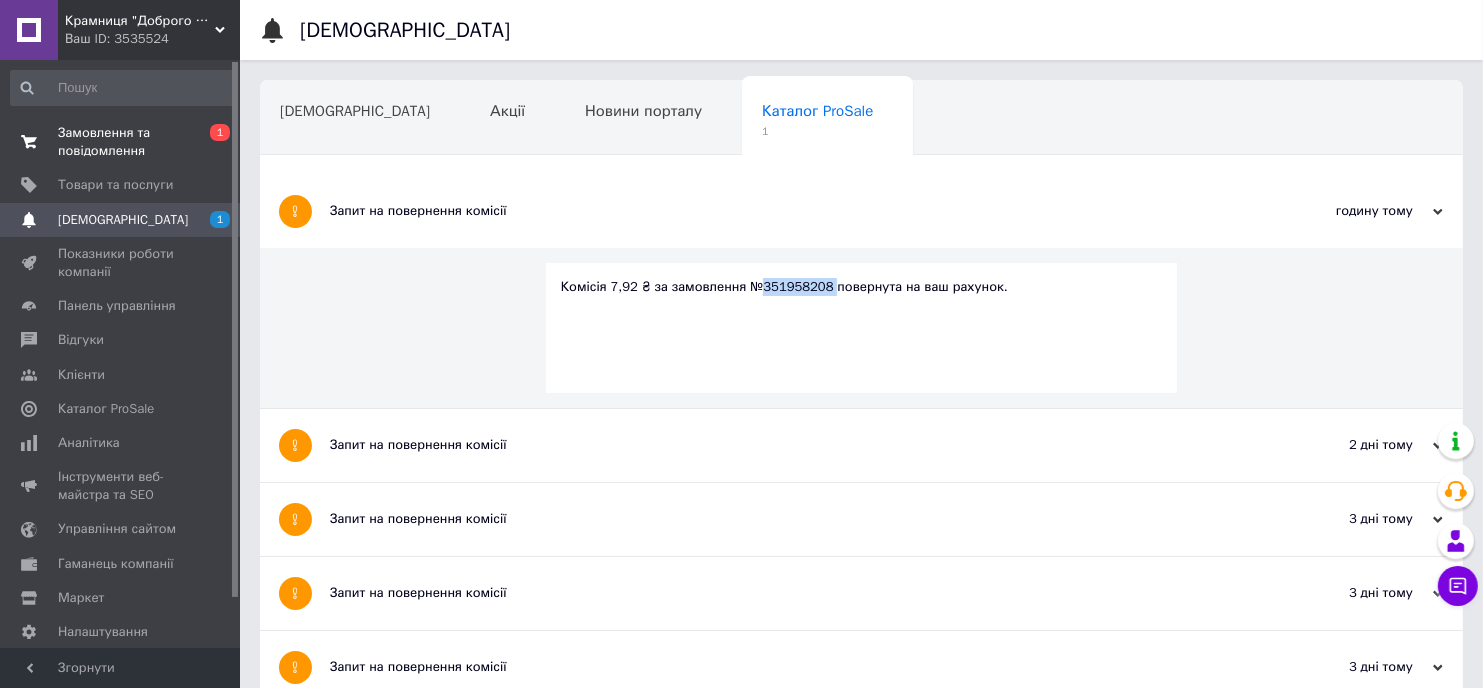 click on "Замовлення та повідомлення" at bounding box center (121, 142) 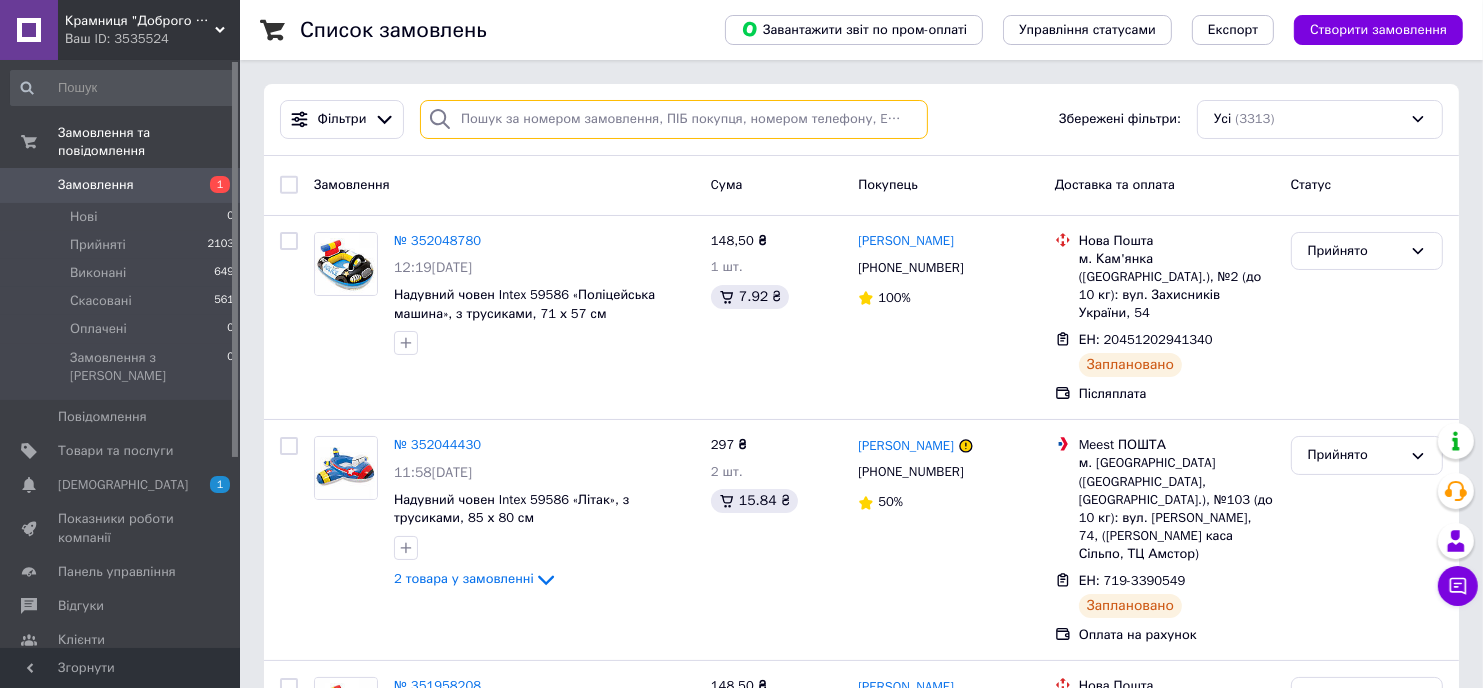 click at bounding box center (674, 119) 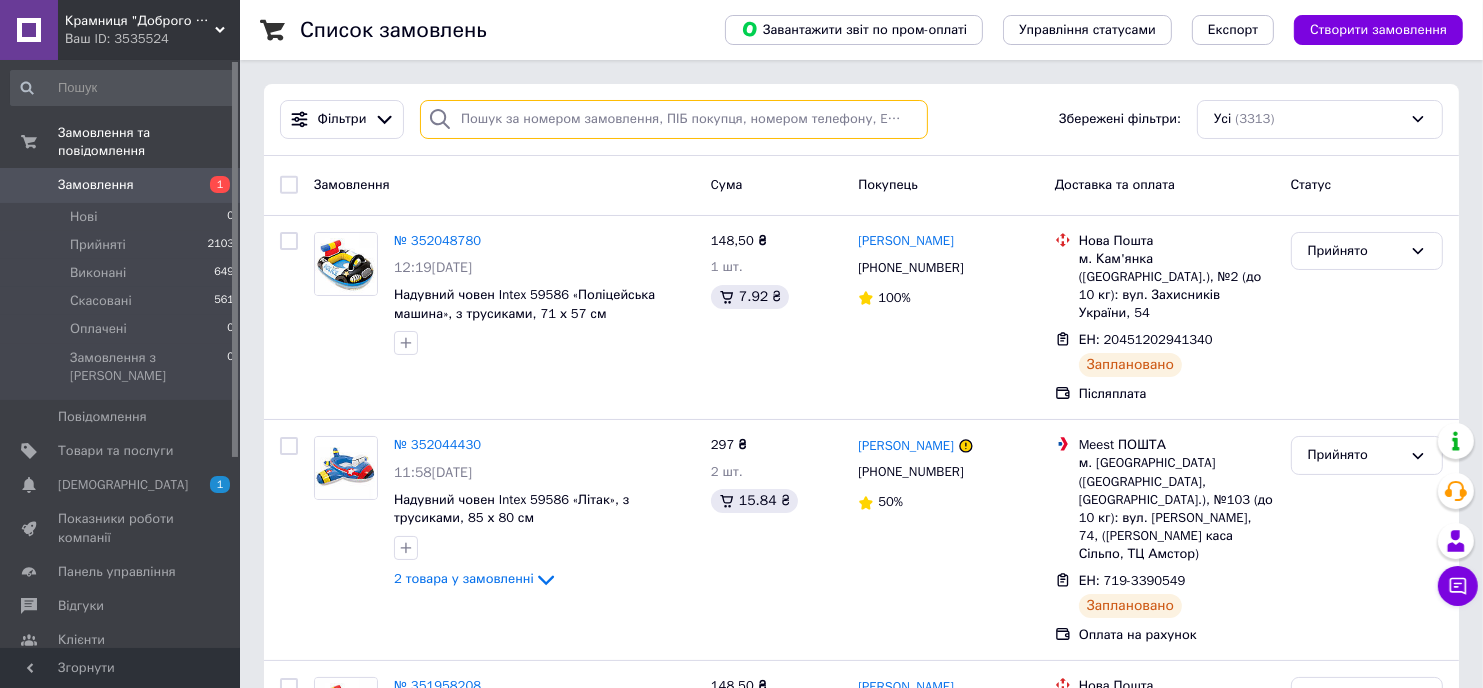 paste on "351958208" 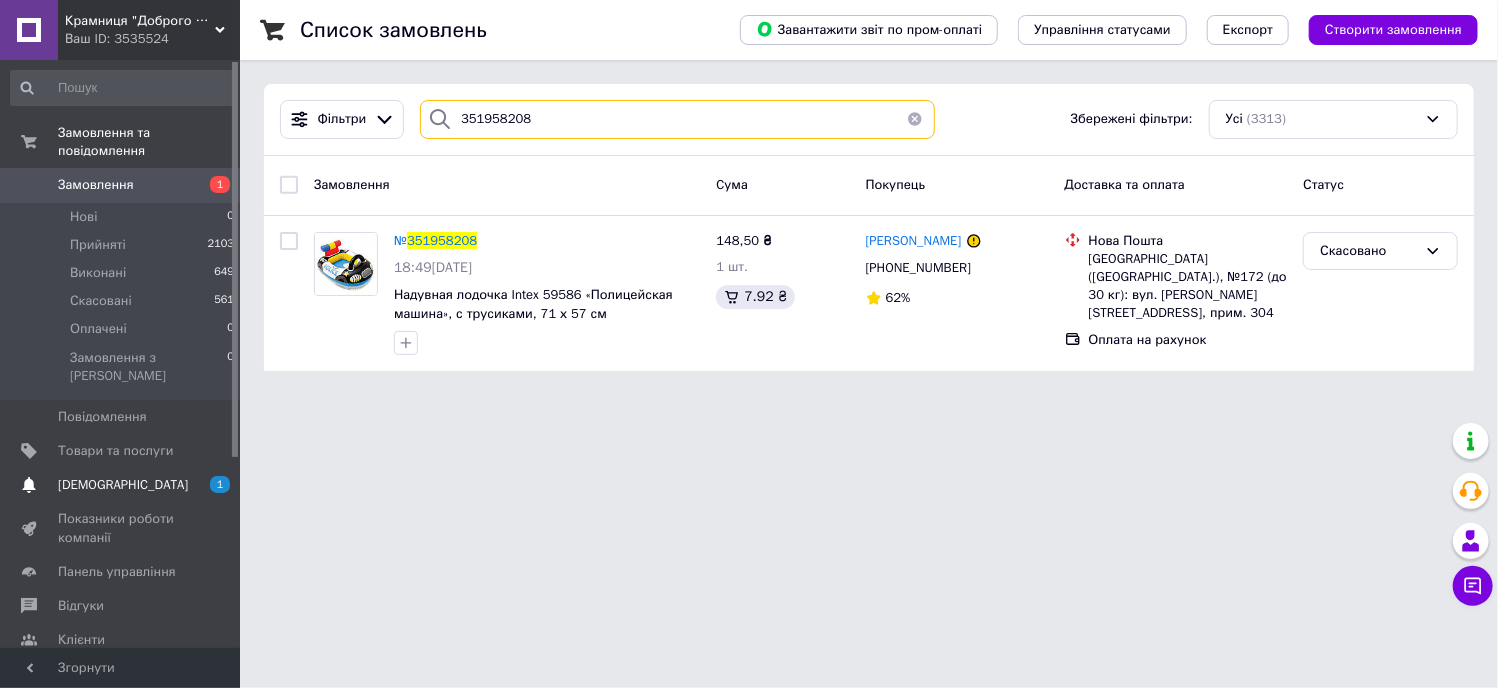 type on "351958208" 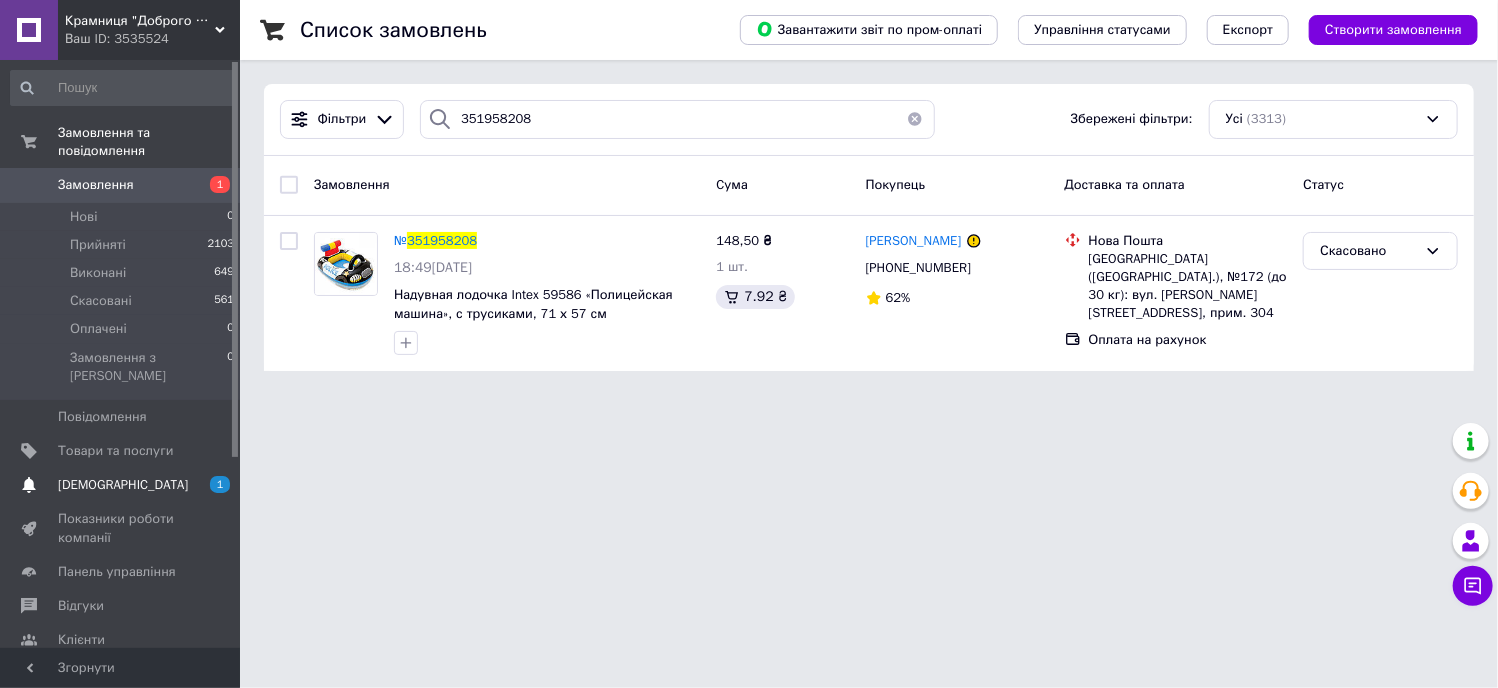 click on "[DEMOGRAPHIC_DATA]" at bounding box center (121, 485) 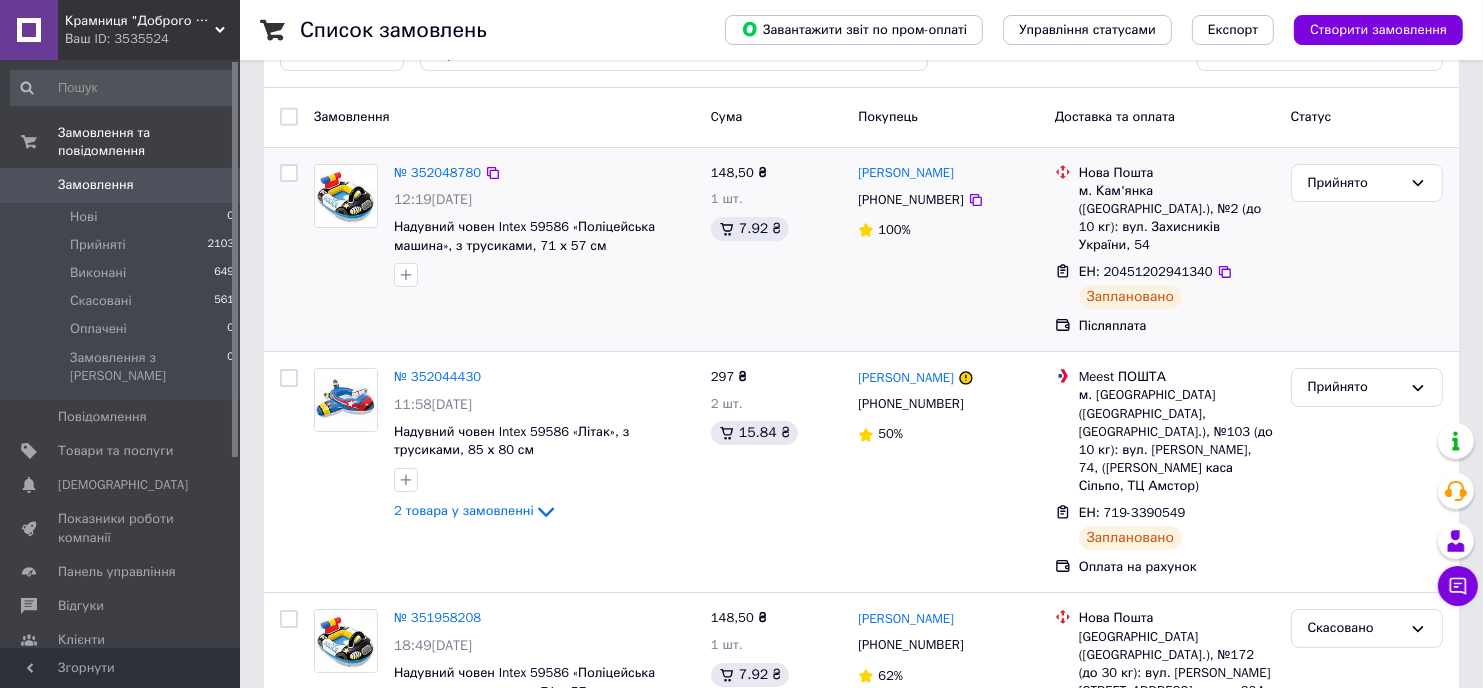 scroll, scrollTop: 0, scrollLeft: 0, axis: both 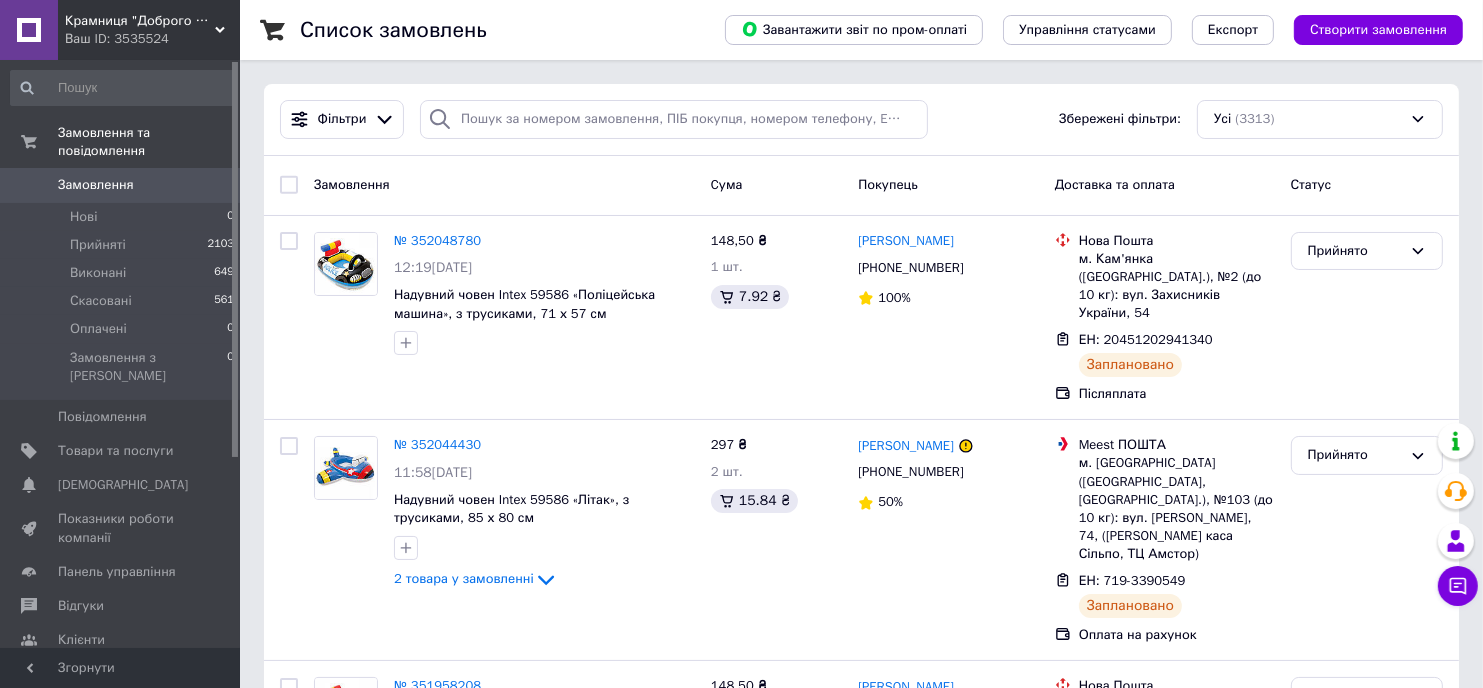 click on "Список замовлень   Завантажити звіт по пром-оплаті Управління статусами Експорт Створити замовлення Фільтри Збережені фільтри: Усі (3313) Замовлення Cума Покупець Доставка та оплата Статус № 352048780 12:19[DATE] Надувний човен Intex 59586 «Поліцейська машина», з трусиками, 71 х 57 см 148,50 ₴ 1 шт. 7.92 ₴ [PERSON_NAME] [PHONE_NUMBER] 100% Нова Пошта м. Кам'янка ([GEOGRAPHIC_DATA].), №2 (до 10 кг): вул. Захисників України, 54 ЕН: 20451202941340 Заплановано Післяплата Прийнято № 352044430 11:58[DATE] Надувний човен Intex 59586 «Літак», з трусиками, 85 х 80 см 2 товара у замовленні 297 ₴ 2 шт. 15.84 ₴ [PERSON_NAME] 50% 62%" at bounding box center (861, 2068) 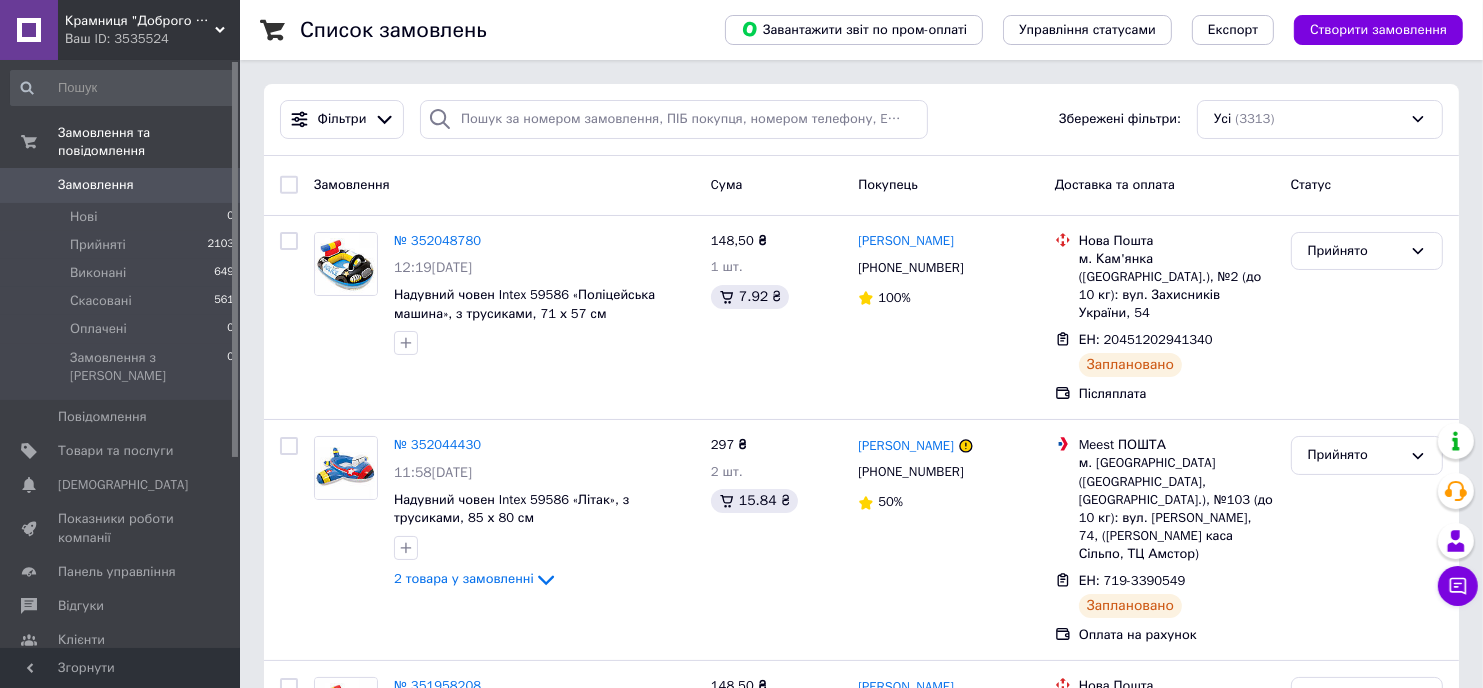 click on "Замовлення" at bounding box center (96, 185) 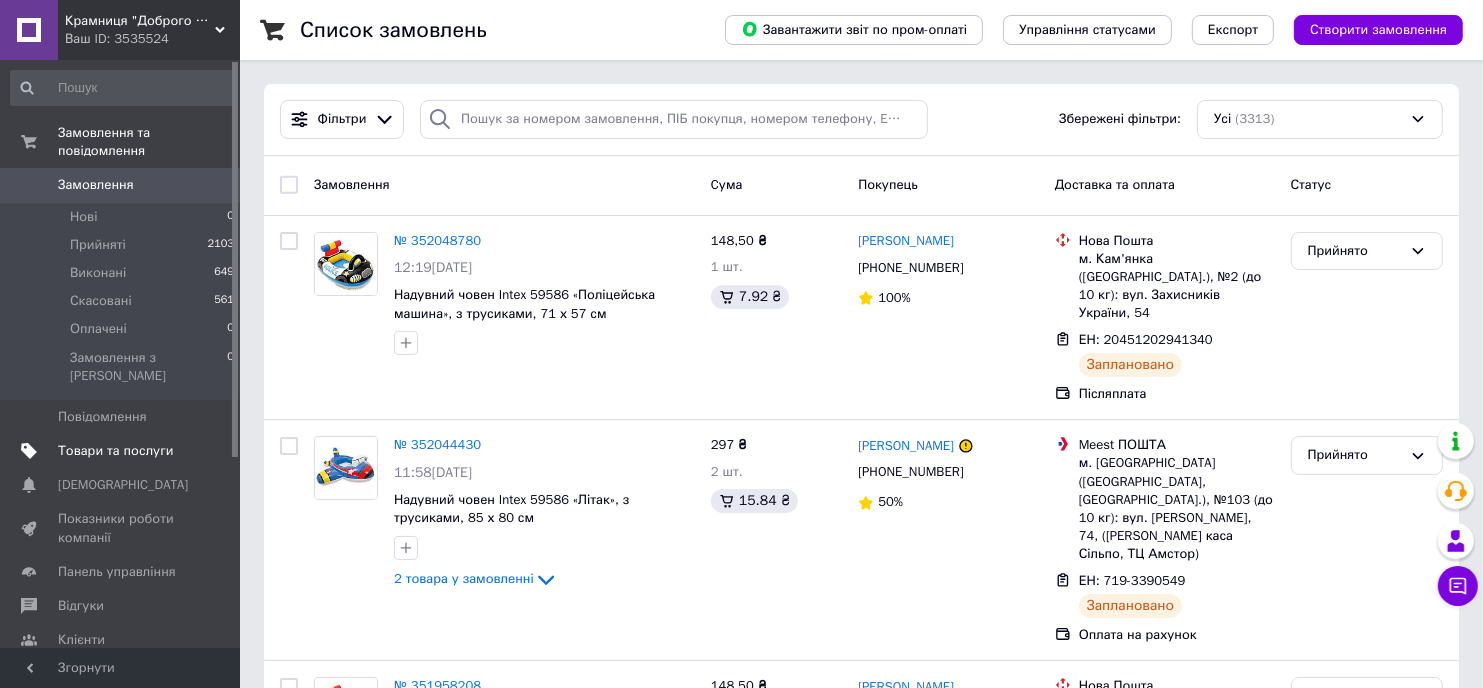click on "Товари та послуги" at bounding box center (115, 451) 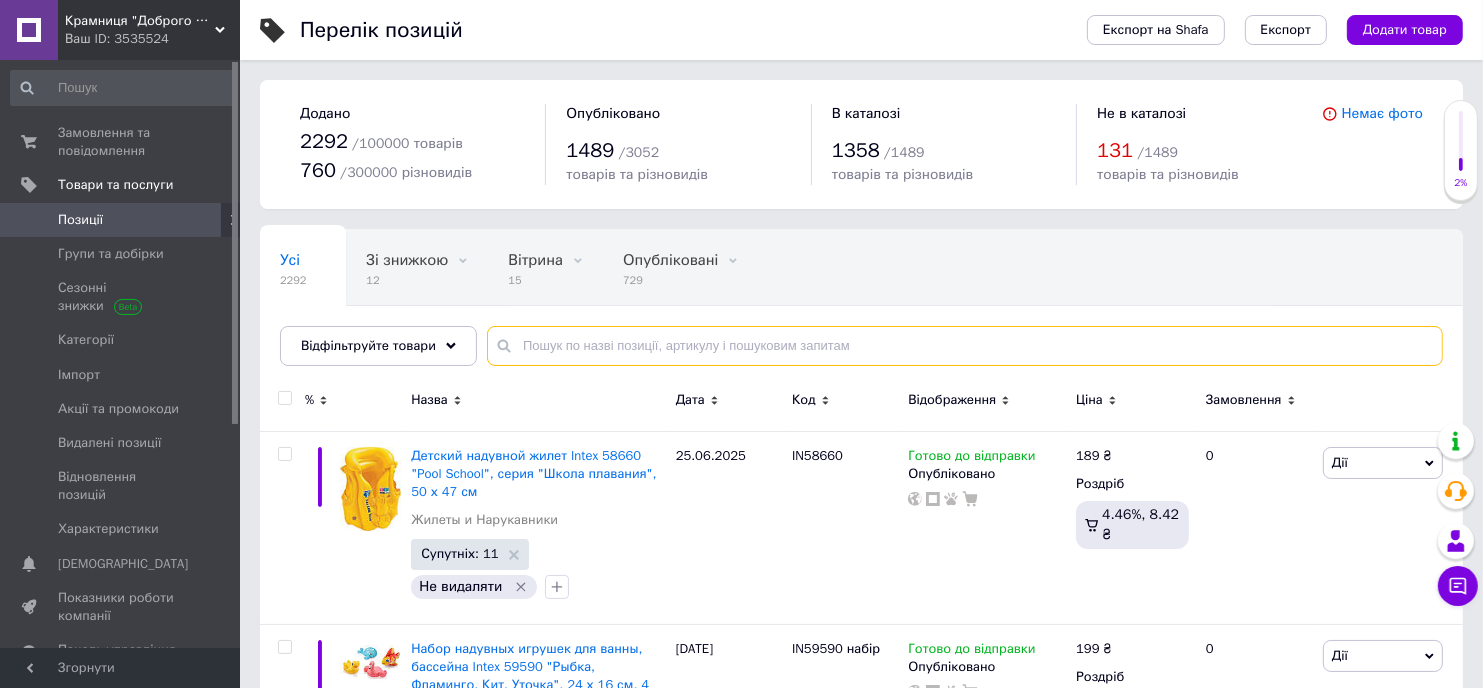 click at bounding box center [965, 346] 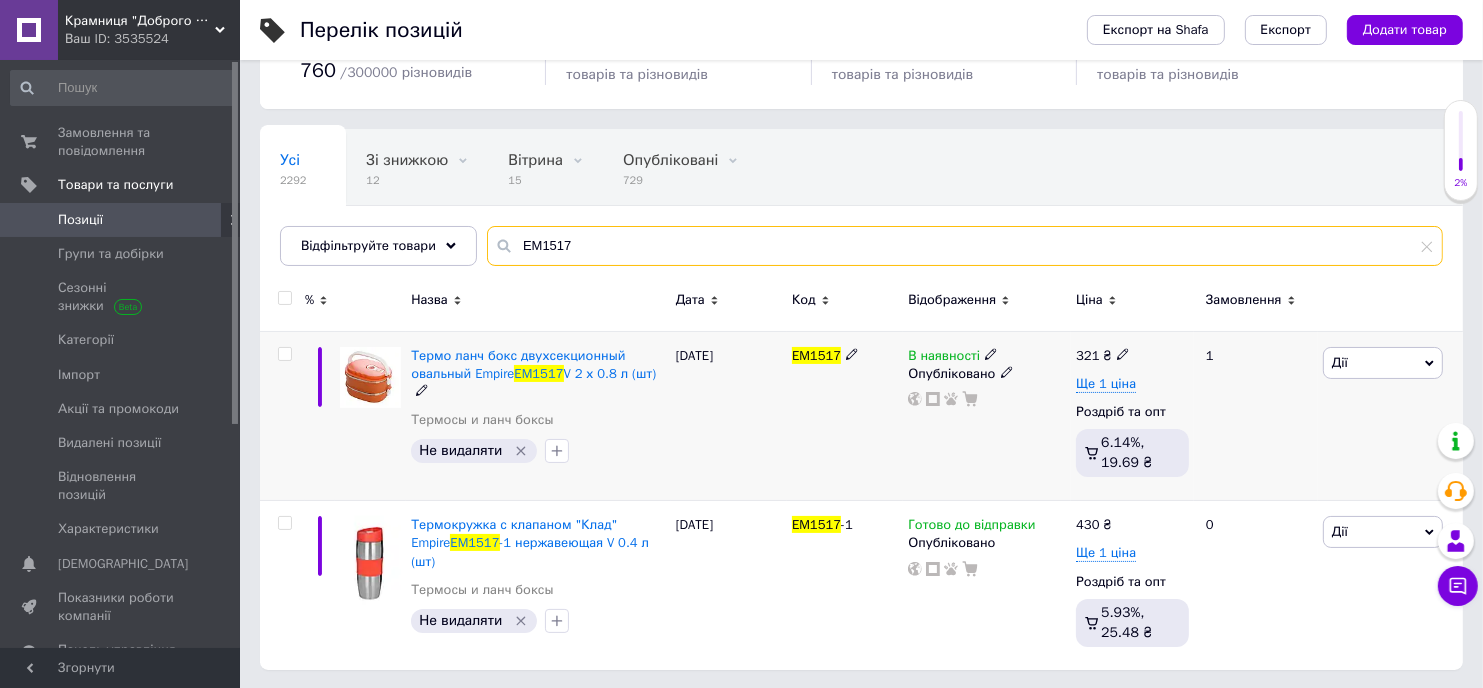 scroll, scrollTop: 100, scrollLeft: 0, axis: vertical 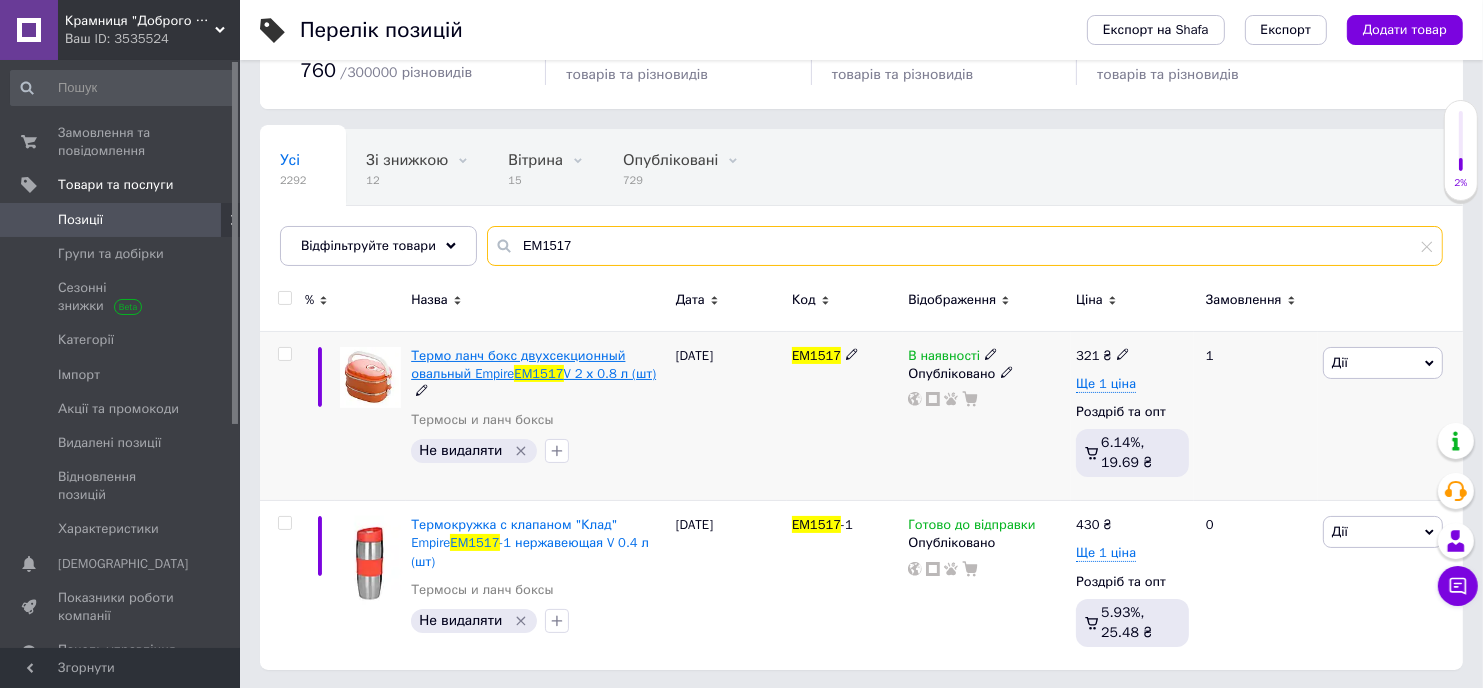 type on "EM1517" 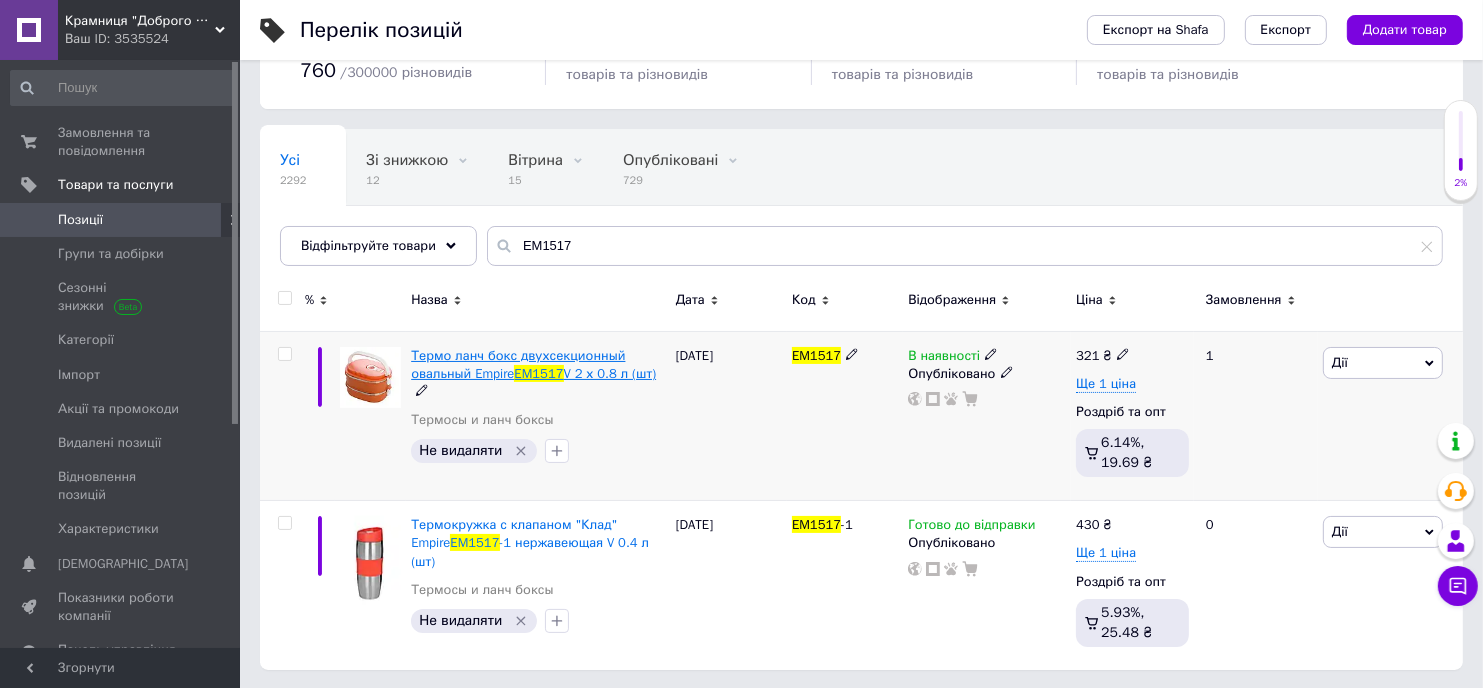 click on "Термо ланч бокс двухсекционный овальный Empire" at bounding box center [518, 364] 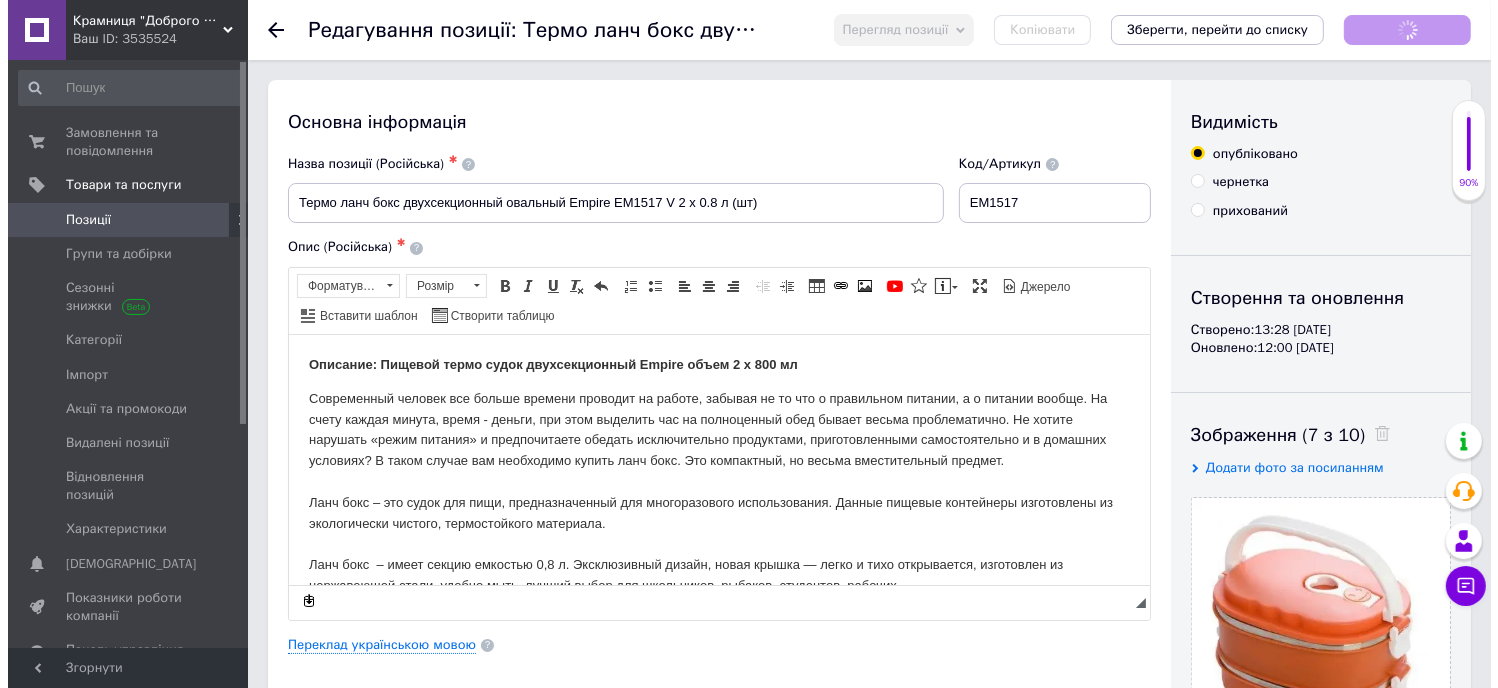 scroll, scrollTop: 0, scrollLeft: 0, axis: both 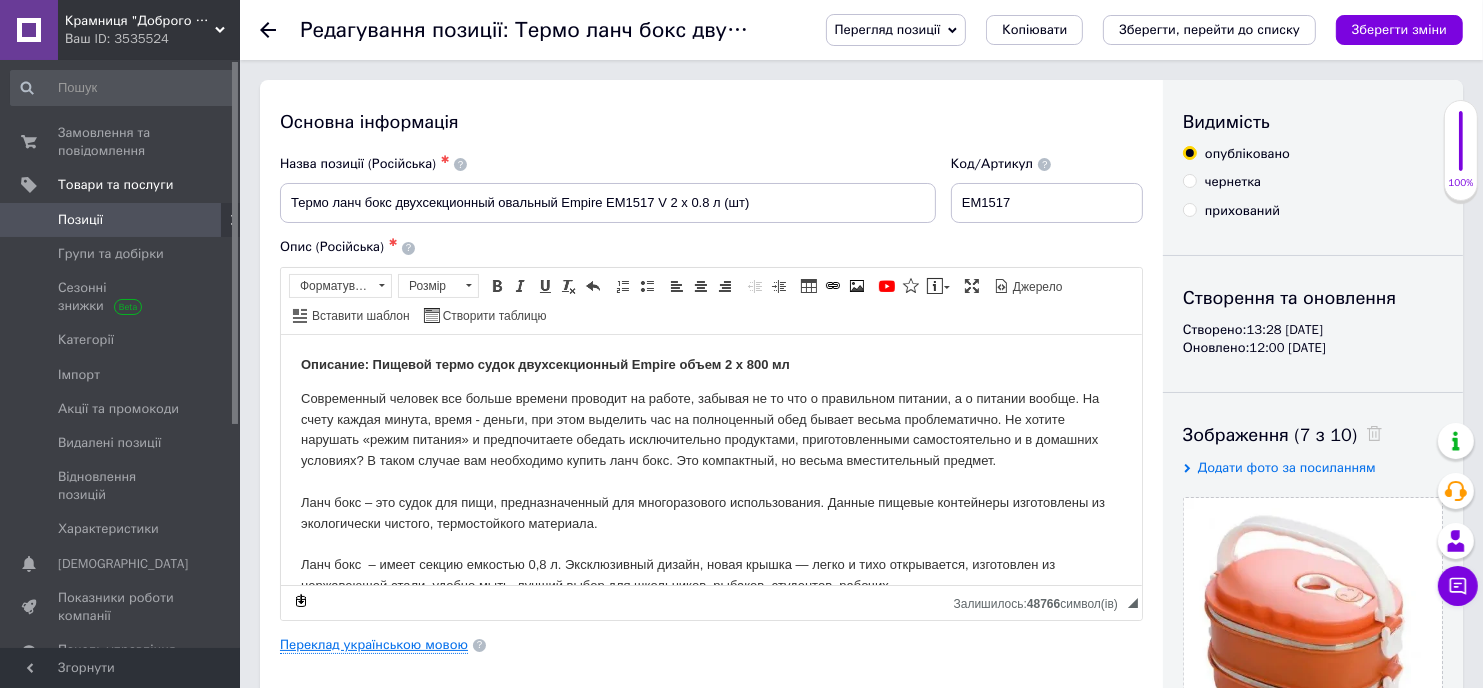 click on "Переклад українською мовою" at bounding box center (374, 645) 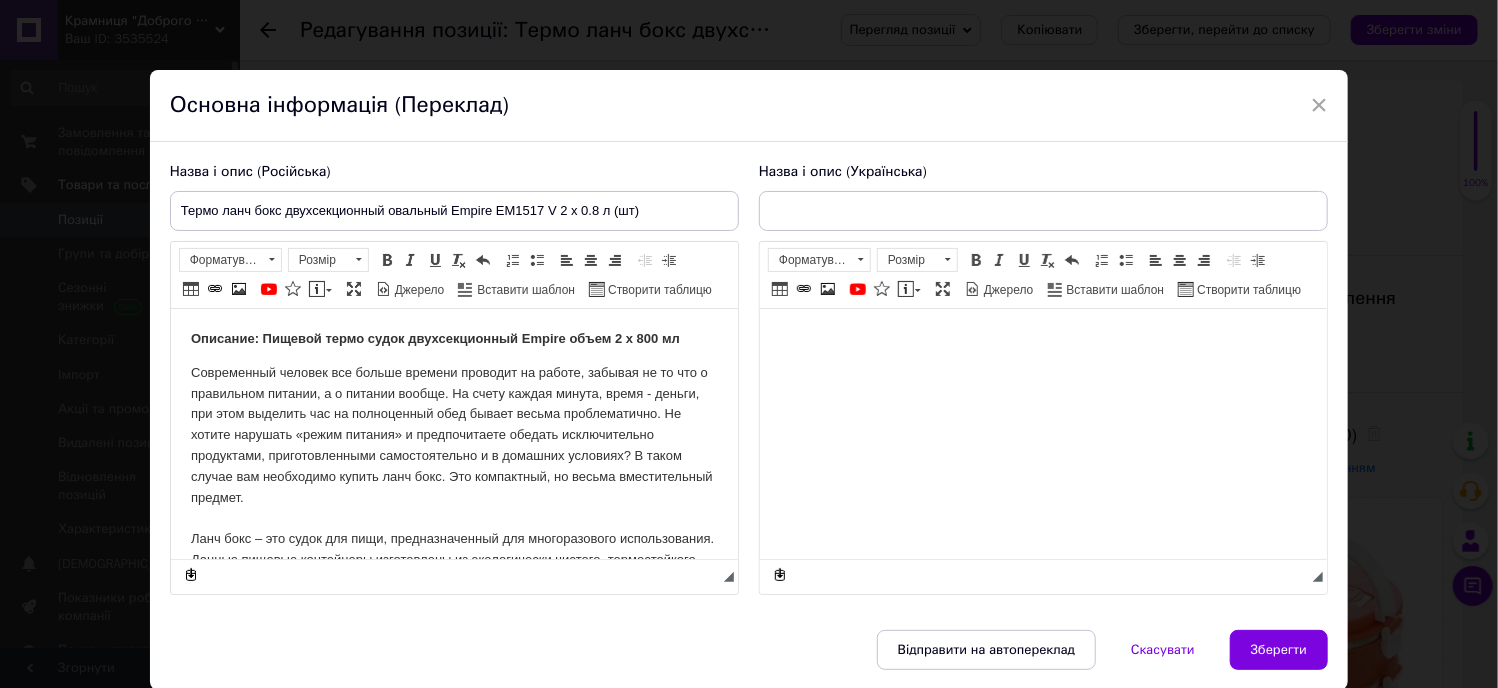 scroll, scrollTop: 0, scrollLeft: 0, axis: both 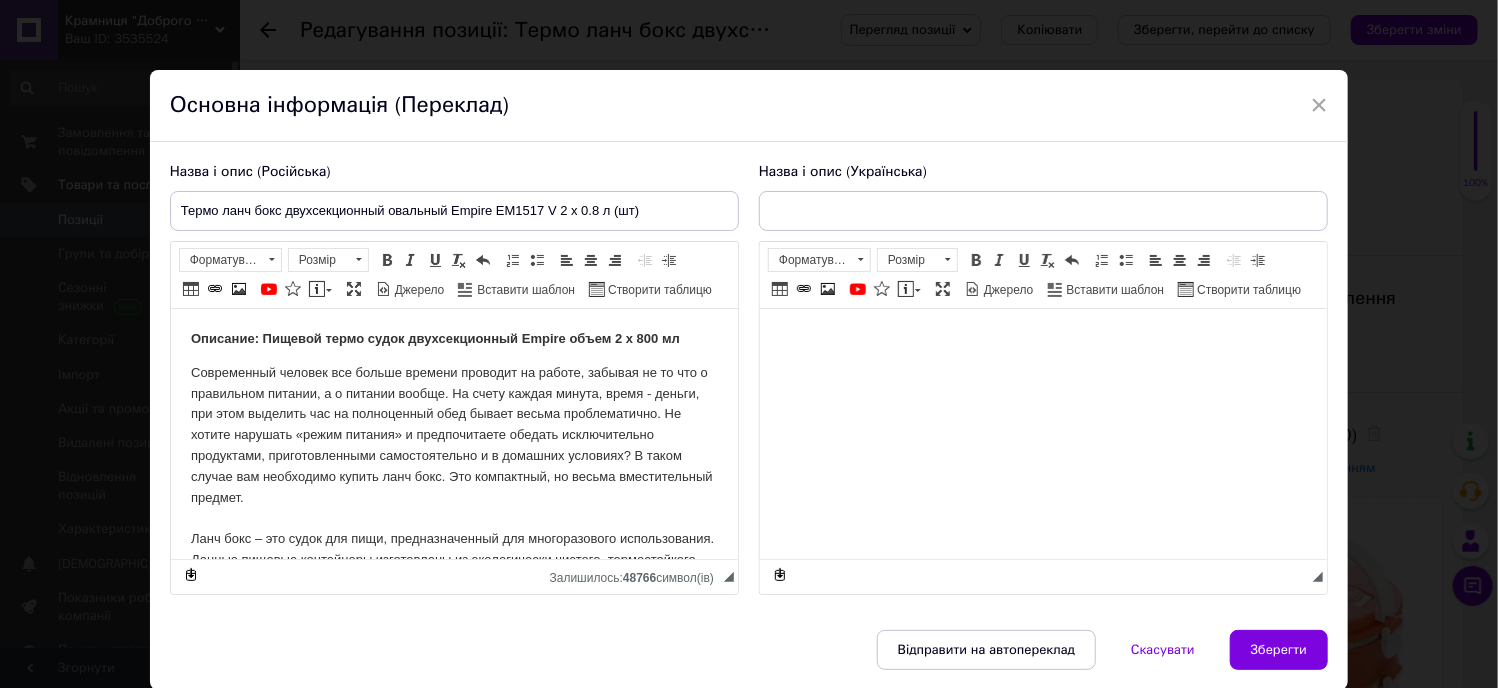 type on "Термо ланч бокс двосекційний овальний Empire EM1517 V 2 х 0.8 л (шт)" 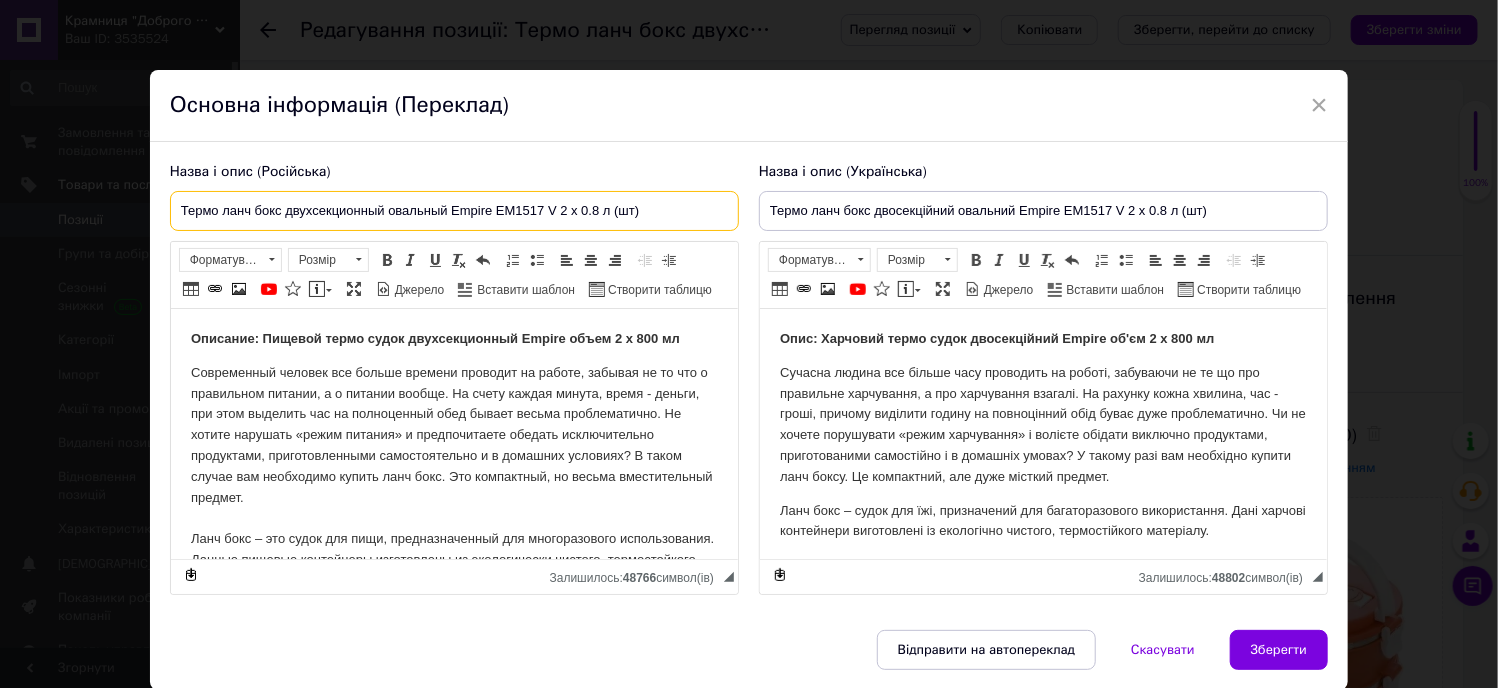 click on "Термо ланч бокс двухсекционный овальный Empire EM1517 V 2 х 0.8 л (шт)" at bounding box center [454, 211] 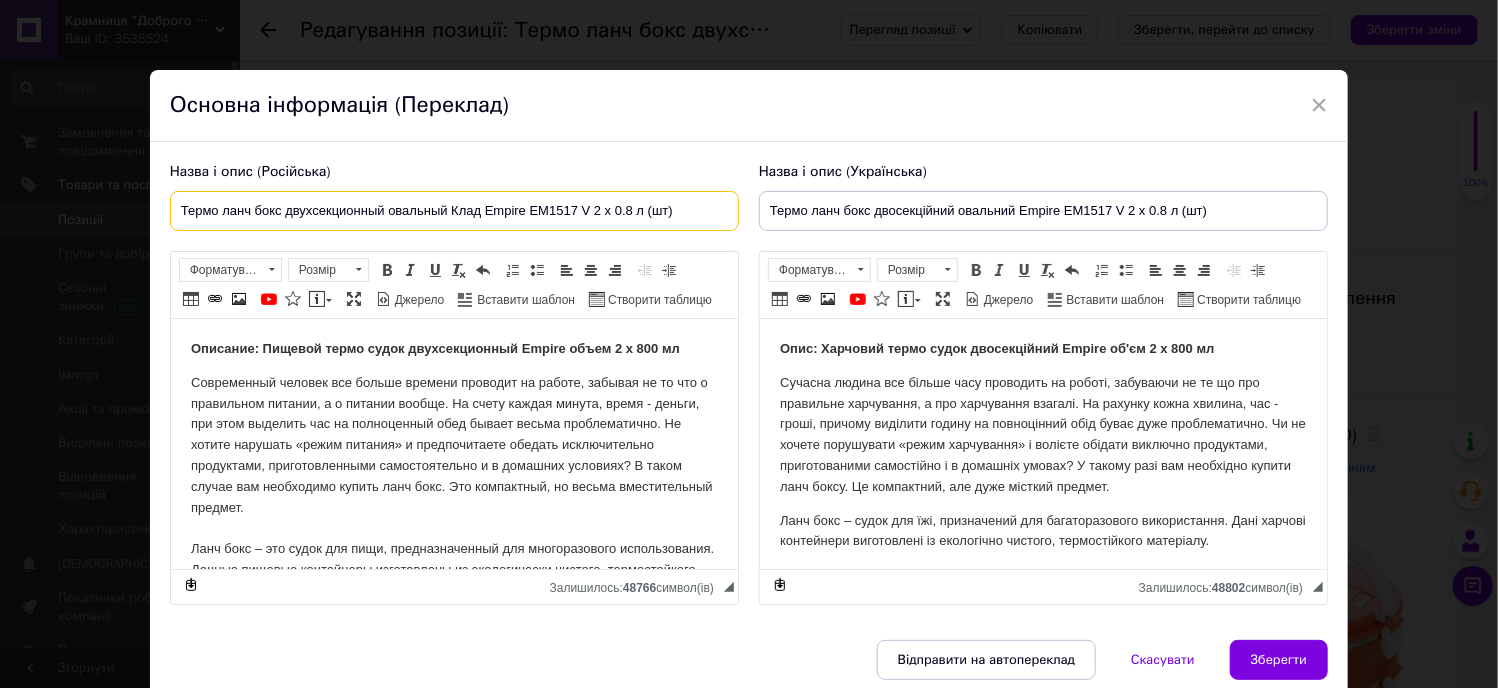 click on "Термо ланч бокс двухсекционный овальный Клад Empire EM1517 V 2 х 0.8 л (шт)" at bounding box center (454, 211) 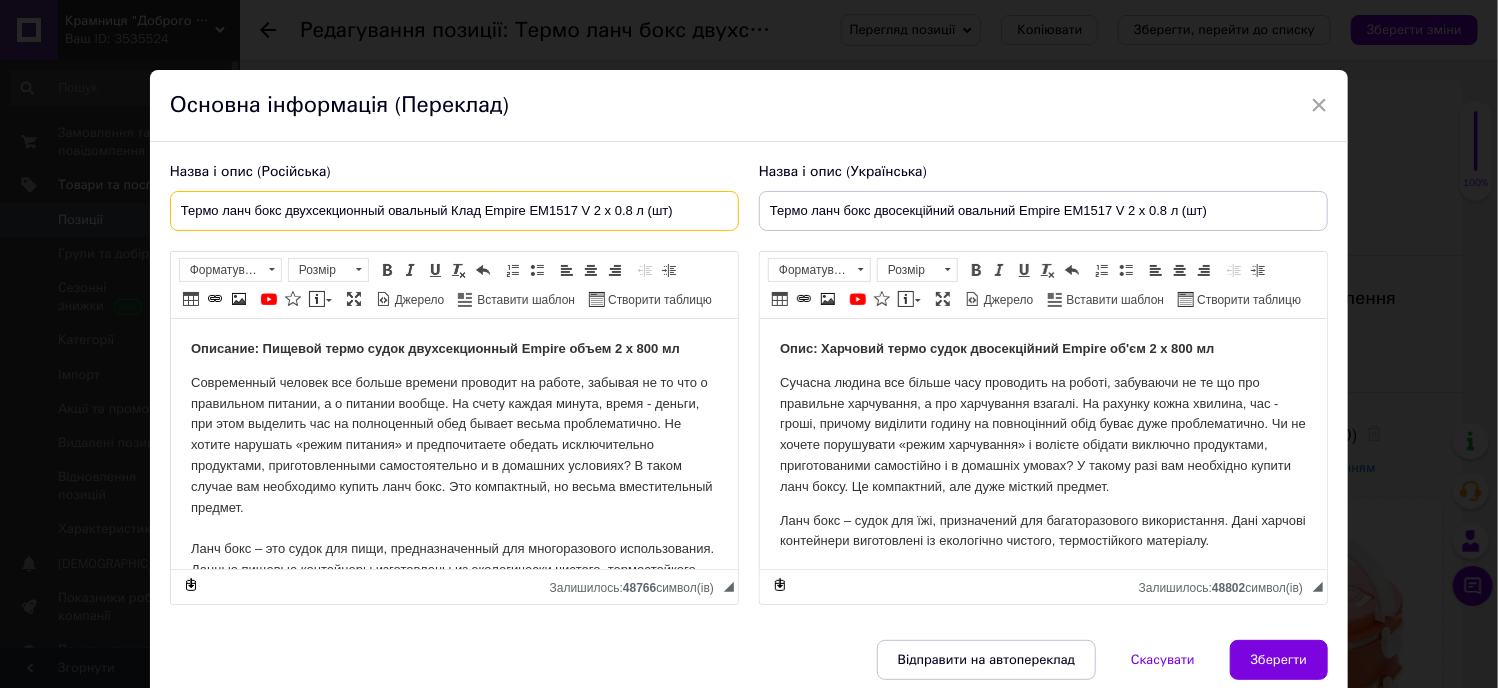 type on "Термо ланч бокс двухсекционный овальный Клад Empire EM1517 V 2 х 0.8 л (шт)" 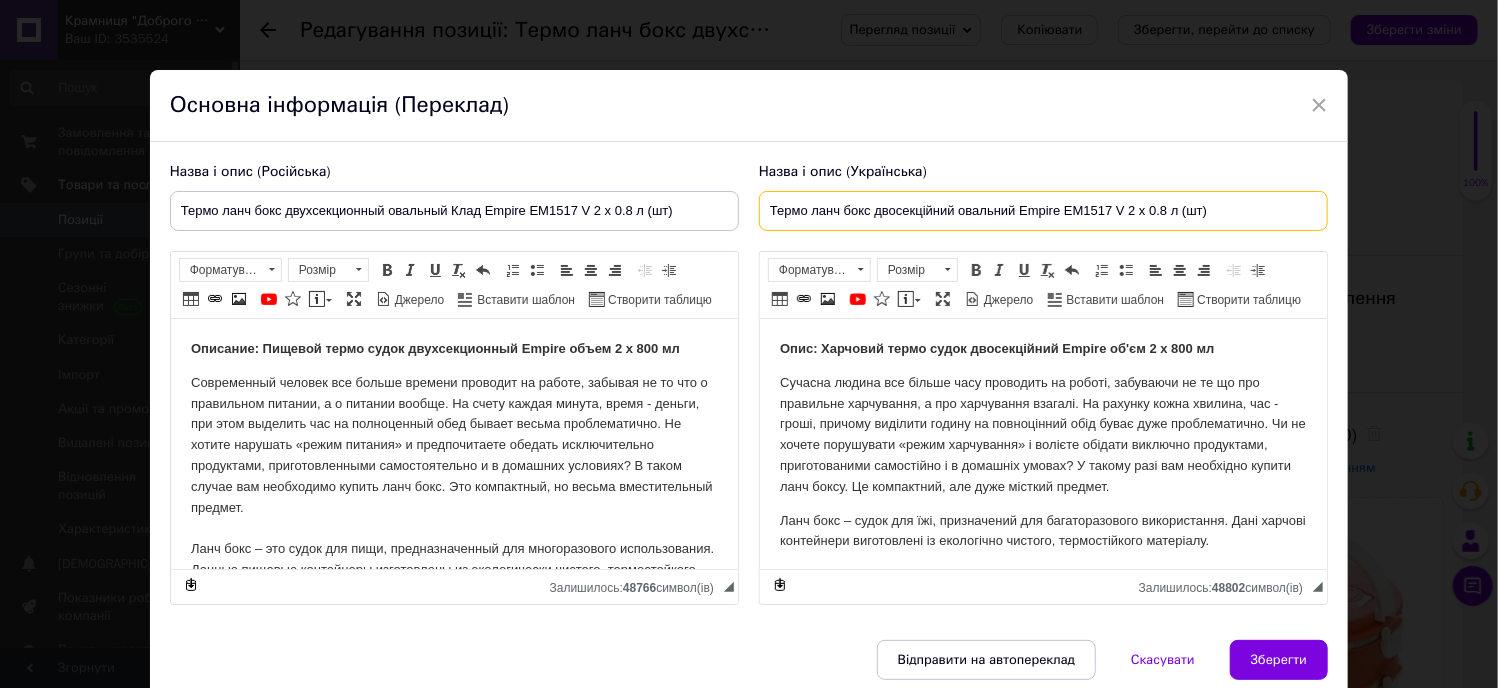 click on "Термо ланч бокс двосекційний овальний Empire EM1517 V 2 х 0.8 л (шт)" at bounding box center [1043, 211] 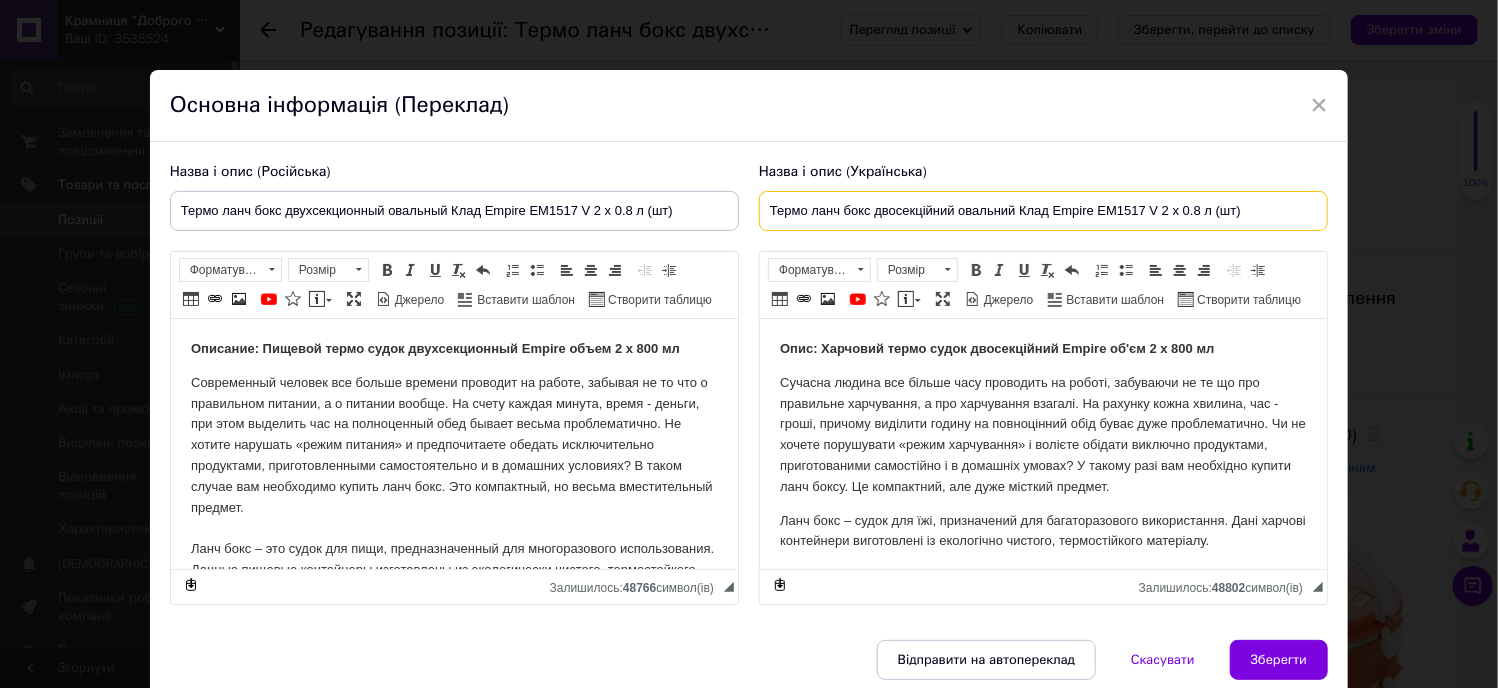 type on "Термо ланч бокс двосекційний овальний Клад Empire EM1517 V 2 х 0.8 л (шт)" 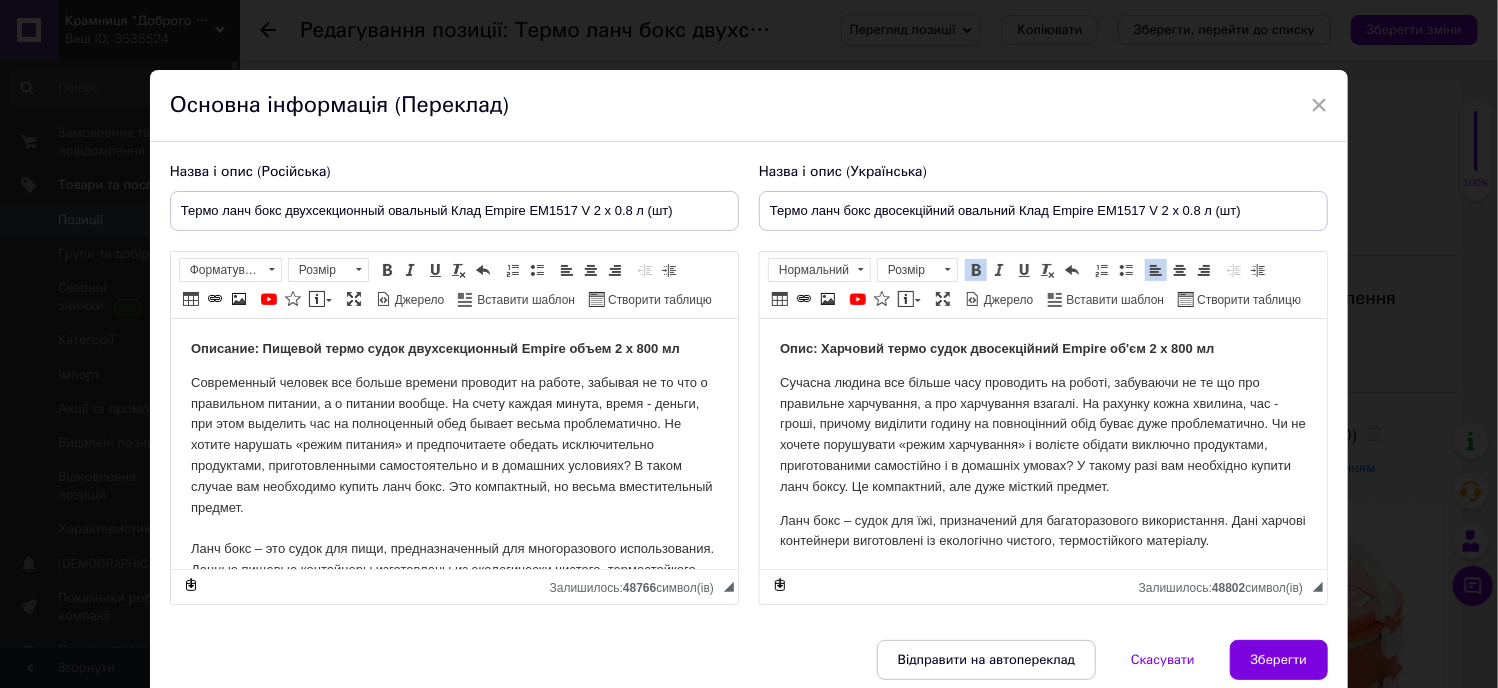 click on "Опис: Харчовий термо судок двосекційний Empire об'єм 2 х 800 мл" at bounding box center (996, 348) 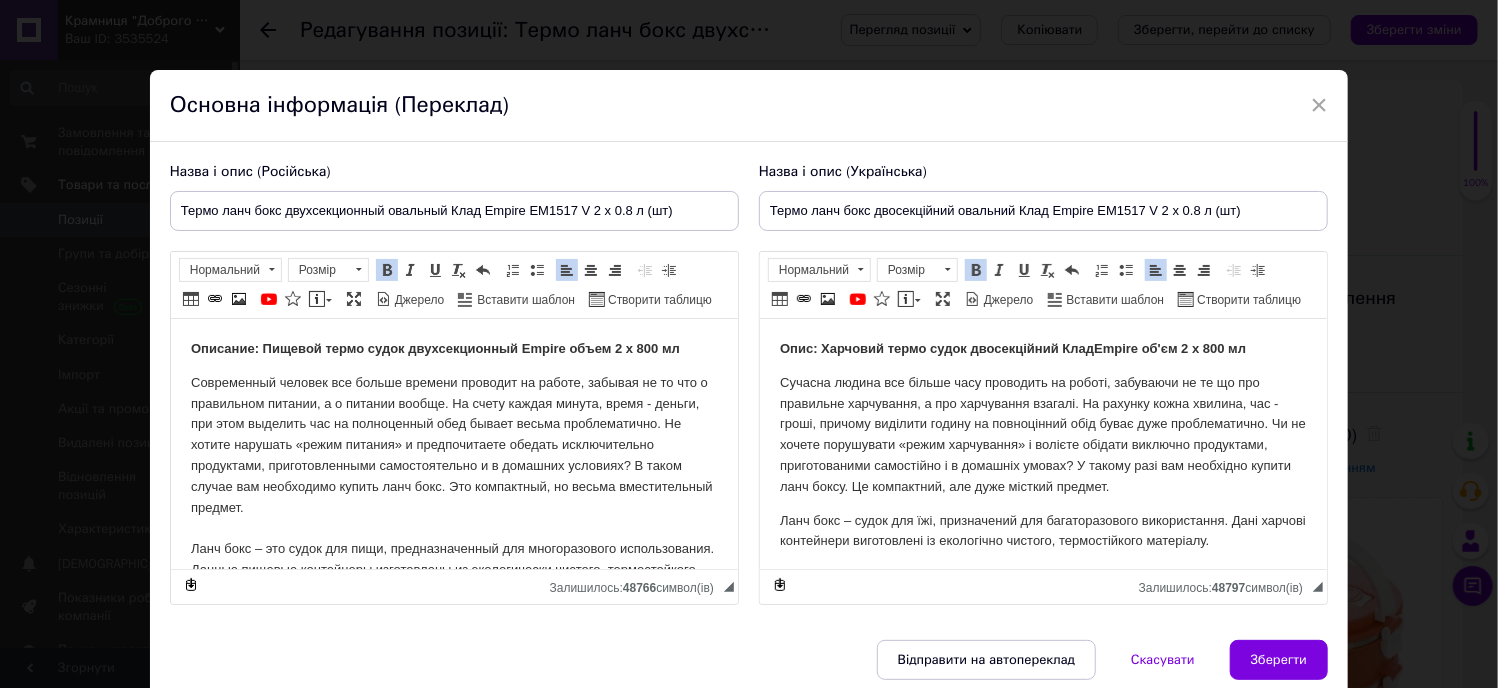 click on "Описание: Пищевой термо судок двухсекционный Empire объем 2 х 800 мл" at bounding box center [434, 348] 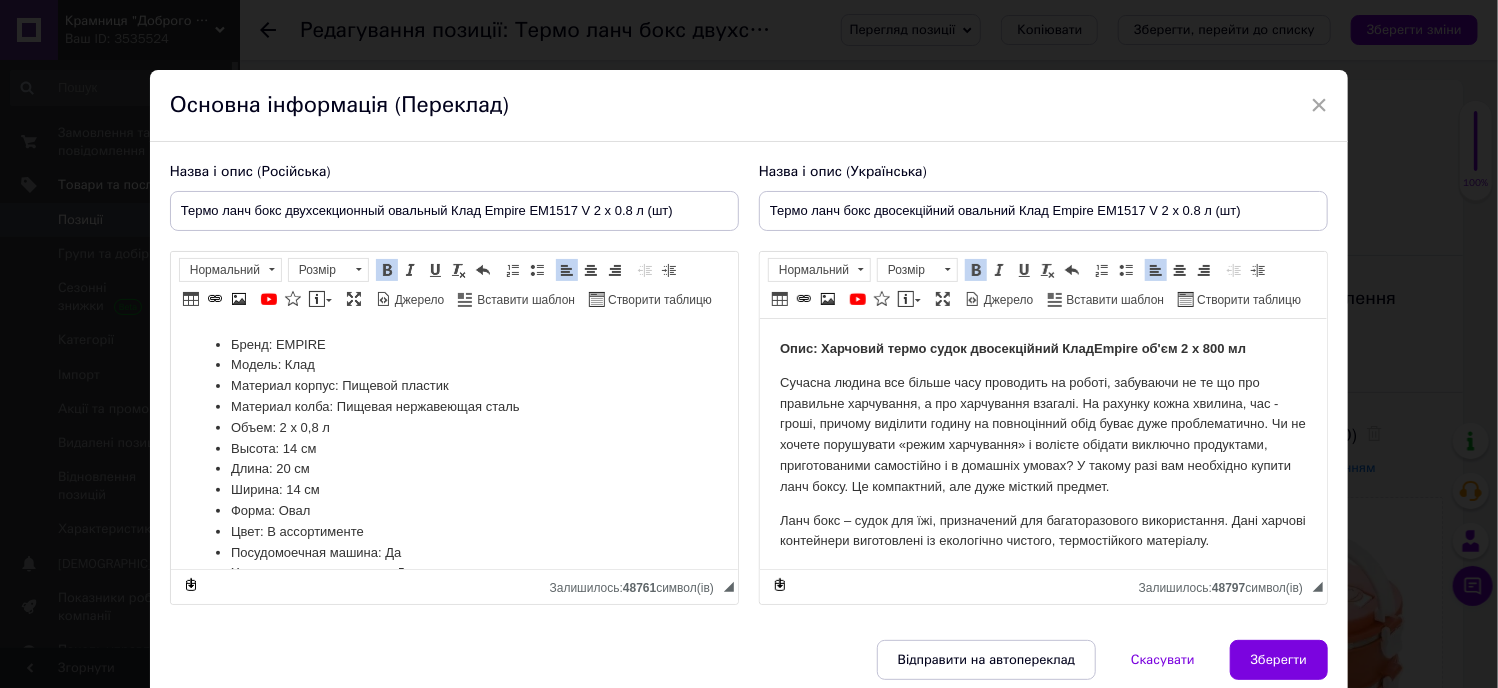 scroll, scrollTop: 394, scrollLeft: 0, axis: vertical 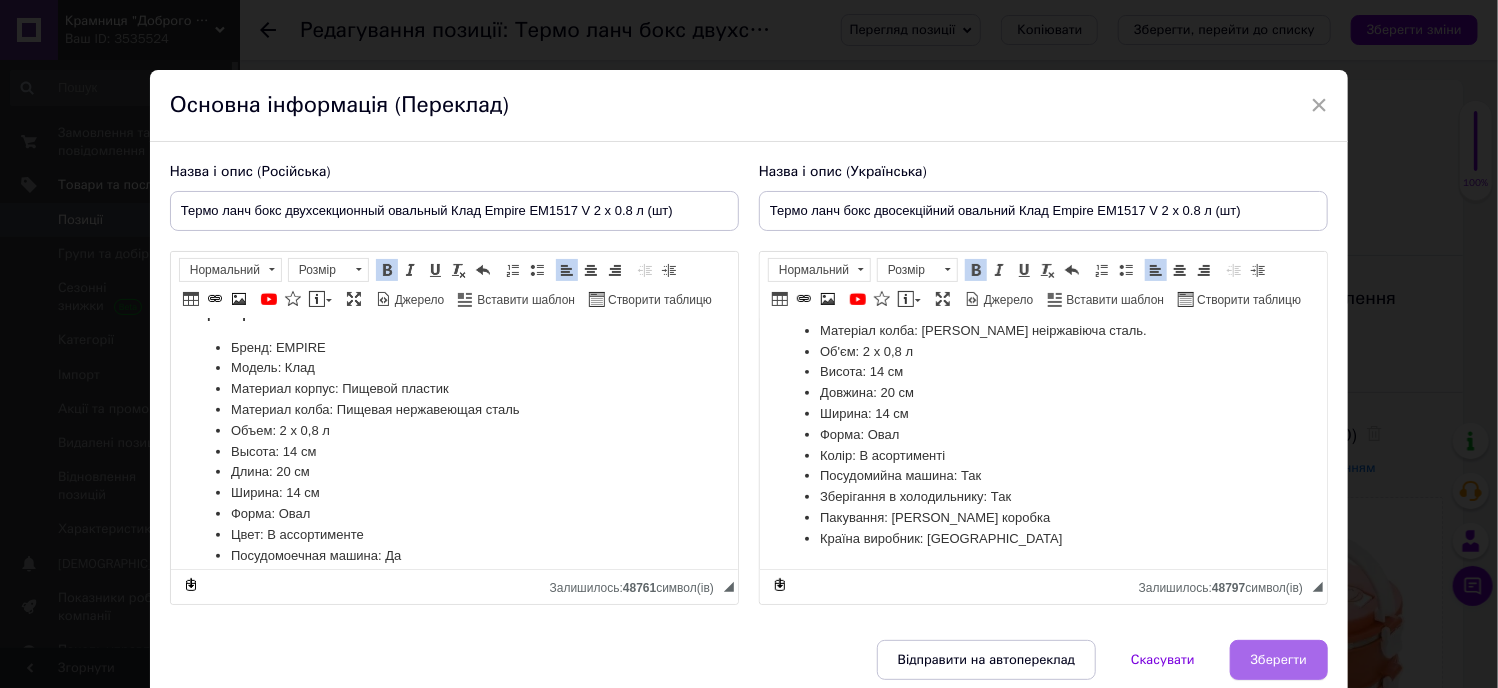 click on "Зберегти" at bounding box center (1279, 660) 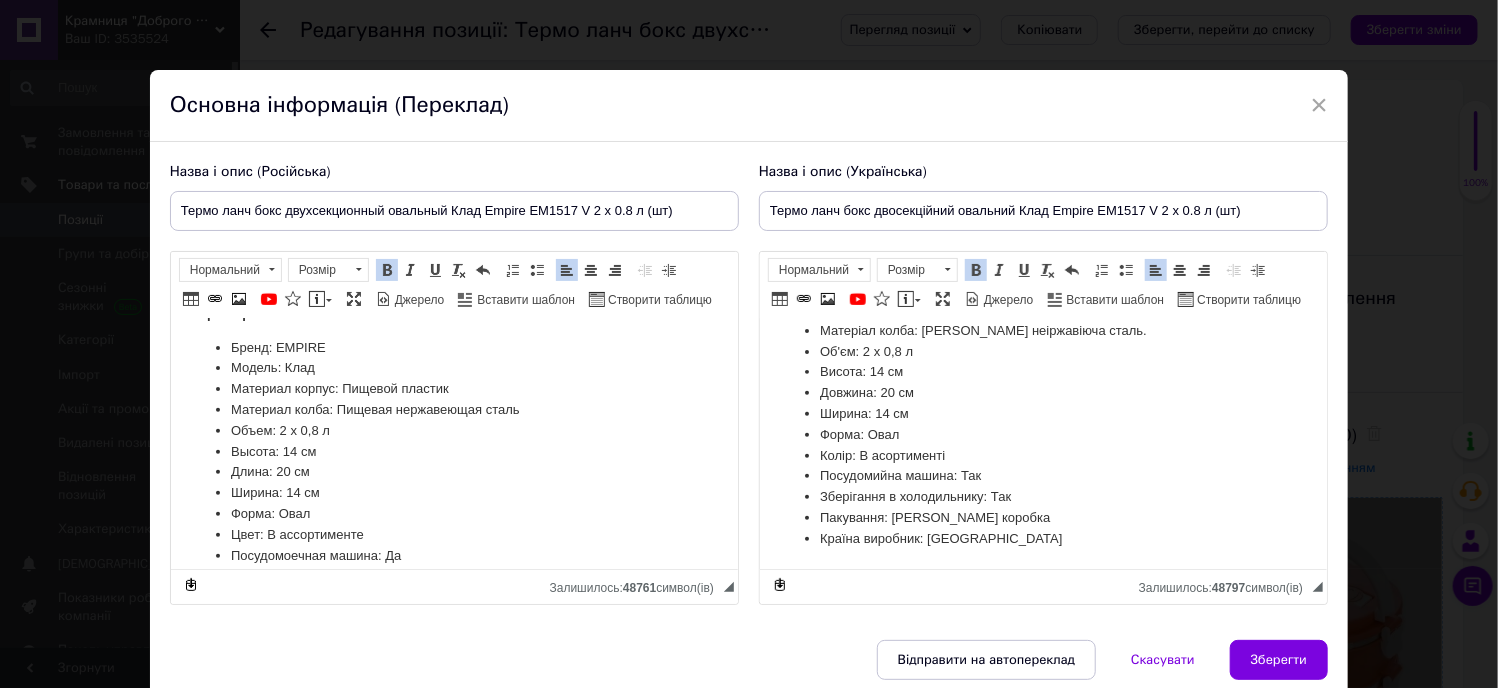 type on "Термо ланч бокс двухсекционный овальный Клад Empire EM1517 V 2 х 0.8 л (шт)" 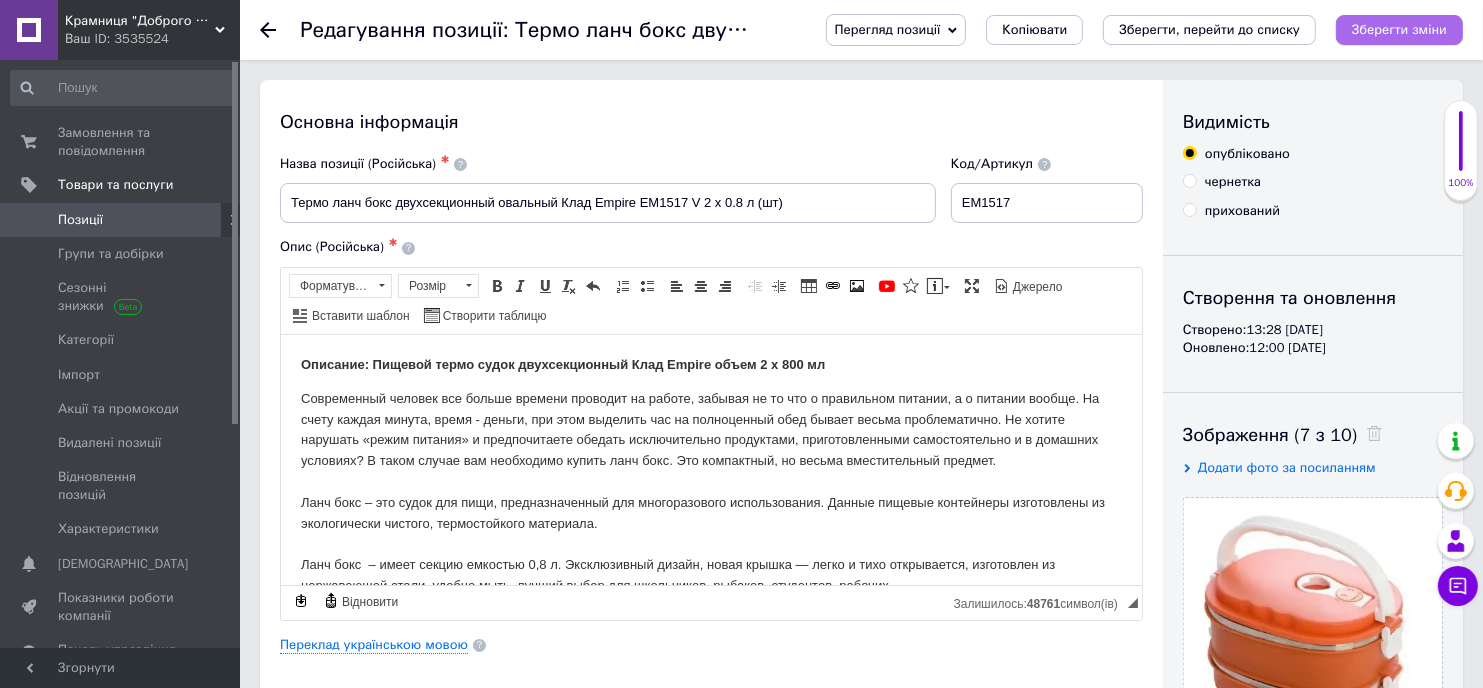 click on "Зберегти зміни" at bounding box center (1399, 29) 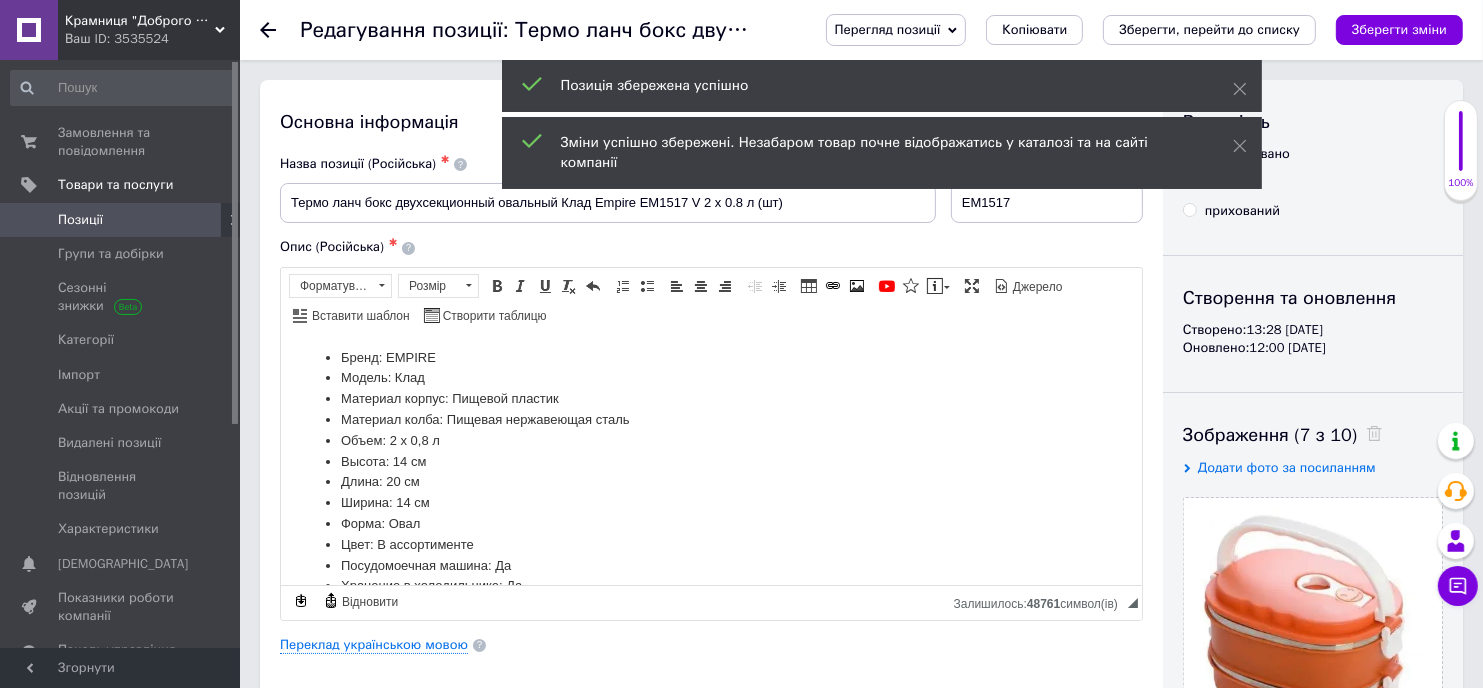 scroll, scrollTop: 300, scrollLeft: 0, axis: vertical 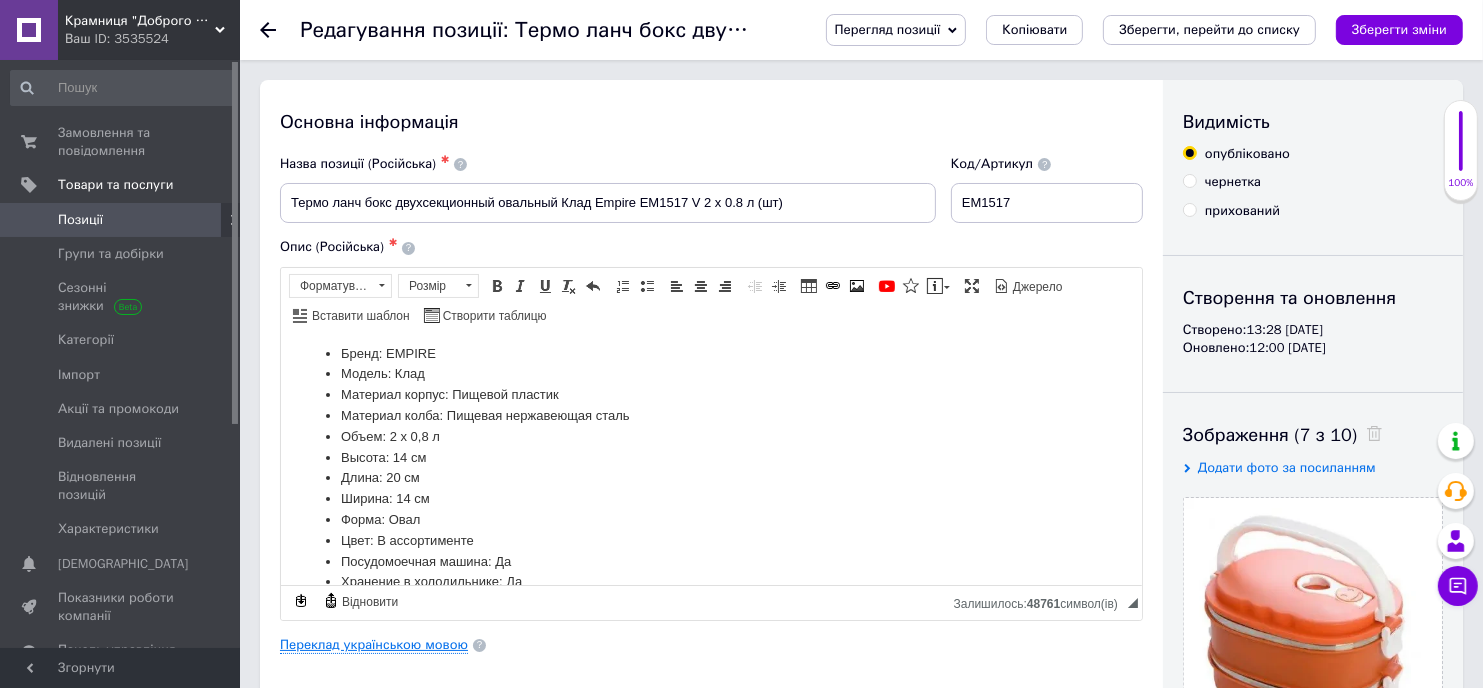 click on "Переклад українською мовою" at bounding box center [374, 645] 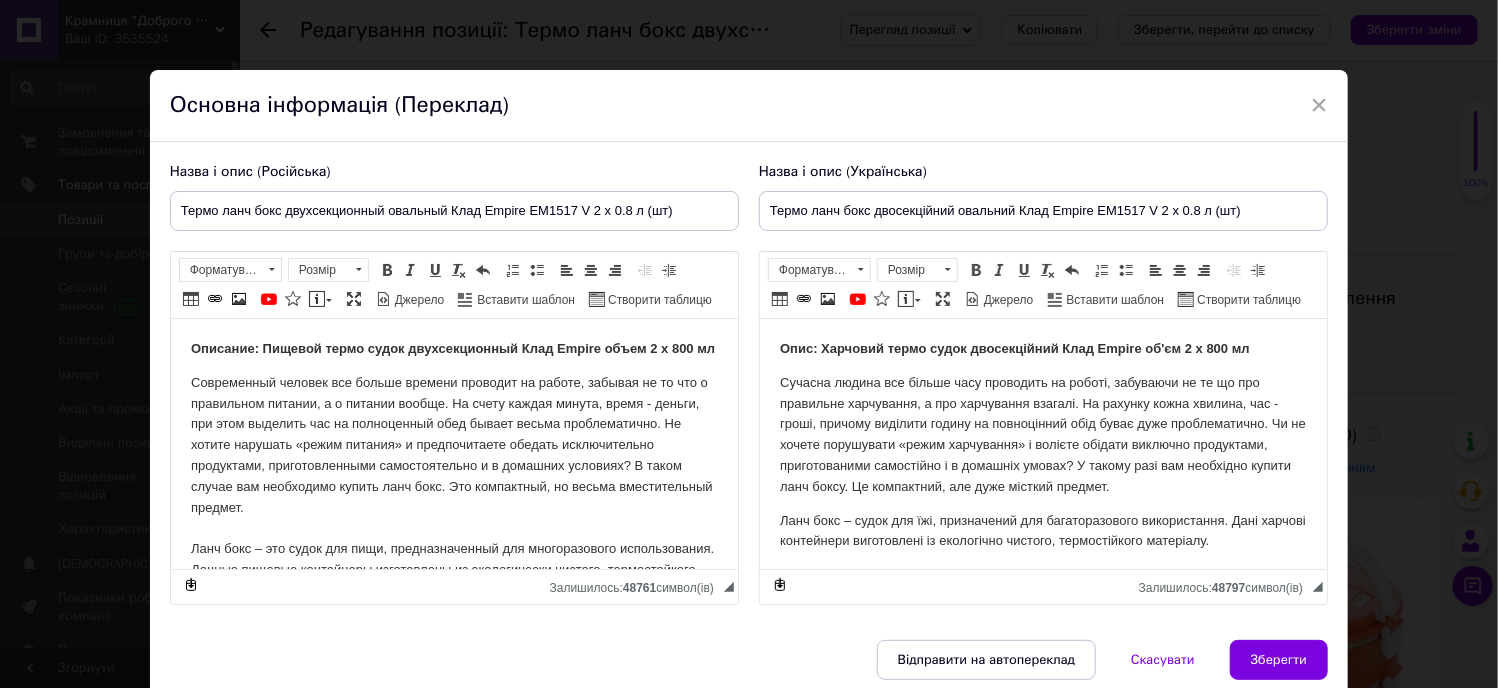 scroll, scrollTop: 0, scrollLeft: 0, axis: both 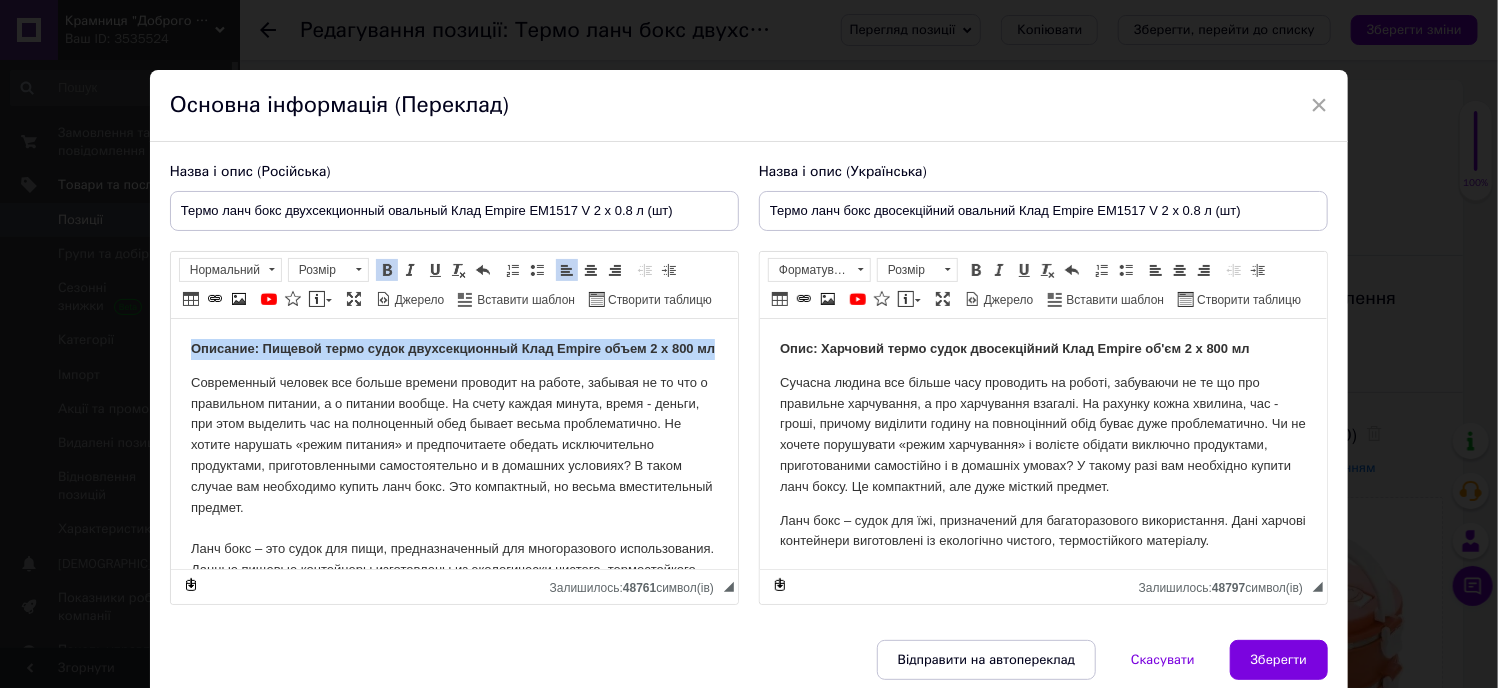 drag, startPoint x: 187, startPoint y: 341, endPoint x: 235, endPoint y: 372, distance: 57.14018 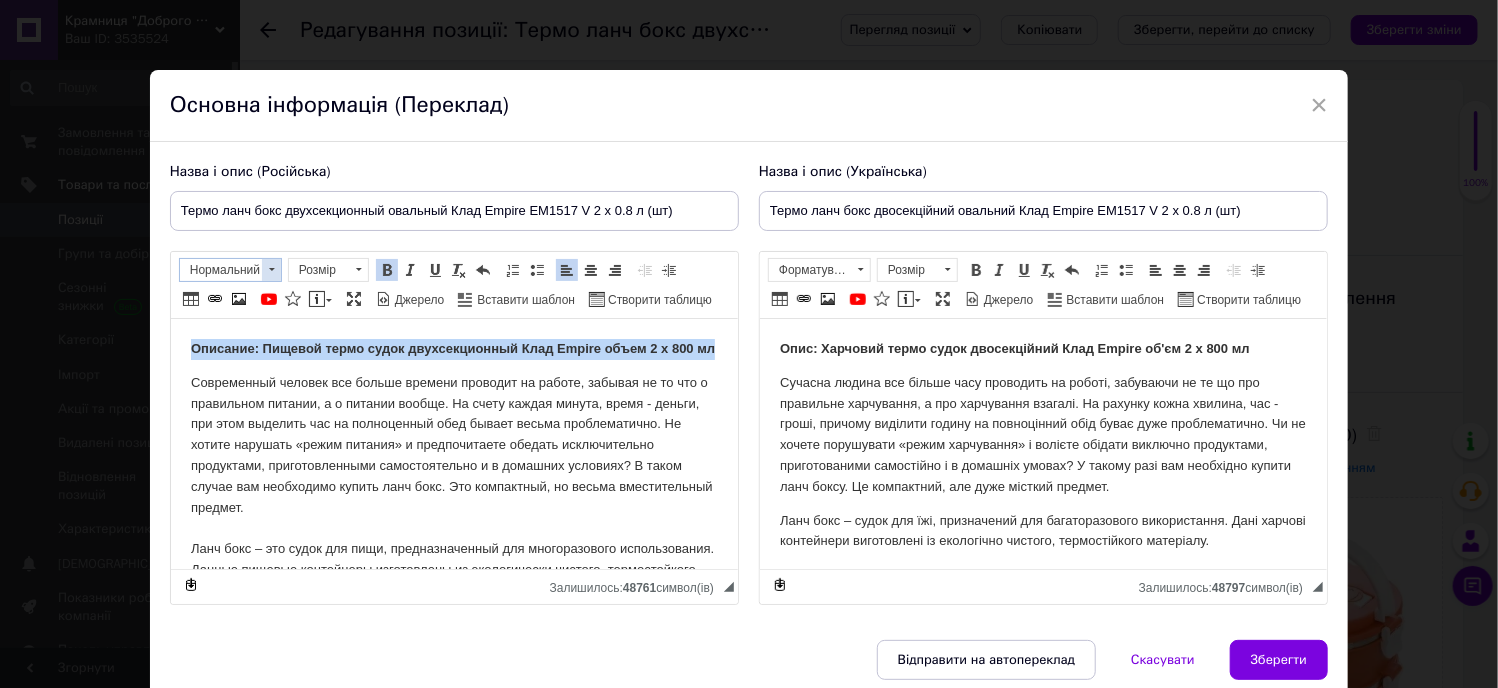 click at bounding box center [271, 270] 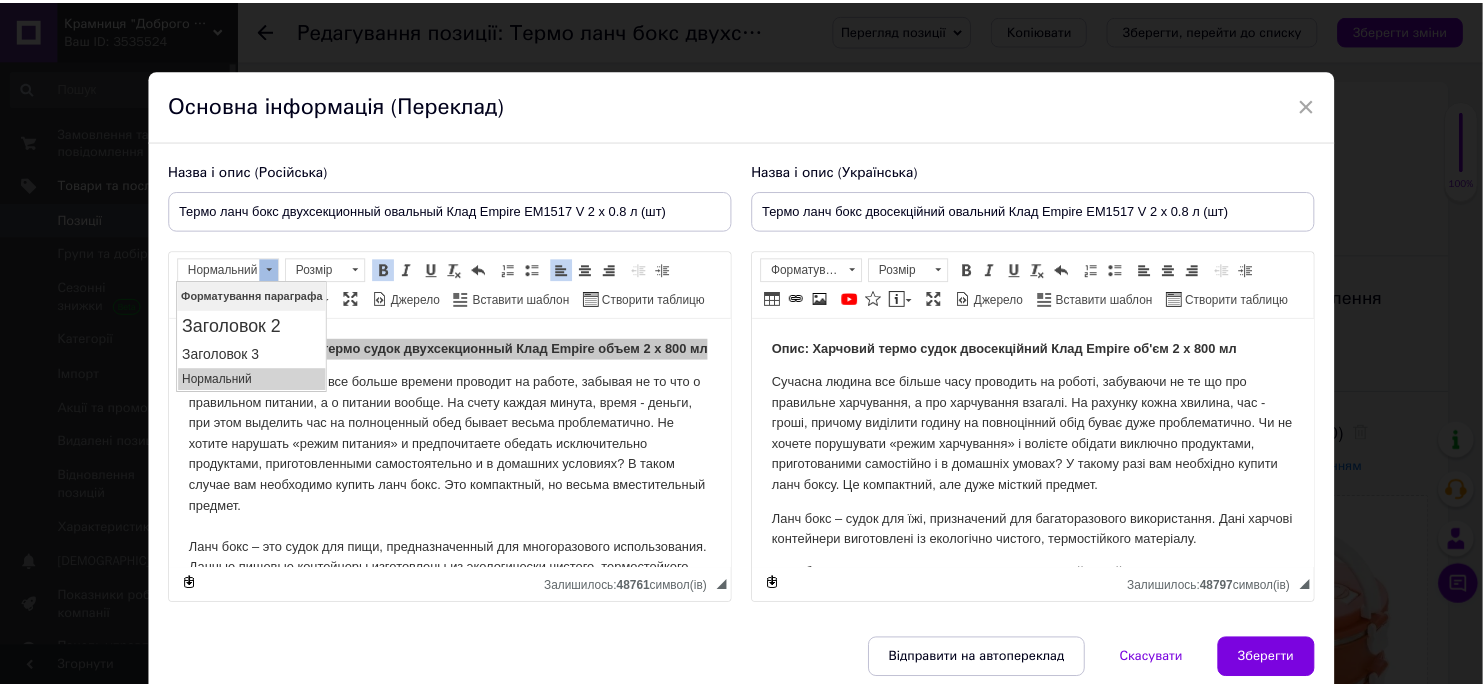 scroll, scrollTop: 0, scrollLeft: 0, axis: both 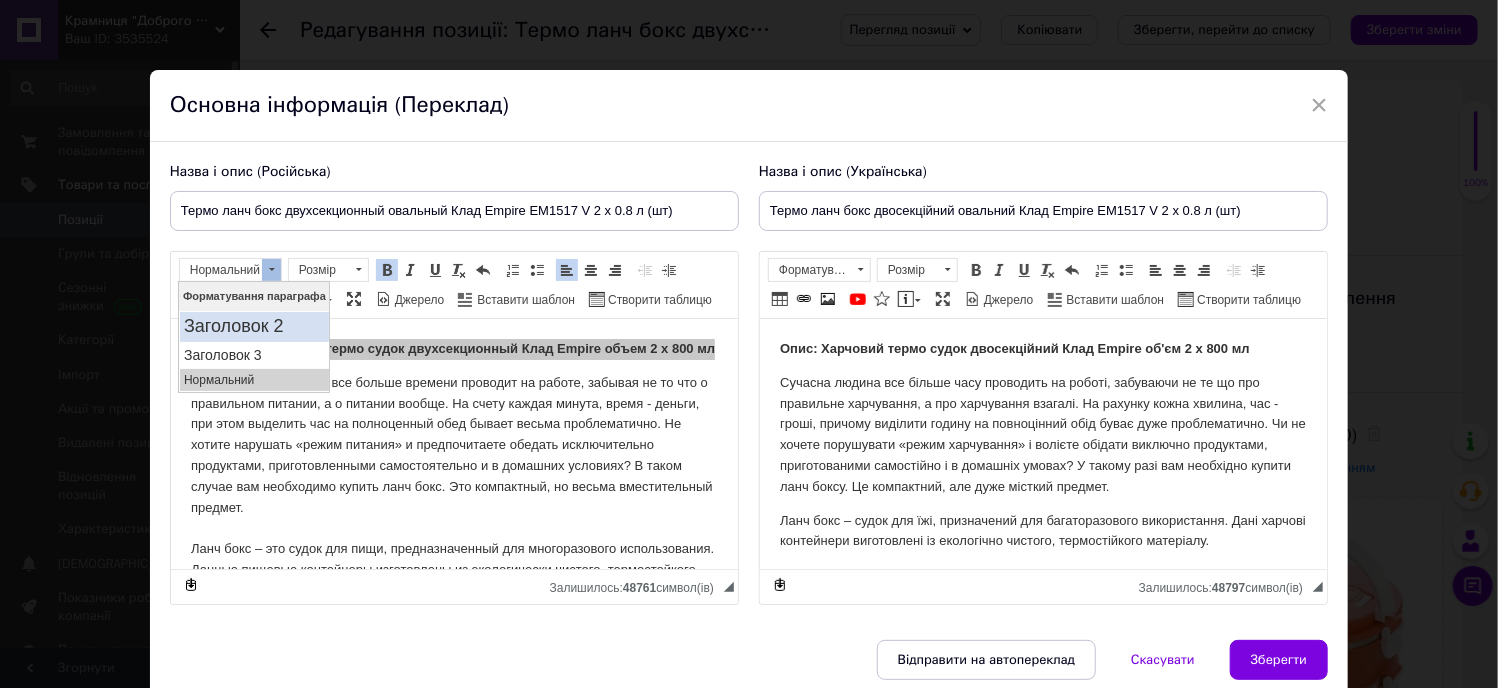 click on "Заголовок 2" at bounding box center [254, 326] 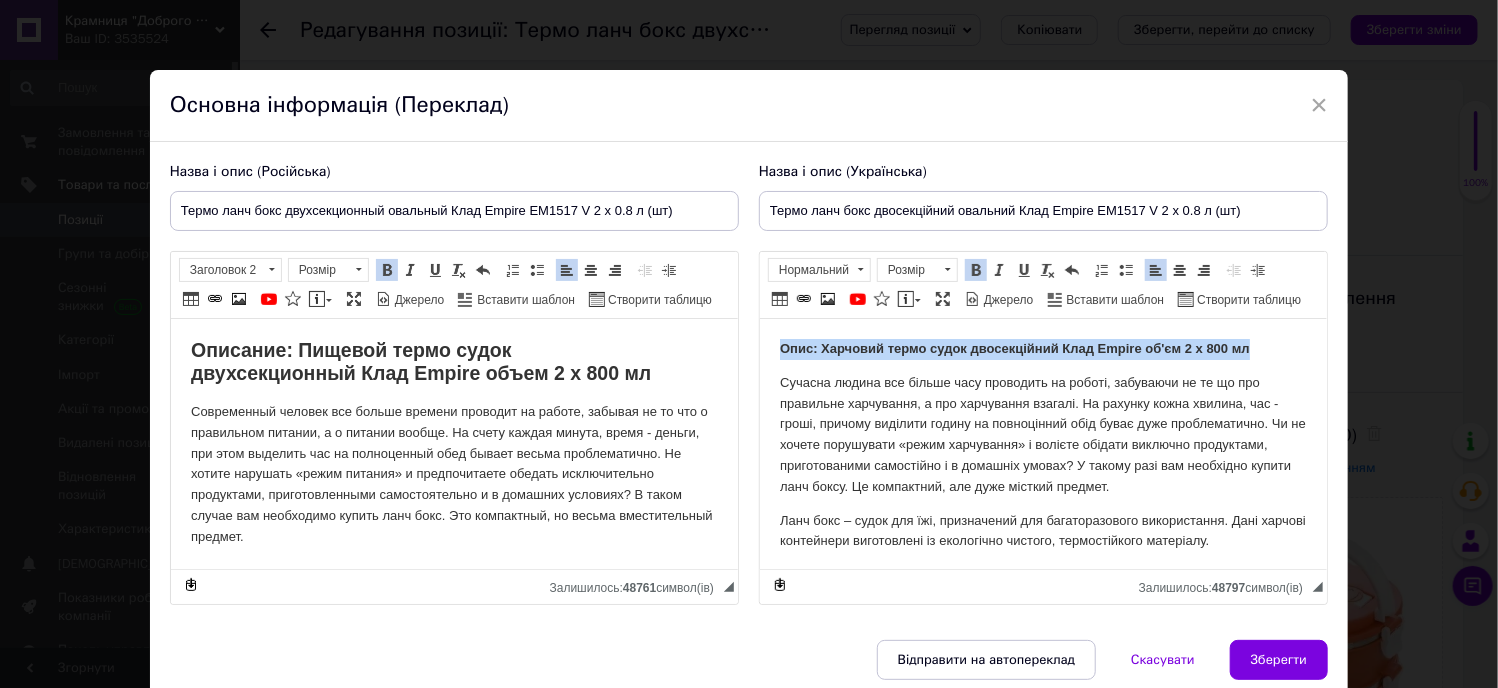 drag, startPoint x: 777, startPoint y: 342, endPoint x: 1249, endPoint y: 307, distance: 473.2959 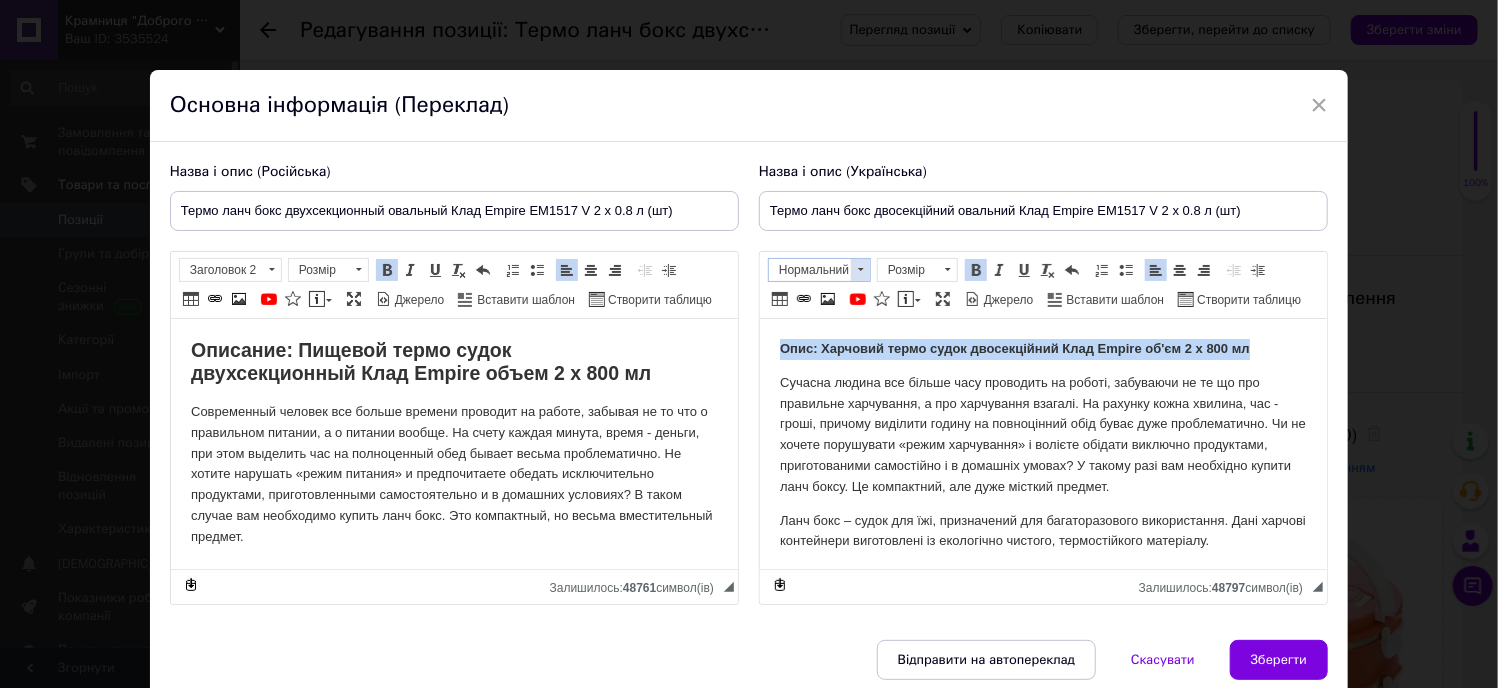 click at bounding box center (860, 270) 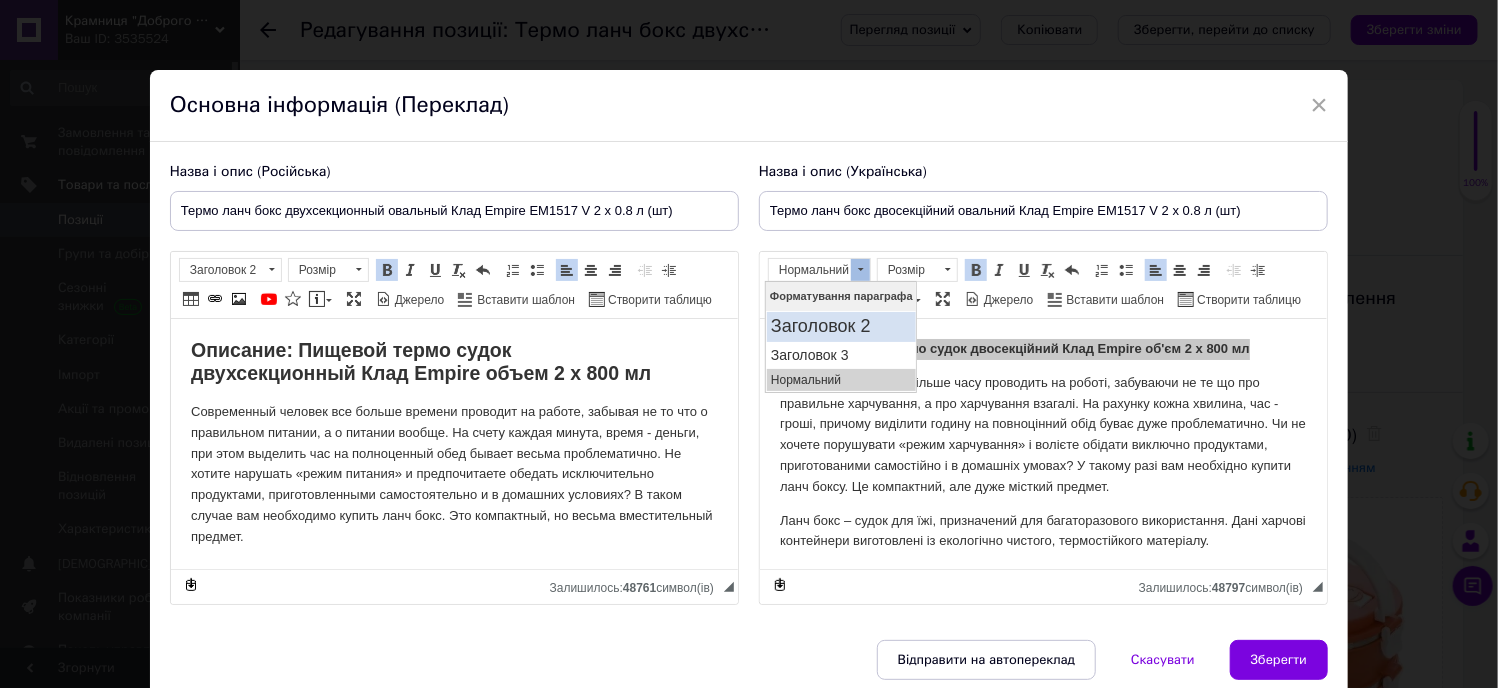 click on "Заголовок 2" at bounding box center [840, 326] 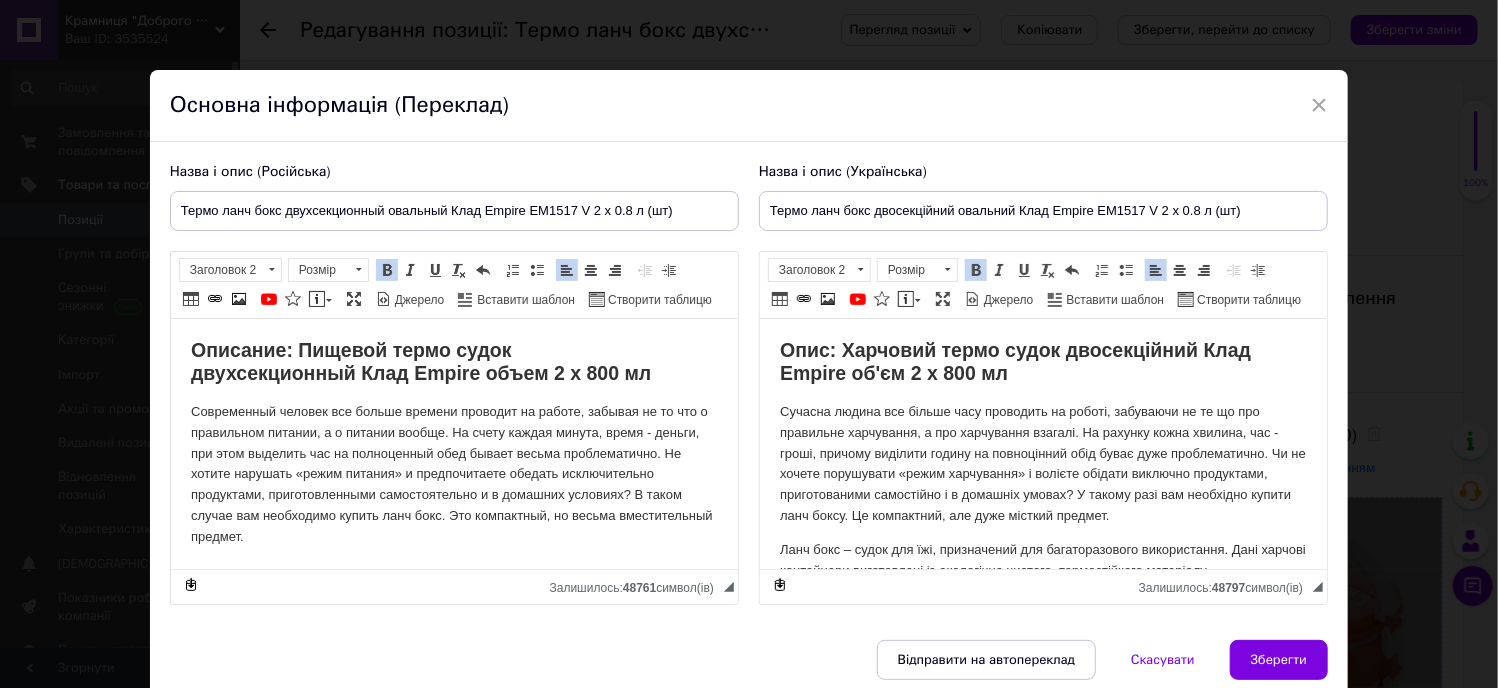 click on "Зберегти" at bounding box center [1279, 660] 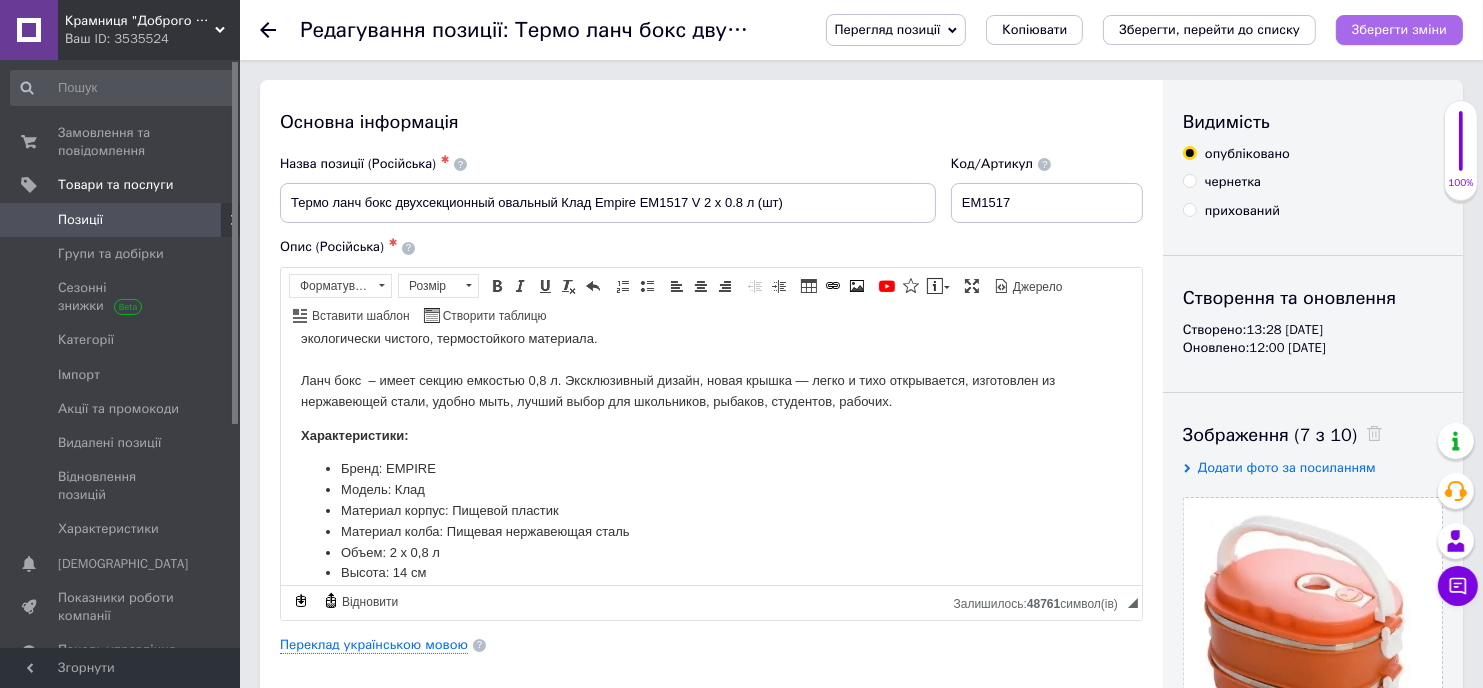 click on "Зберегти зміни" at bounding box center (1399, 29) 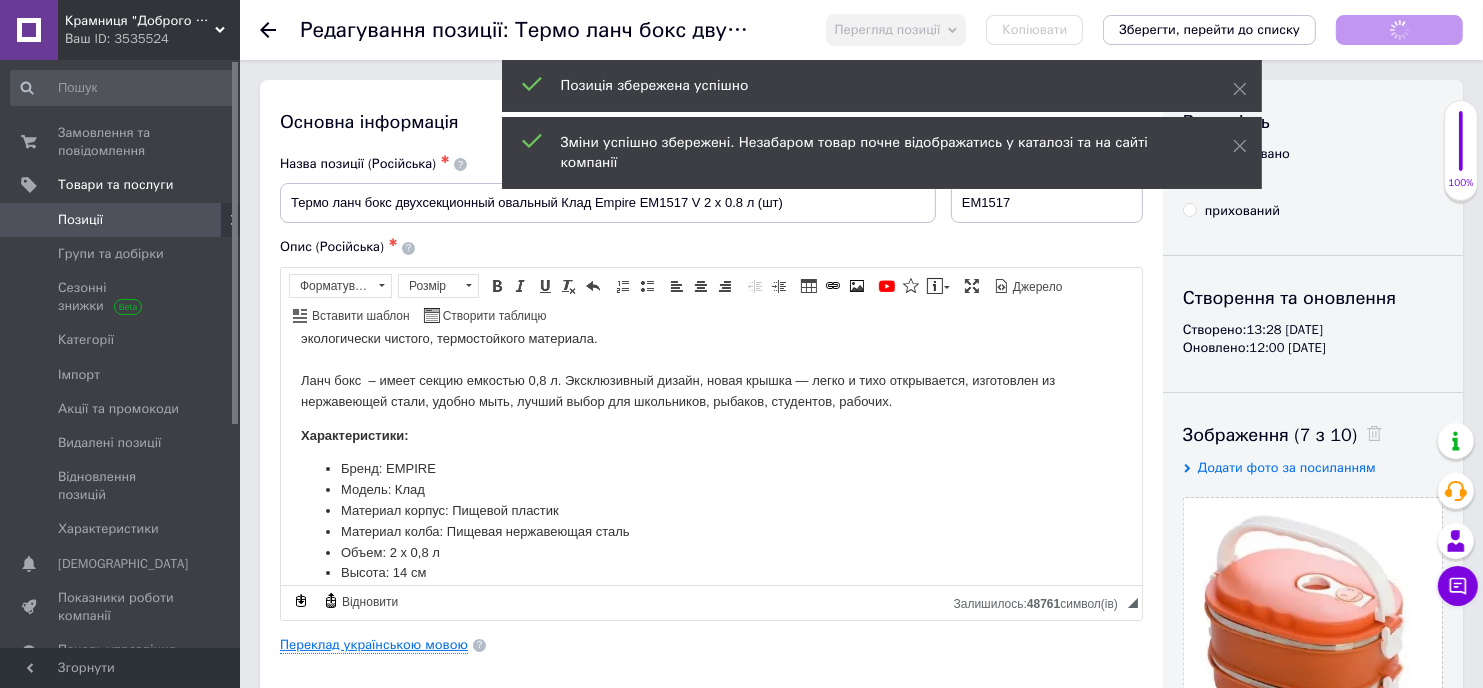 click on "Переклад українською мовою" at bounding box center [374, 645] 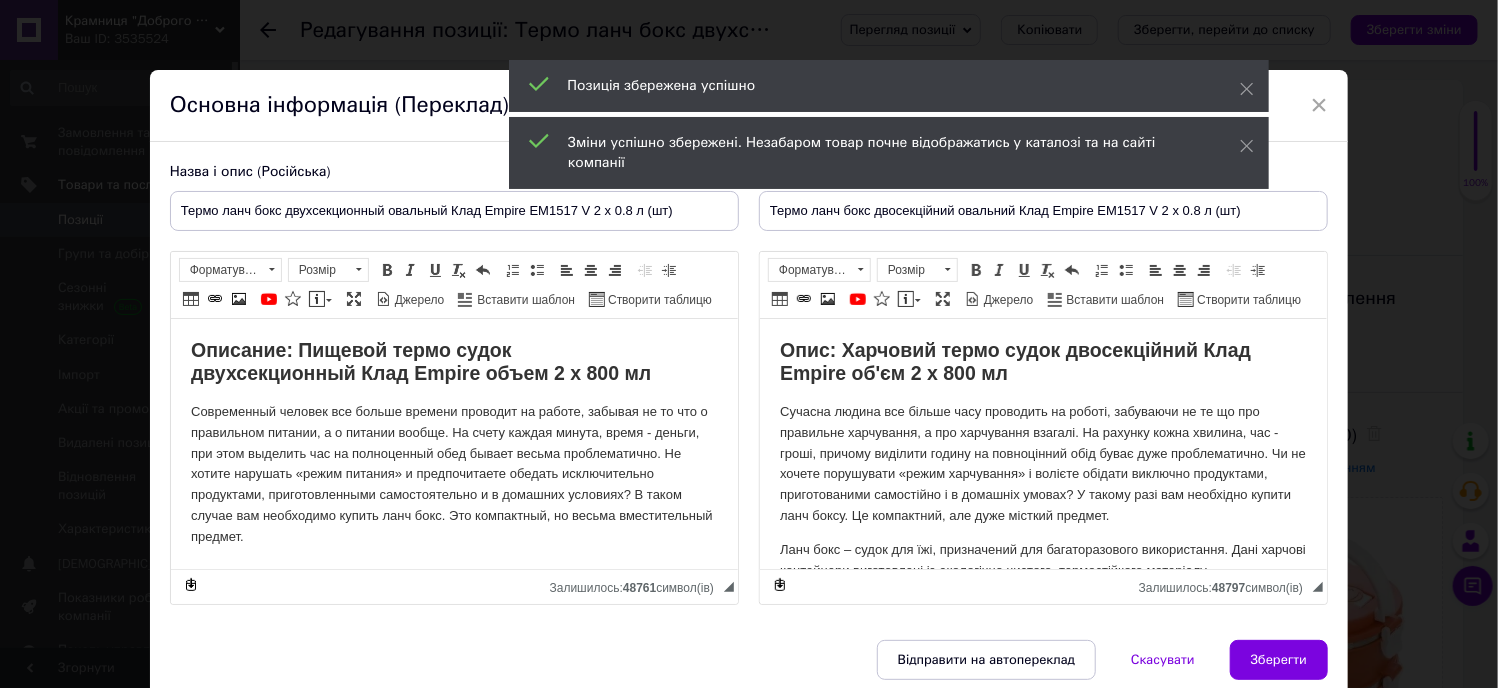 scroll, scrollTop: 0, scrollLeft: 0, axis: both 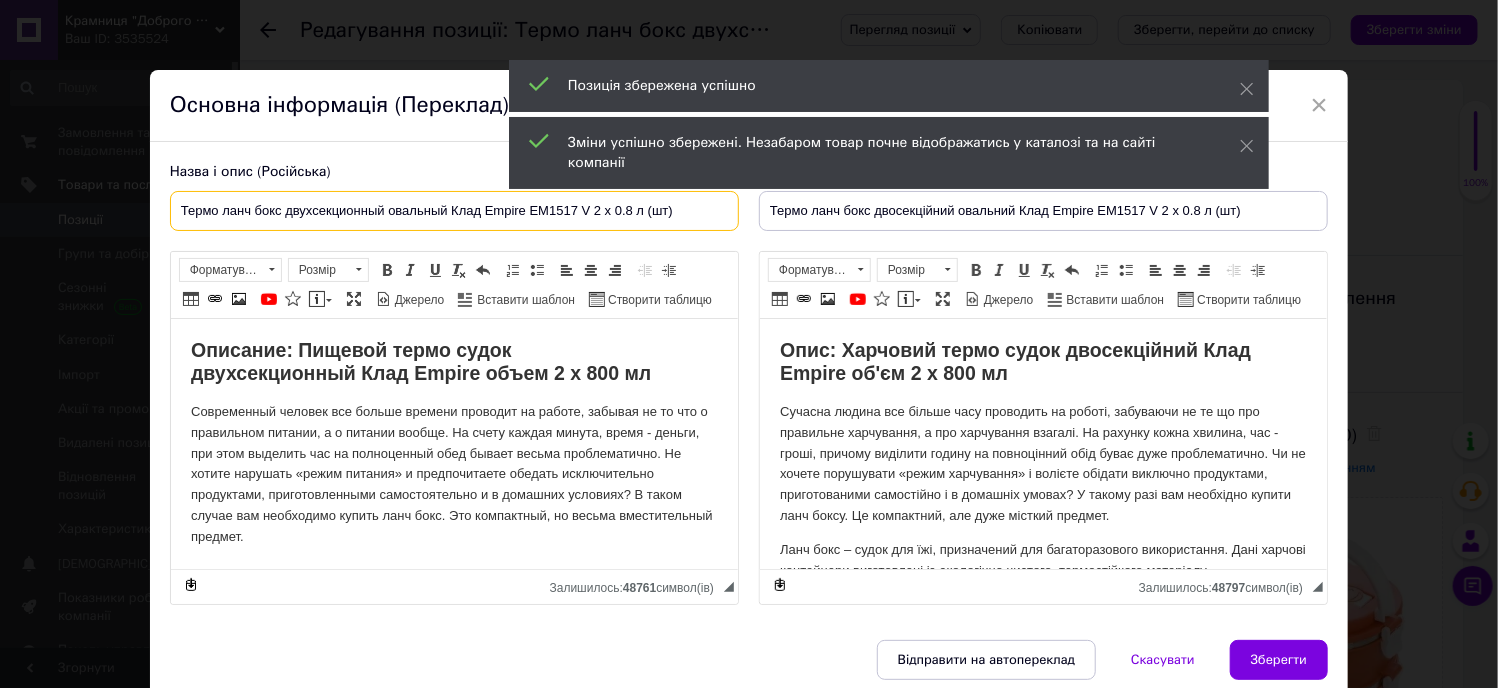 click on "Термо ланч бокс двухсекционный овальный Клад Empire EM1517 V 2 х 0.8 л (шт)" at bounding box center (454, 211) 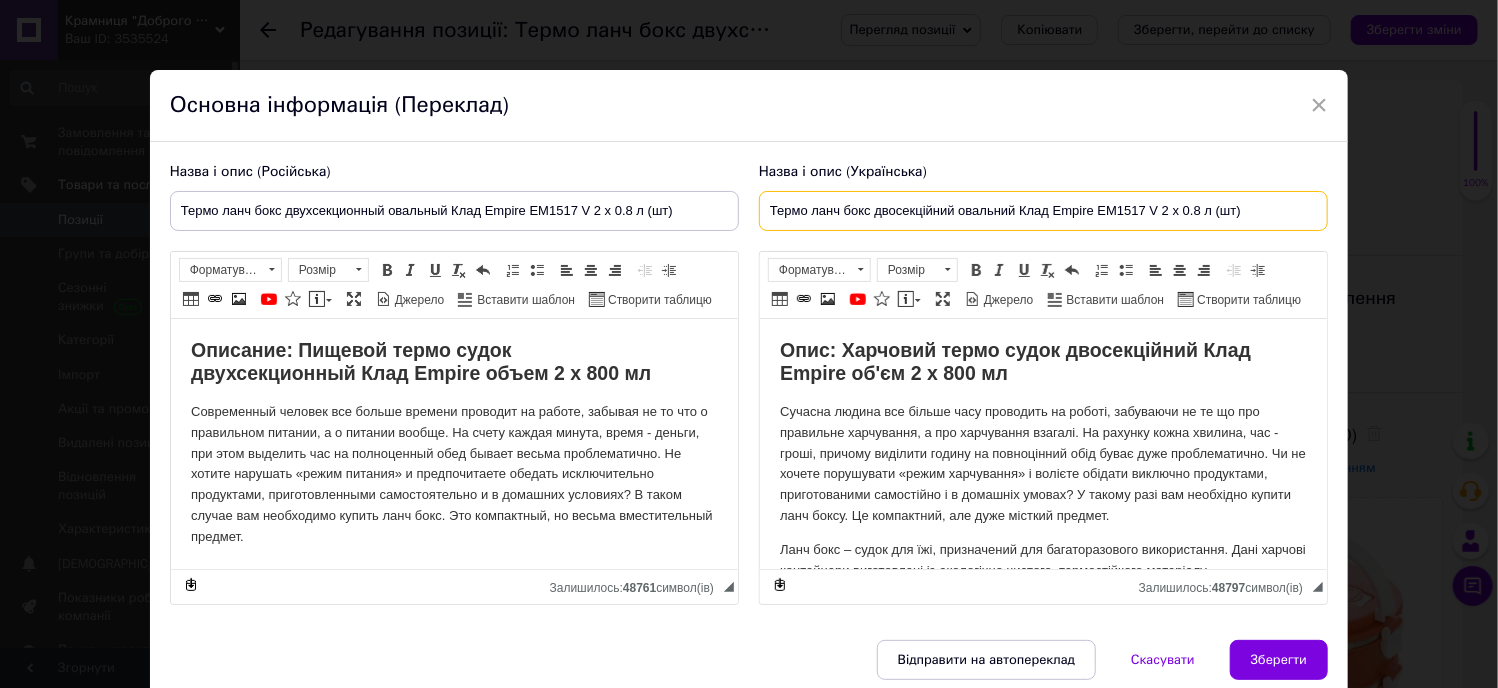 click on "Термо ланч бокс двосекційний овальний Клад Empire EM1517 V 2 х 0.8 л (шт)" at bounding box center (1043, 211) 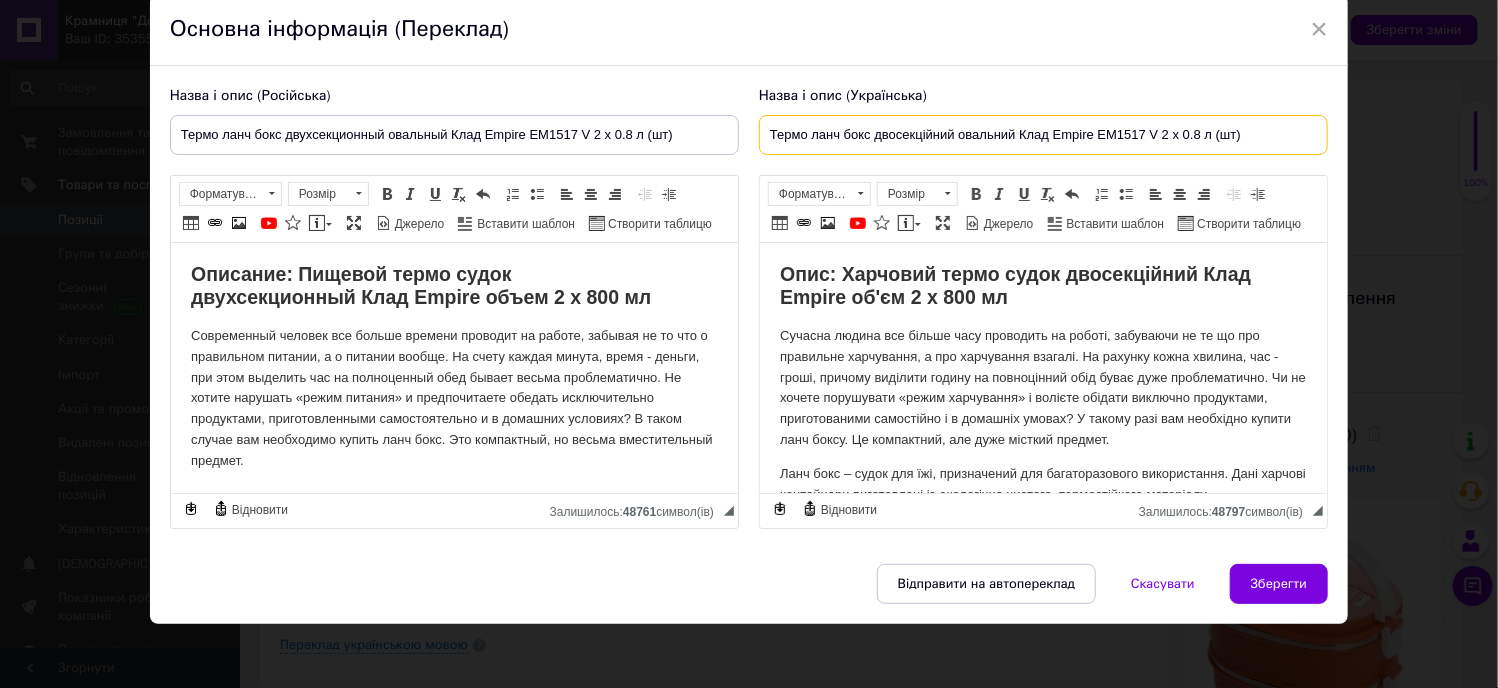 scroll, scrollTop: 80, scrollLeft: 0, axis: vertical 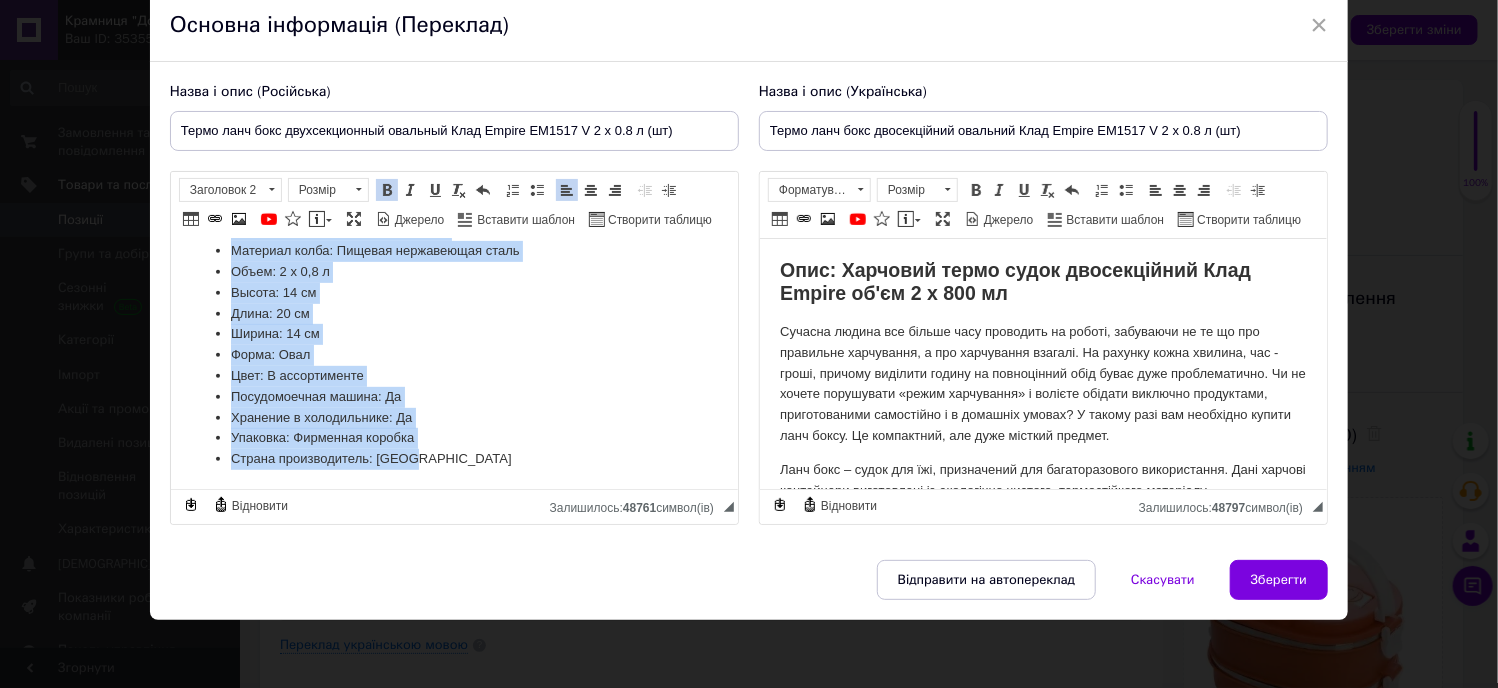 drag, startPoint x: 189, startPoint y: 260, endPoint x: 475, endPoint y: 550, distance: 407.3033 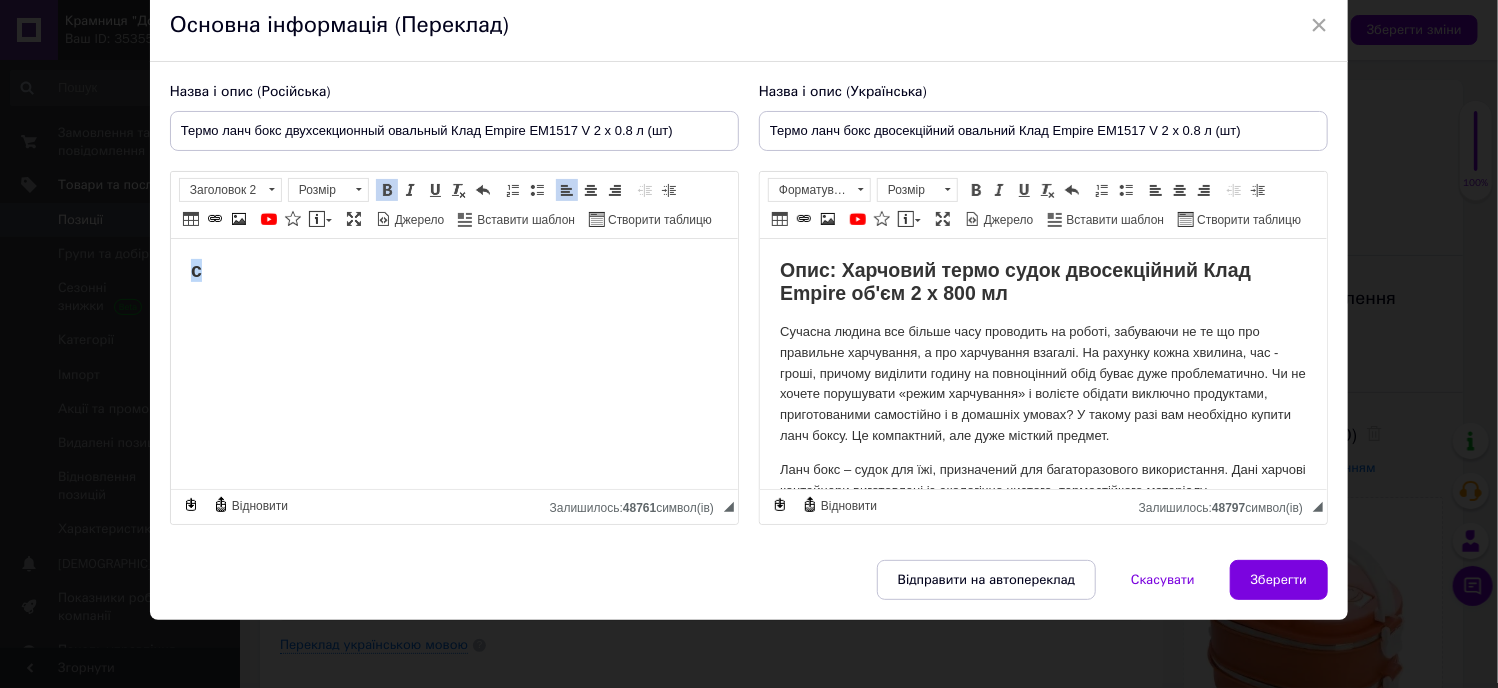scroll, scrollTop: 0, scrollLeft: 0, axis: both 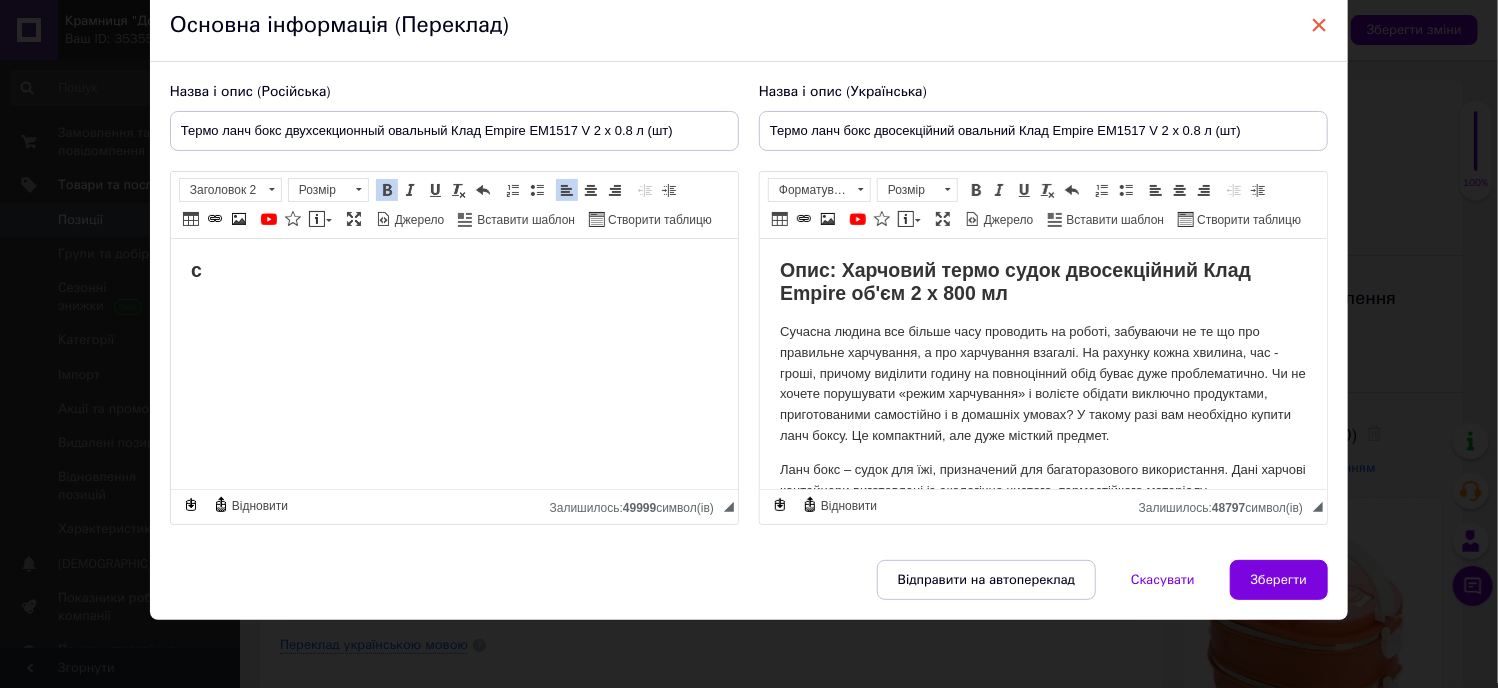 click on "×" at bounding box center [1320, 25] 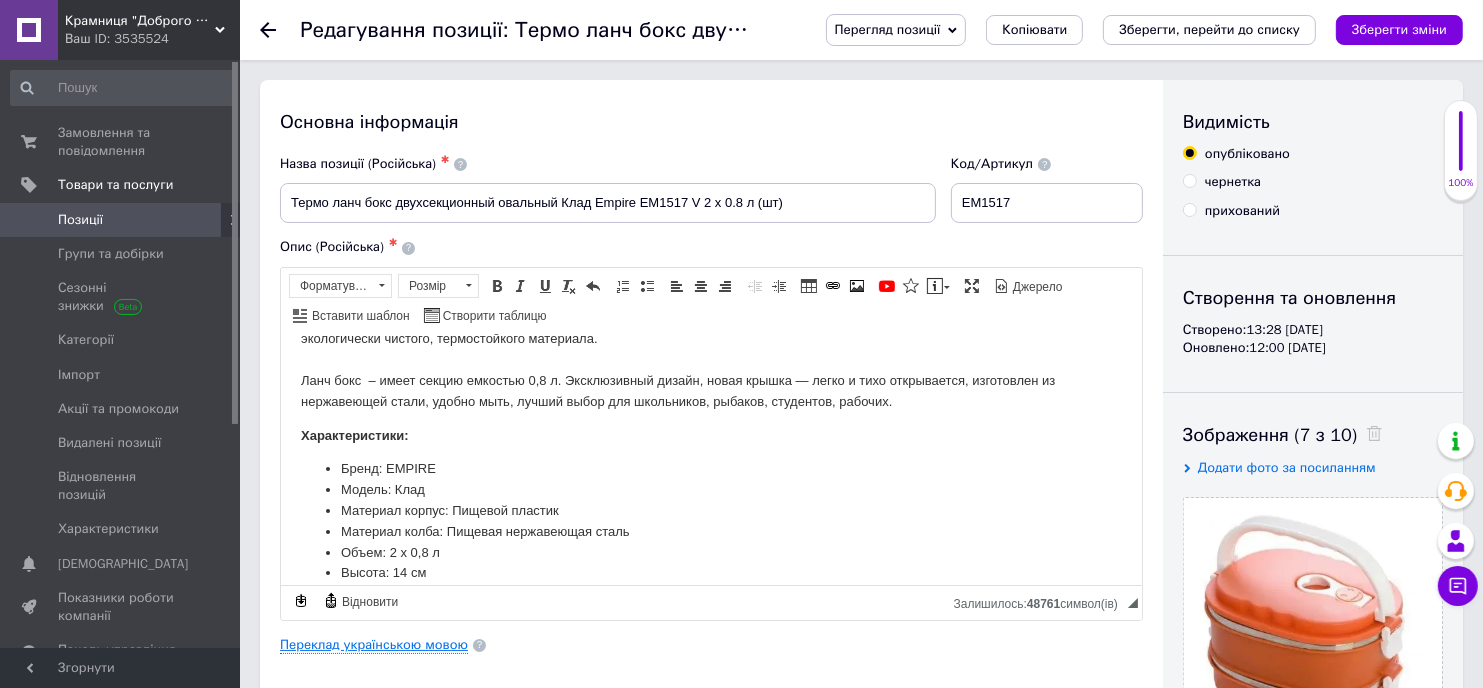 click on "Переклад українською мовою" at bounding box center (374, 645) 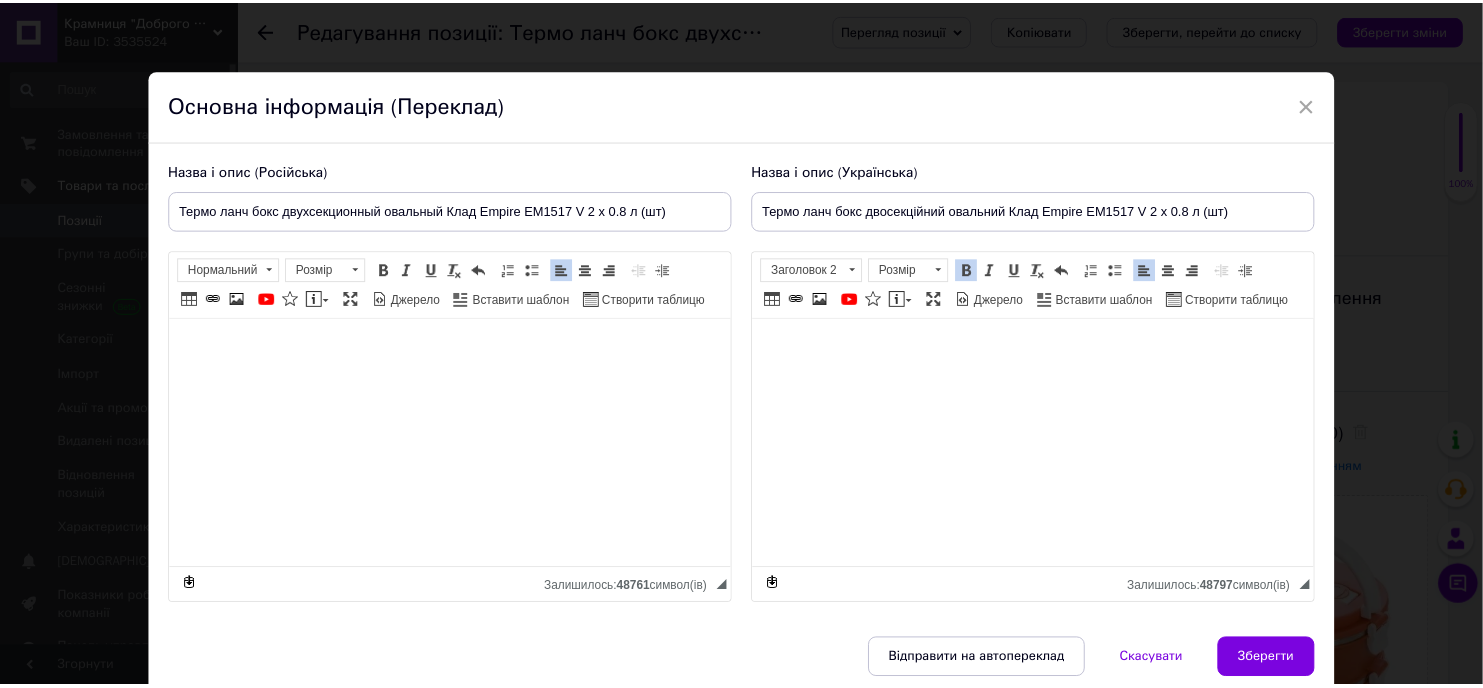 scroll, scrollTop: 80, scrollLeft: 0, axis: vertical 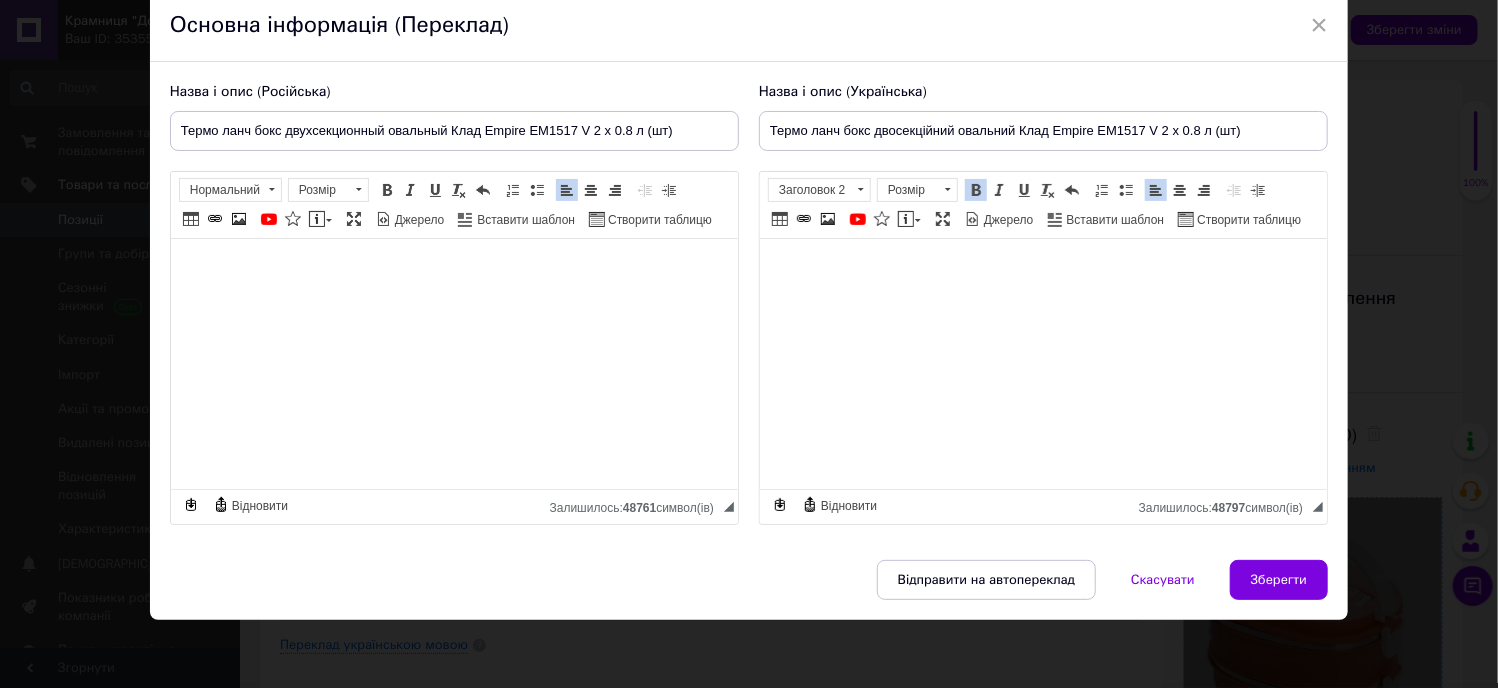 click on "Зберегти" at bounding box center (1279, 580) 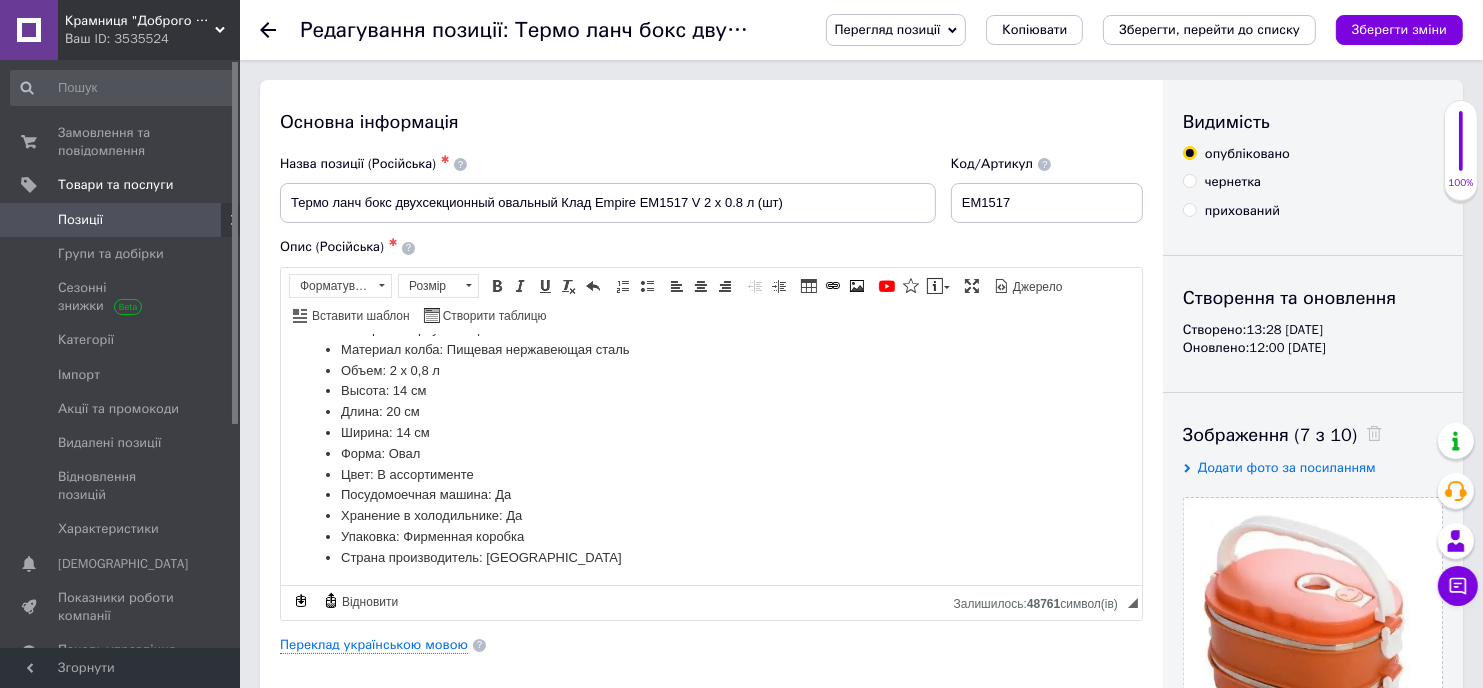 scroll, scrollTop: 375, scrollLeft: 0, axis: vertical 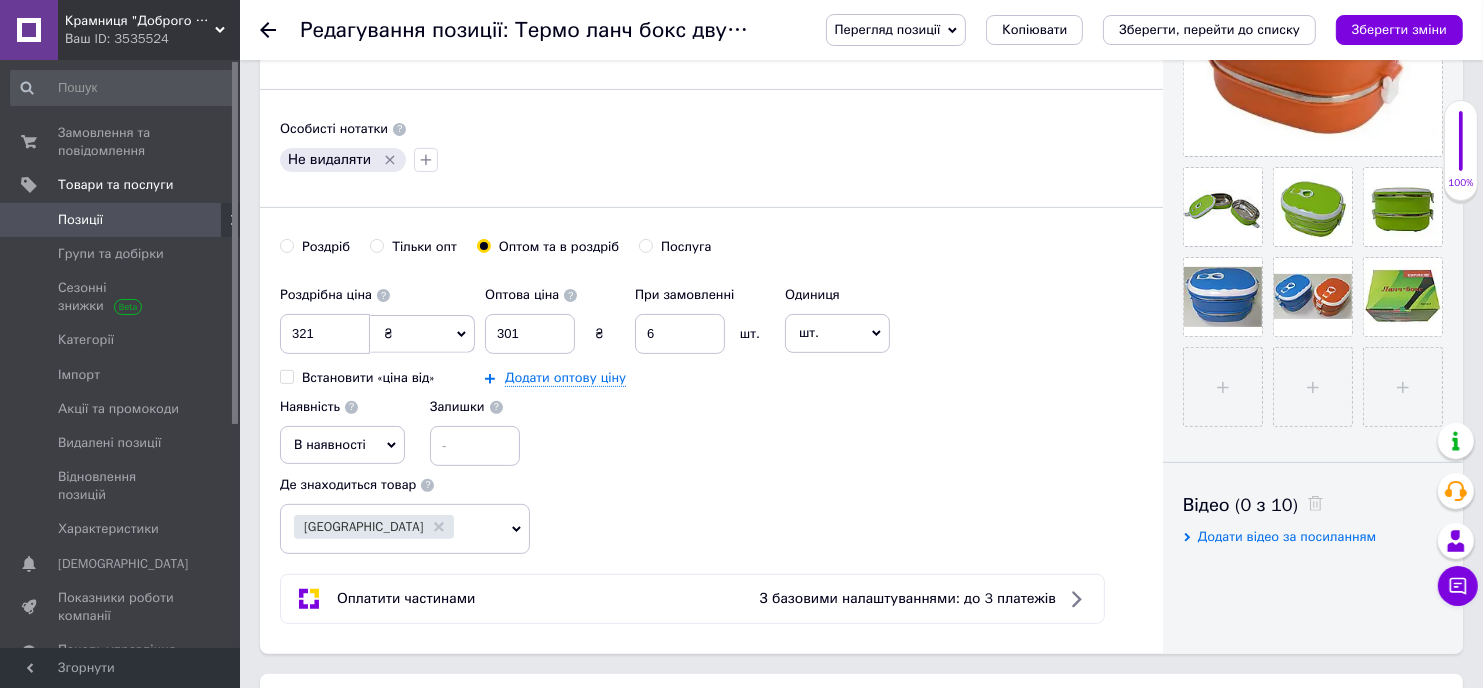 click on "В наявності" at bounding box center [342, 445] 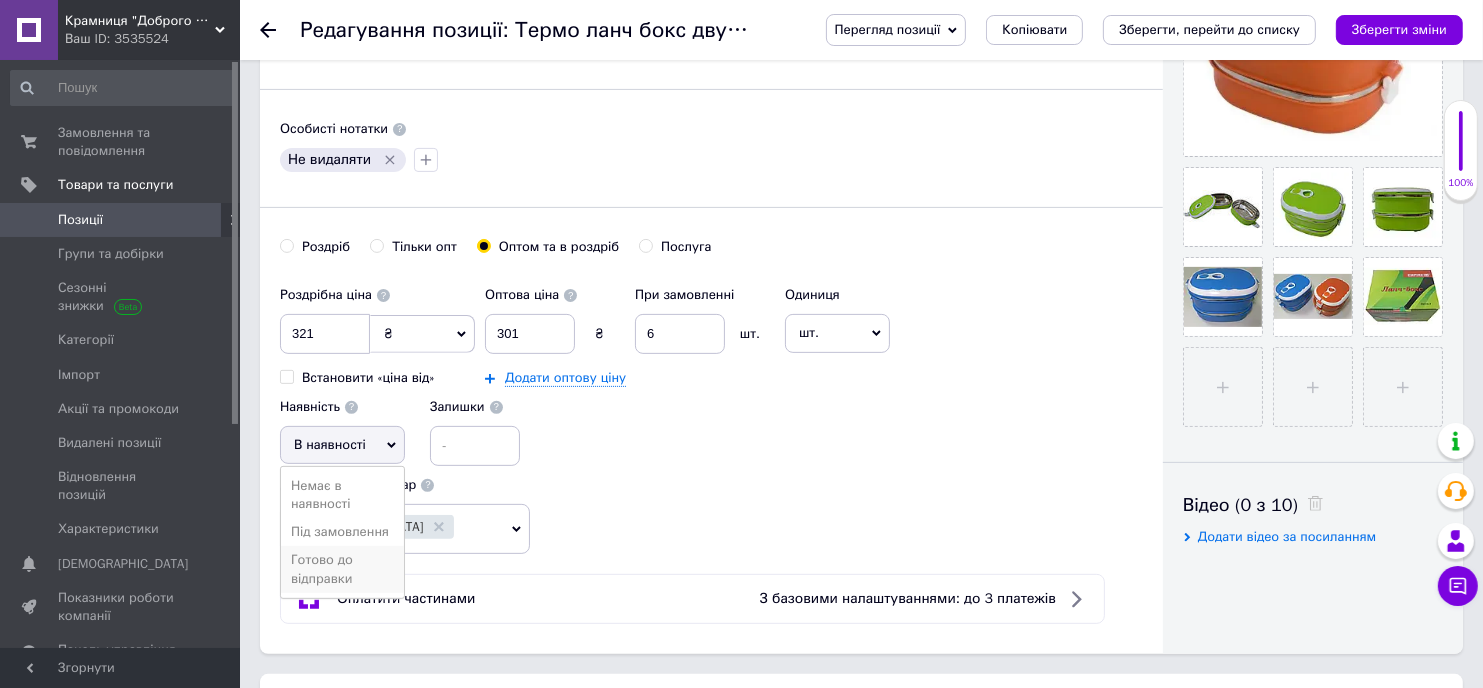 click on "Готово до відправки" at bounding box center [342, 569] 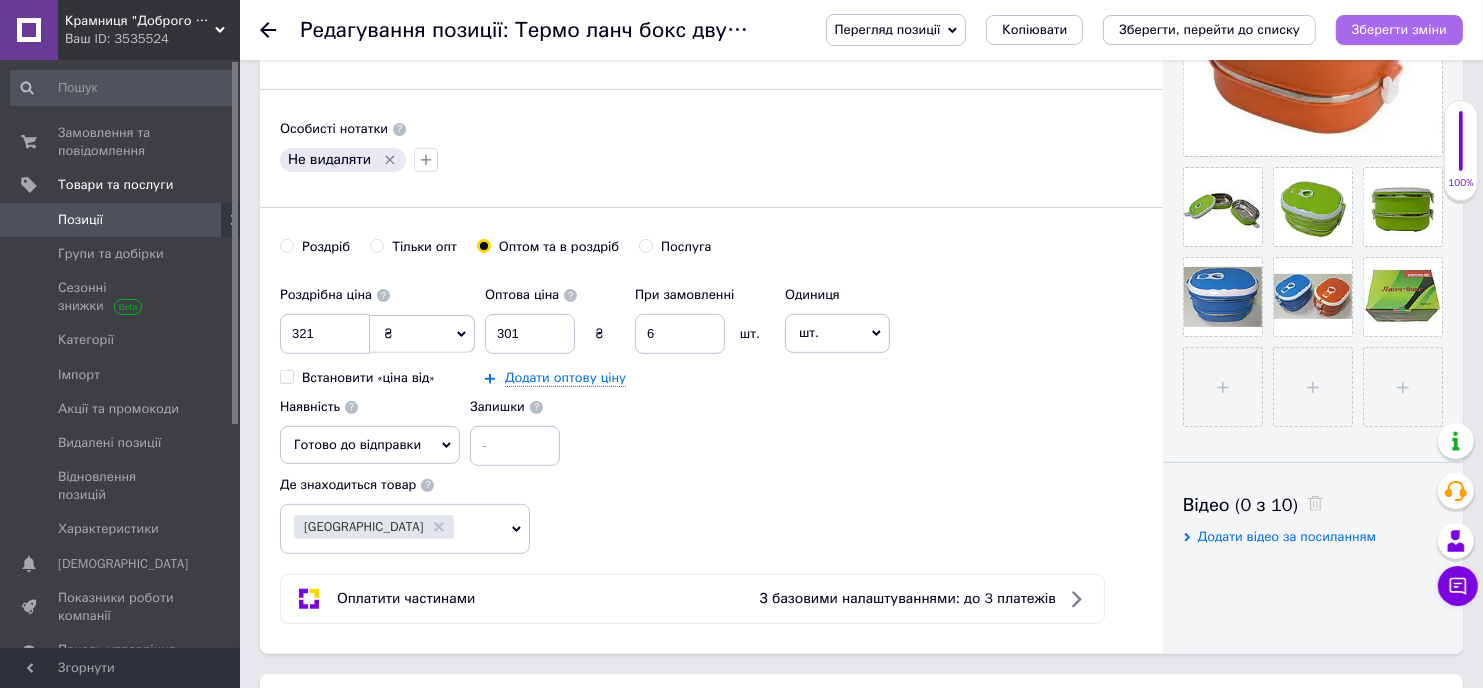 click on "Зберегти зміни" at bounding box center [1399, 29] 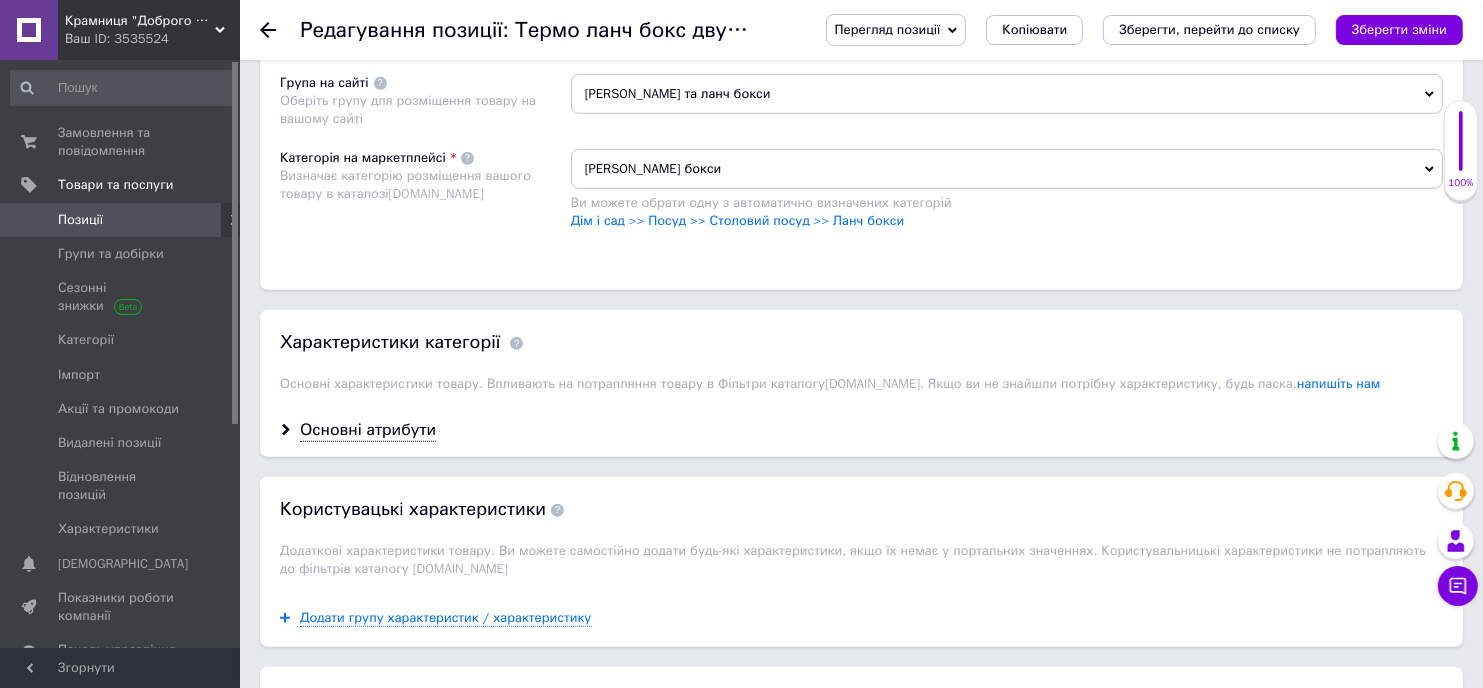 scroll, scrollTop: 1500, scrollLeft: 0, axis: vertical 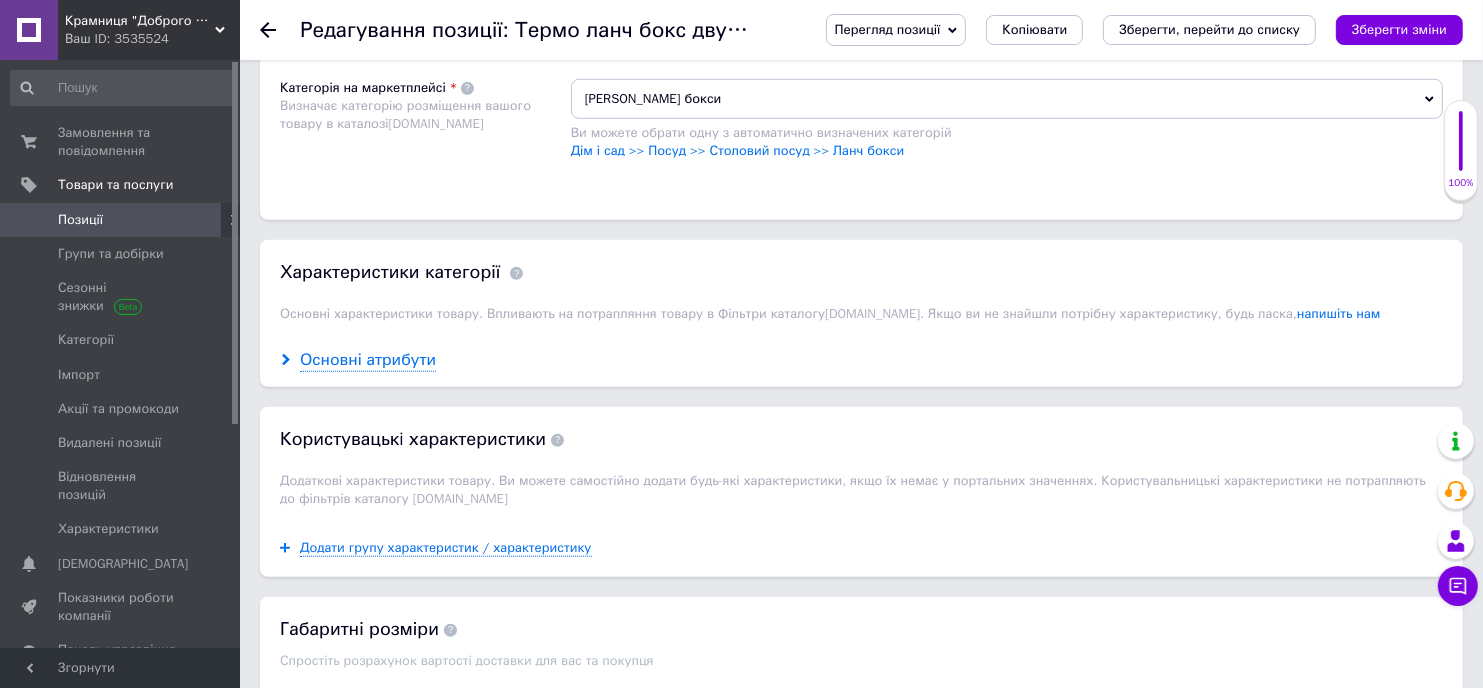 click on "Основні атрибути" at bounding box center [368, 360] 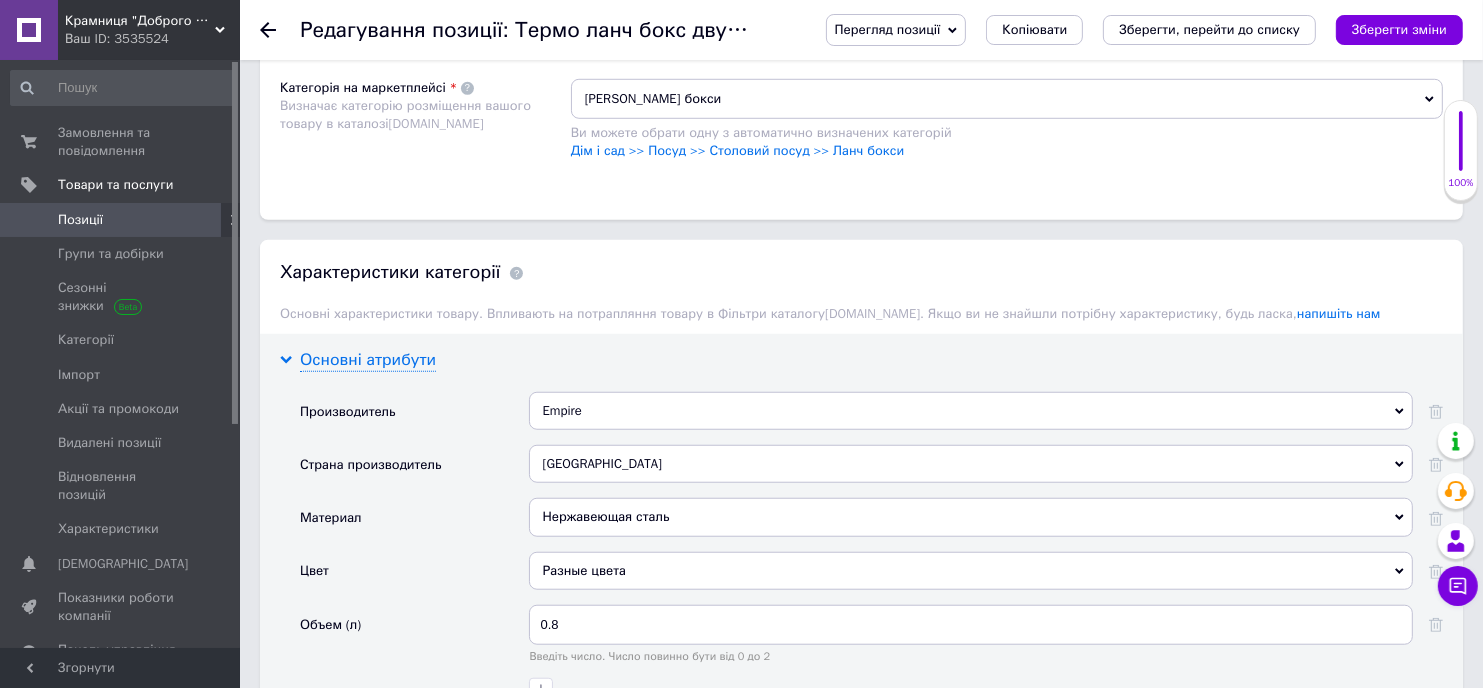 click on "Основні атрибути" at bounding box center [368, 360] 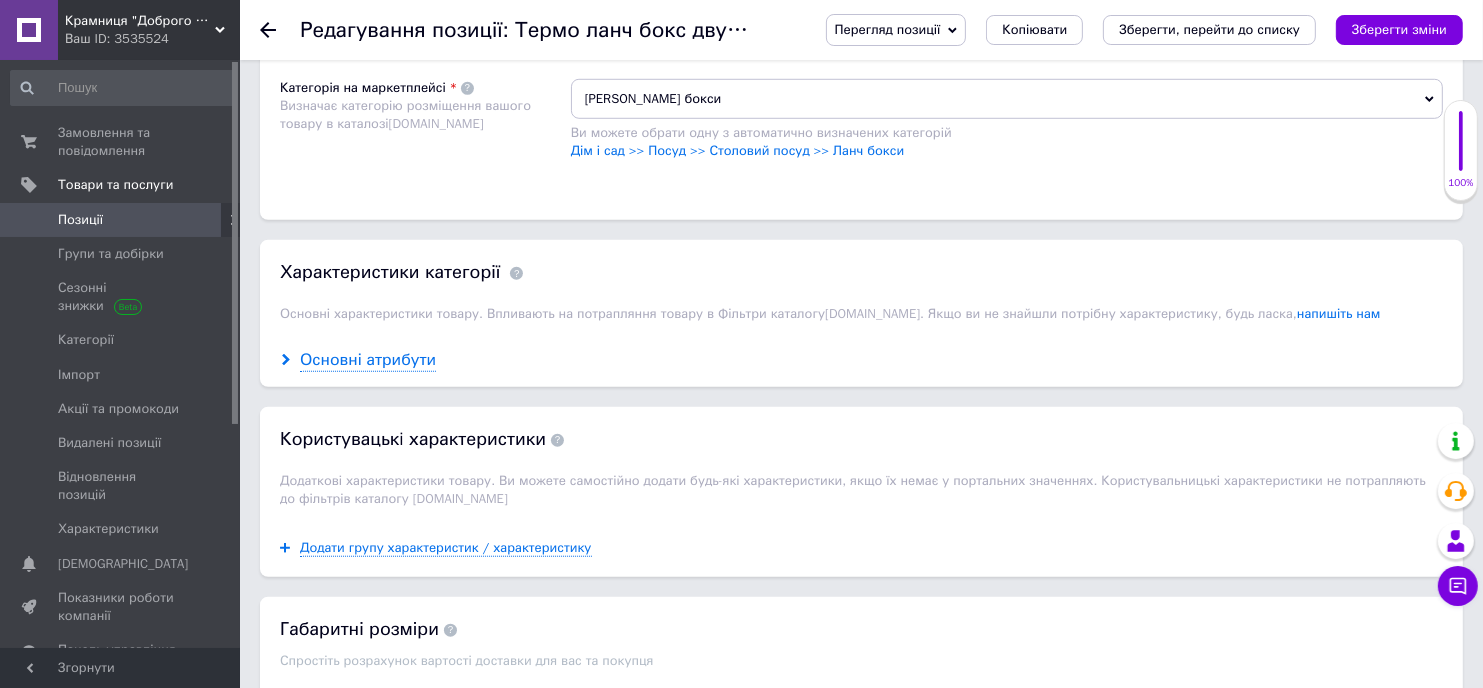 click on "Основні атрибути" at bounding box center (368, 360) 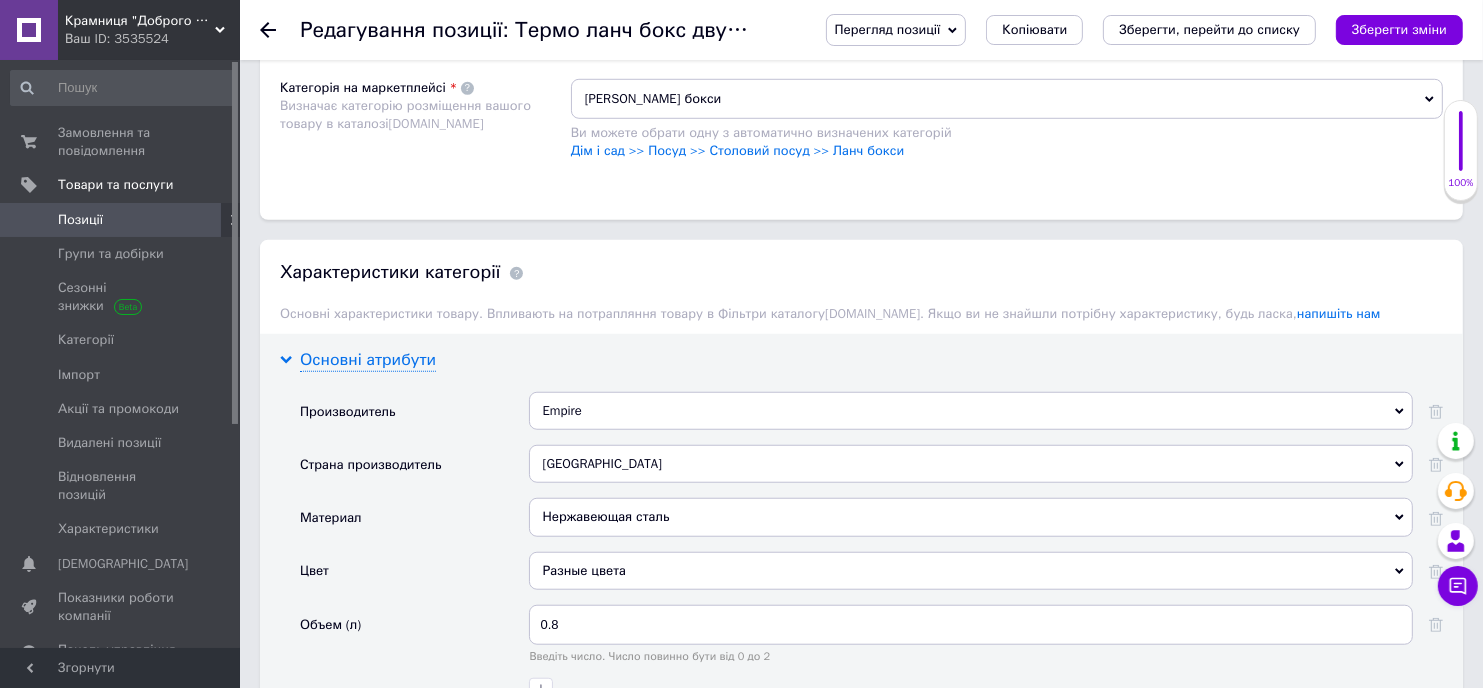 click on "Основні атрибути" at bounding box center [368, 360] 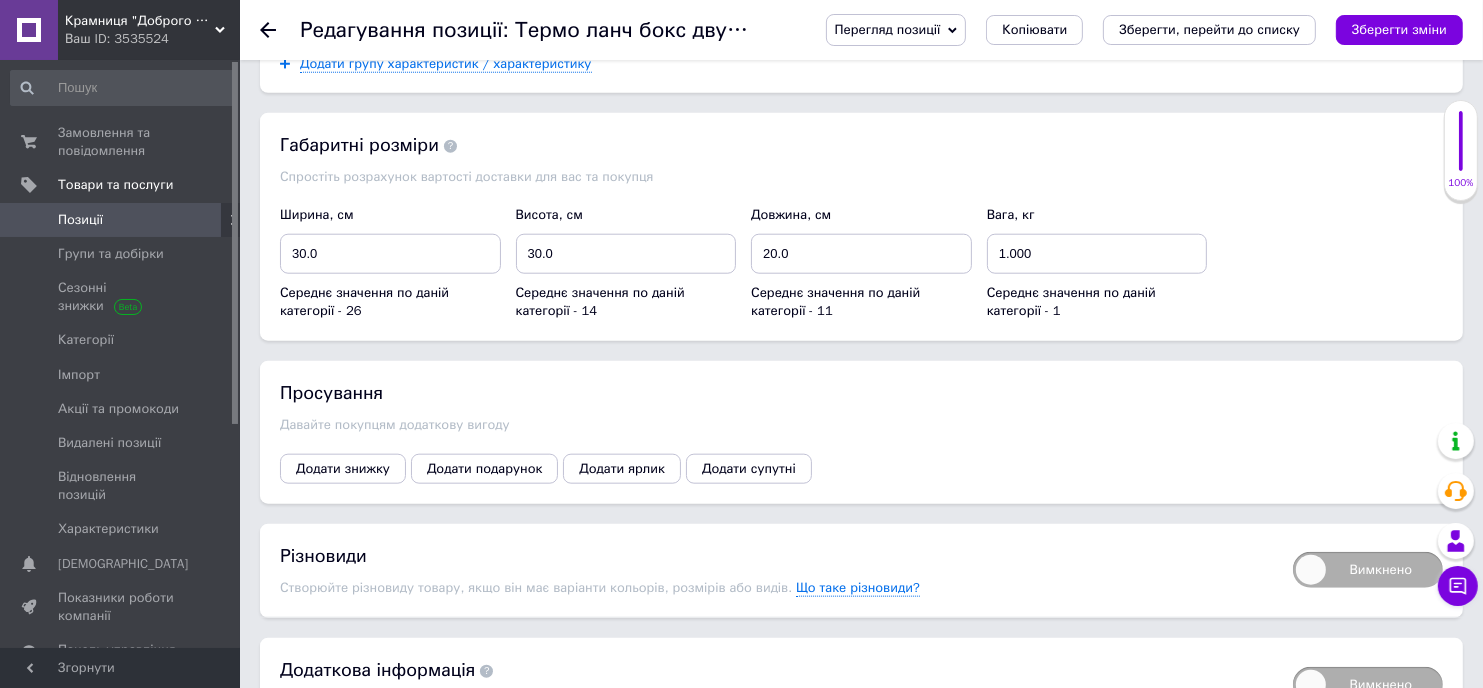 scroll, scrollTop: 2000, scrollLeft: 0, axis: vertical 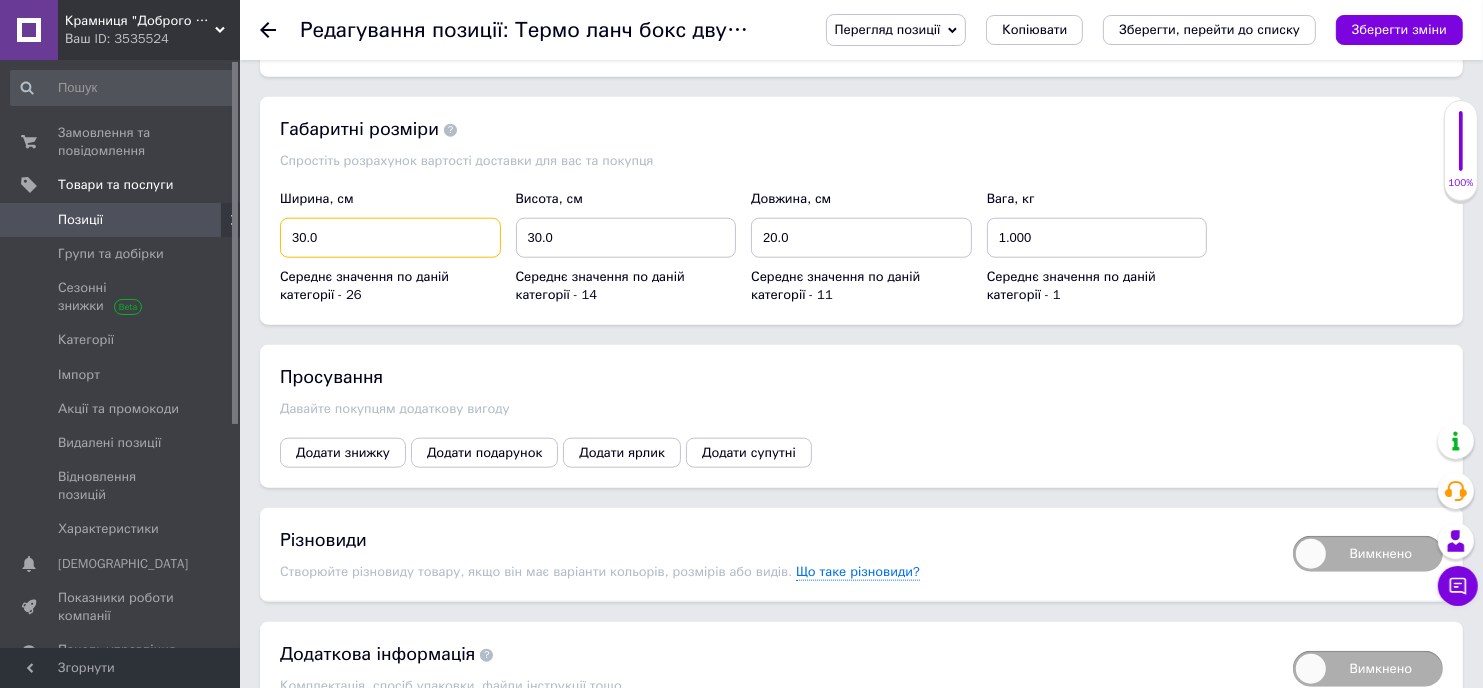 click on "30.0" at bounding box center (390, 238) 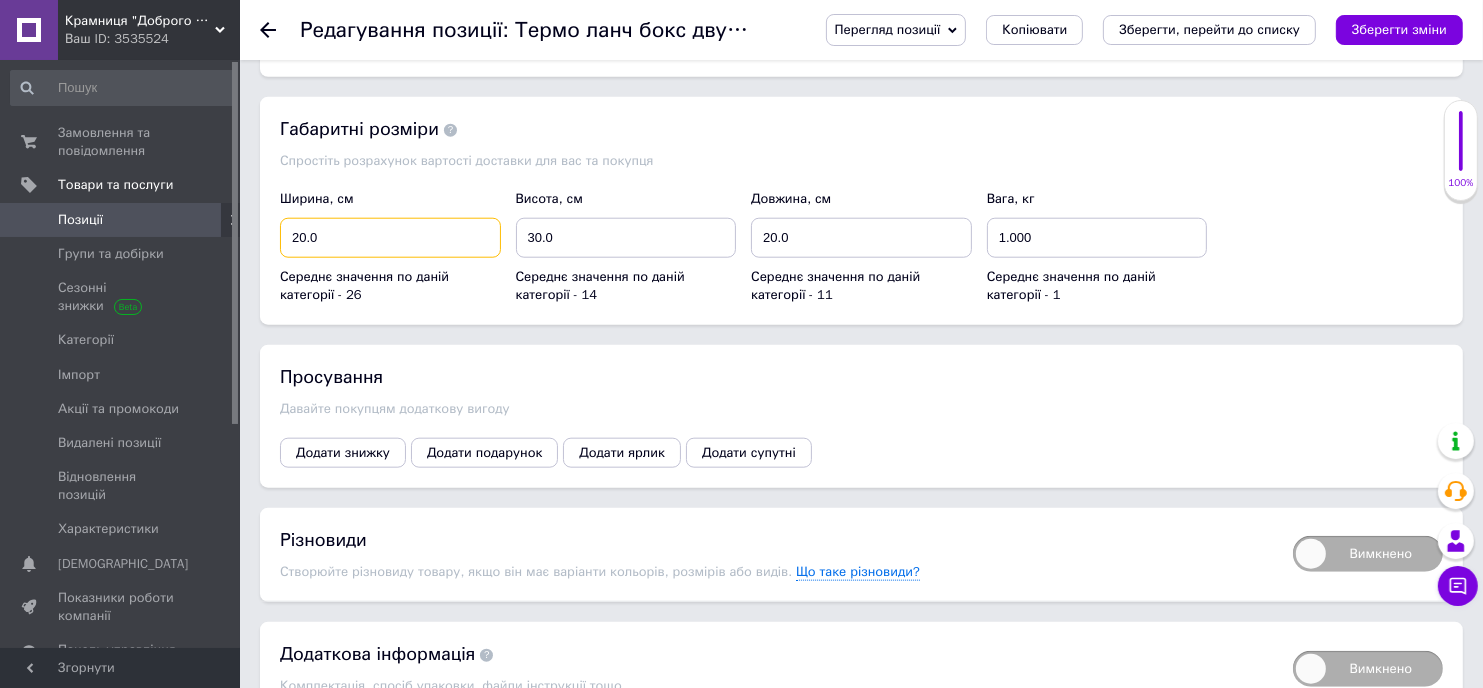 type on "20.0" 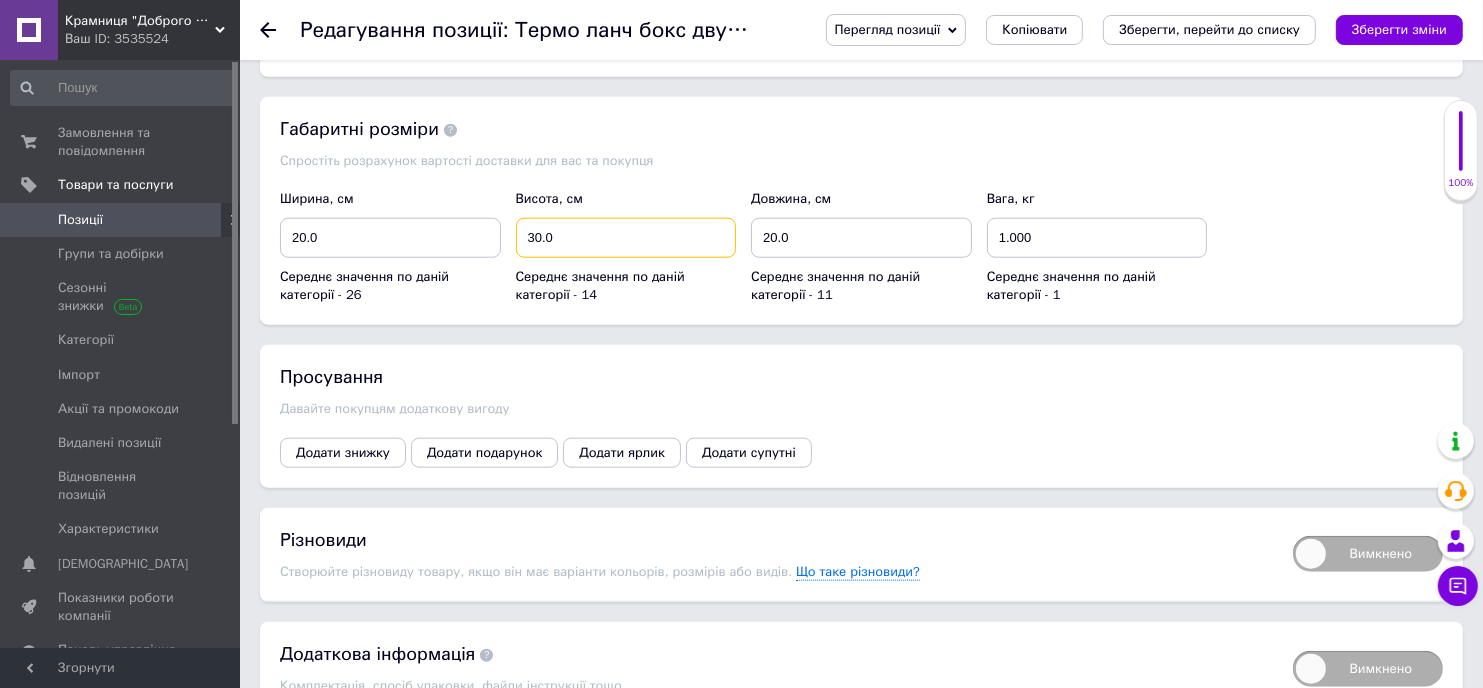 click on "30.0" at bounding box center (626, 238) 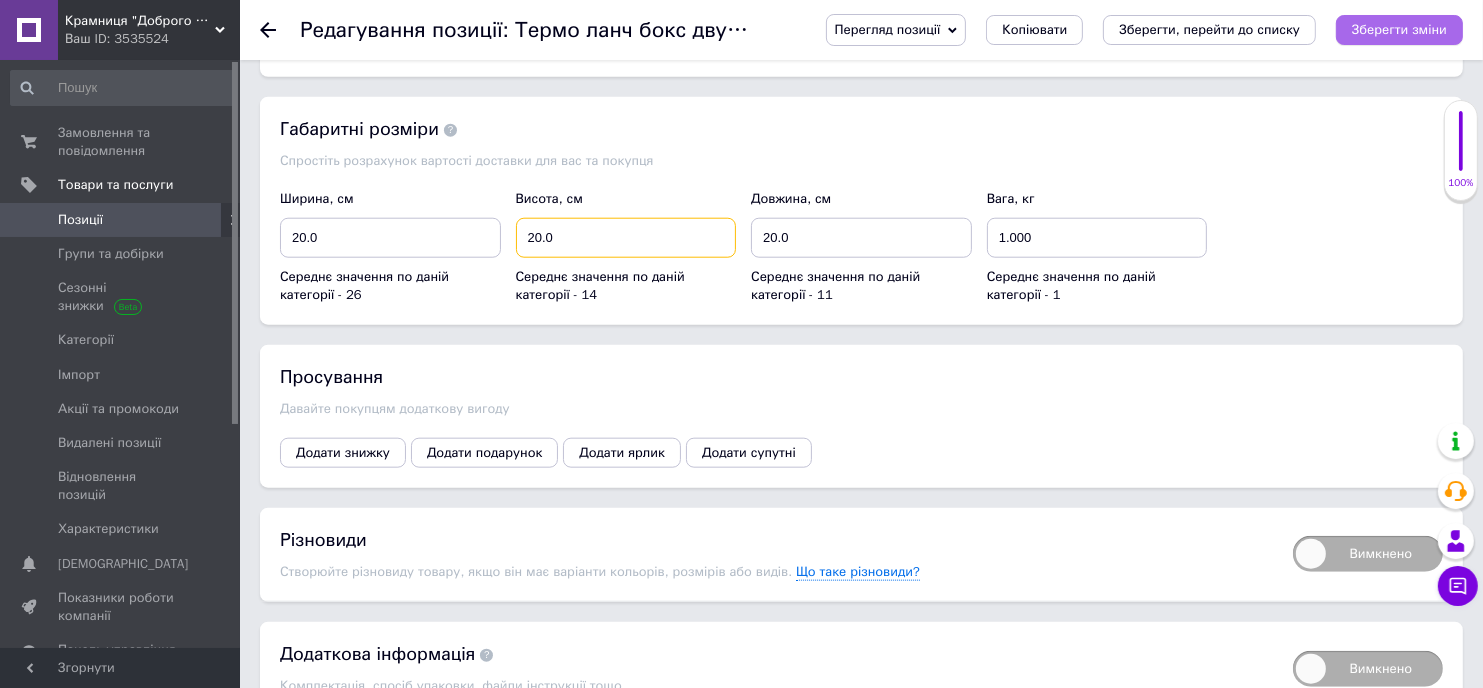 type on "20.0" 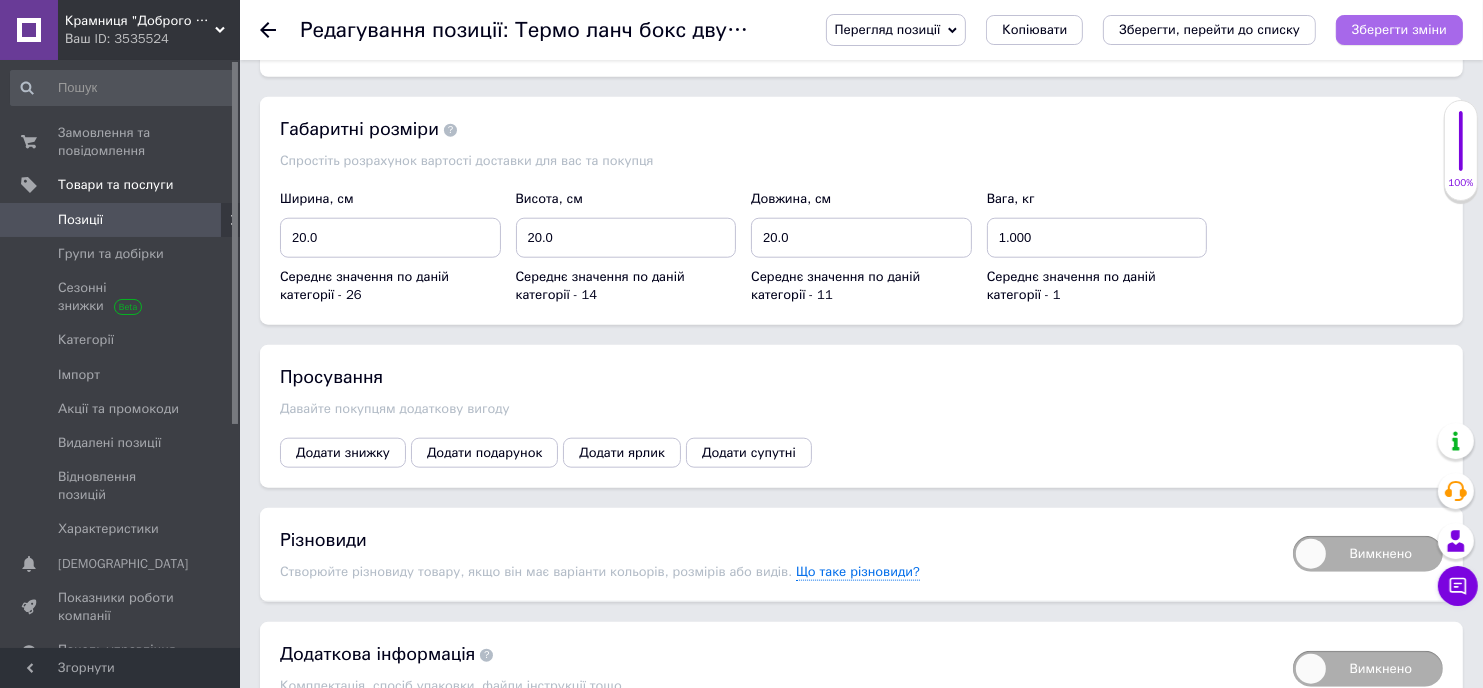 click on "Зберегти зміни" at bounding box center (1399, 30) 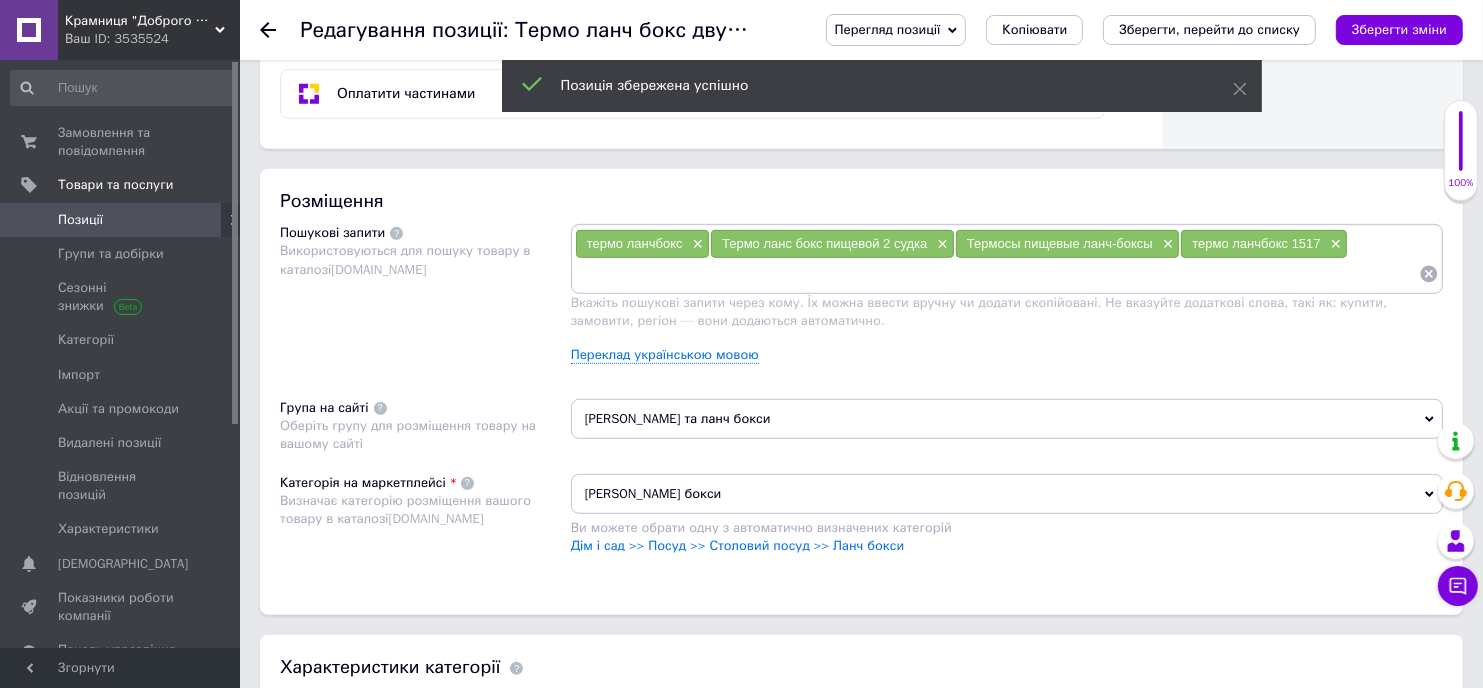 scroll, scrollTop: 1100, scrollLeft: 0, axis: vertical 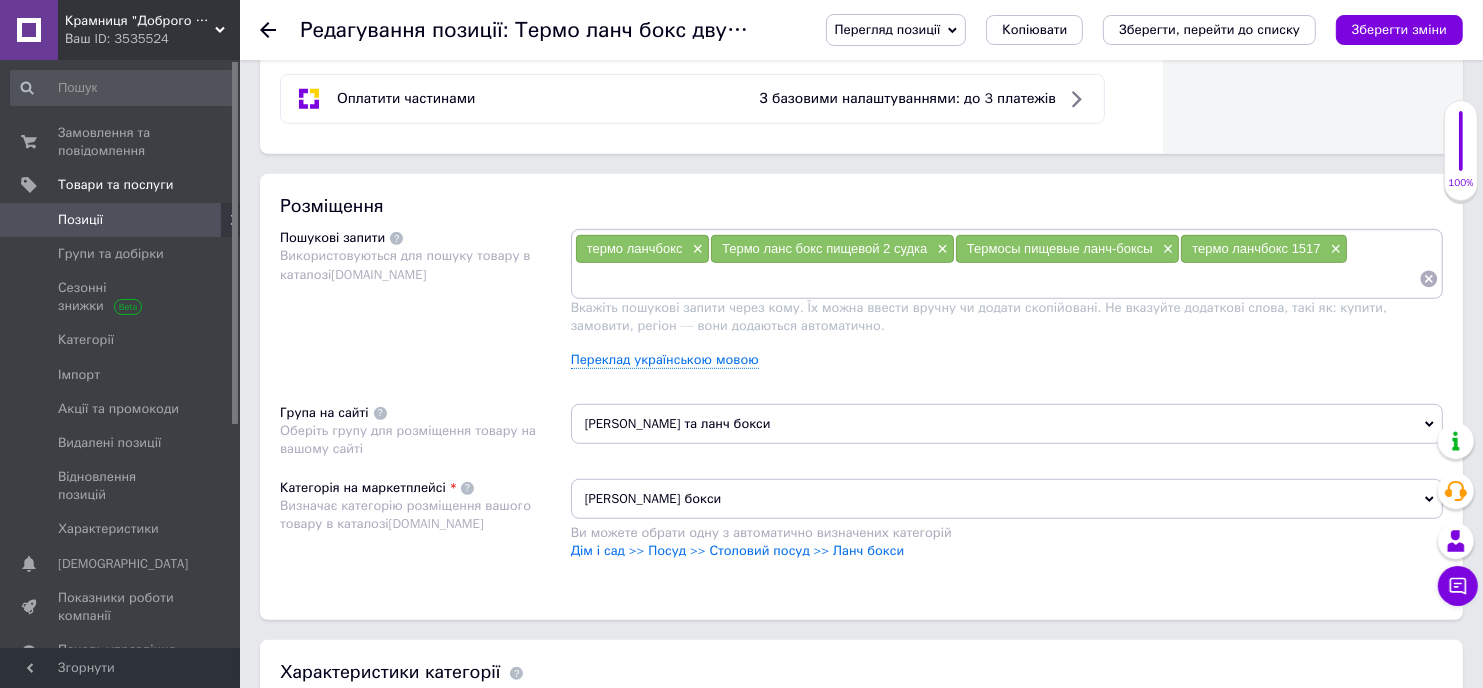 click on "Основна інформація Назва позиції (Російська) ✱ Термо ланч бокс двухсекционный овальный Клад Empire EM1517 V 2 х 0.8 л (шт) Код/Артикул EM1517 Опис (Російська) ✱ Описание: Пищевой термо судок двухсекционный Клад Empire объем 2 х 800 мл
Ланч бокс – это судок для пищи, предназначенный для многоразового использования. Данные пищевые контейнеры изготовлены из экологически чистого, термостойкого материала.
Характеристики:
Бренд: EMPIRE
Модель: Клад
Материал корпус: Пищевой пластик
Материал колба: Пищевая нержавеющая сталь
Объем: 2 х 0,8 л
Высота: 14 см
Длина: 20 см" at bounding box center [861, 463] 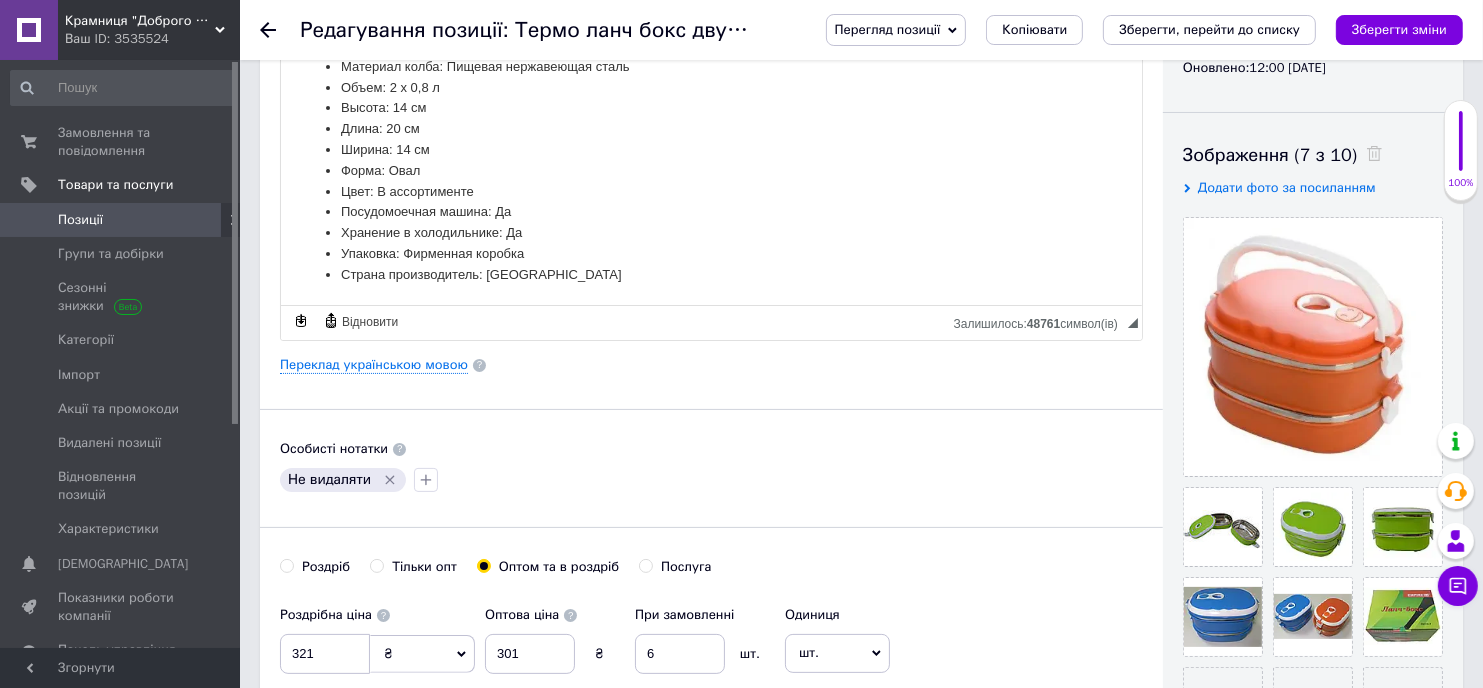 scroll, scrollTop: 200, scrollLeft: 0, axis: vertical 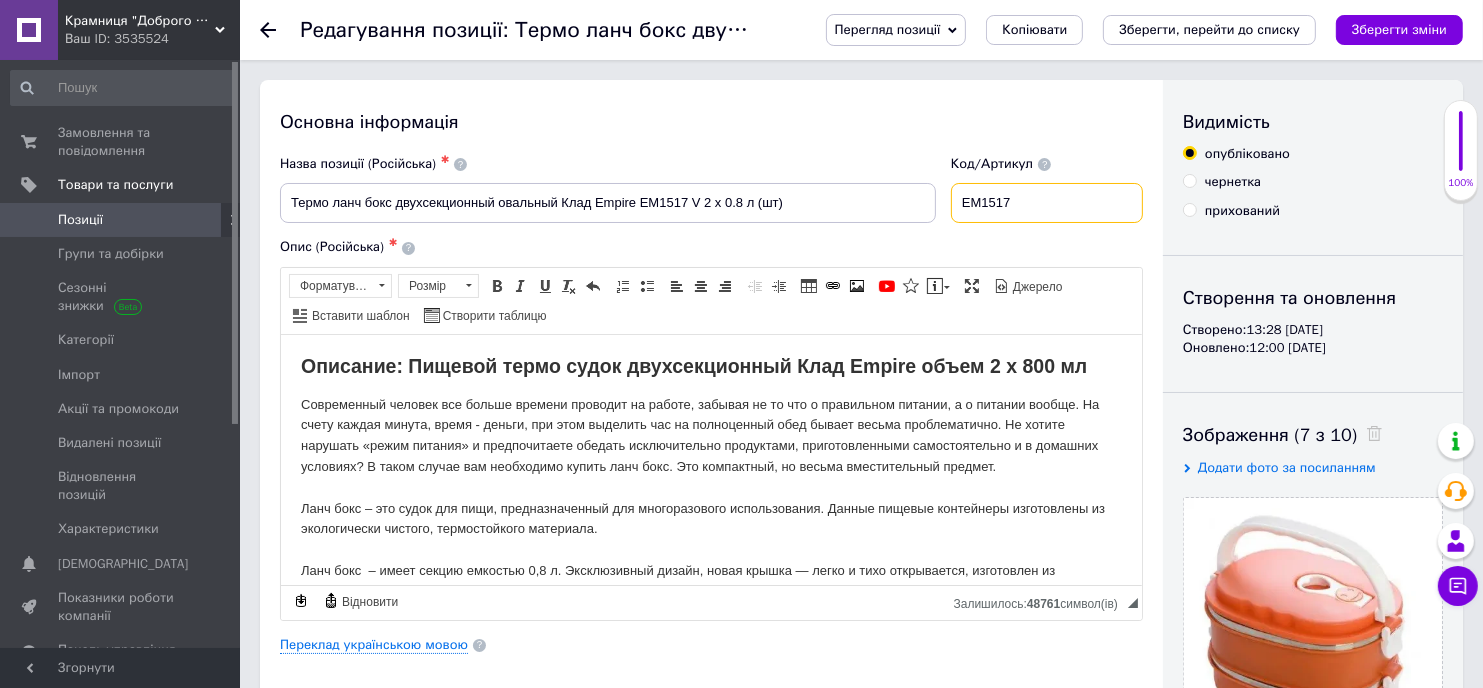 drag, startPoint x: 1016, startPoint y: 206, endPoint x: 993, endPoint y: 216, distance: 25.079872 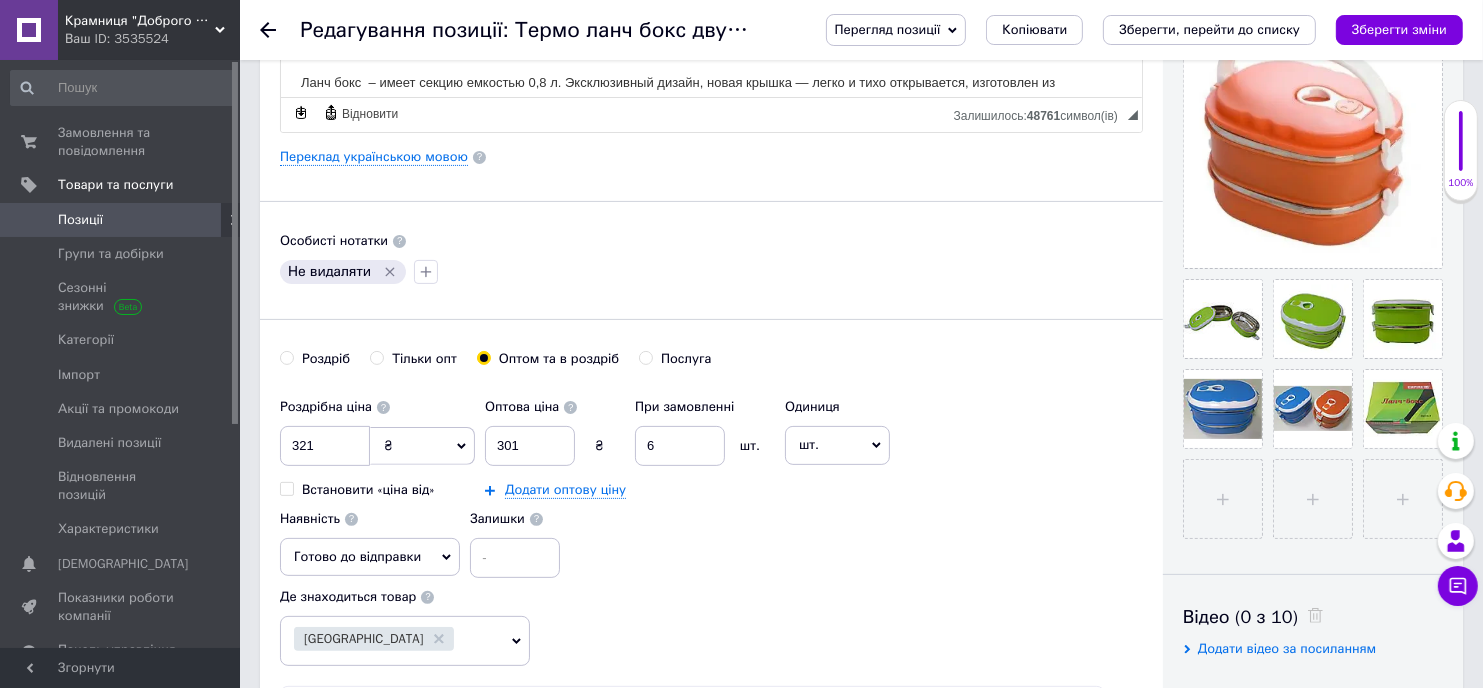 scroll, scrollTop: 500, scrollLeft: 0, axis: vertical 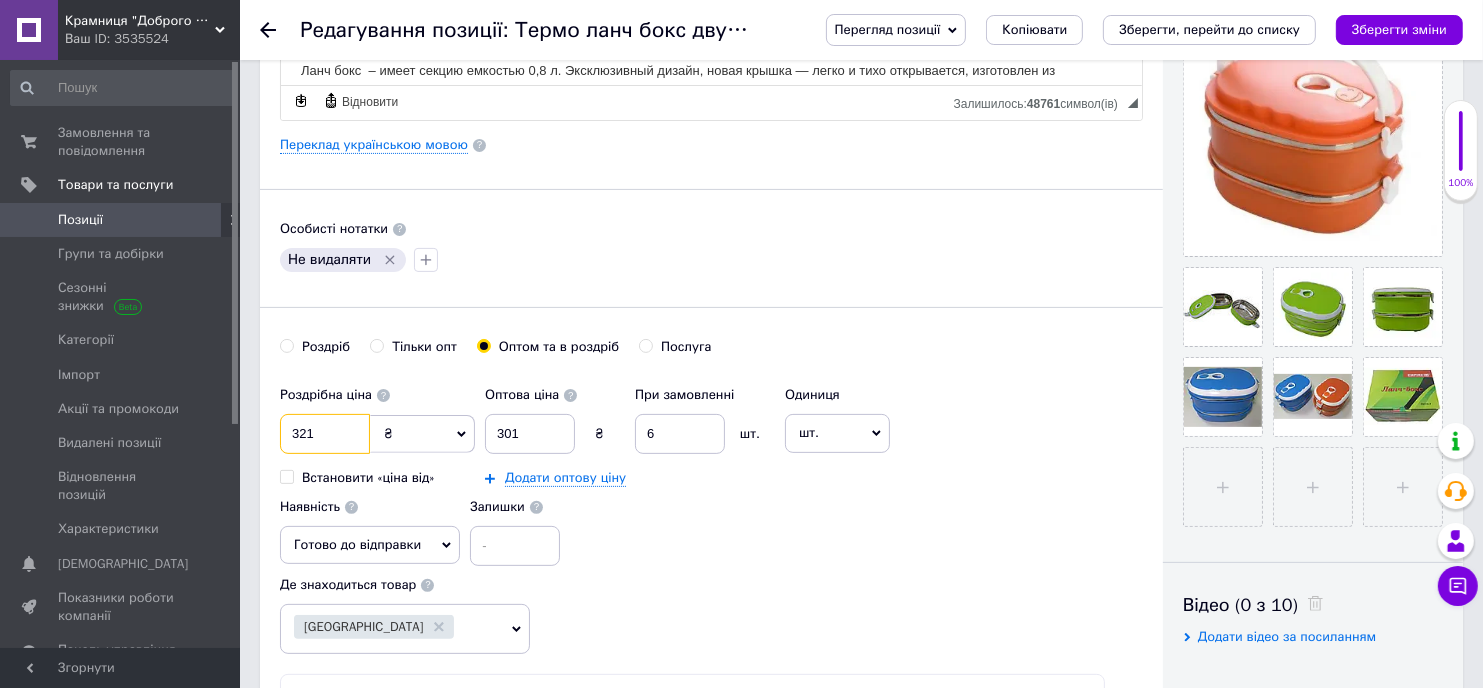 click on "321" at bounding box center (325, 434) 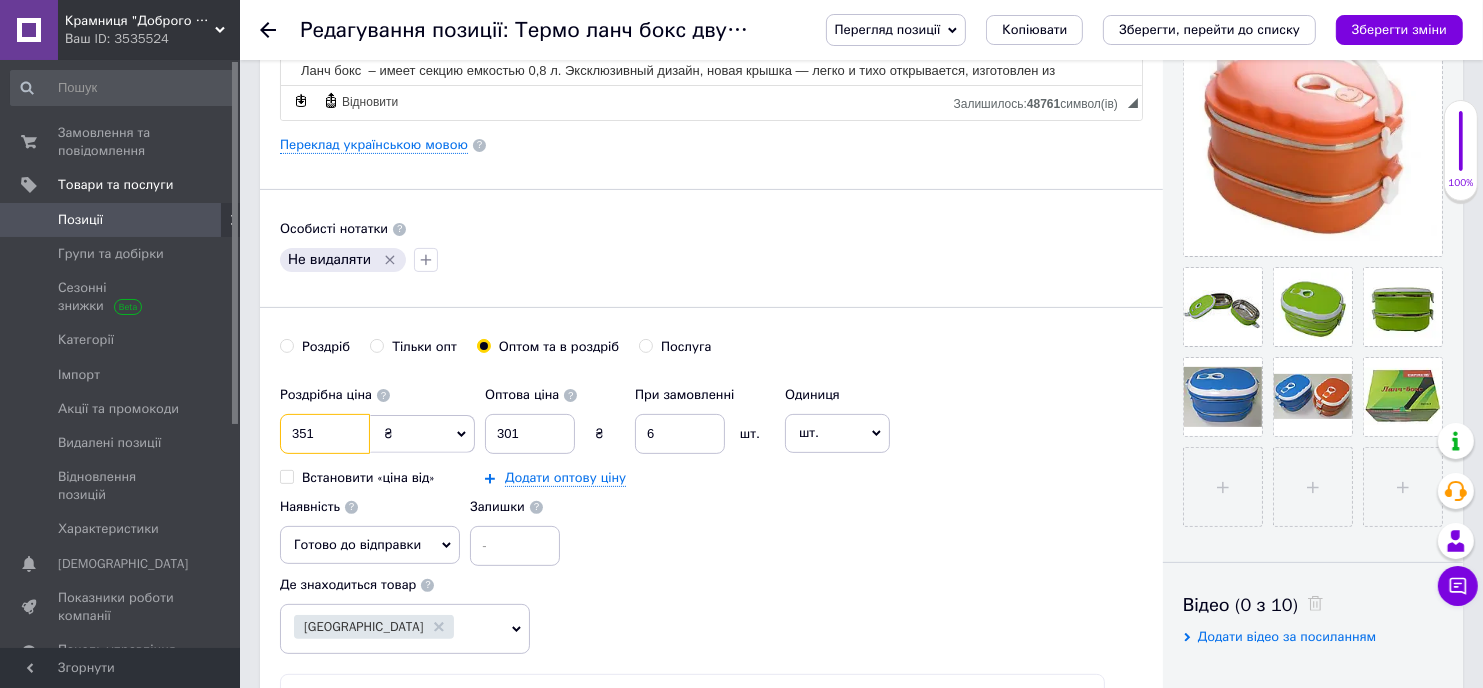 type on "351" 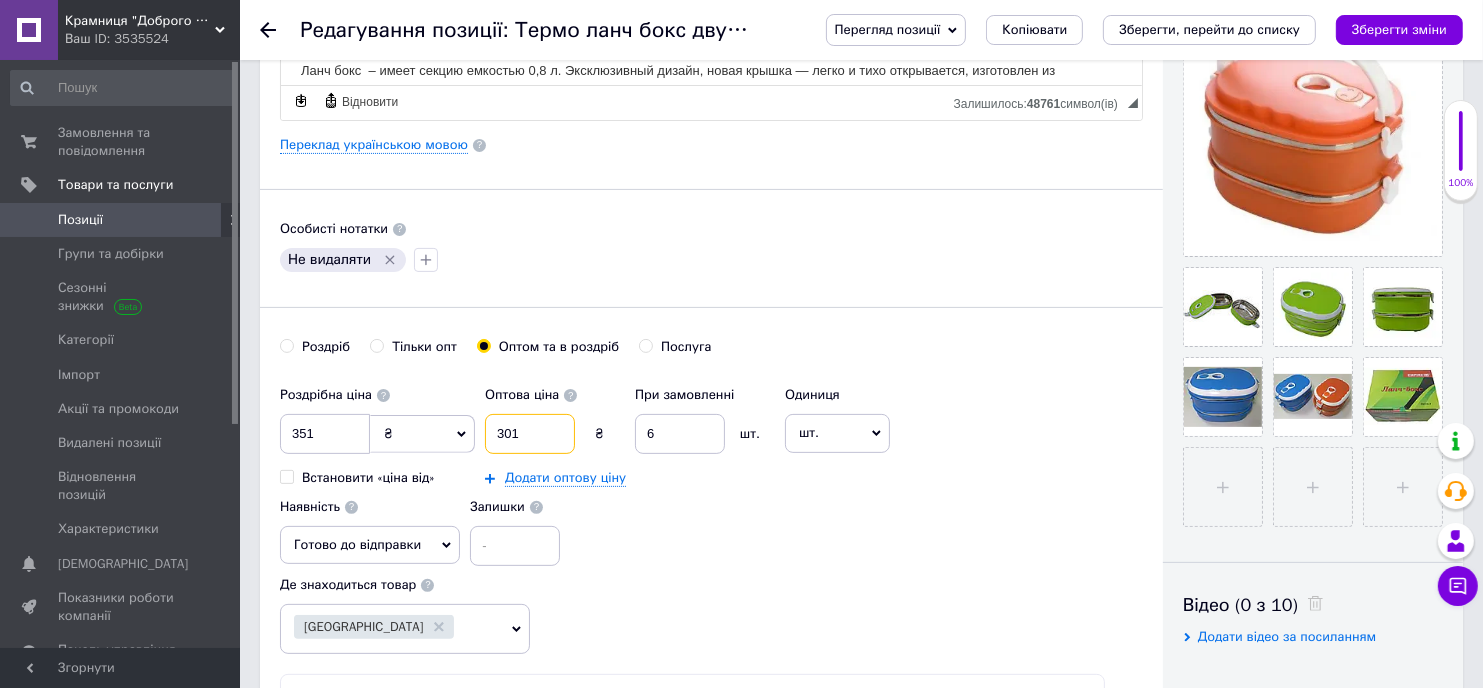 click on "301" at bounding box center [530, 434] 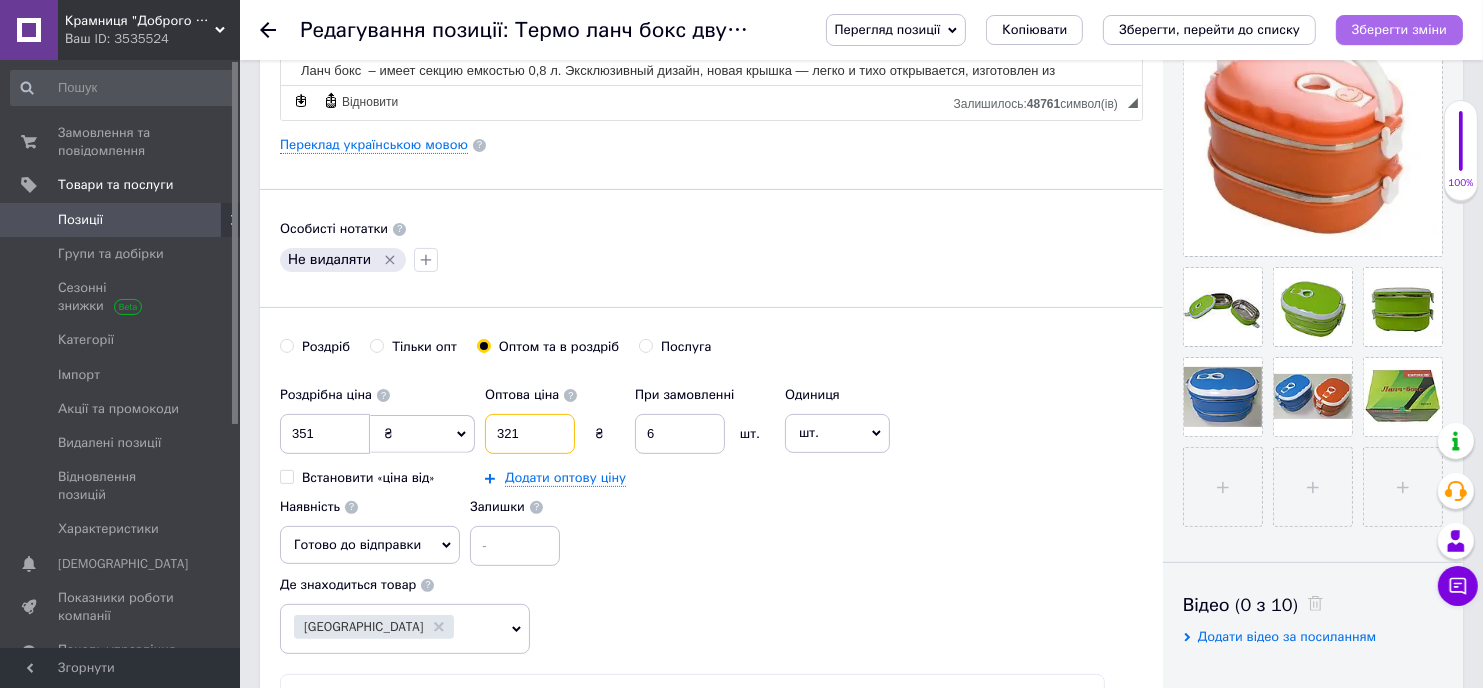 type on "321" 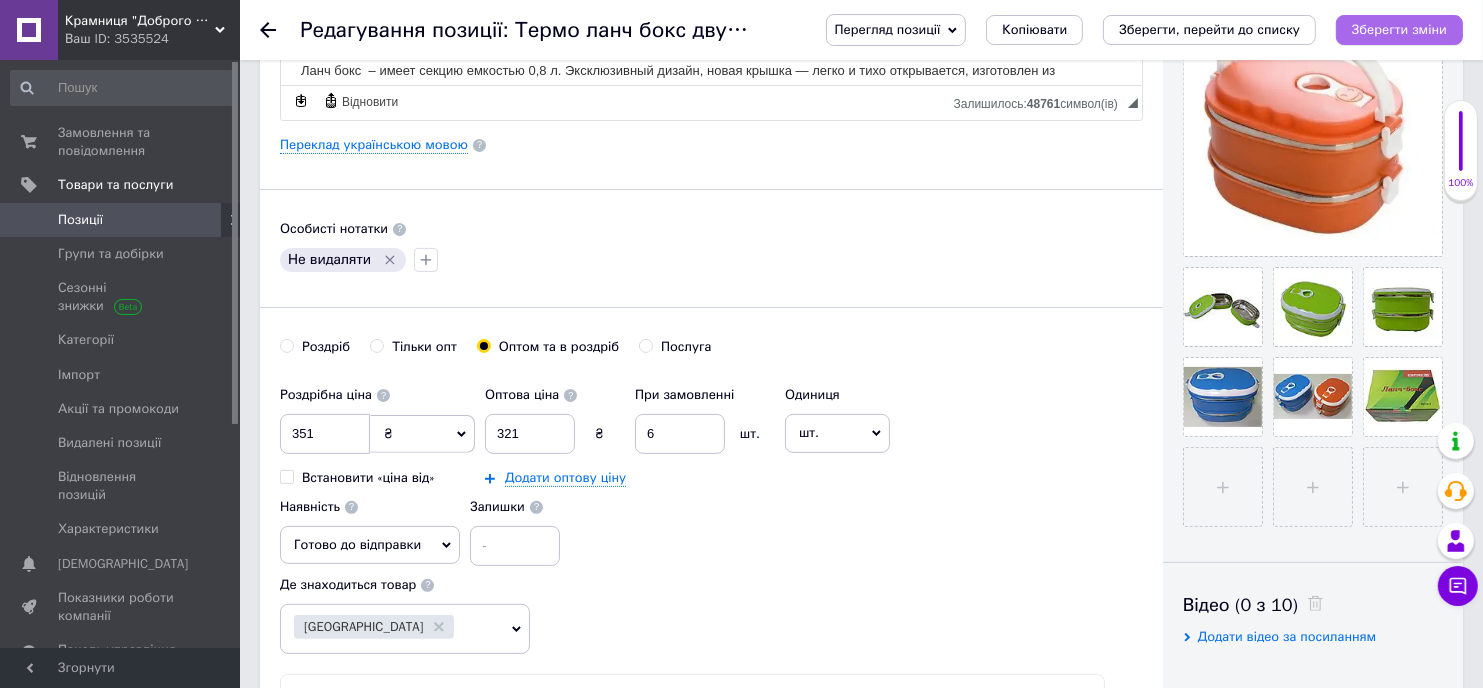 click on "Зберегти зміни" at bounding box center (1399, 29) 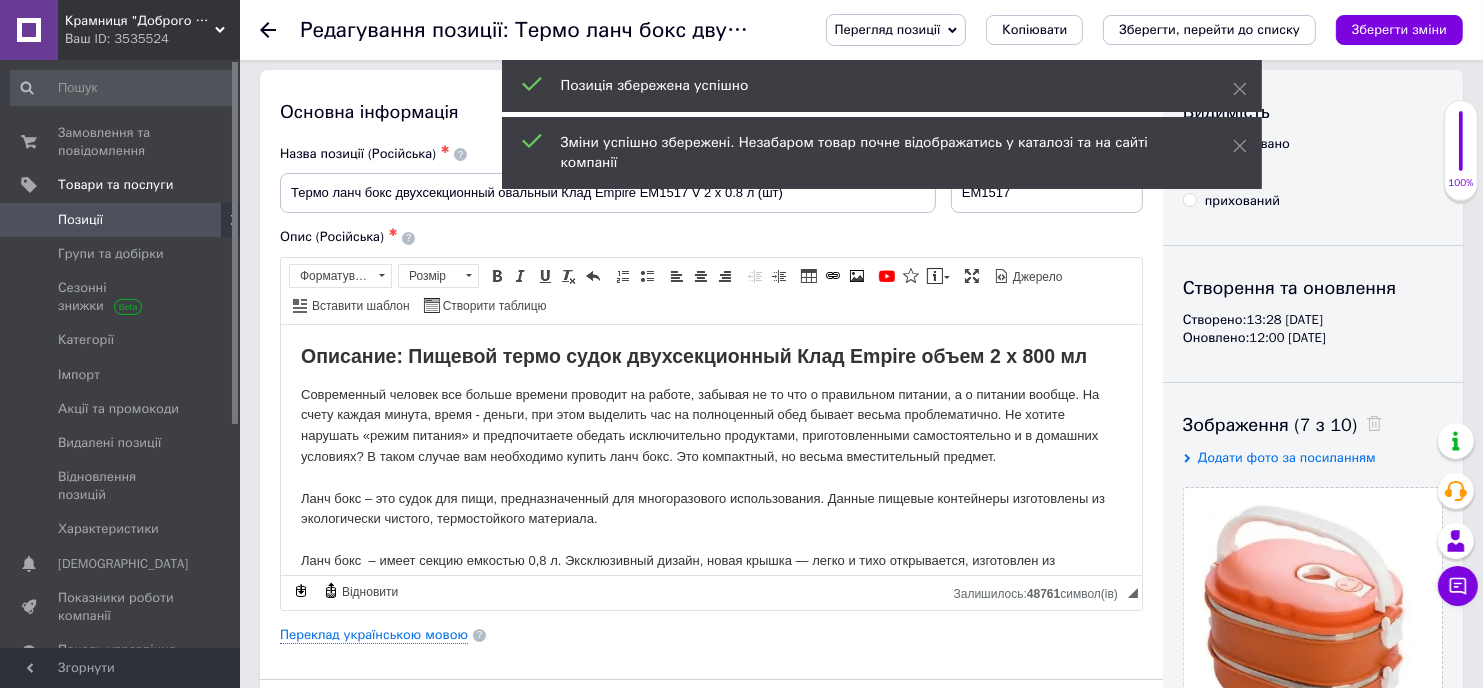 scroll, scrollTop: 0, scrollLeft: 0, axis: both 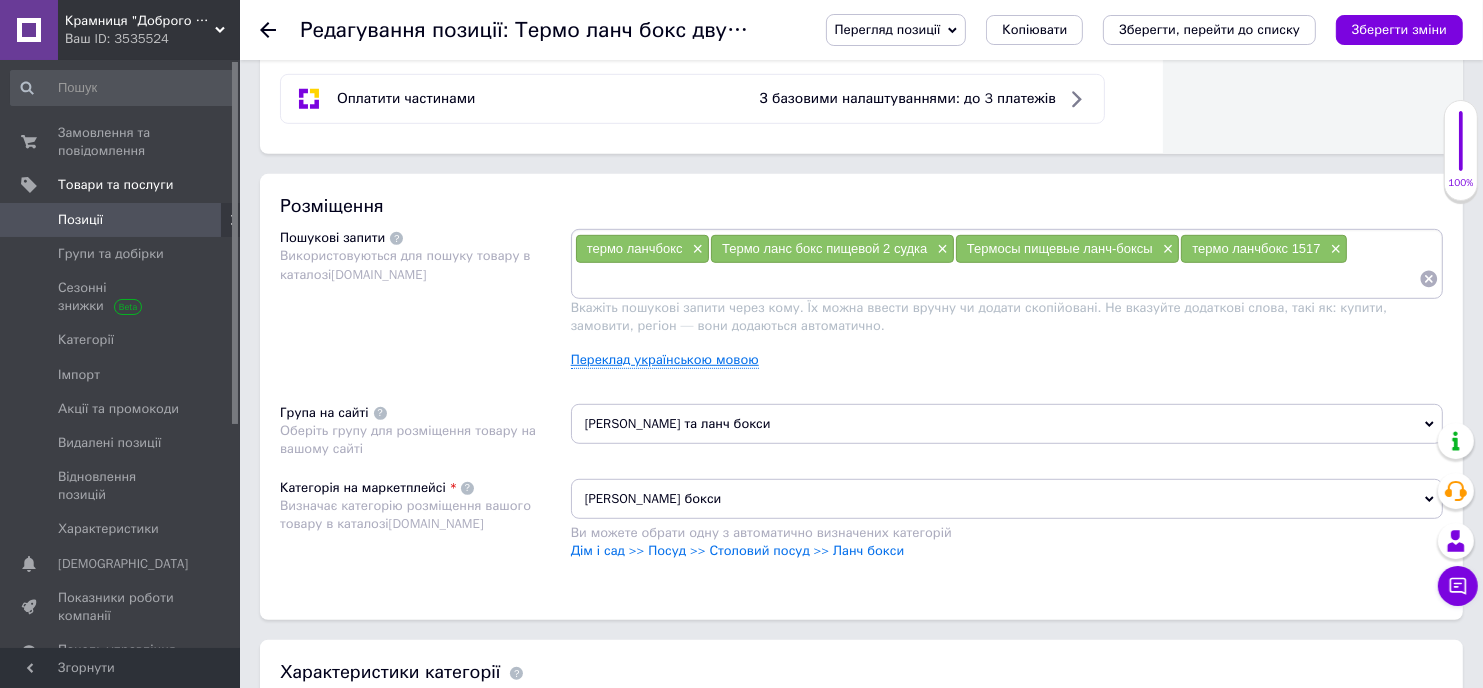 click on "Переклад українською мовою" at bounding box center (665, 360) 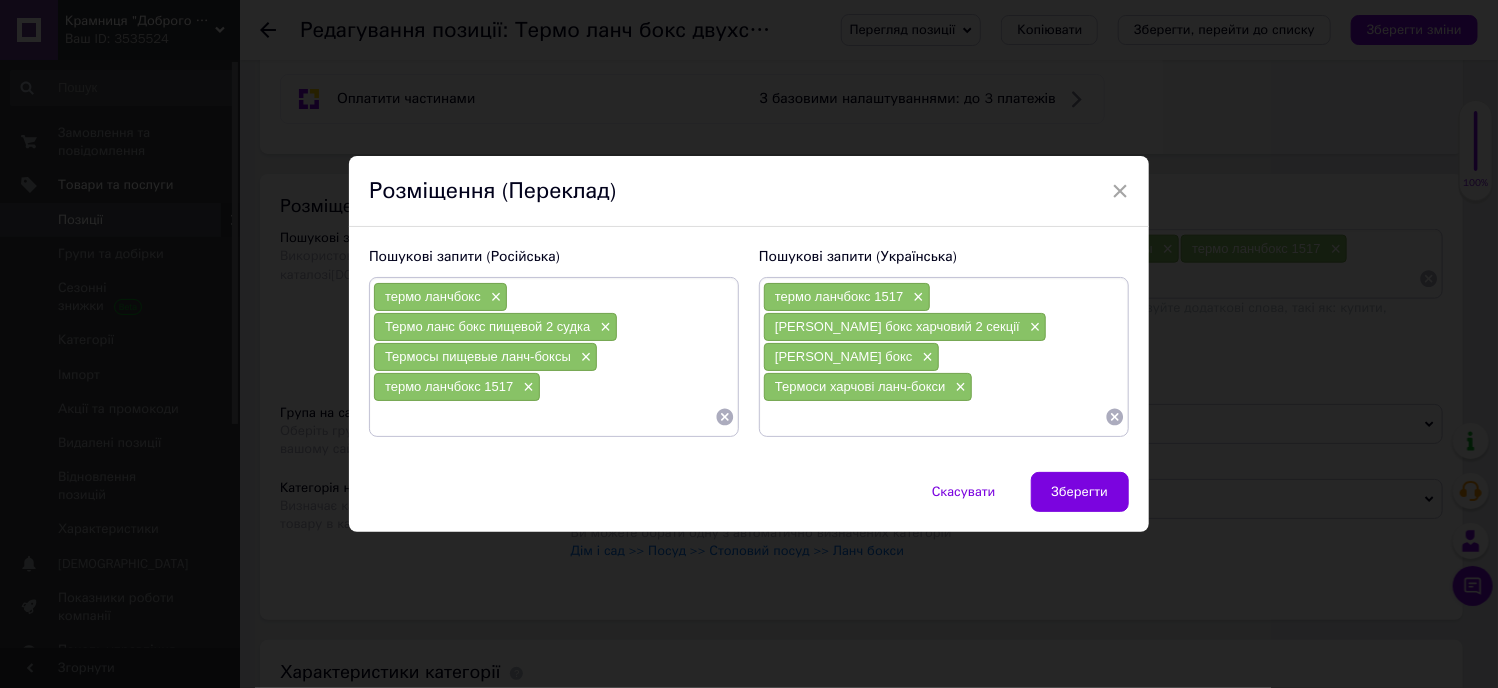 click at bounding box center [934, 417] 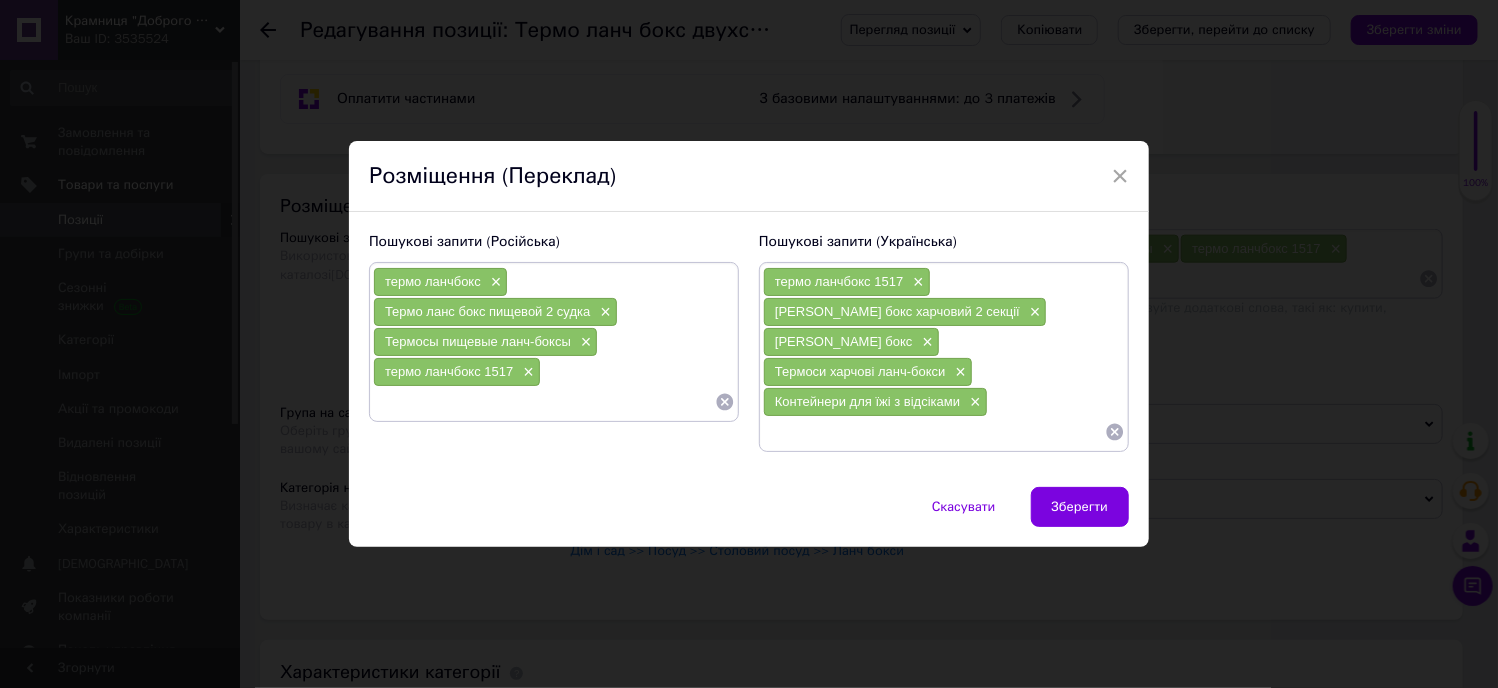 click at bounding box center [934, 432] 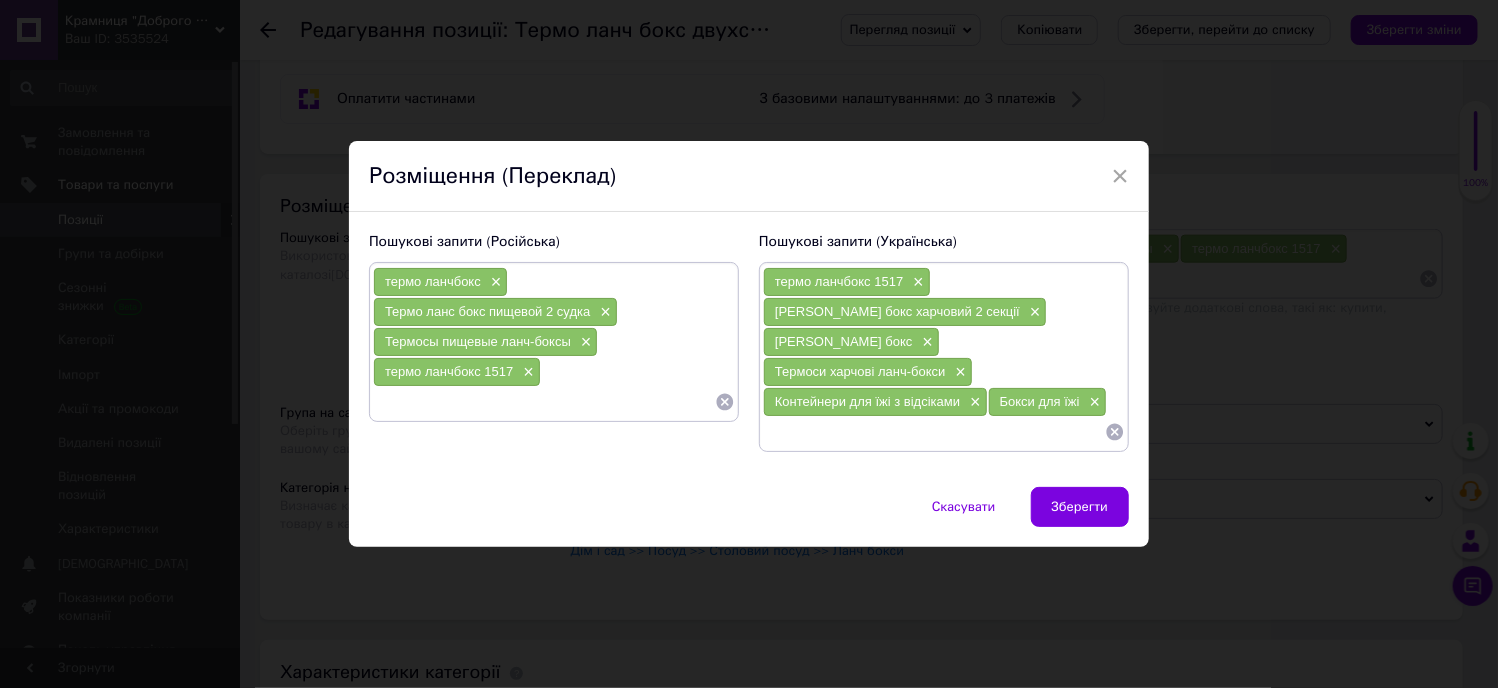 paste on "Харчові контейнери empire" 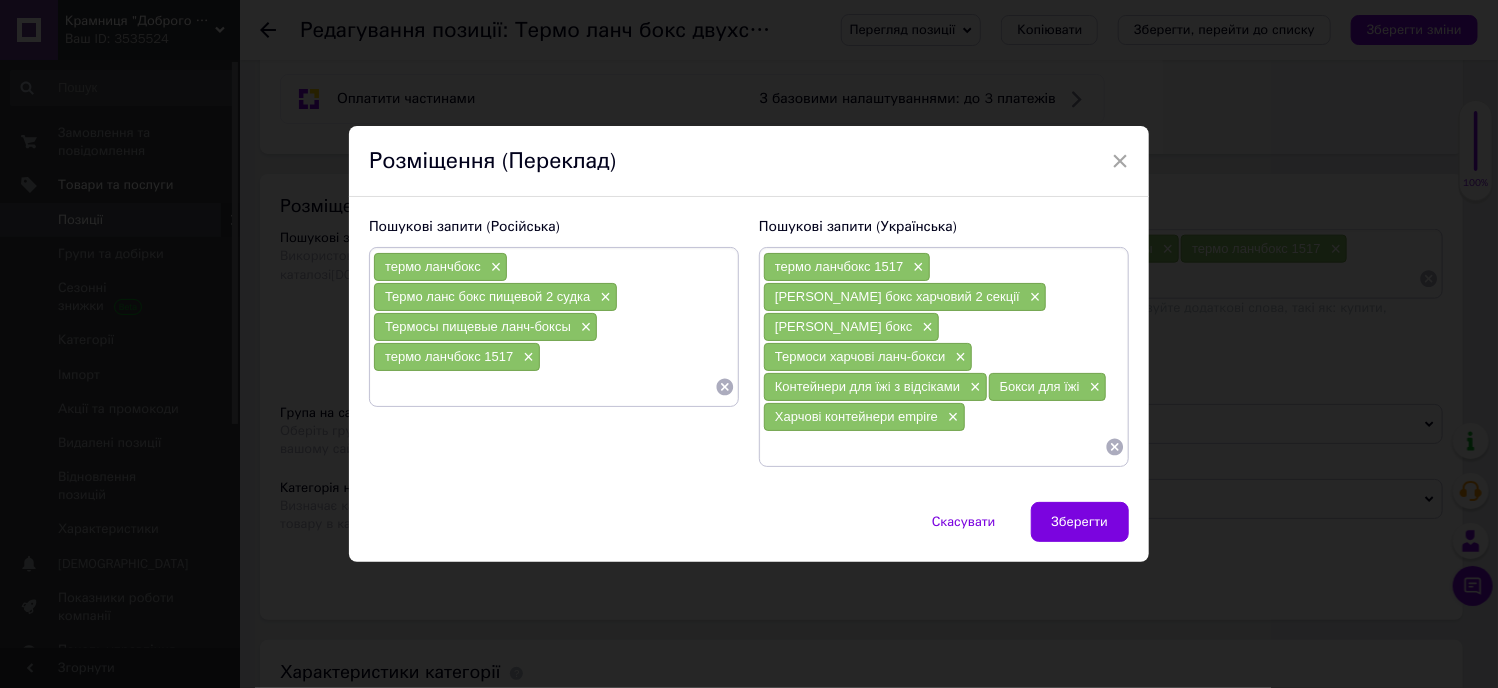 click at bounding box center [934, 447] 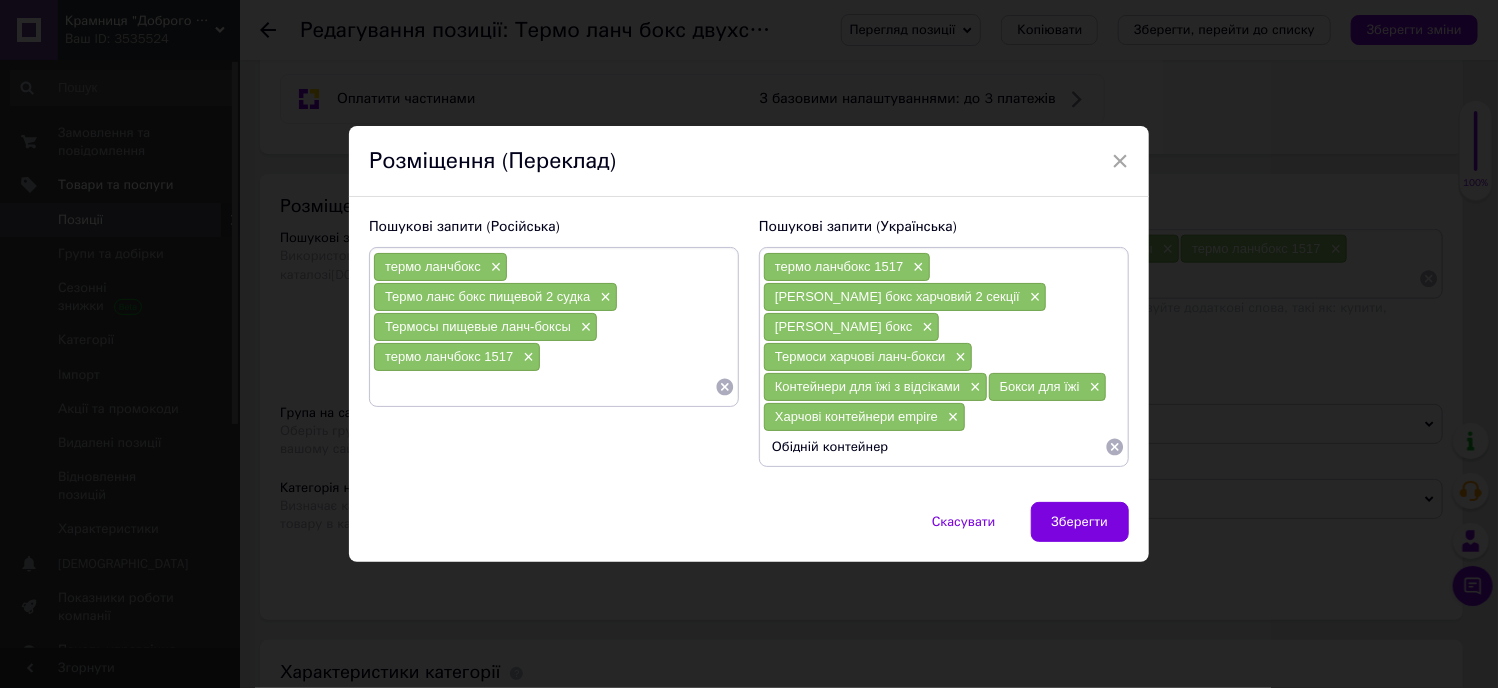 type on "Обідній контейнер" 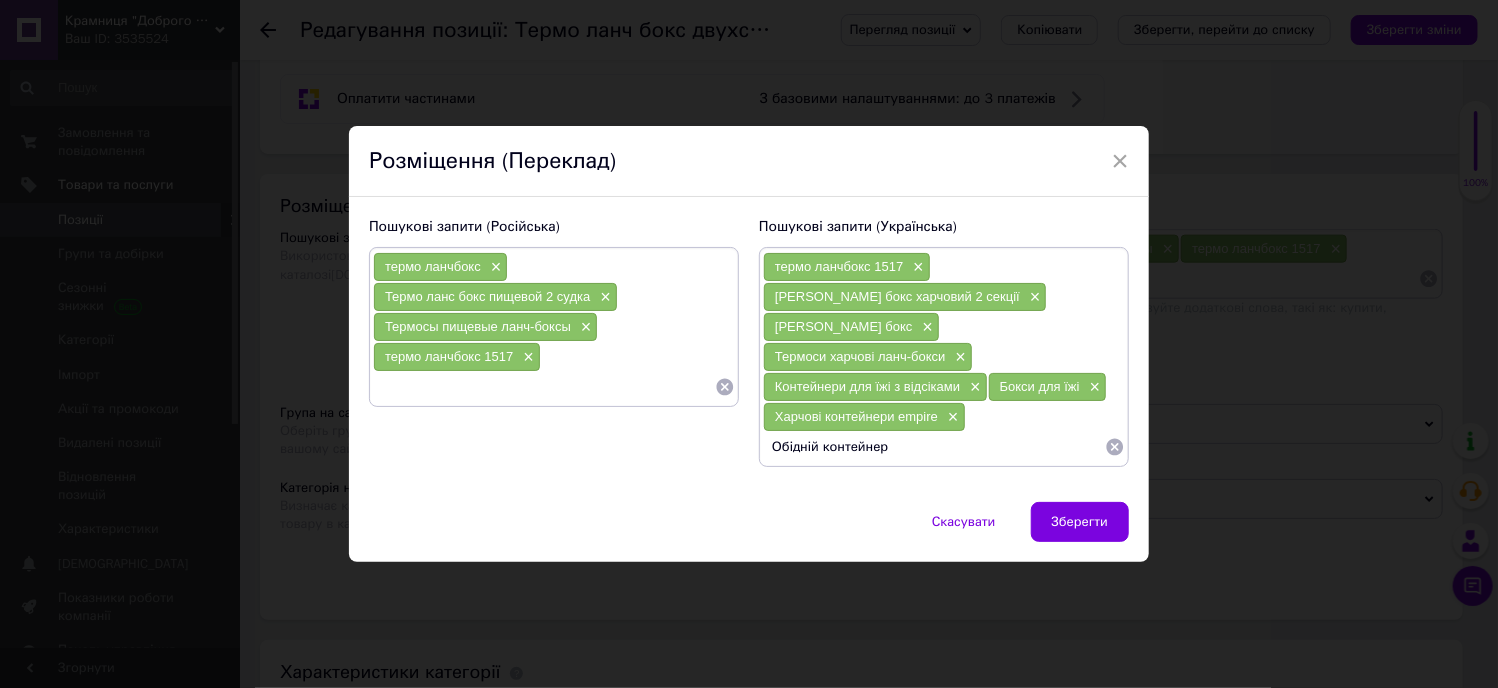 type 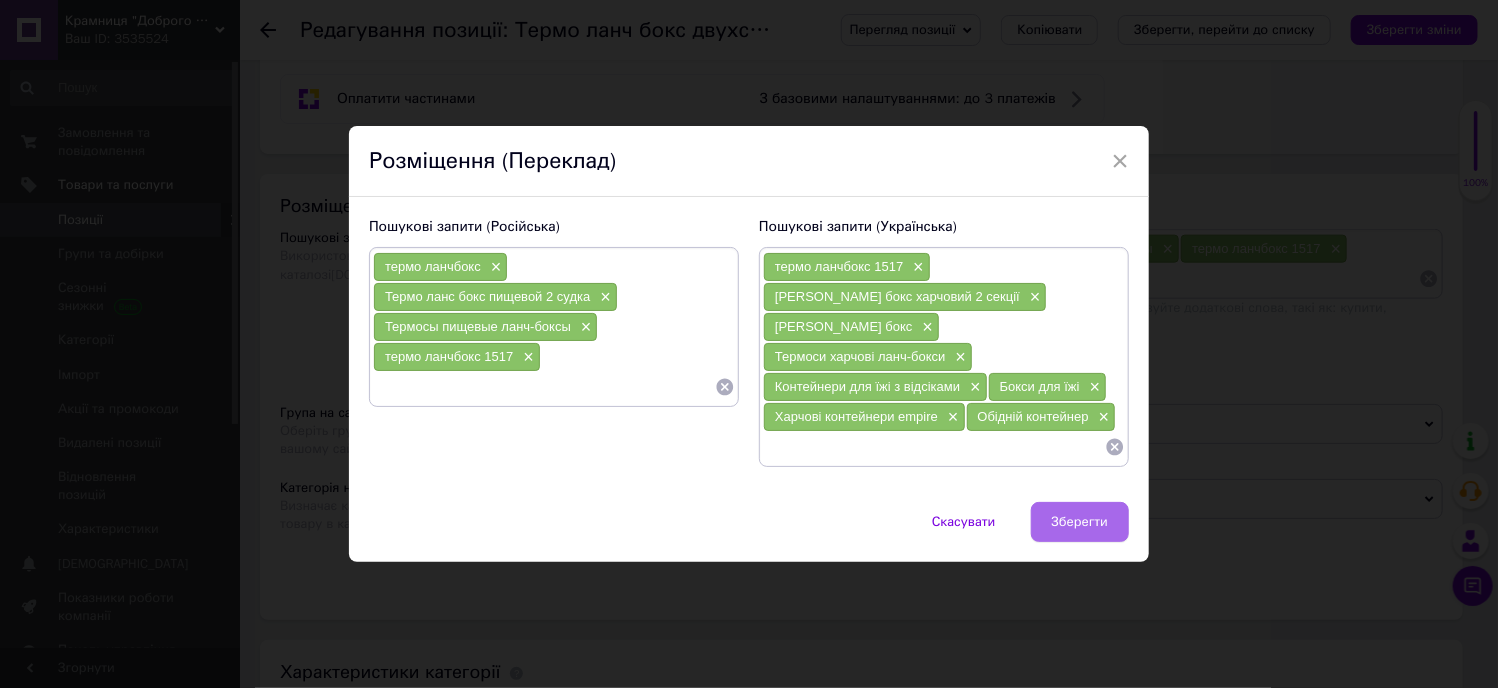 click on "Зберегти" at bounding box center (1080, 522) 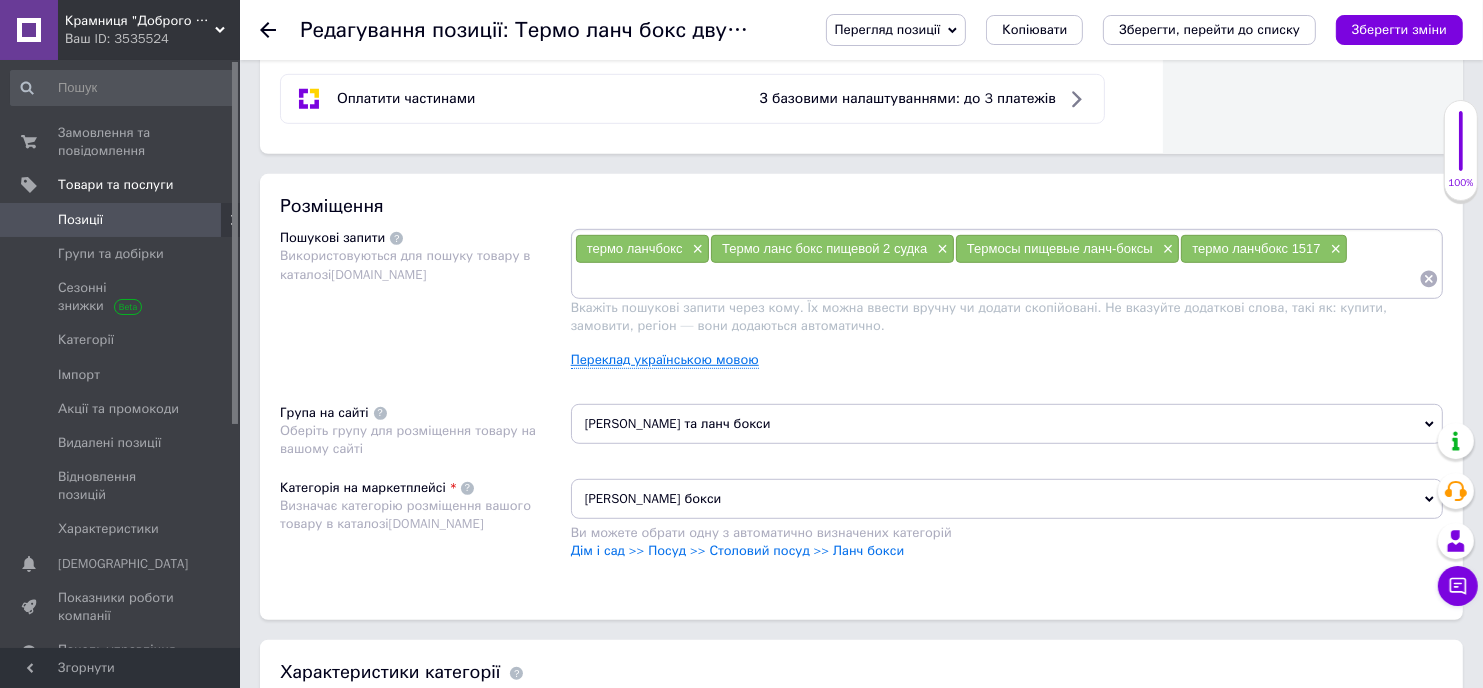 click on "Переклад українською мовою" at bounding box center (665, 360) 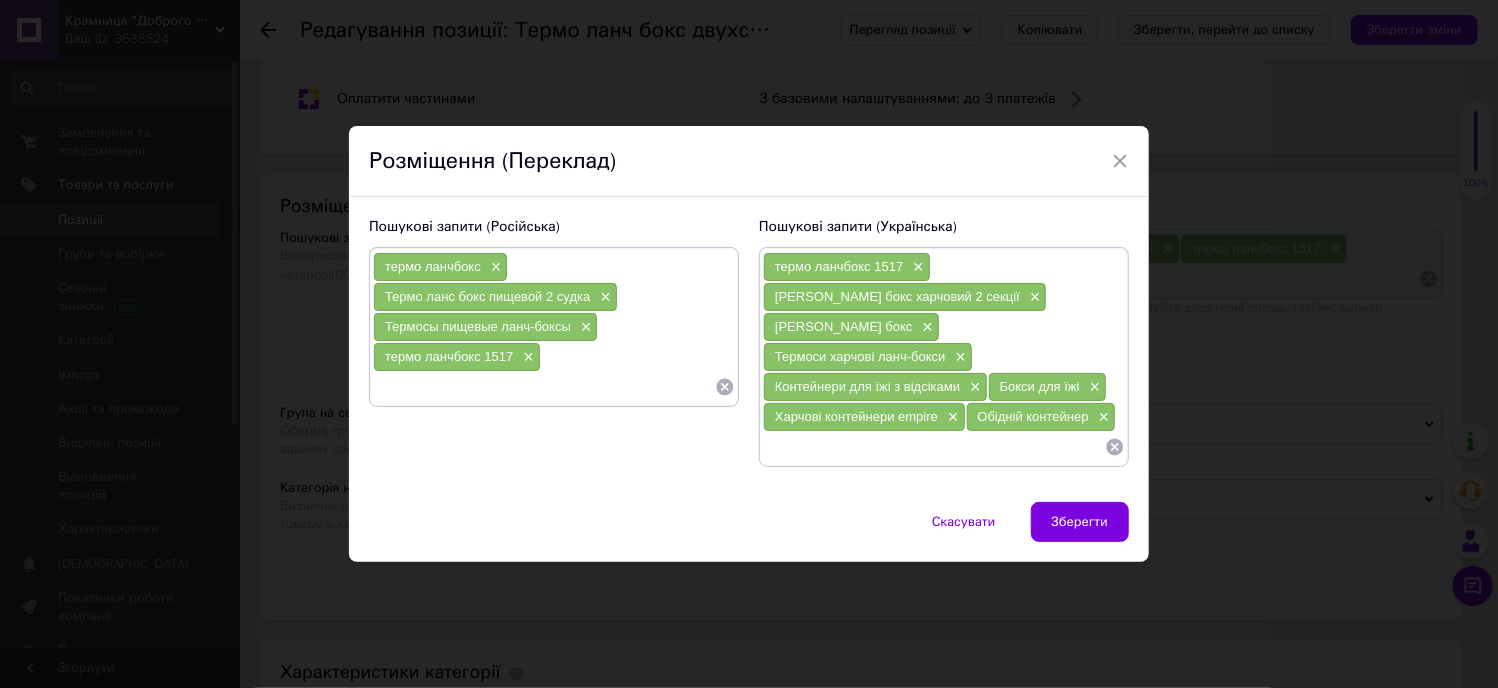 click at bounding box center (934, 447) 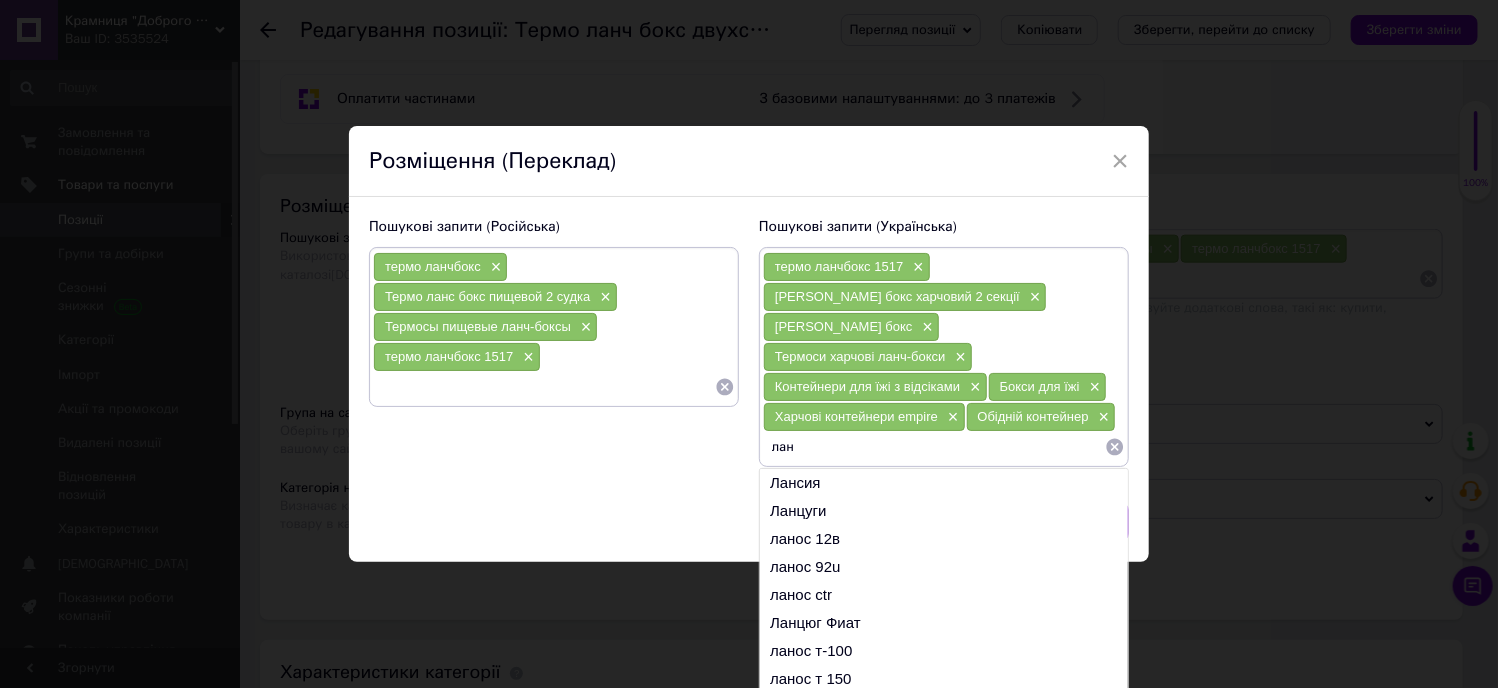 type on "лан" 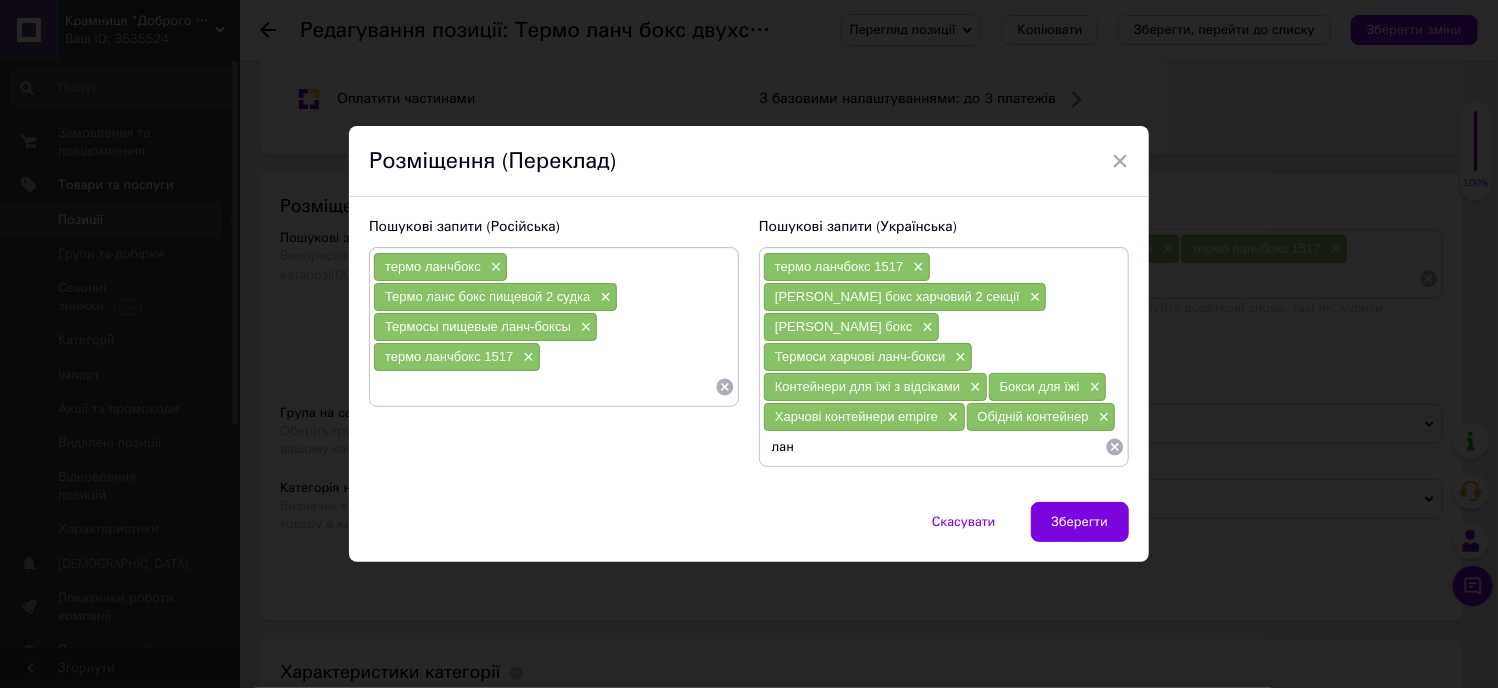 click at bounding box center (544, 387) 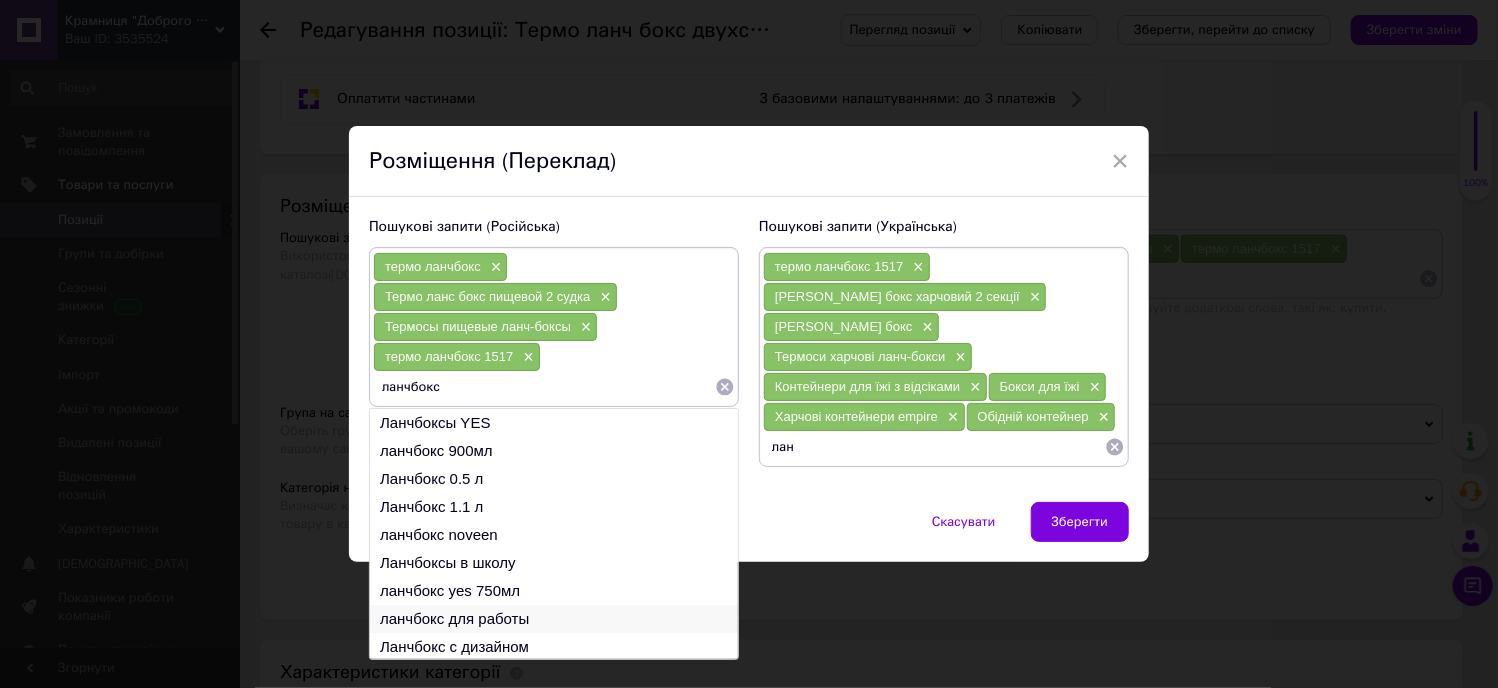 type on "ланчбокс" 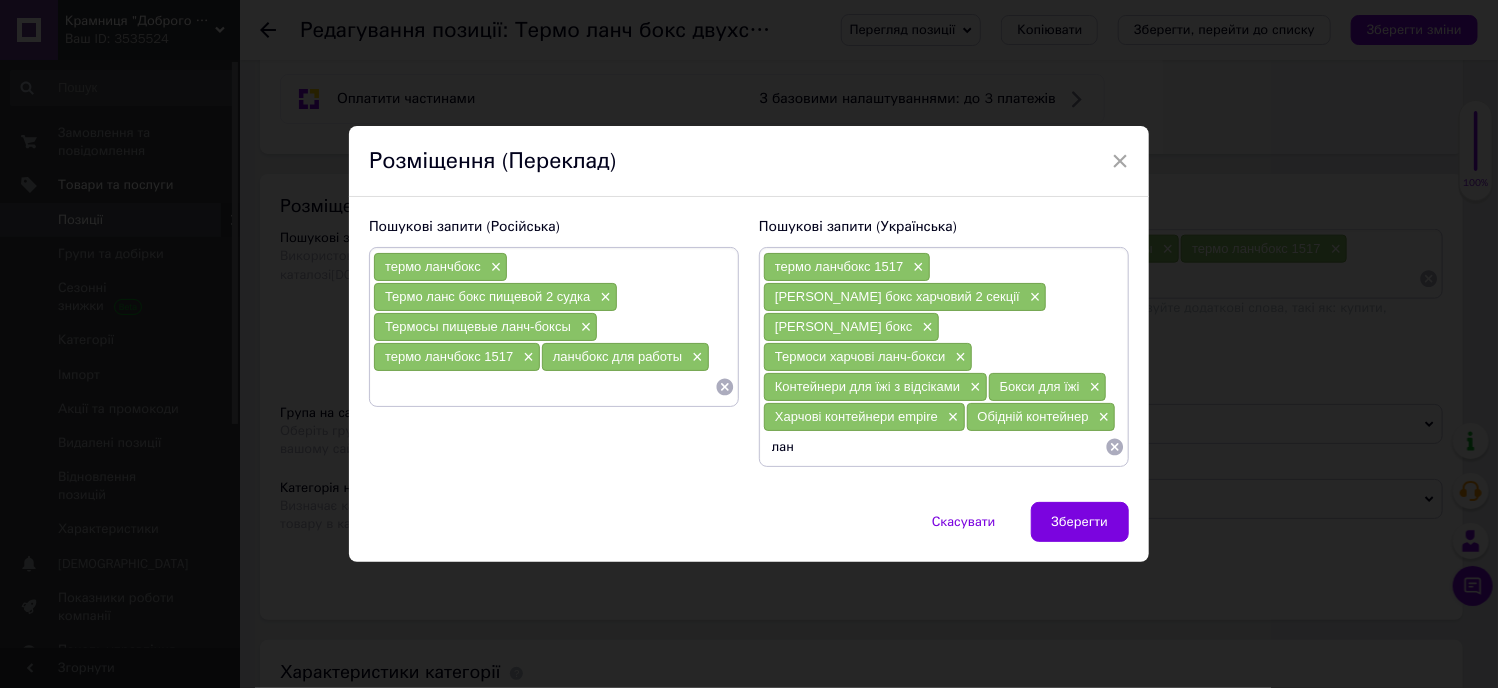 click at bounding box center (544, 387) 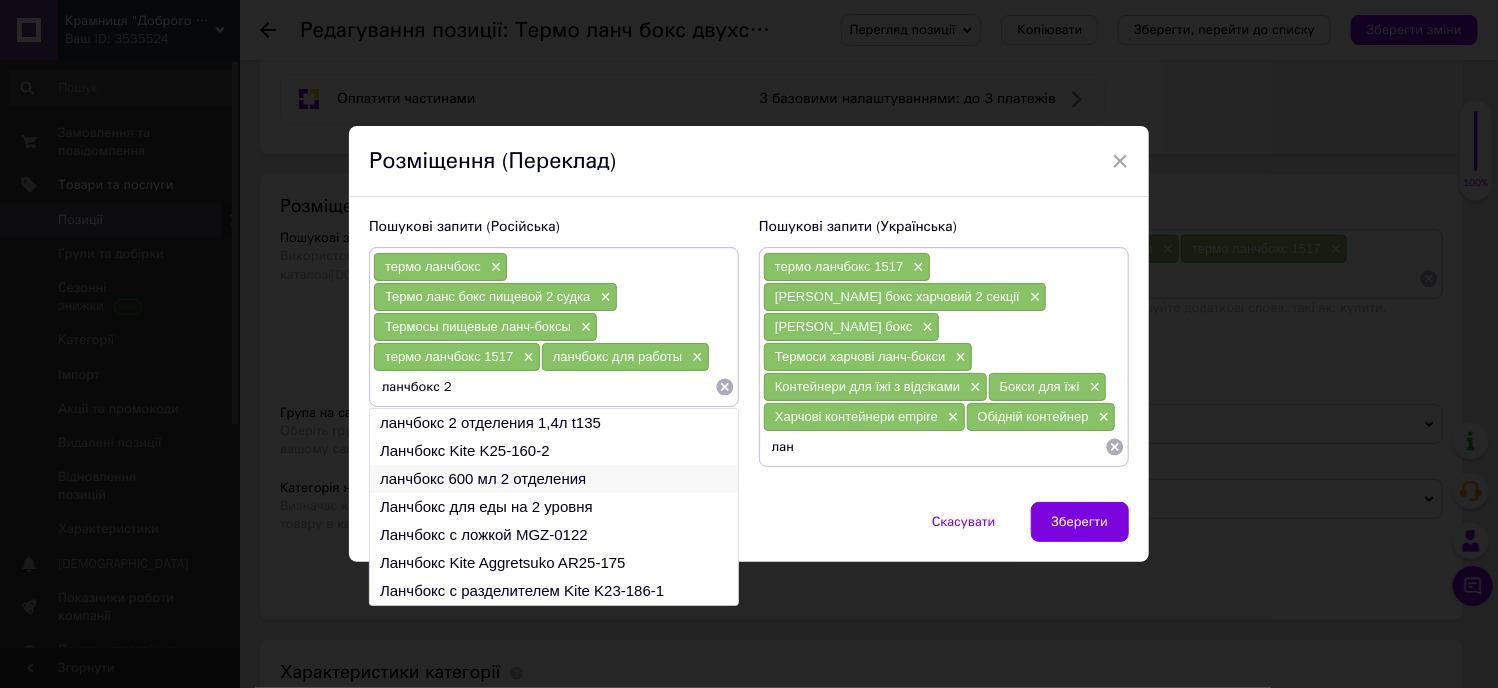type on "ланчбокс 2" 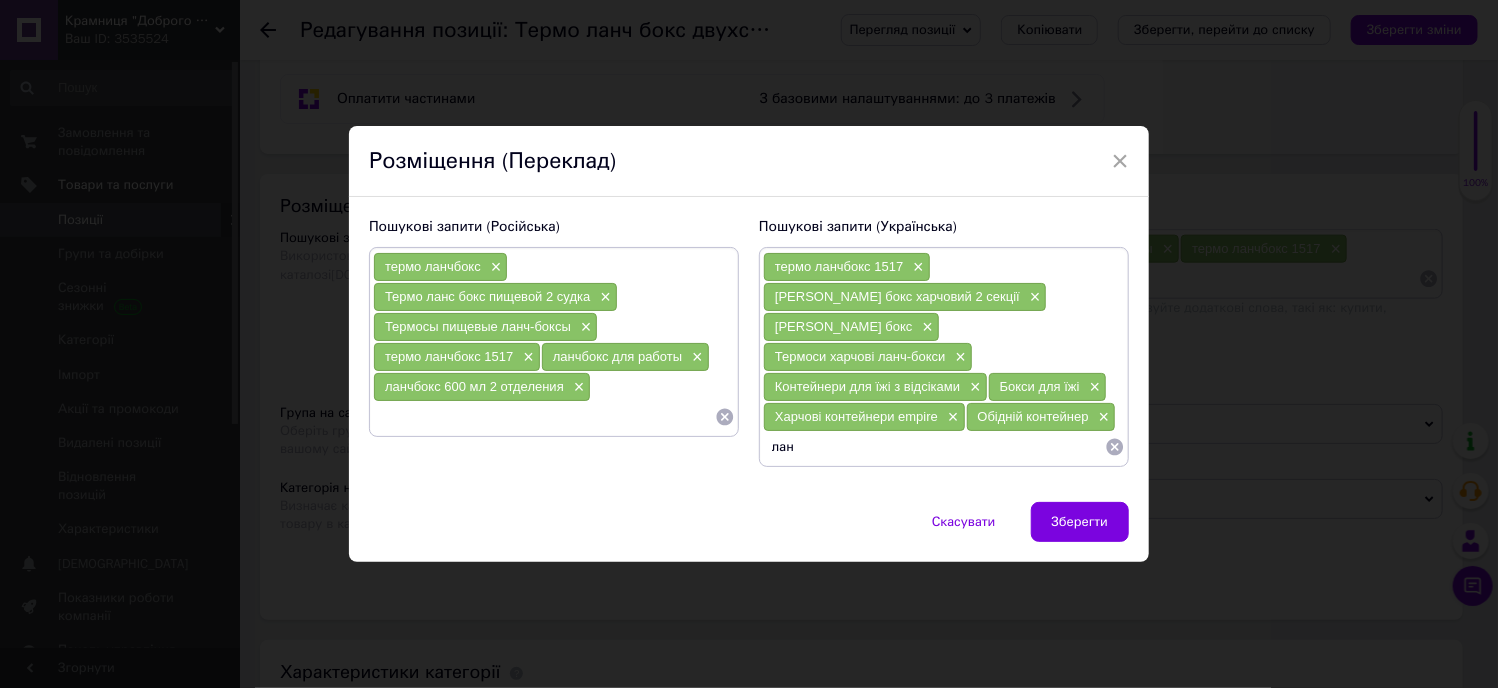 click on "ланчбокс 600 мл 2 отделения" at bounding box center [474, 386] 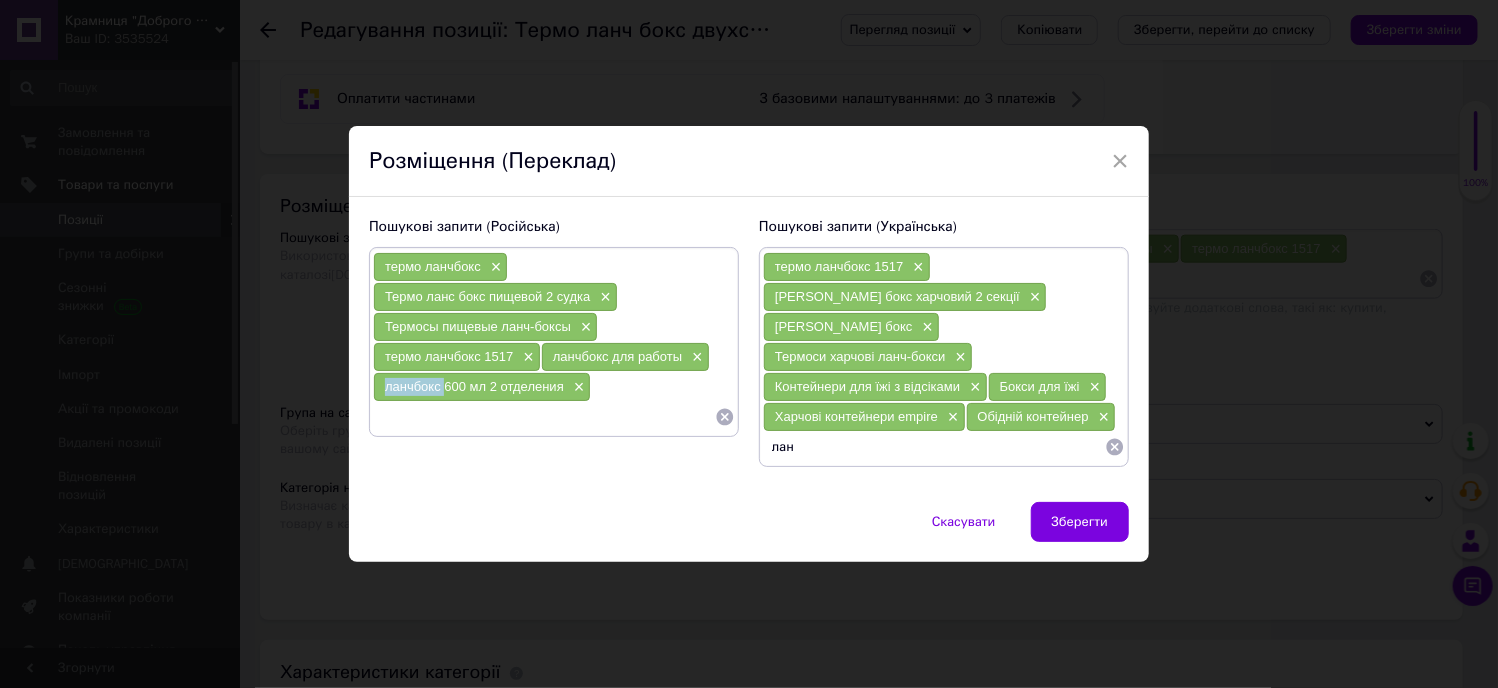 click on "ланчбокс 600 мл 2 отделения" at bounding box center [474, 386] 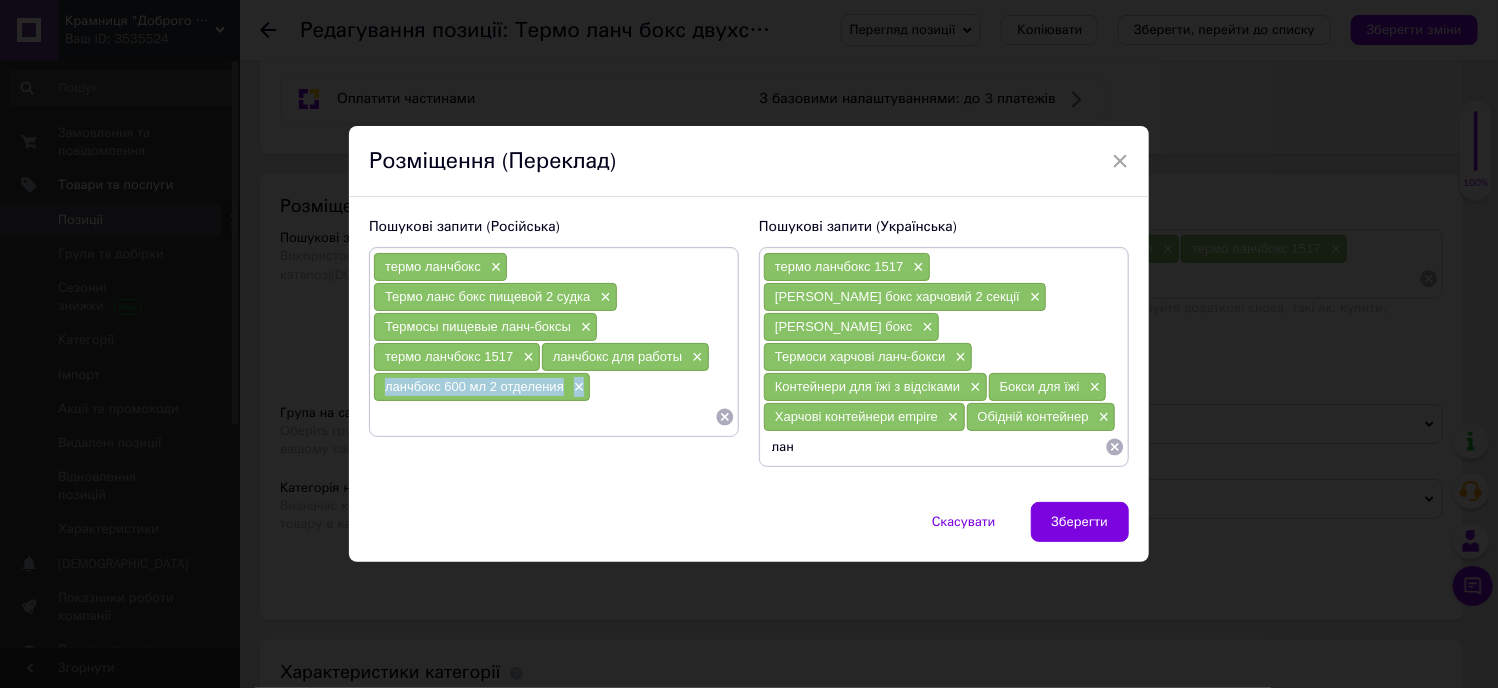 click on "ланчбокс 600 мл 2 отделения" at bounding box center [474, 386] 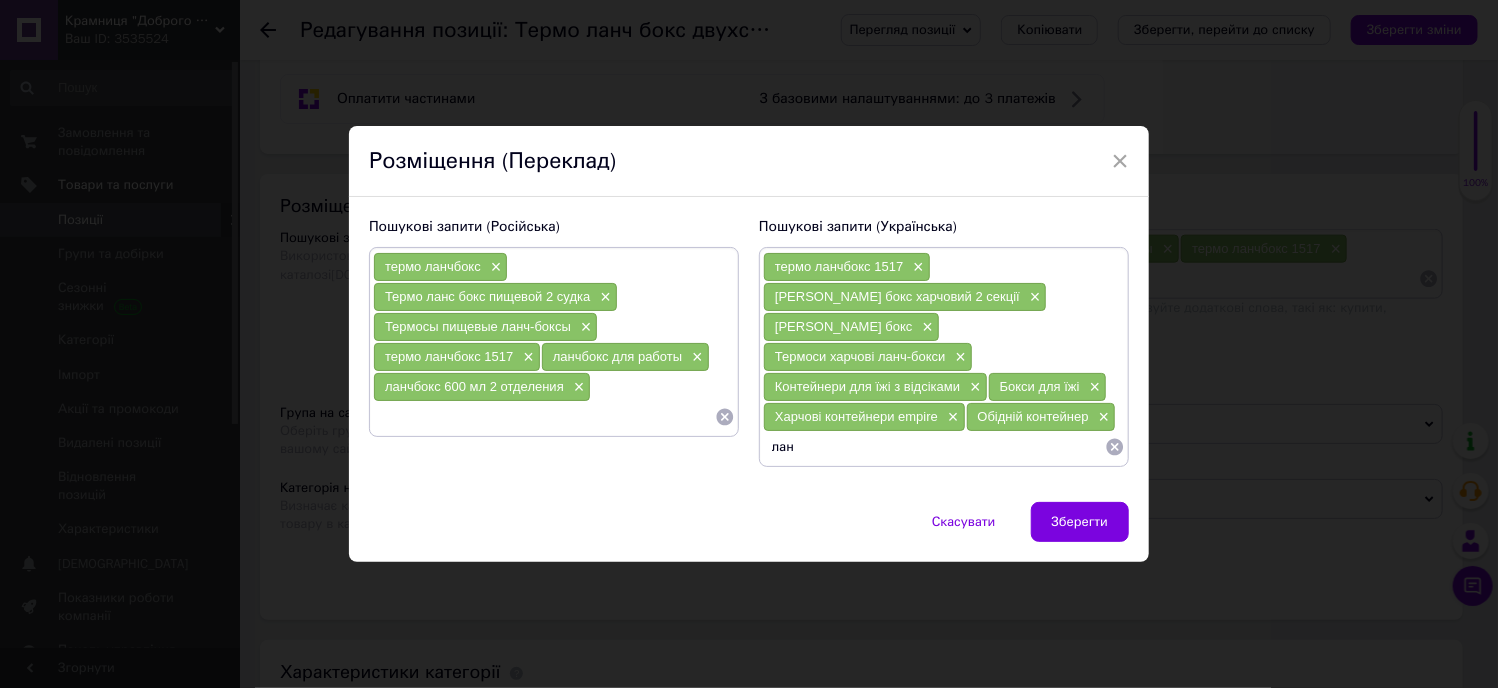 click on "ланчбокс 600 мл 2 отделения ×" at bounding box center (482, 387) 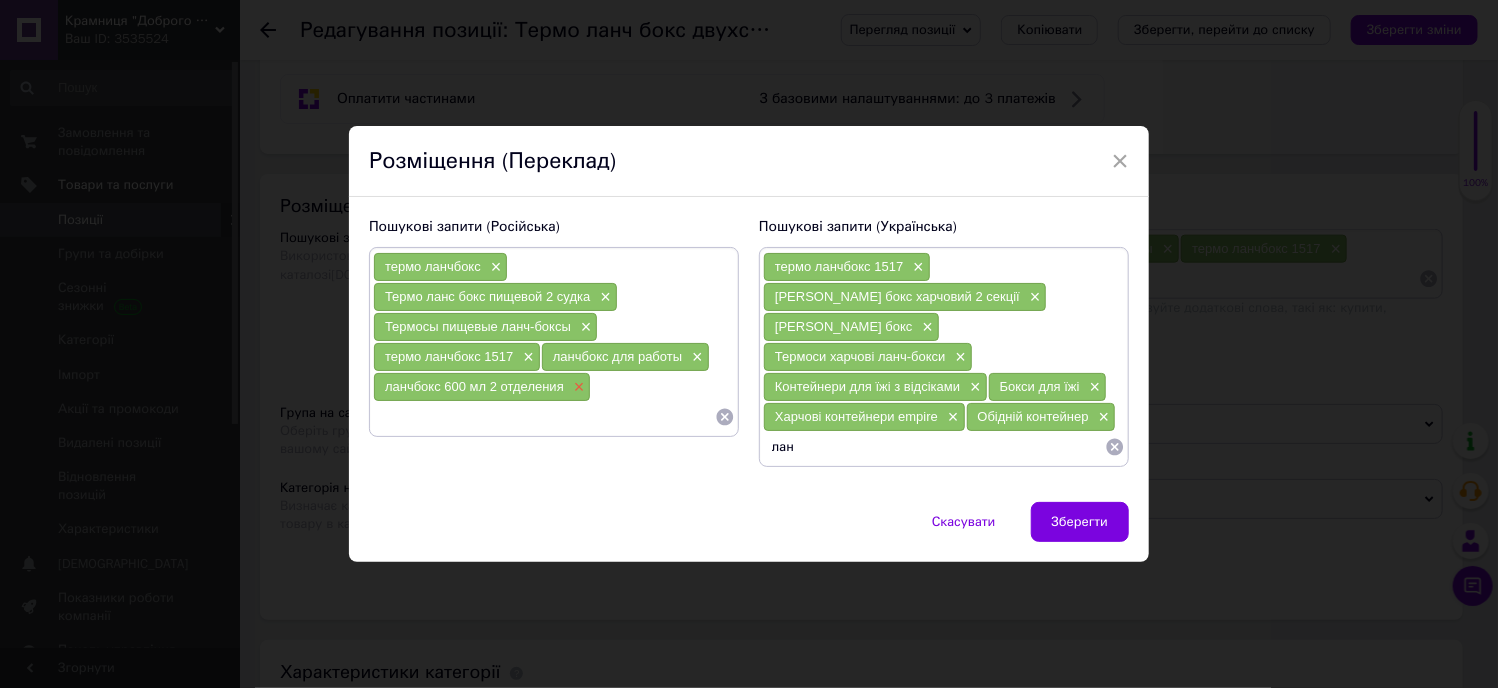 click on "×" at bounding box center (577, 387) 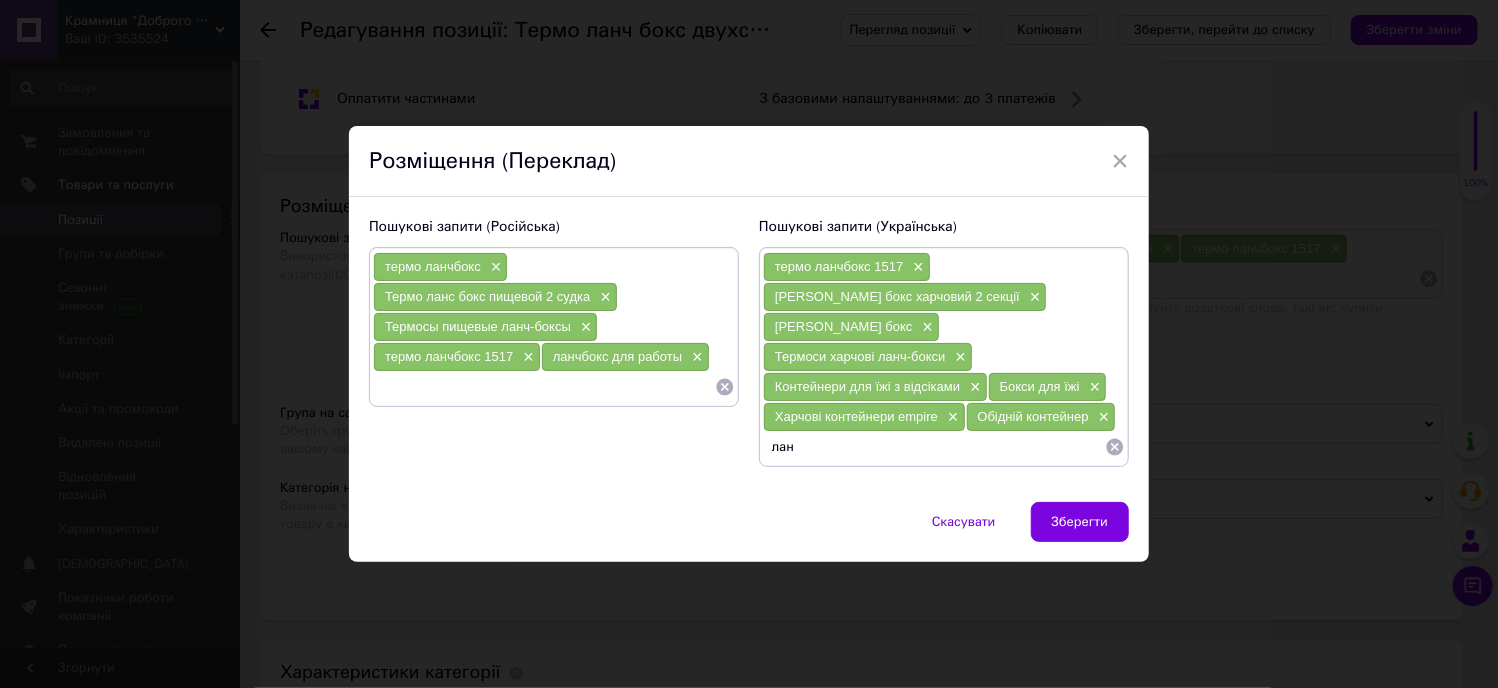 click on "термо ланчбокс × Термо ланс бокс пищевой 2 судка × Термосы пищевые ланч-боксы × термо ланчбокс 1517 × ланчбокс для работы ×" at bounding box center [554, 327] 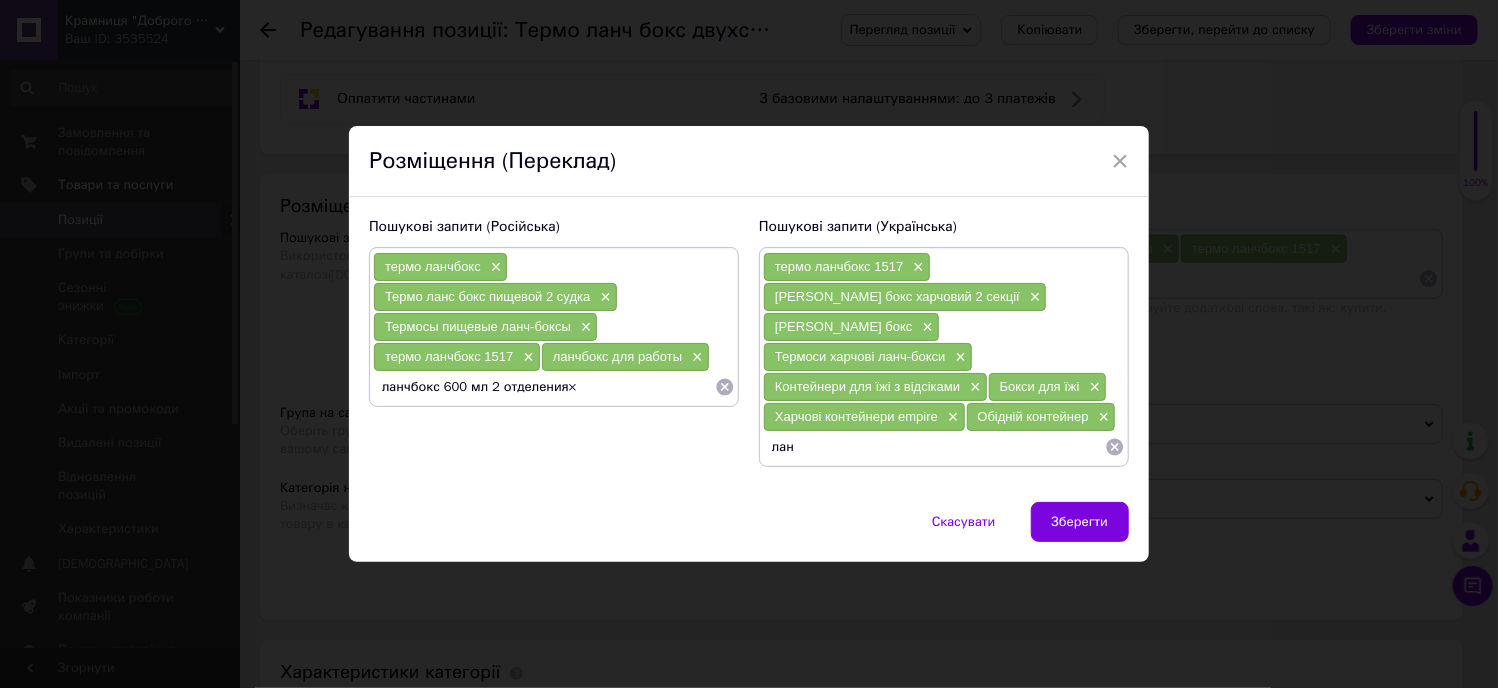 scroll, scrollTop: 0, scrollLeft: 0, axis: both 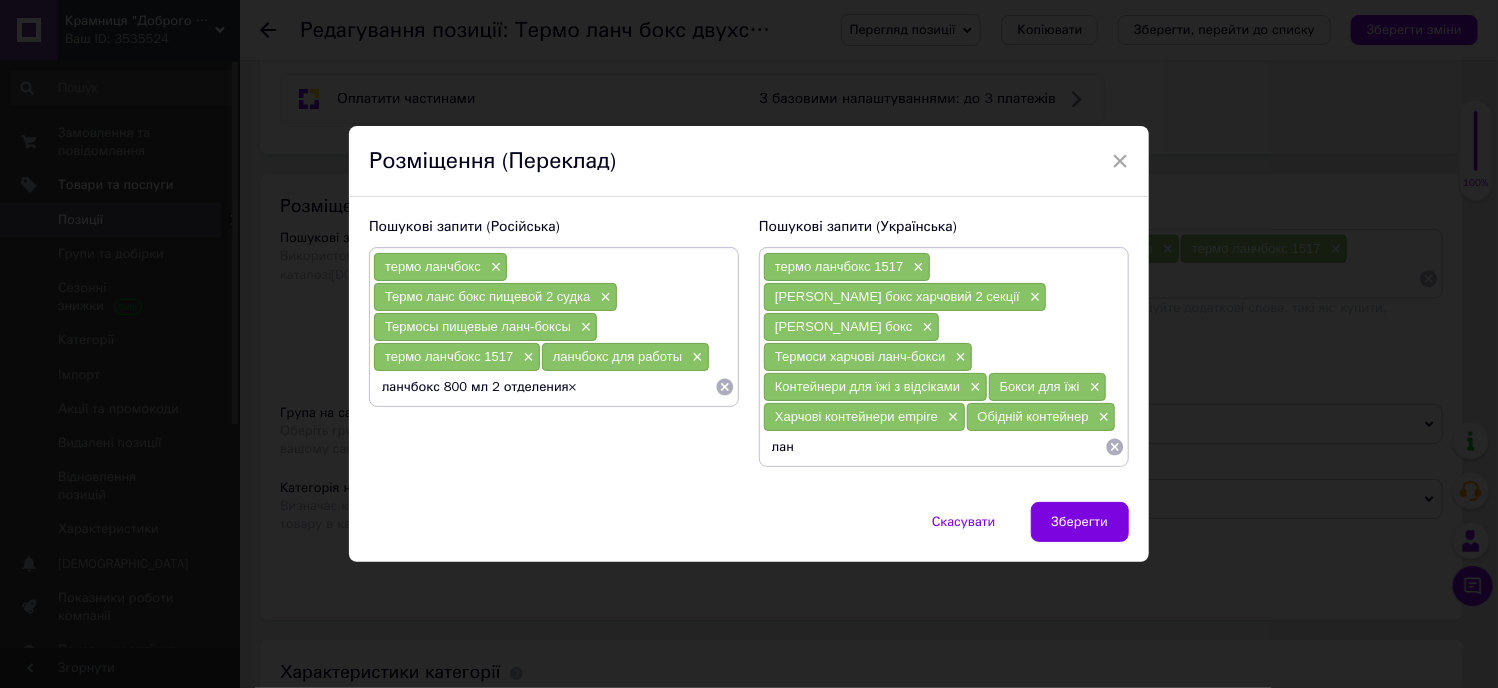 click on "ланчбокс 800 мл 2 отделения×" at bounding box center (544, 387) 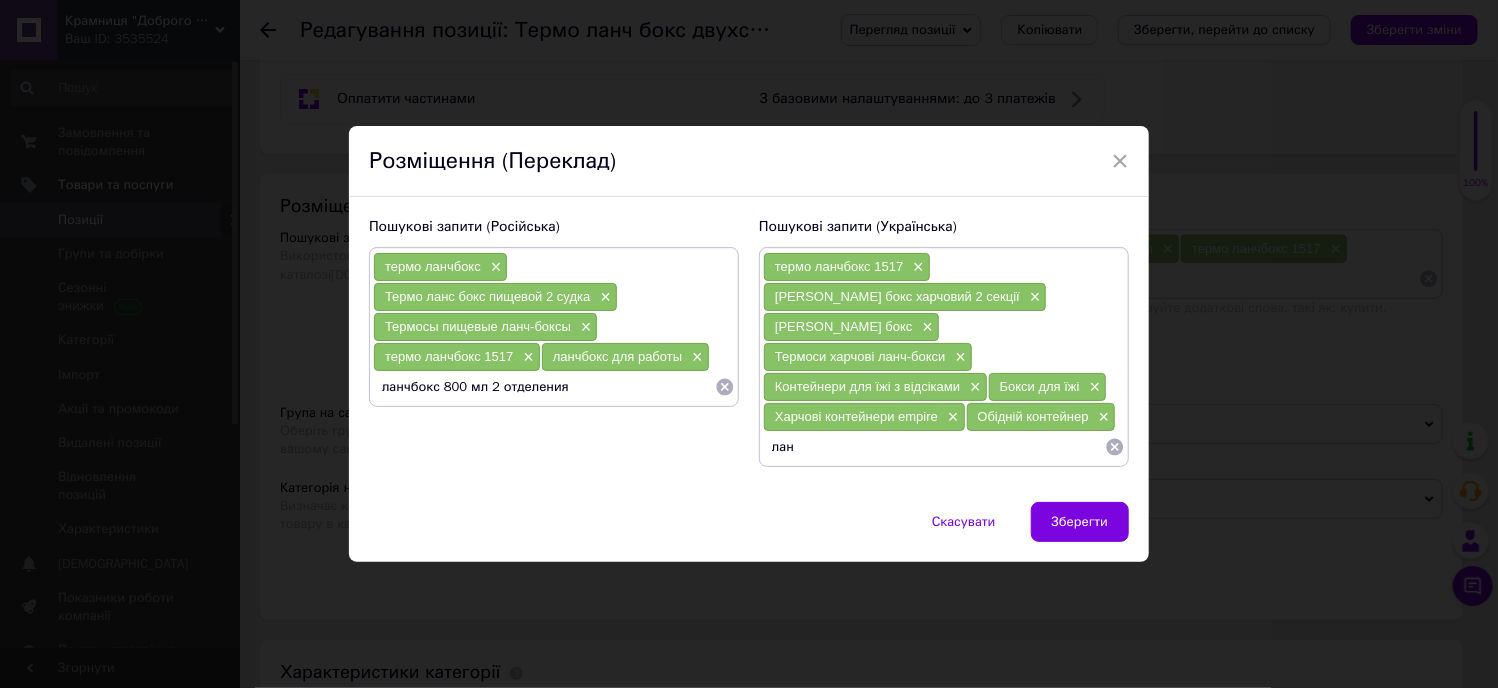 type 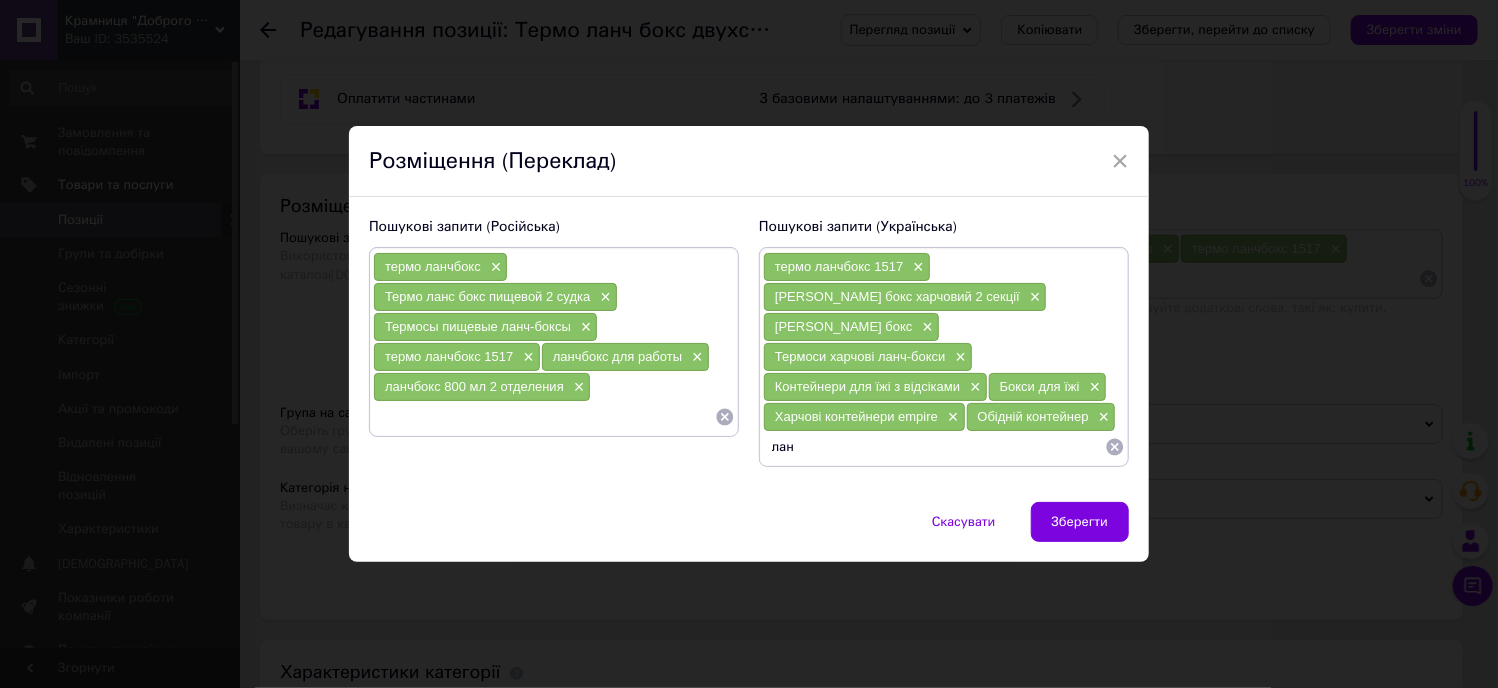 scroll, scrollTop: 0, scrollLeft: 0, axis: both 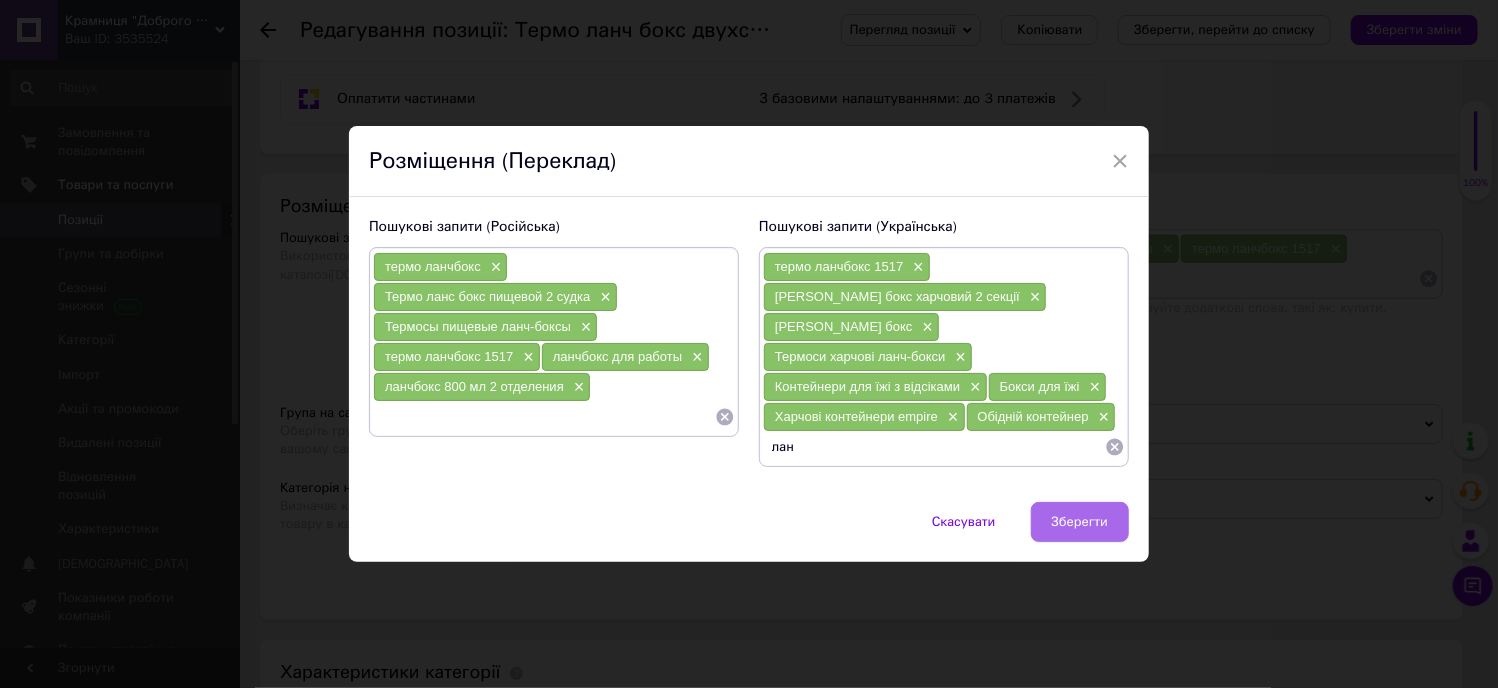 click on "Зберегти" at bounding box center (1080, 522) 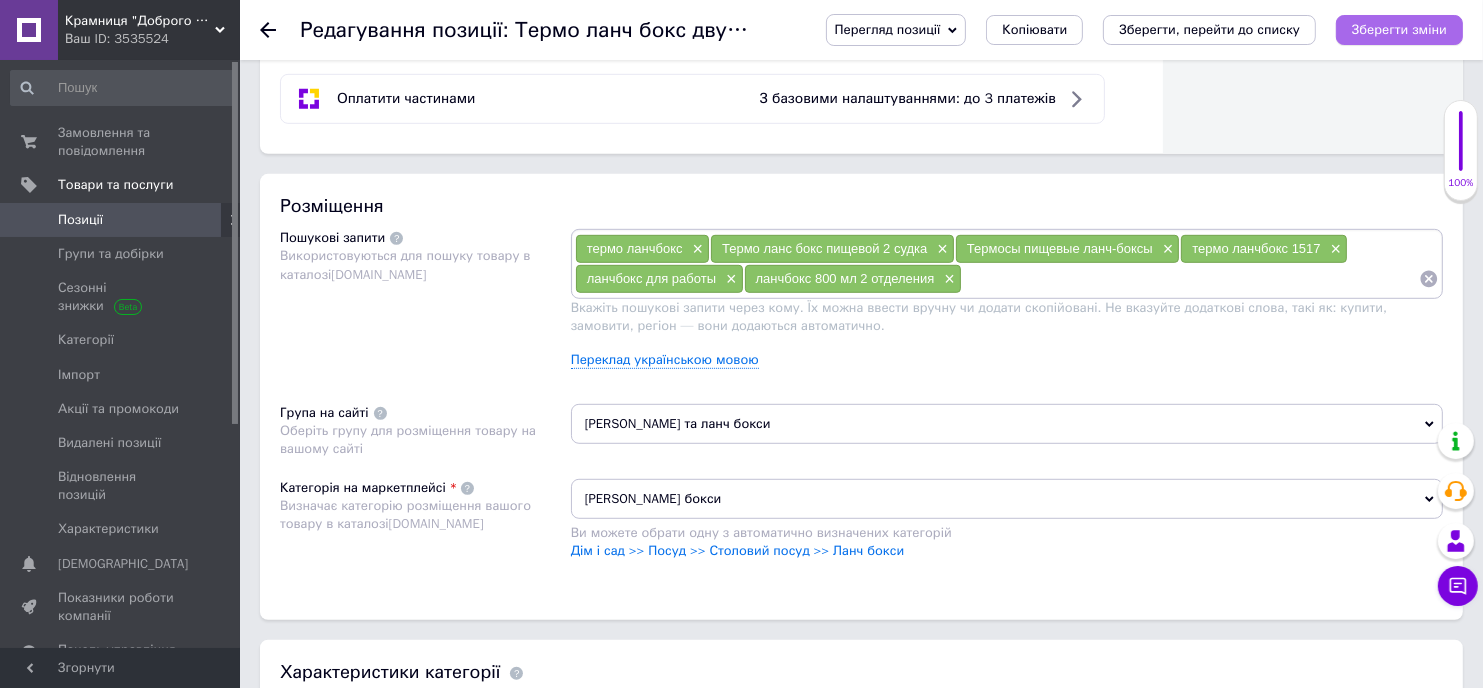 click on "Зберегти зміни" at bounding box center (1399, 30) 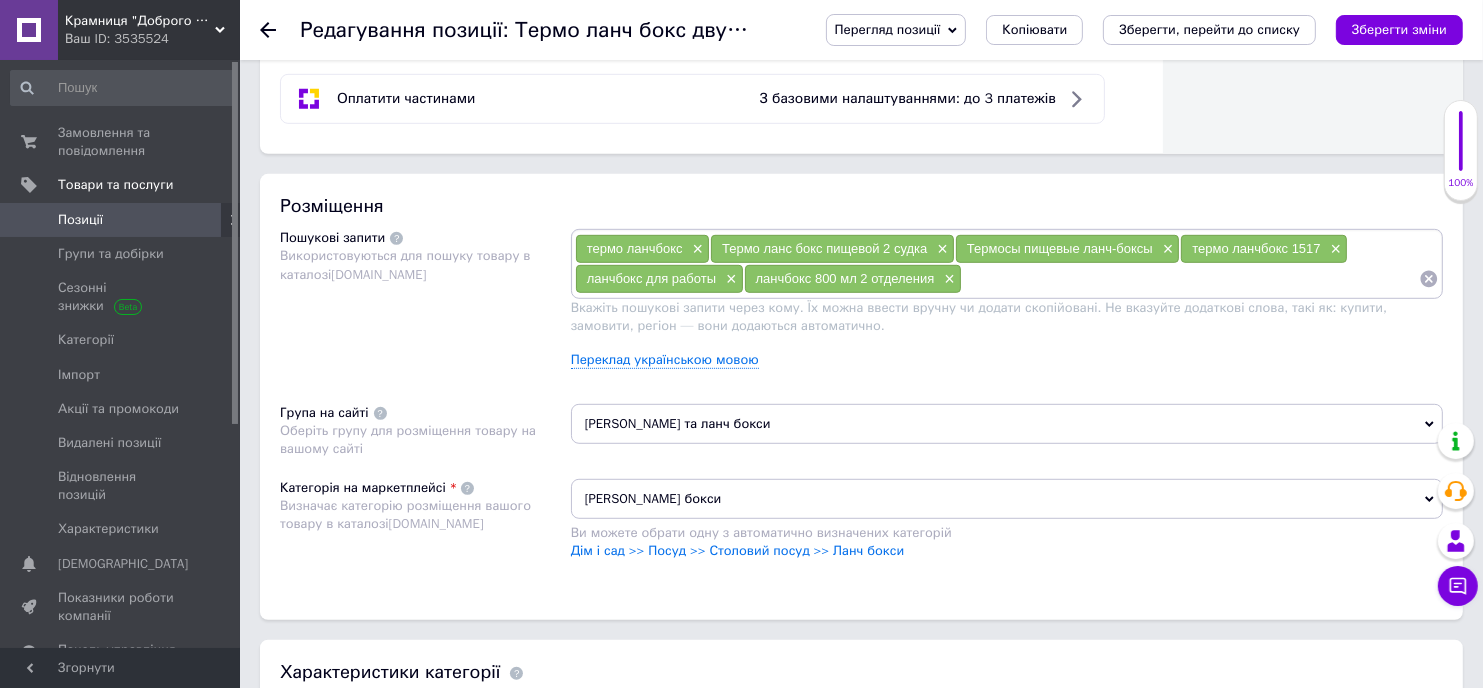 click on "Основна інформація Назва позиції (Російська) ✱ Термо ланч бокс двухсекционный овальный Клад Empire EM1517 V 2 х 0.8 л (шт) Код/Артикул EM1517 Опис (Російська) ✱ Описание: Пищевой термо судок двухсекционный Клад Empire объем 2 х 800 мл
Ланч бокс – это судок для пищи, предназначенный для многоразового использования. Данные пищевые контейнеры изготовлены из экологически чистого, термостойкого материала.
Характеристики:
Бренд: EMPIRE
Модель: Клад
Материал корпус: Пищевой пластик
Материал колба: Пищевая нержавеющая сталь
Объем: 2 х 0,8 л
Высота: 14 см
Длина: 20 см" at bounding box center (711, -433) 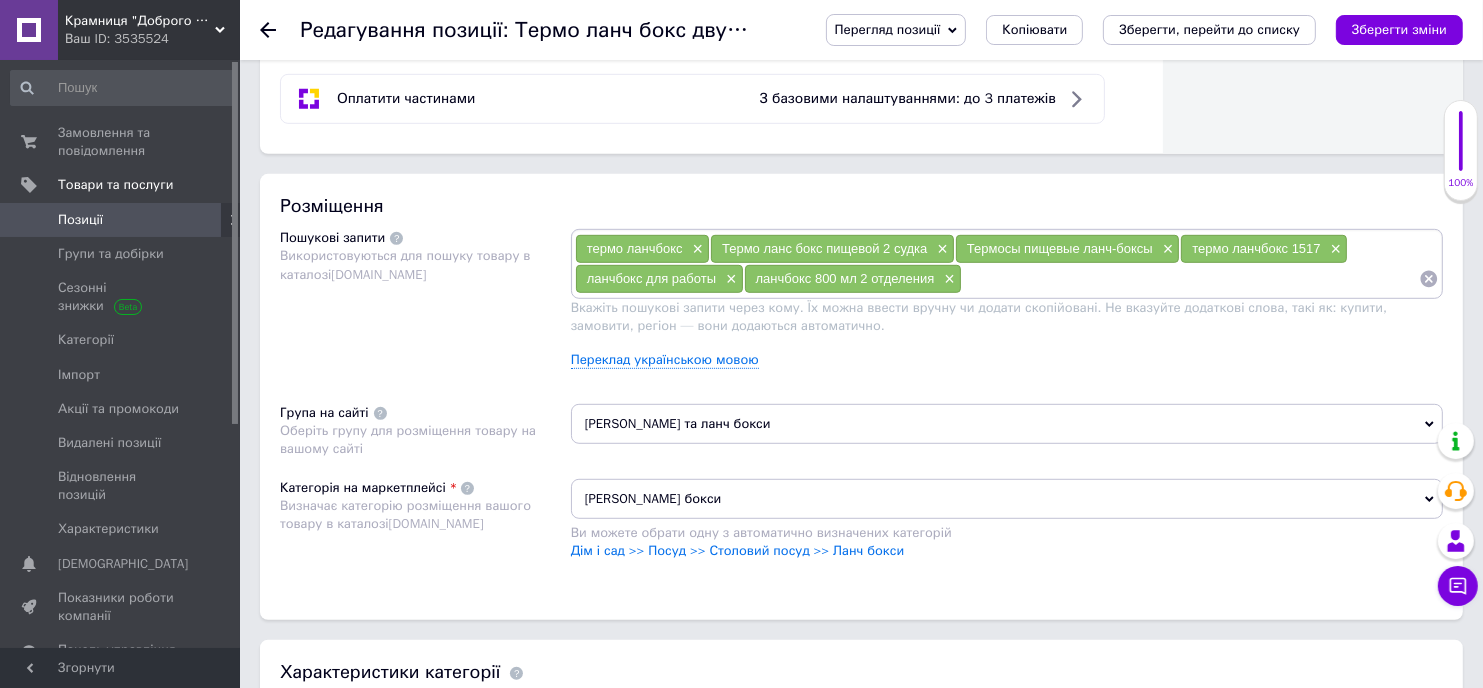 click on "термо ланчбокс × Термо ланс бокс пищевой 2 судка × Термосы пищевые ланч-боксы × термо ланчбокс 1517 × ланчбокс для работы × ланчбокс 800 мл 2 отделения × Вкажіть пошукові запити через кому. Їх можна ввести вручну чи додати скопійовані. Не вказуйте додаткові слова, такі як: купити, замовити, регіон — вони додаються автоматично. Переклад українською мовою" at bounding box center [1007, 306] 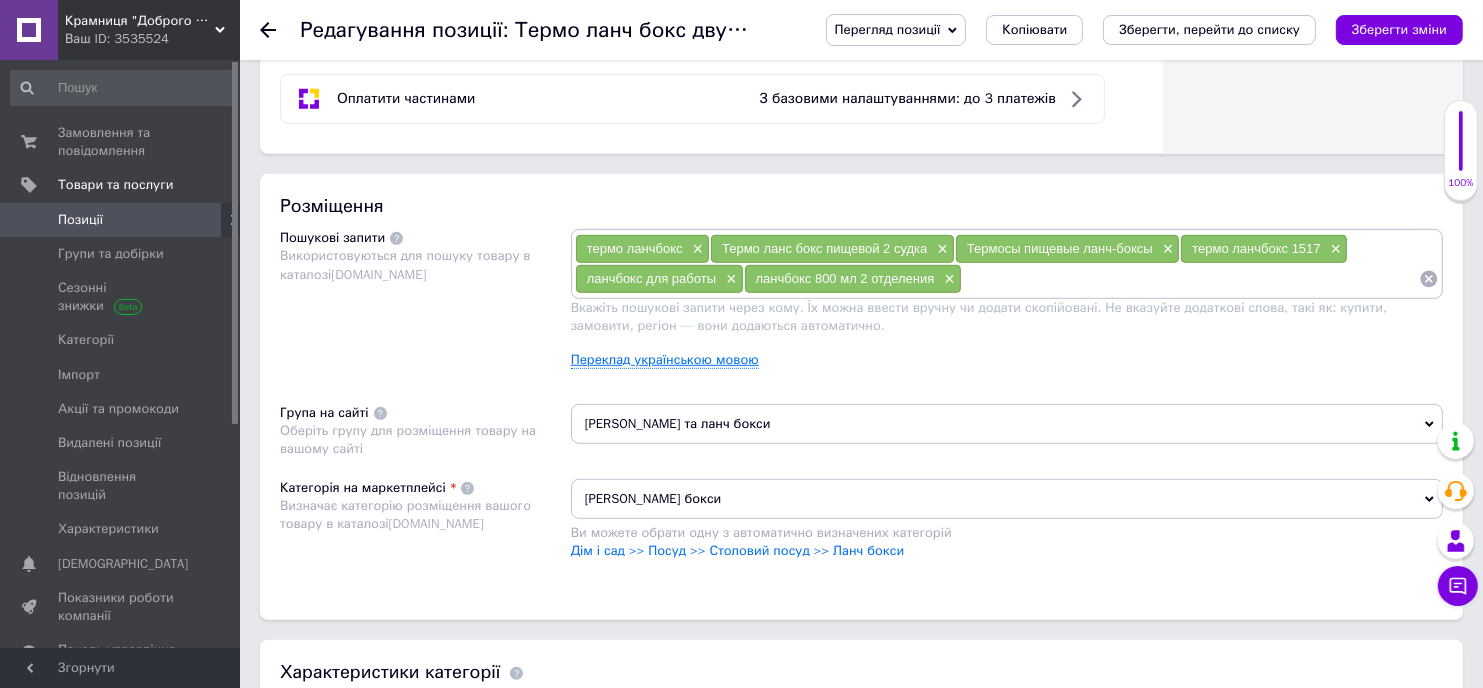 click on "Переклад українською мовою" at bounding box center [665, 360] 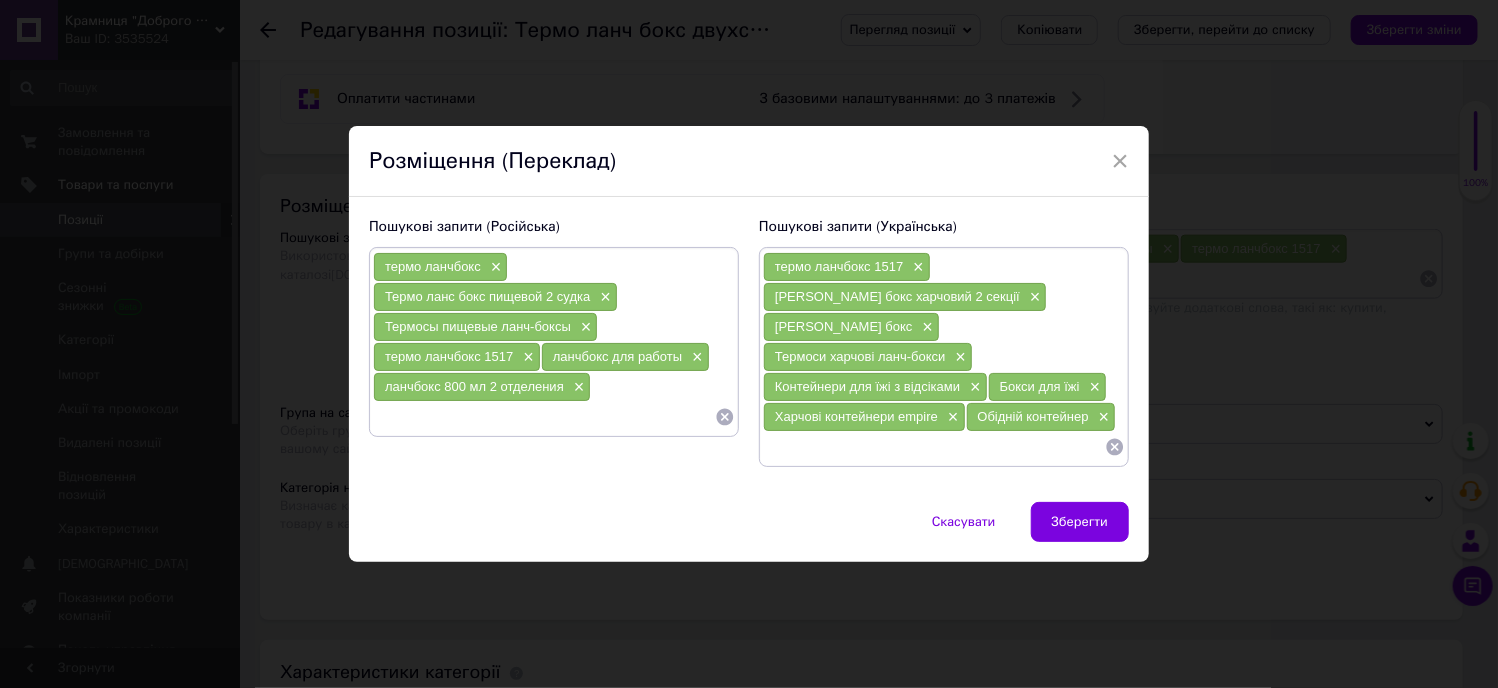 click at bounding box center (934, 447) 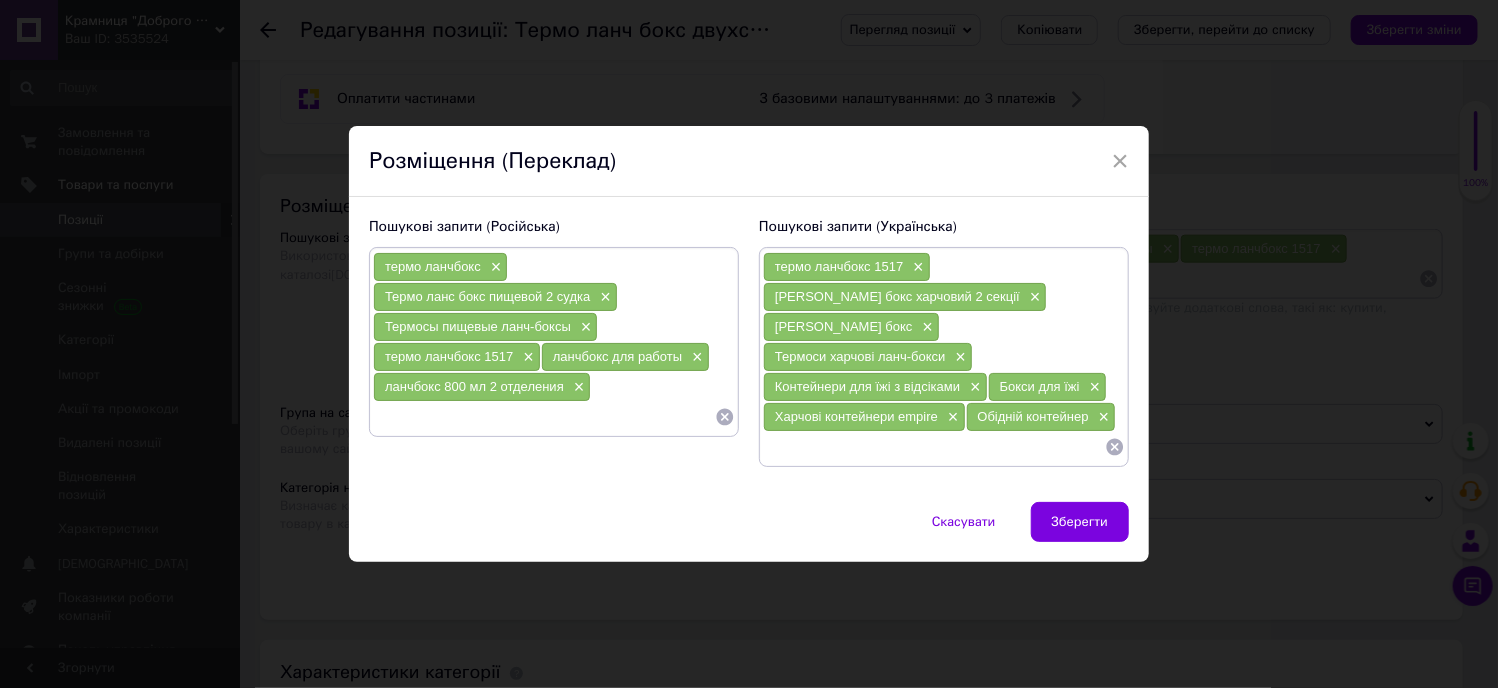 click on "× Розміщення (Переклад) Пошукові запити (Російська) термо ланчбокс × Термо ланс бокс пищевой 2 судка × Термосы пищевые ланч-боксы × термо ланчбокс 1517 × ланчбокс для работы × ланчбокс 800 мл 2 отделения × Пошукові запити (Українська) термо ланчбокс 1517 × термо ланч бокс харчовий 2 секції × термо ланч бокс × Термоси харчові ланч-бокси × Контейнери для їжі з відсіками × Бокси для їжі × Харчові контейнери empire × Обідній контейнер × Скасувати   Зберегти" at bounding box center [749, 344] 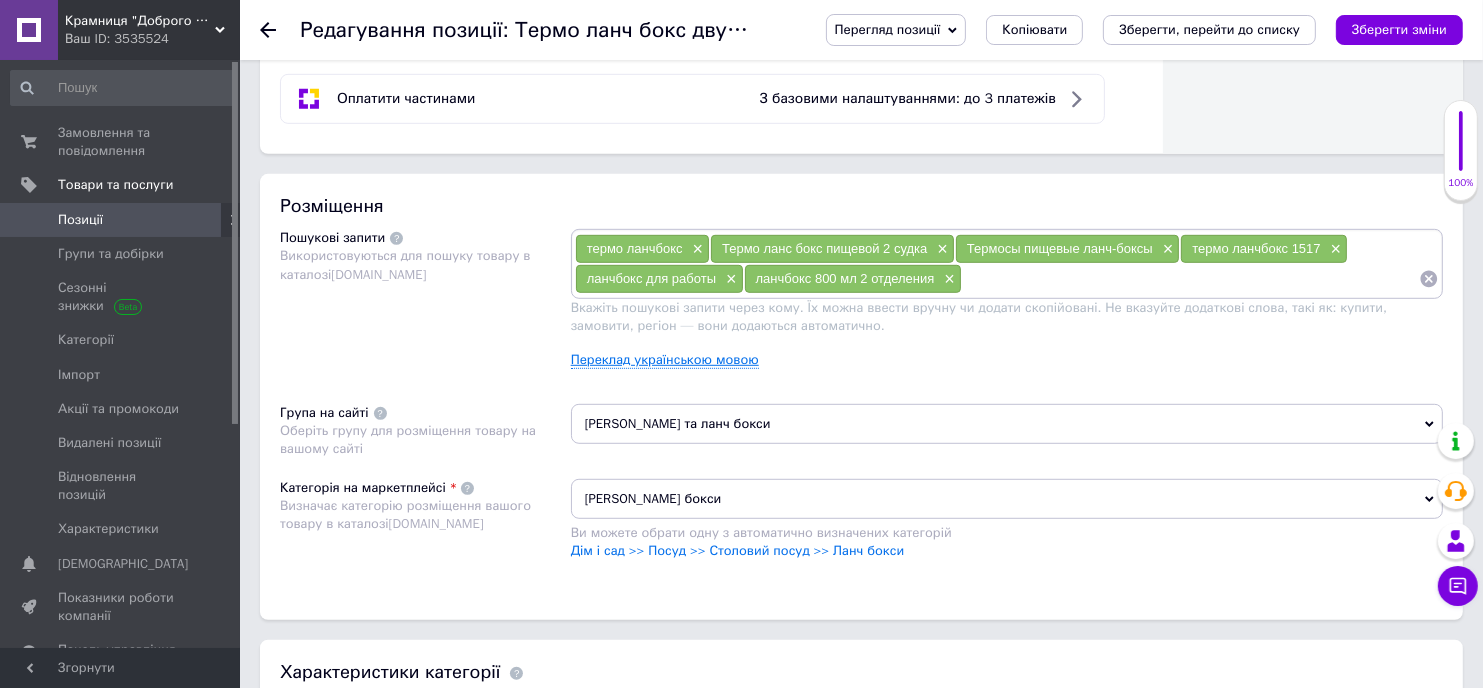 click on "Переклад українською мовою" at bounding box center (665, 360) 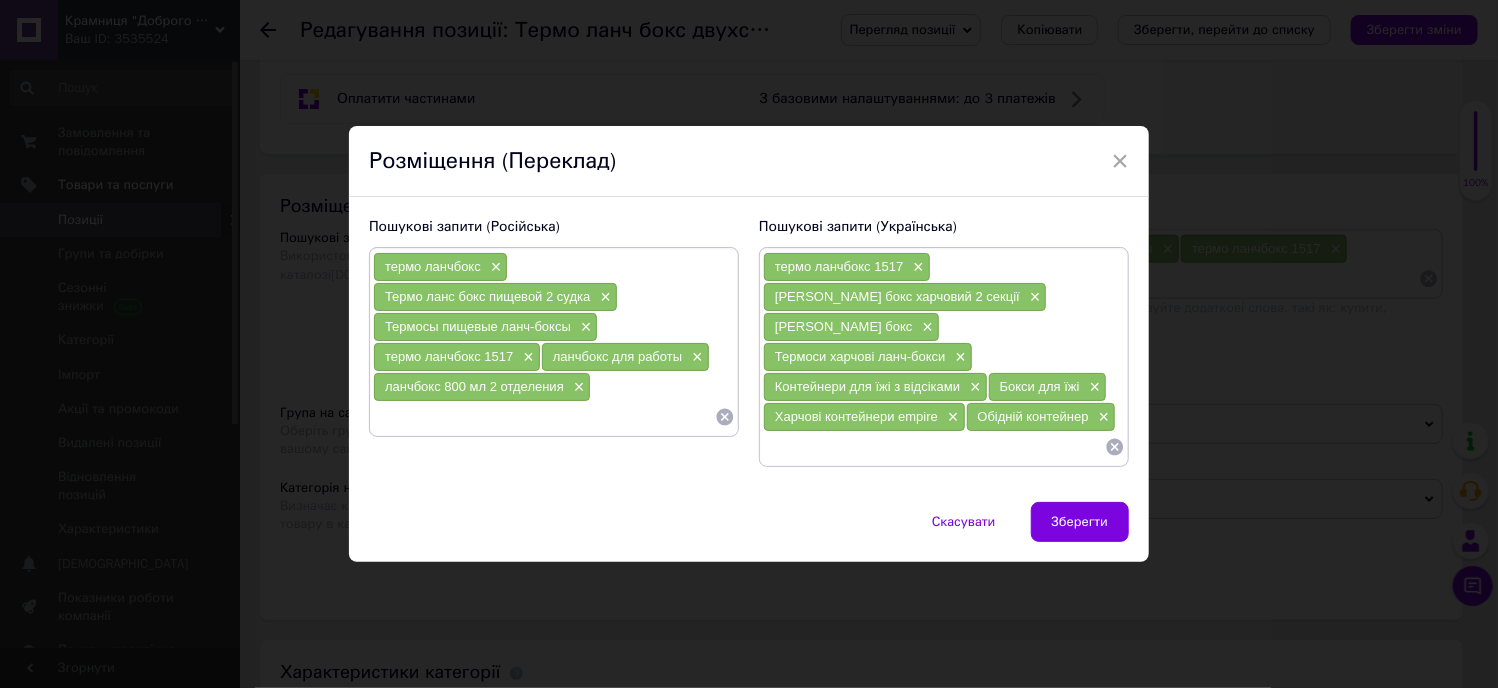 click at bounding box center [934, 447] 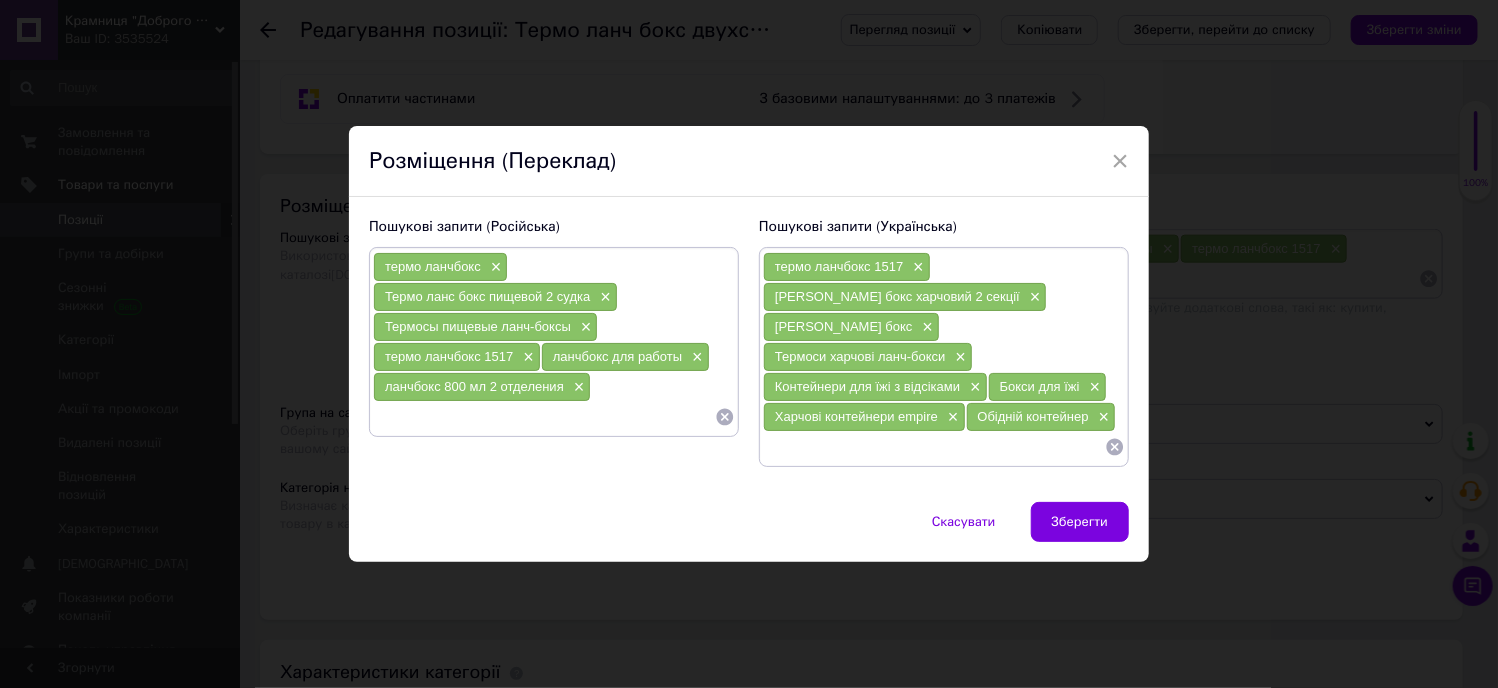 click at bounding box center [934, 447] 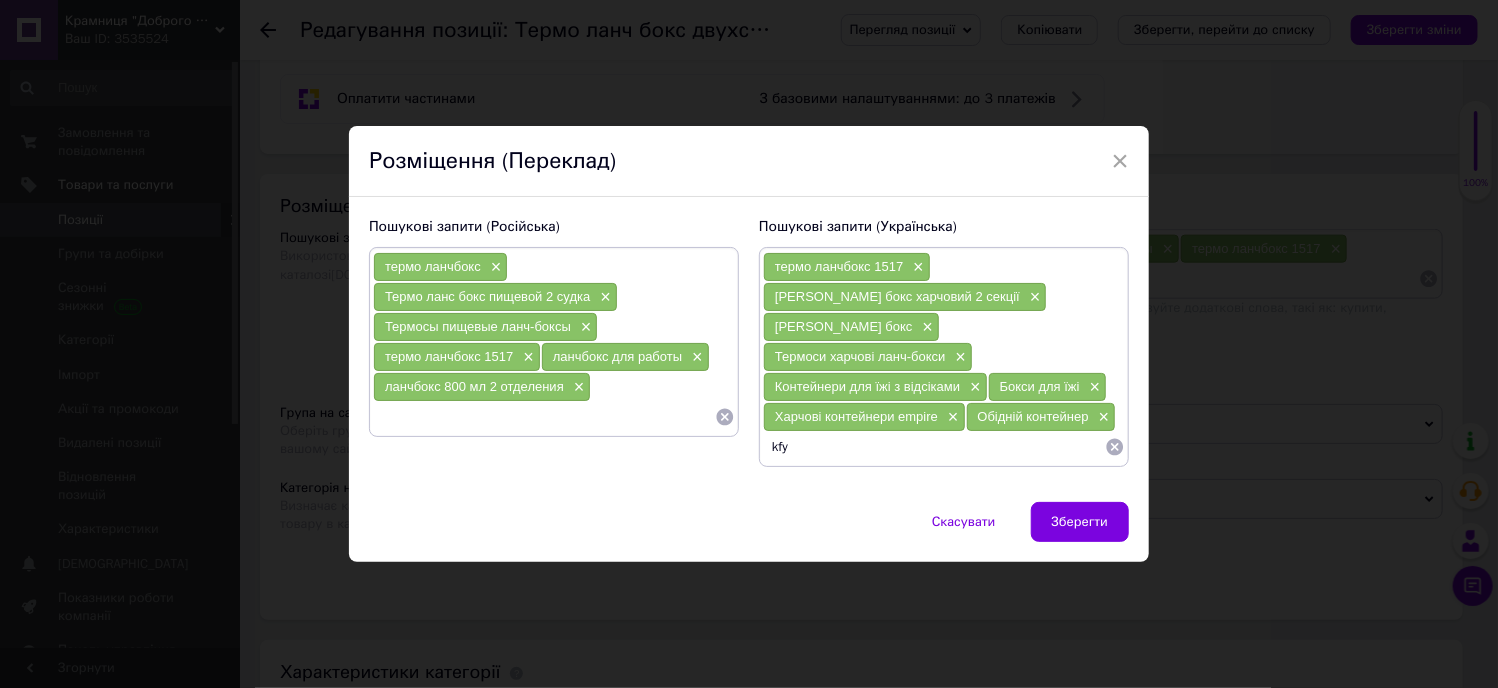type on "kfyc" 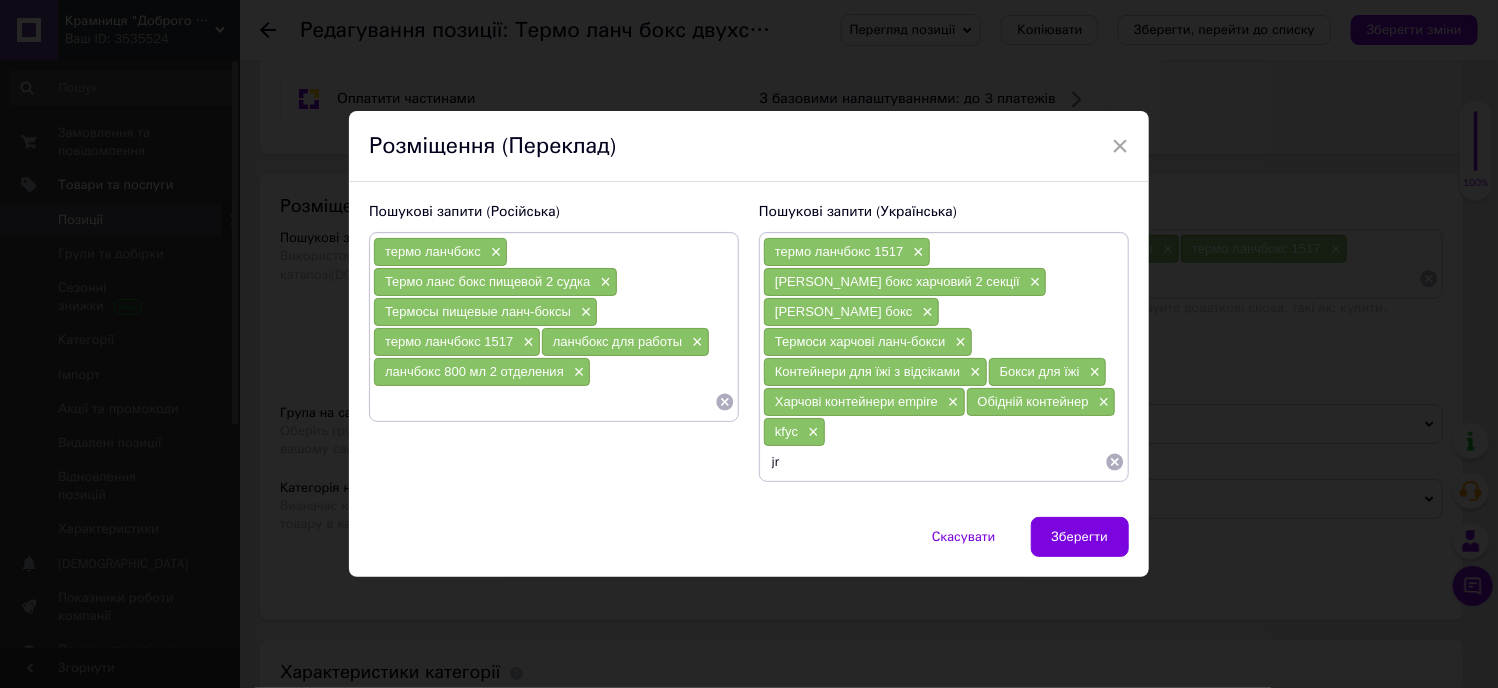 type on "j" 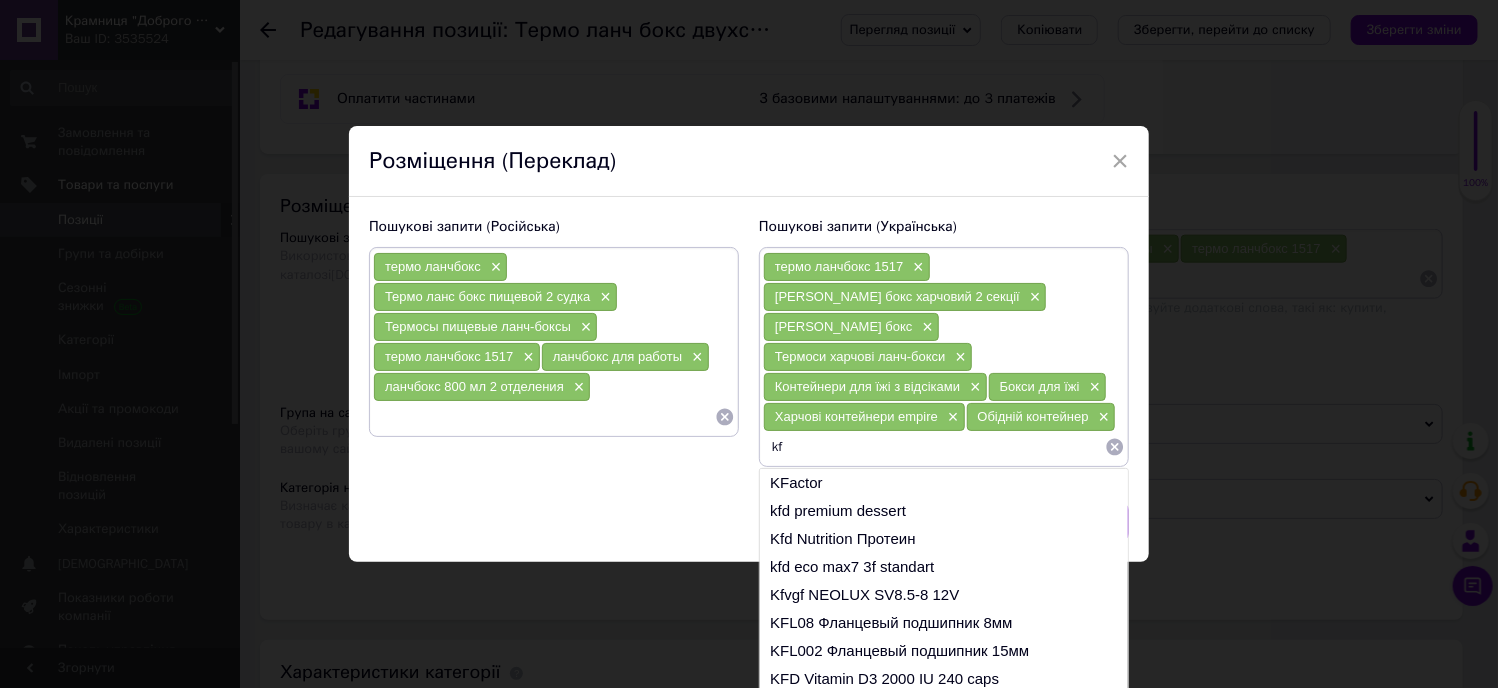 type on "k" 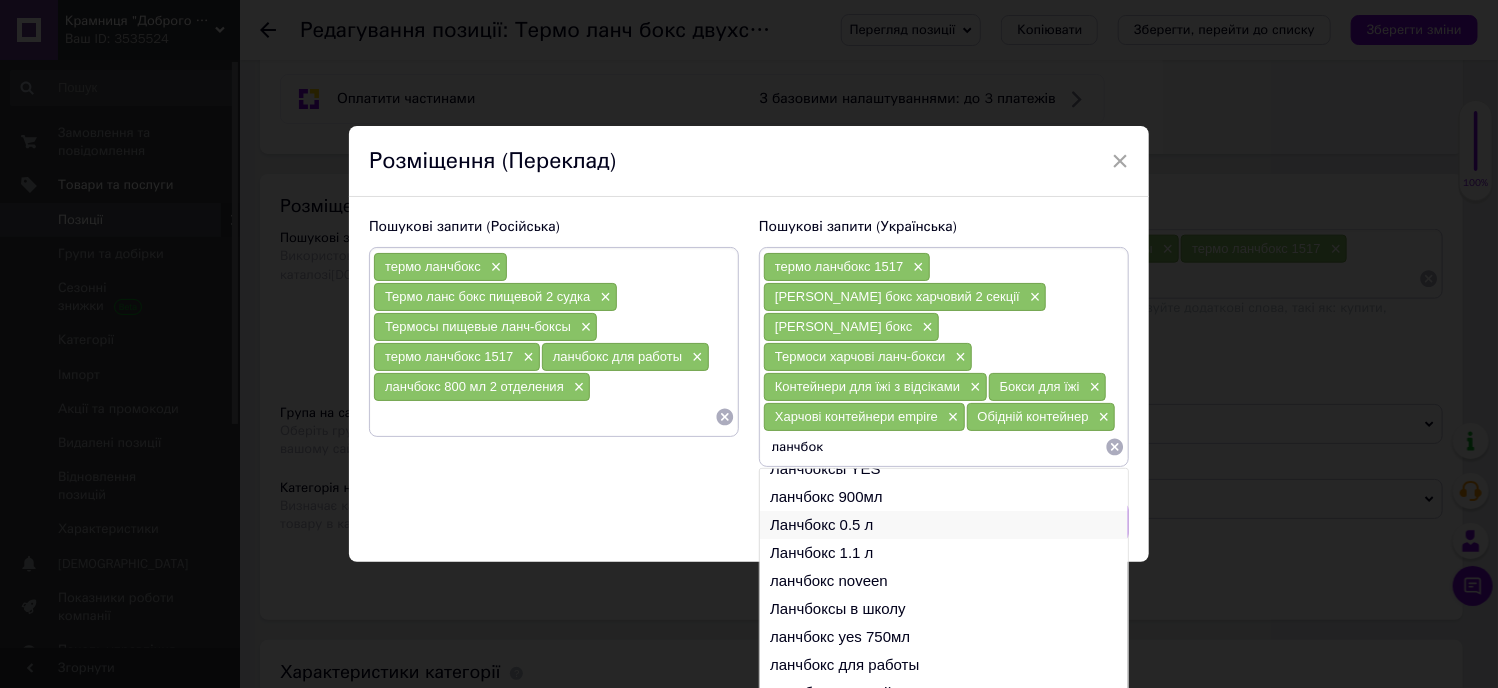 scroll, scrollTop: 29, scrollLeft: 0, axis: vertical 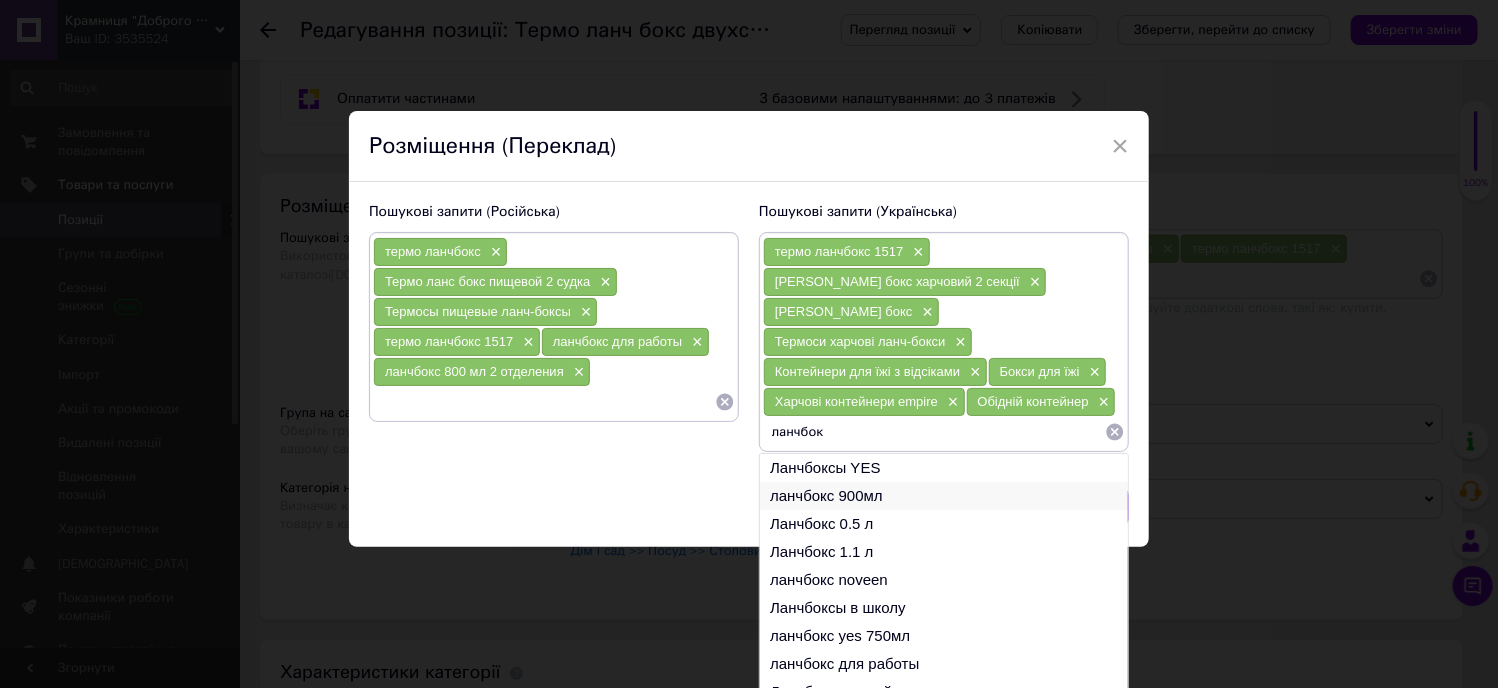 type on "ланчбок" 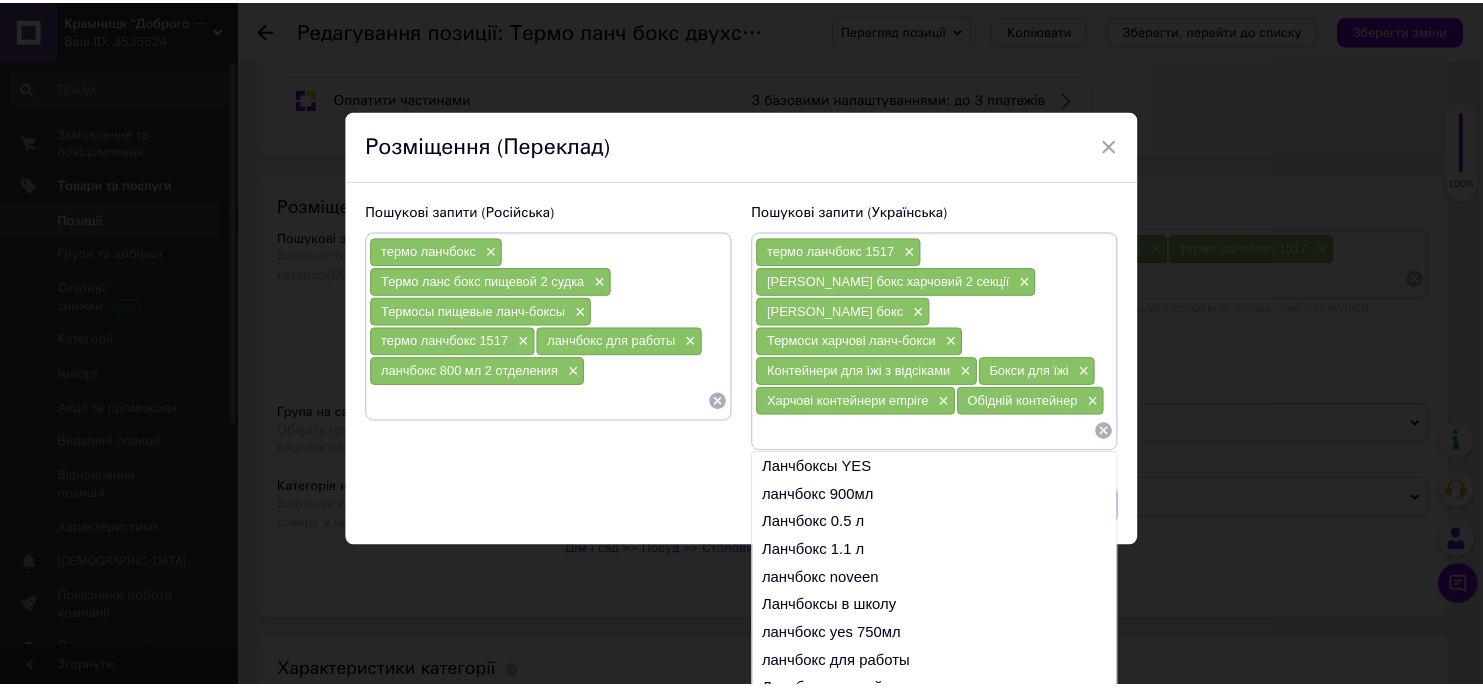scroll, scrollTop: 0, scrollLeft: 0, axis: both 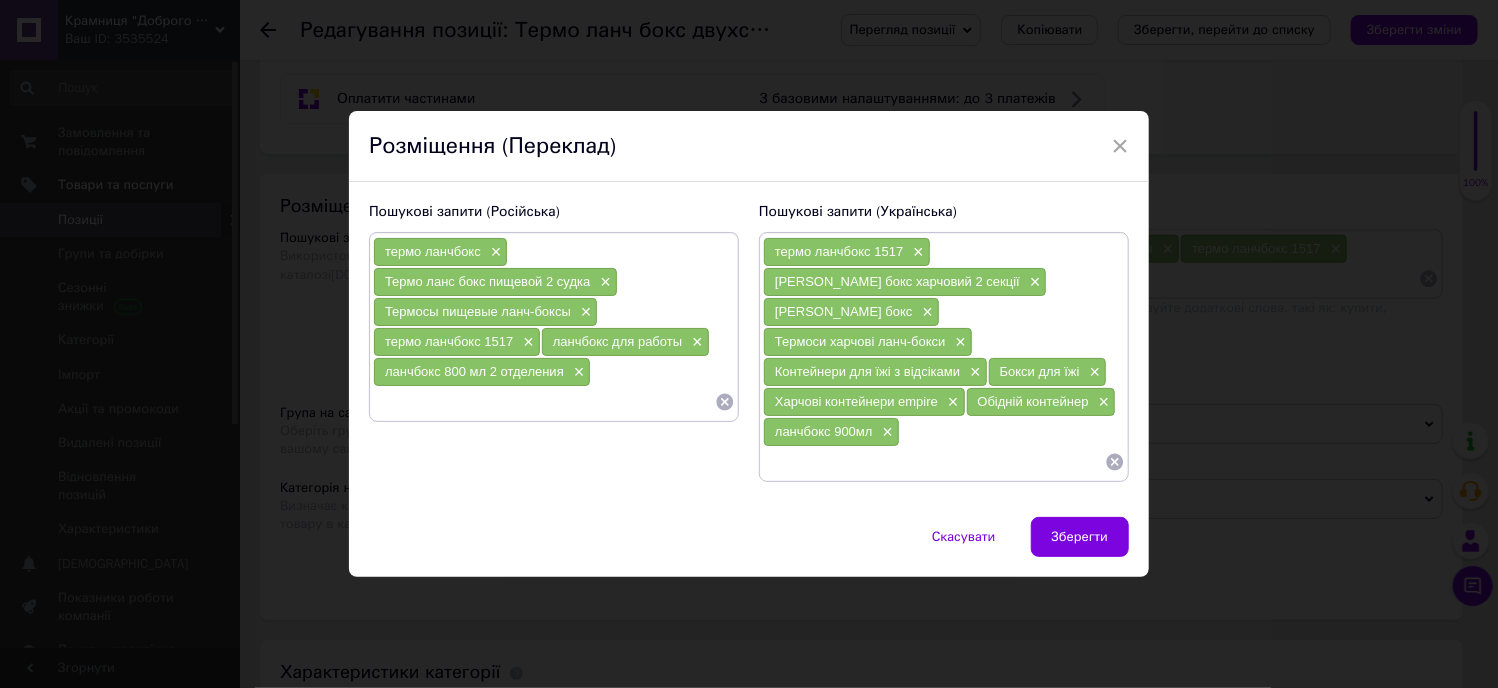 click on "ланчбокс 900мл" at bounding box center [824, 431] 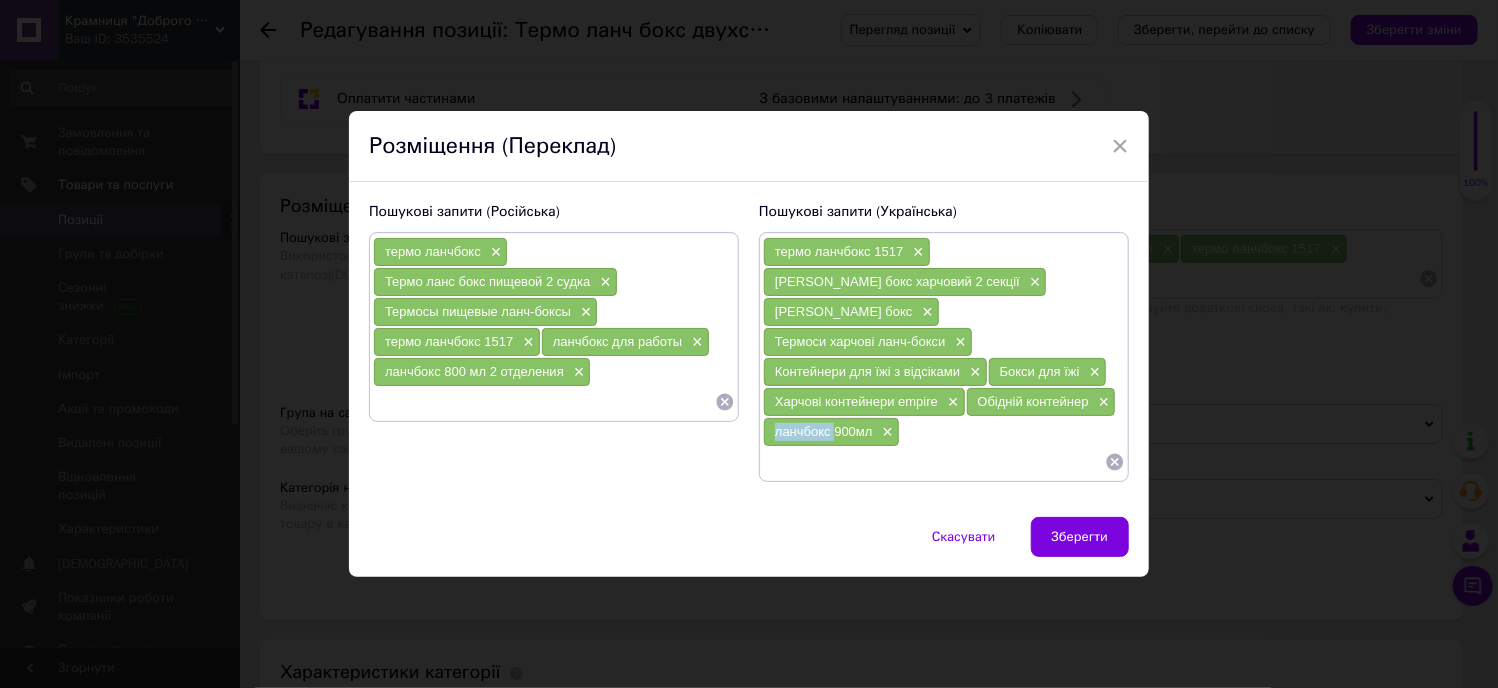 click on "ланчбокс 900мл" at bounding box center (824, 431) 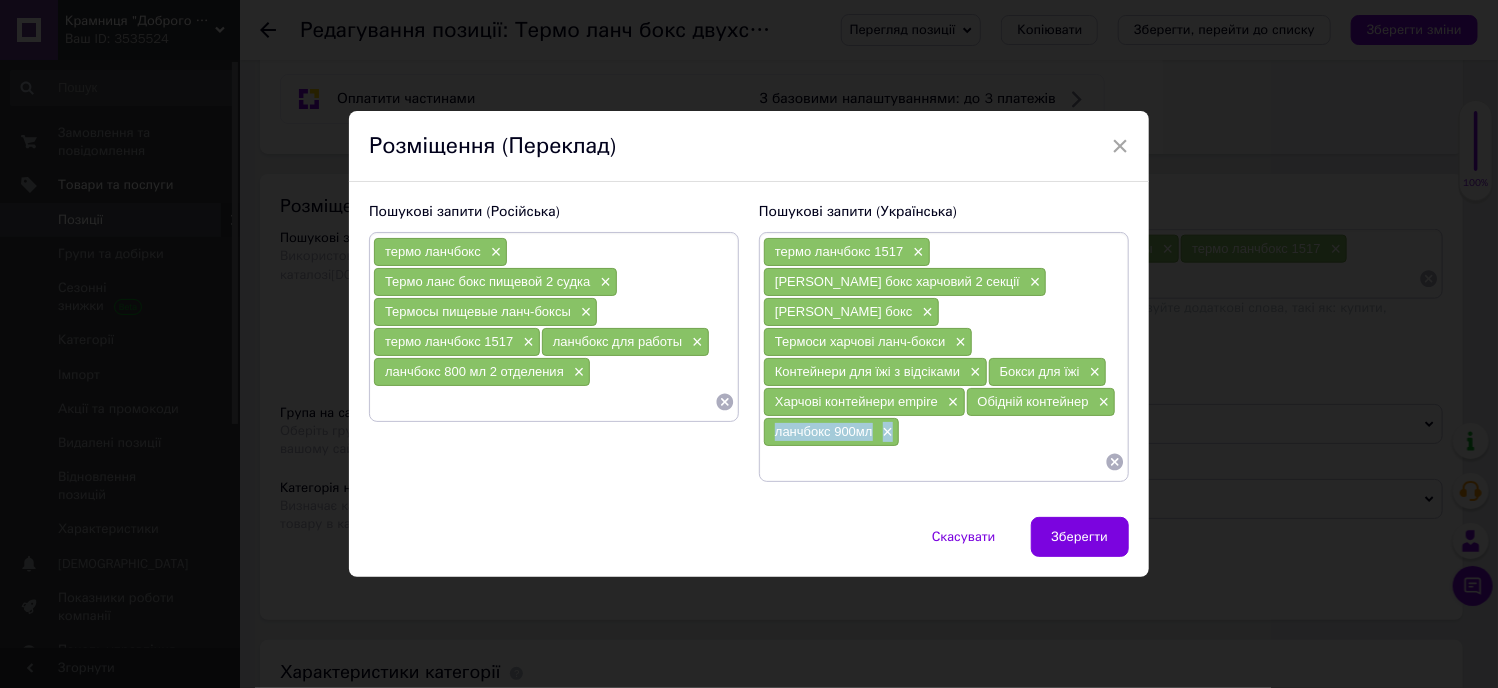 click on "ланчбокс 900мл" at bounding box center [824, 431] 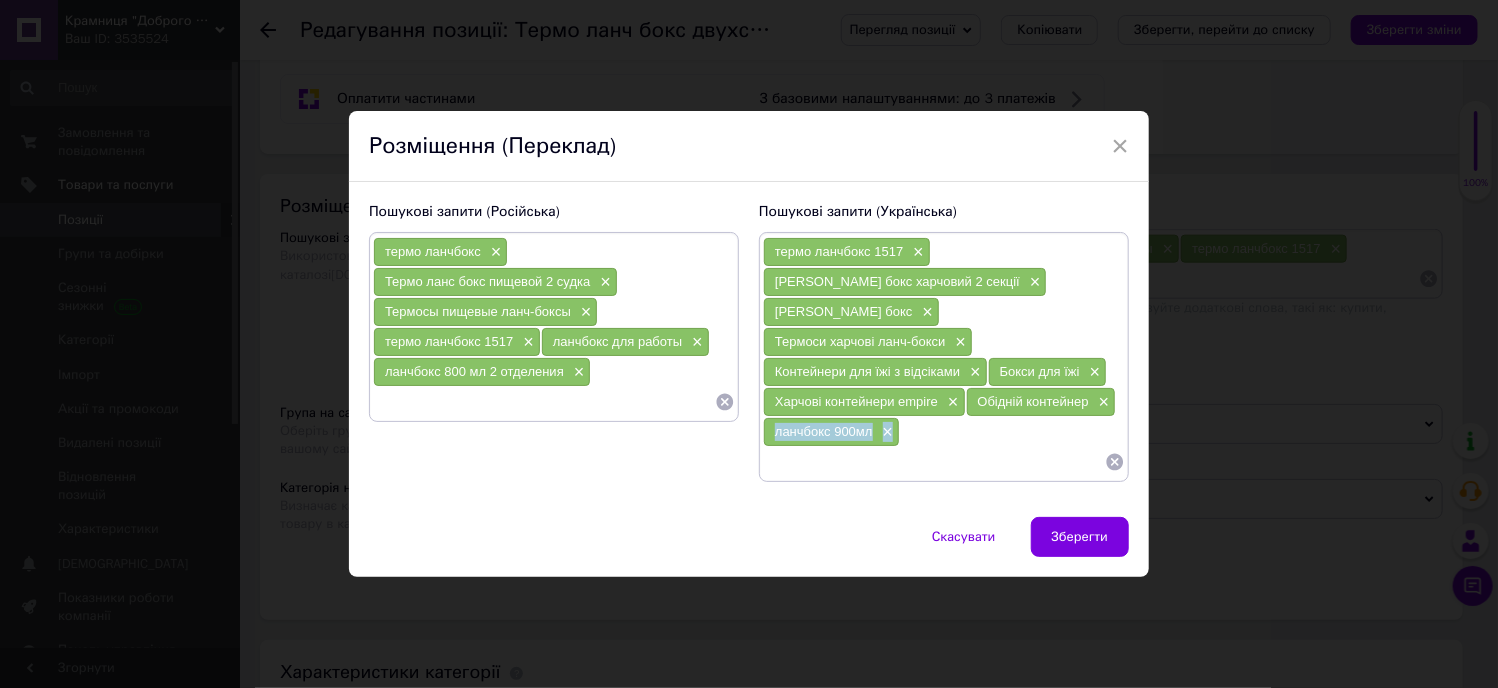 copy on "ланчбокс 900мл ×" 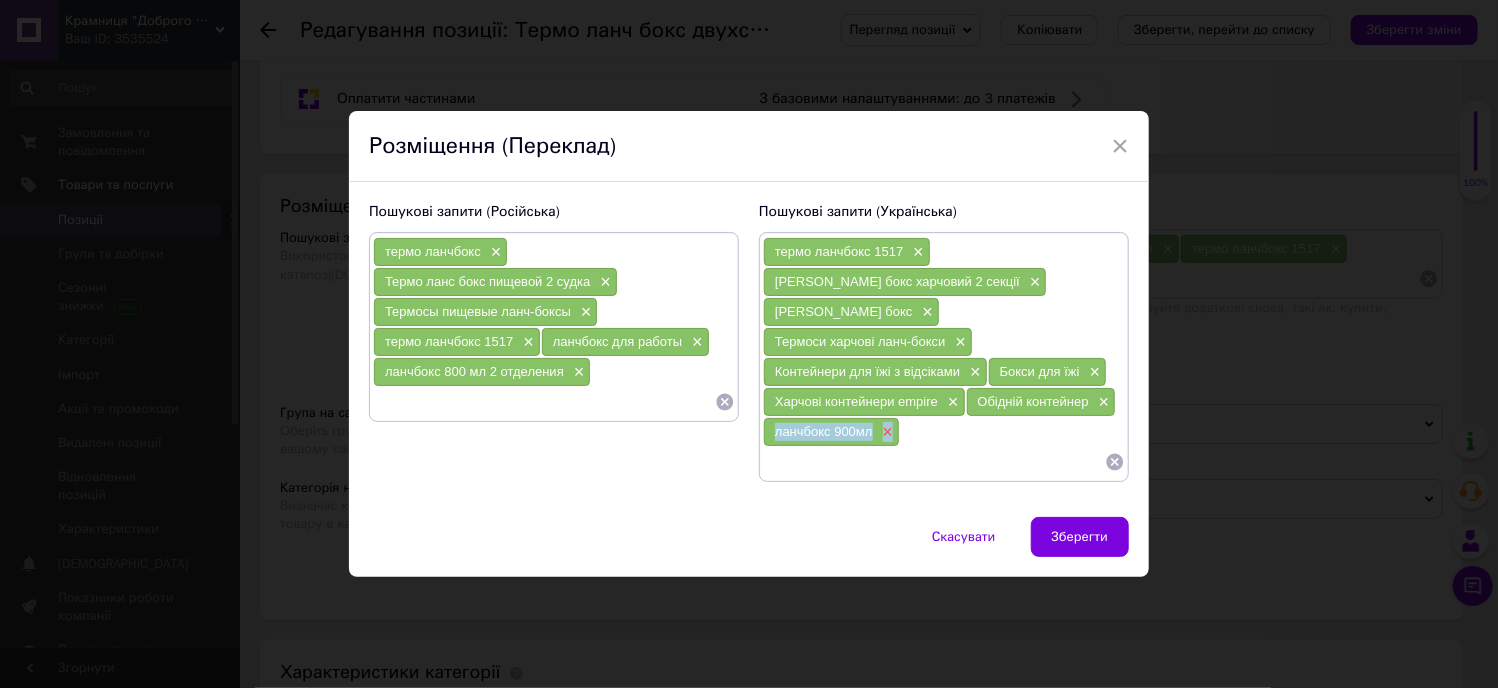 click on "×" at bounding box center (886, 432) 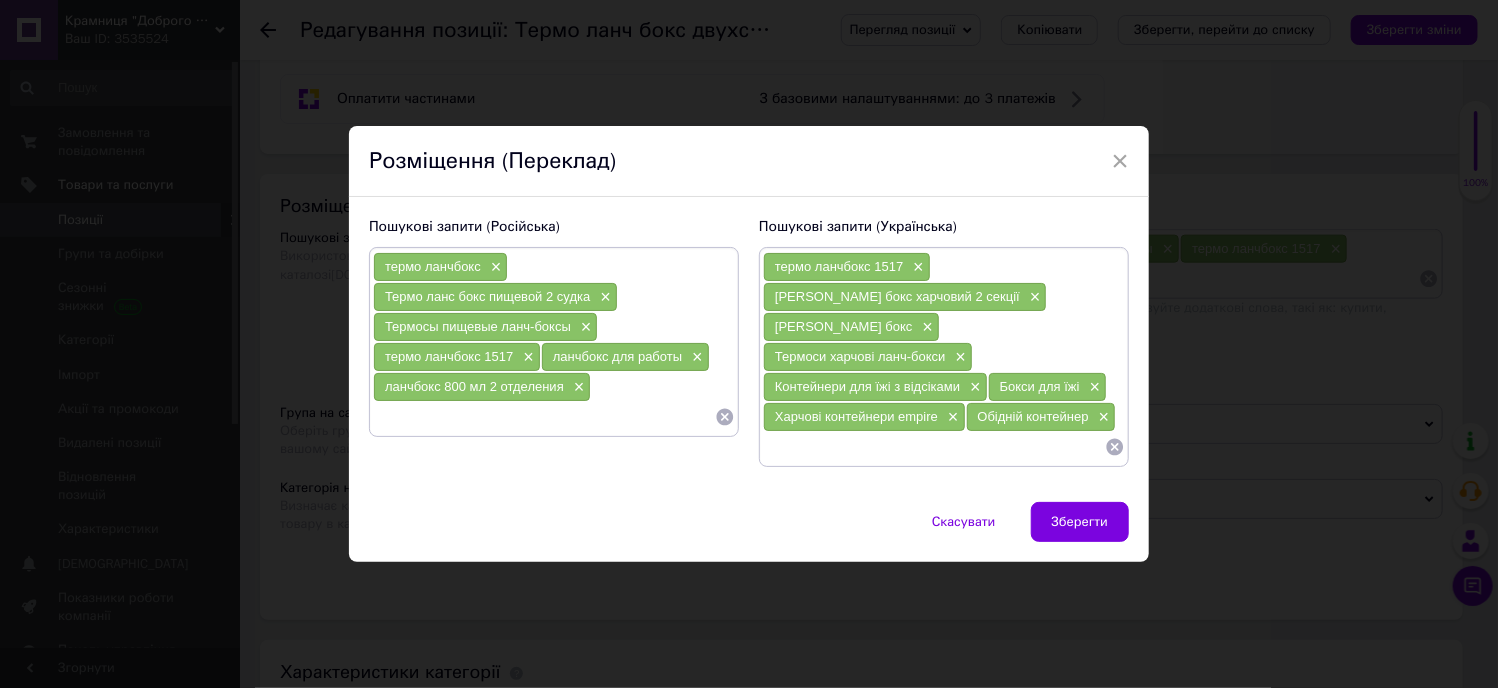 click at bounding box center (544, 417) 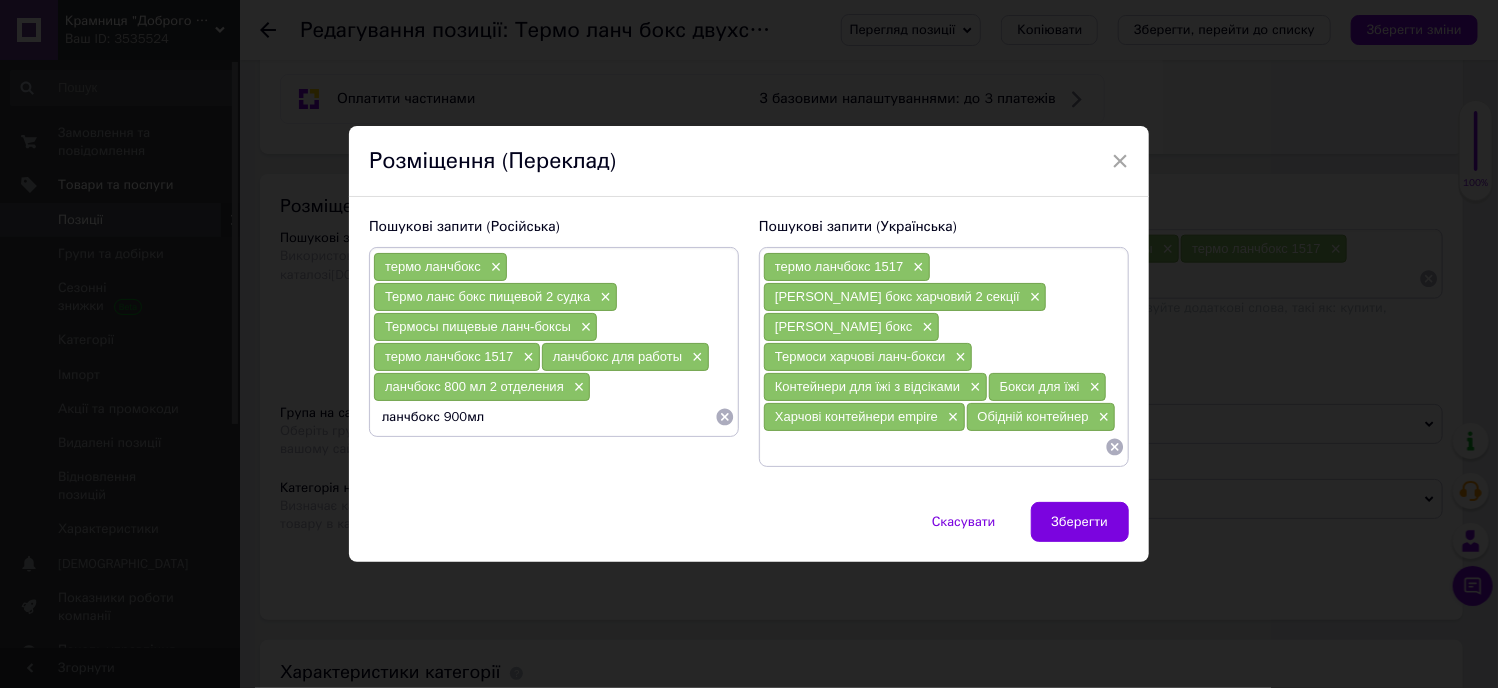 click on "ланчбокс 900мл" at bounding box center [544, 417] 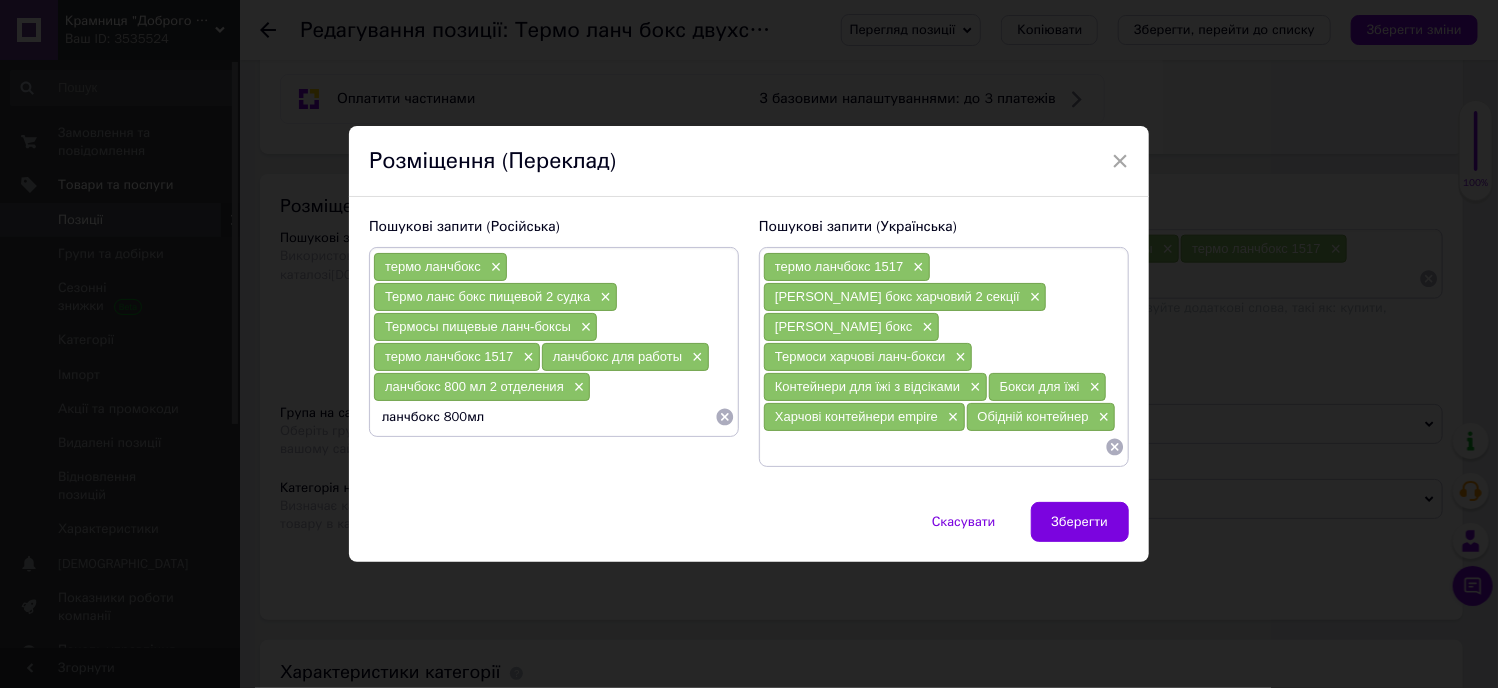 click on "ланчбокс 800мл" at bounding box center [544, 417] 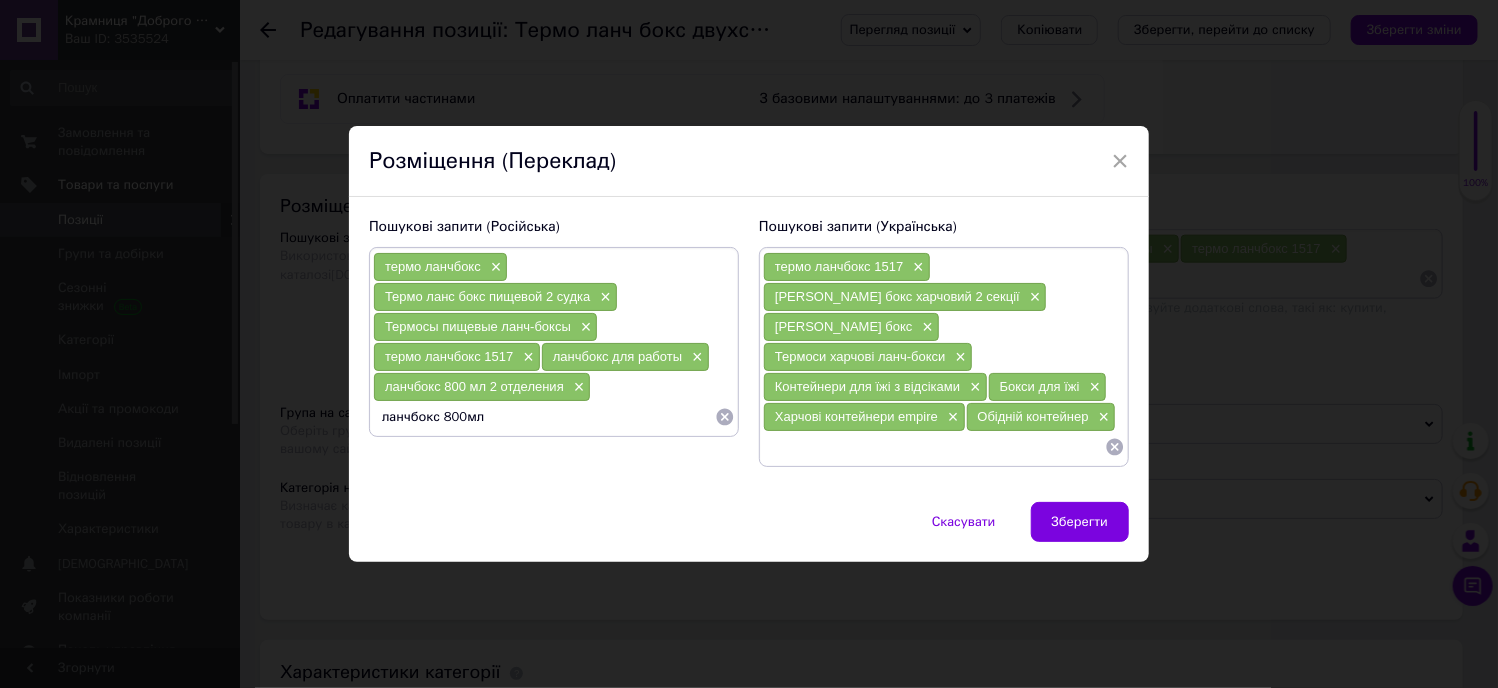 type 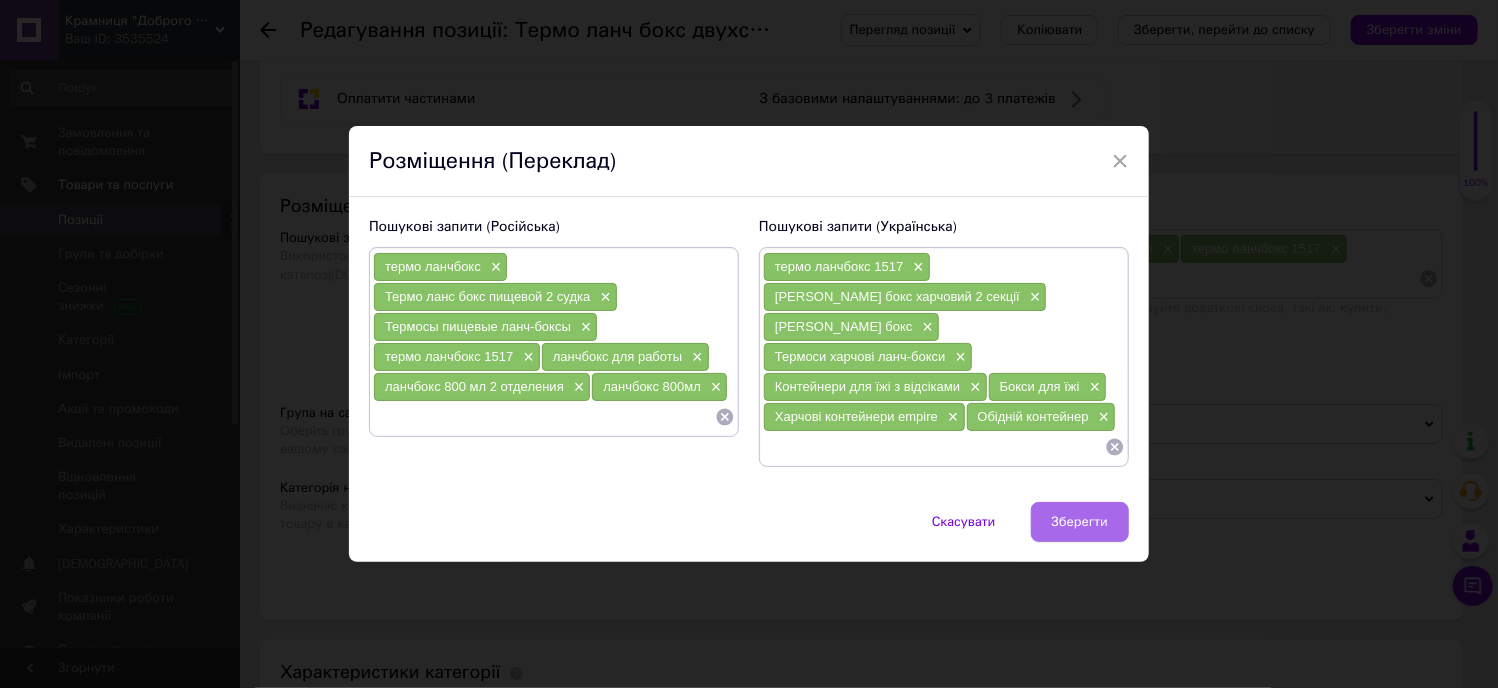 click on "Зберегти" at bounding box center (1080, 522) 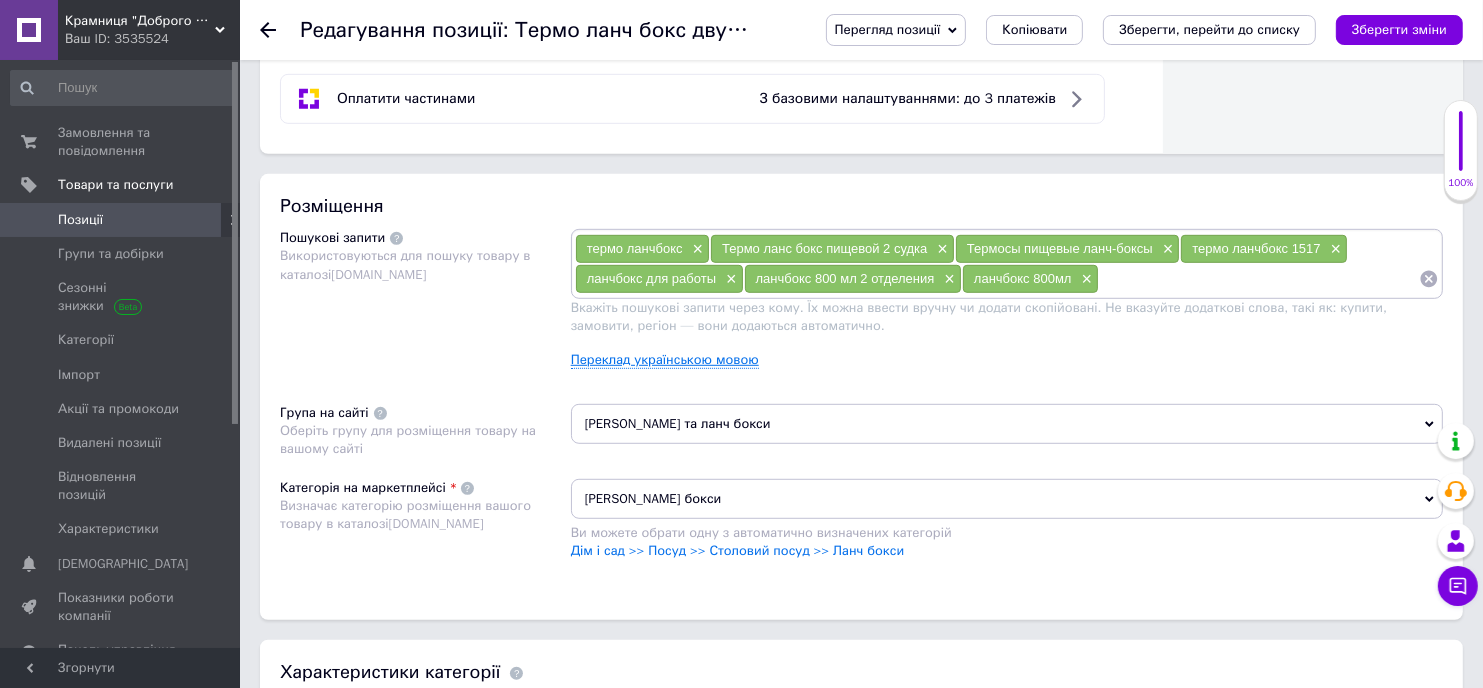 click on "Переклад українською мовою" at bounding box center [665, 360] 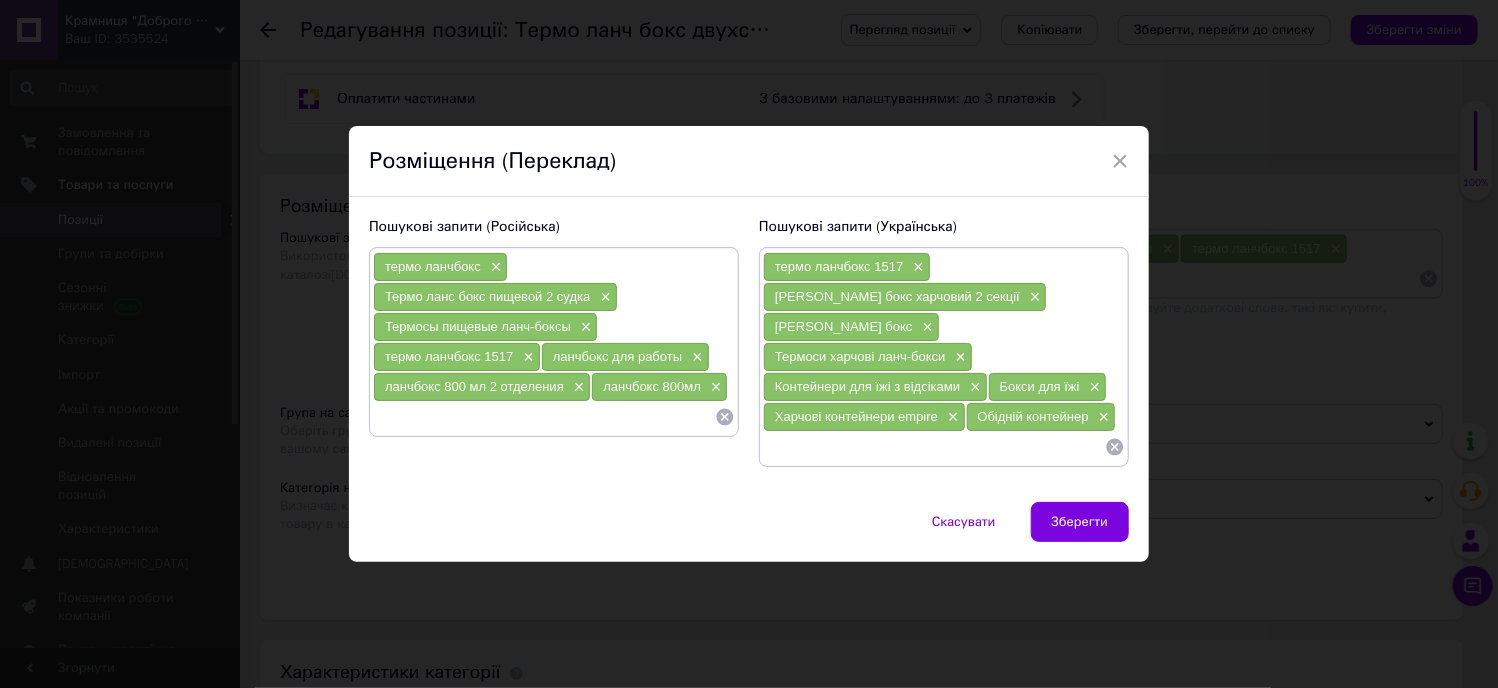 drag, startPoint x: 496, startPoint y: 441, endPoint x: 563, endPoint y: 425, distance: 68.88396 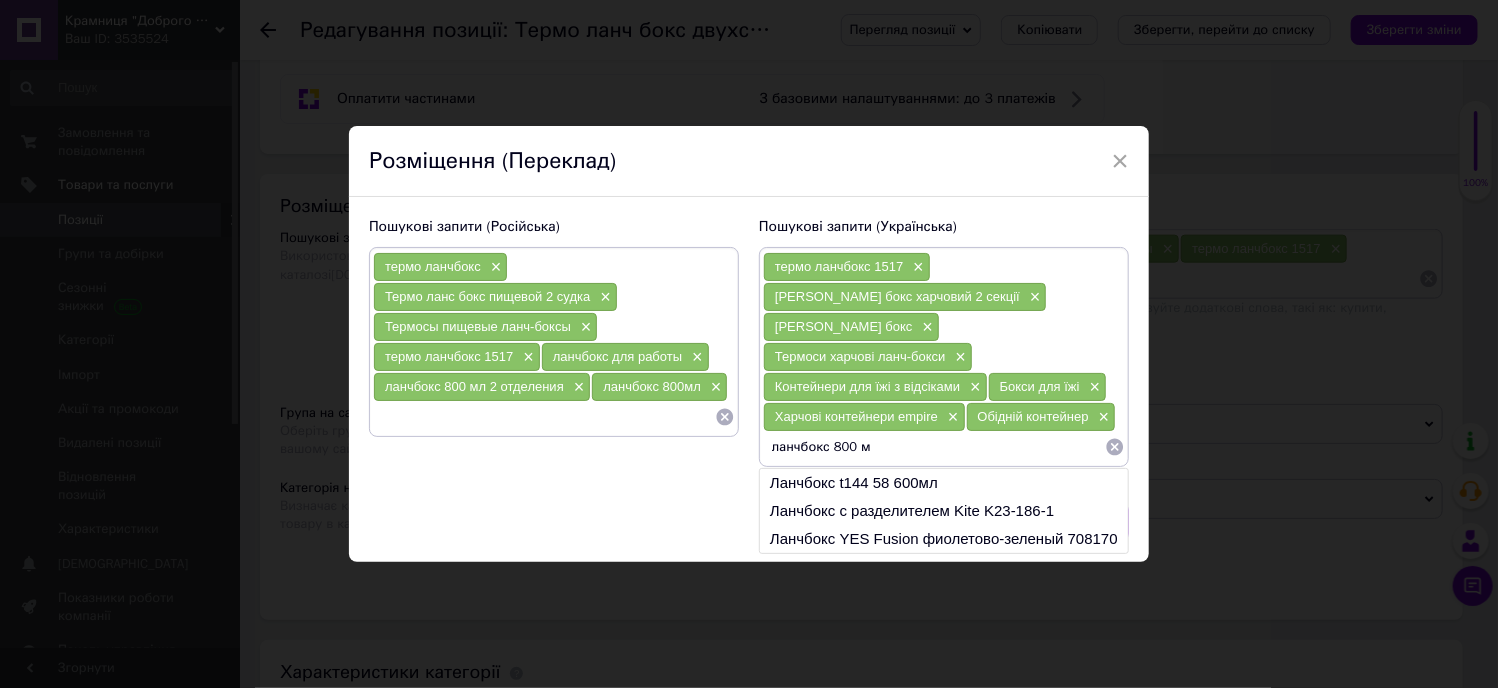 type on "ланчбокс 800 мл" 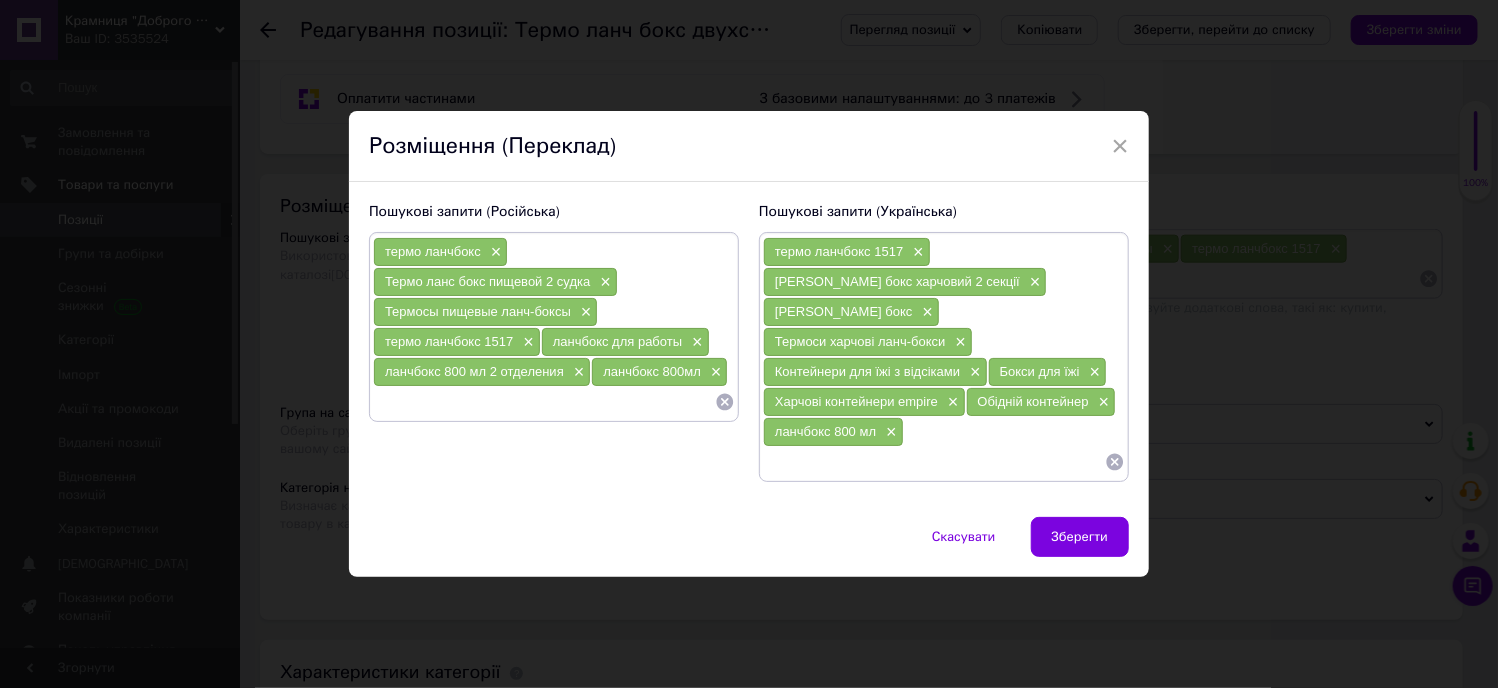 paste on "ланчбокс 900мл×" 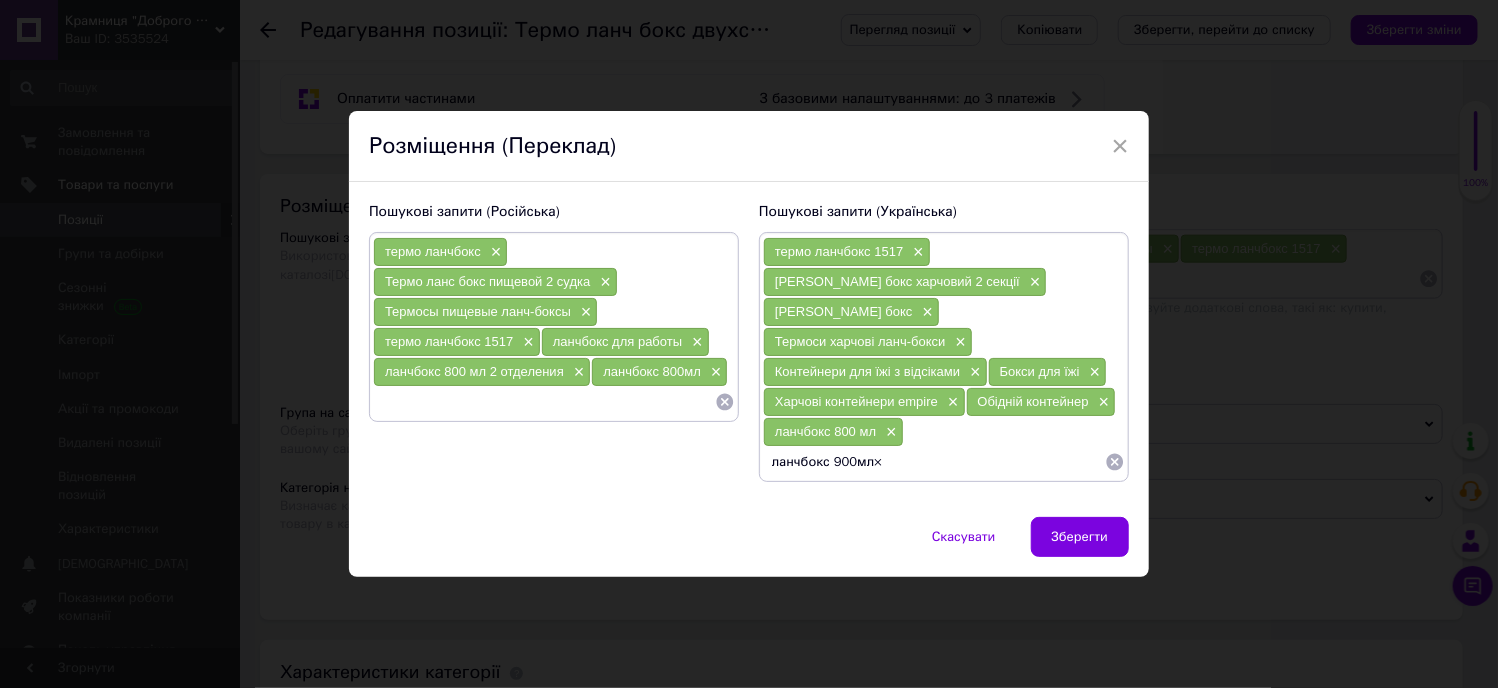 click on "ланчбокс 900мл×" at bounding box center (934, 462) 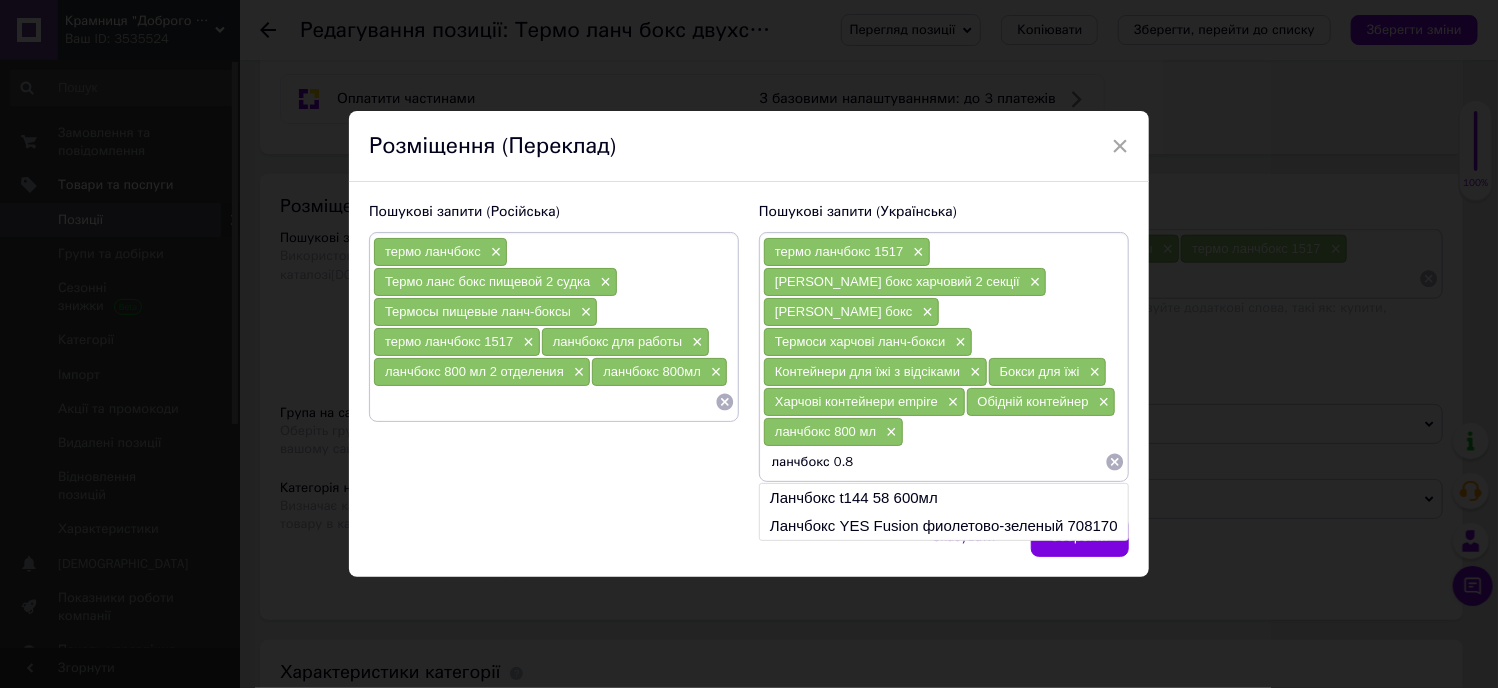 type on "ланчбокс 0.8 л" 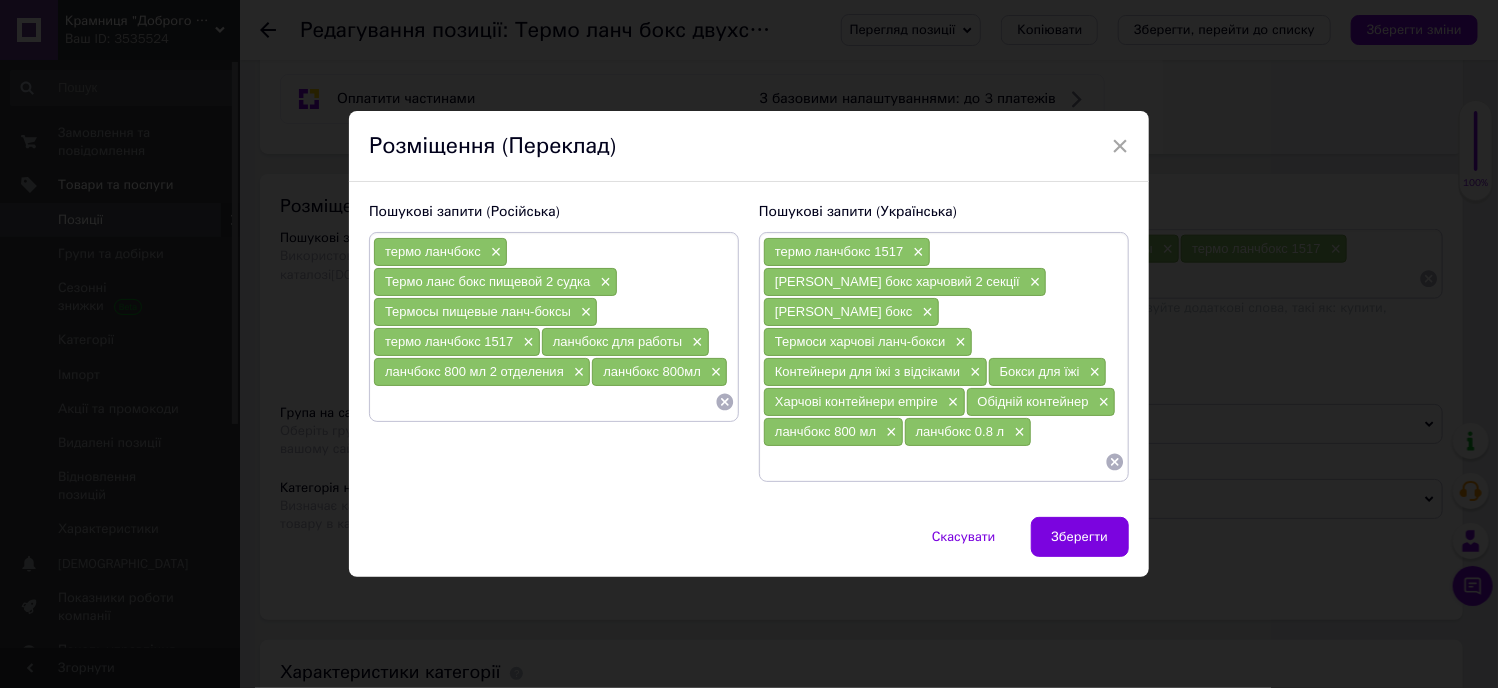click at bounding box center [934, 462] 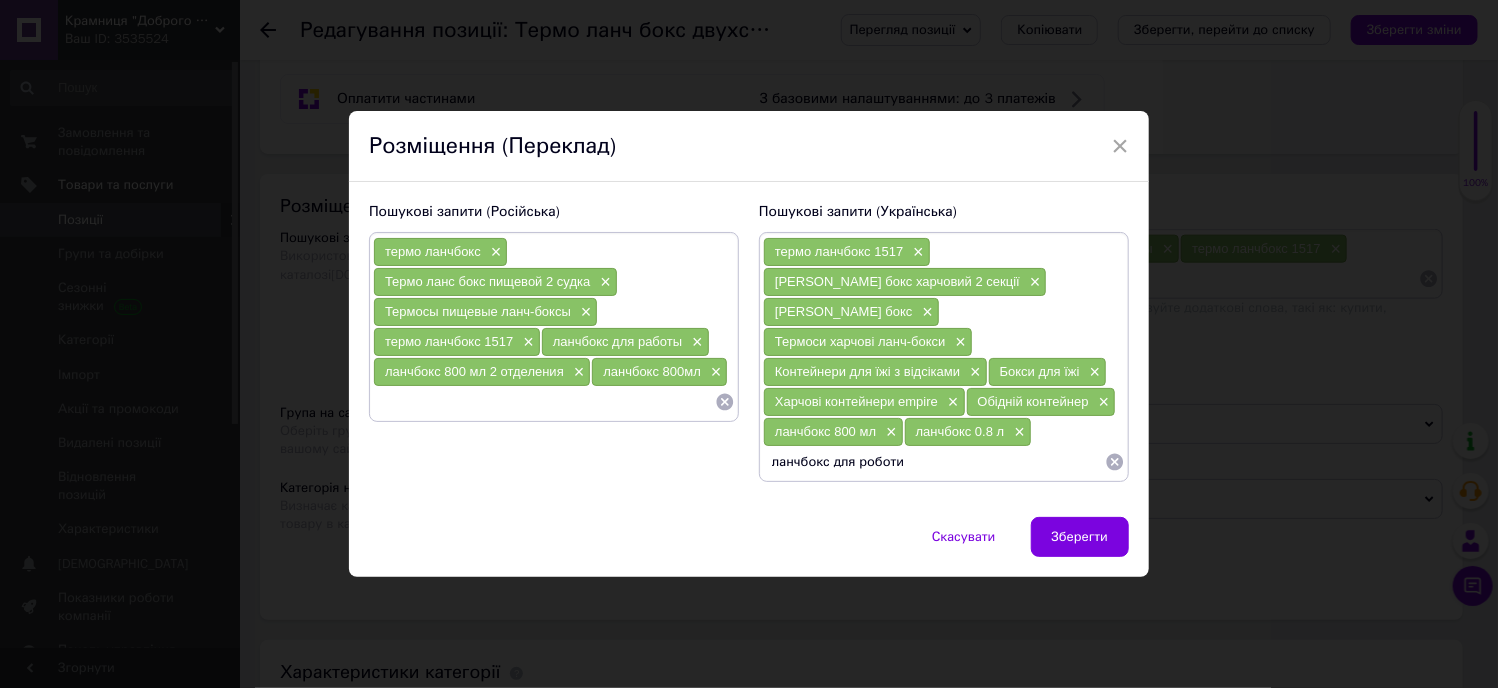 type on "ланчбокс для роботи" 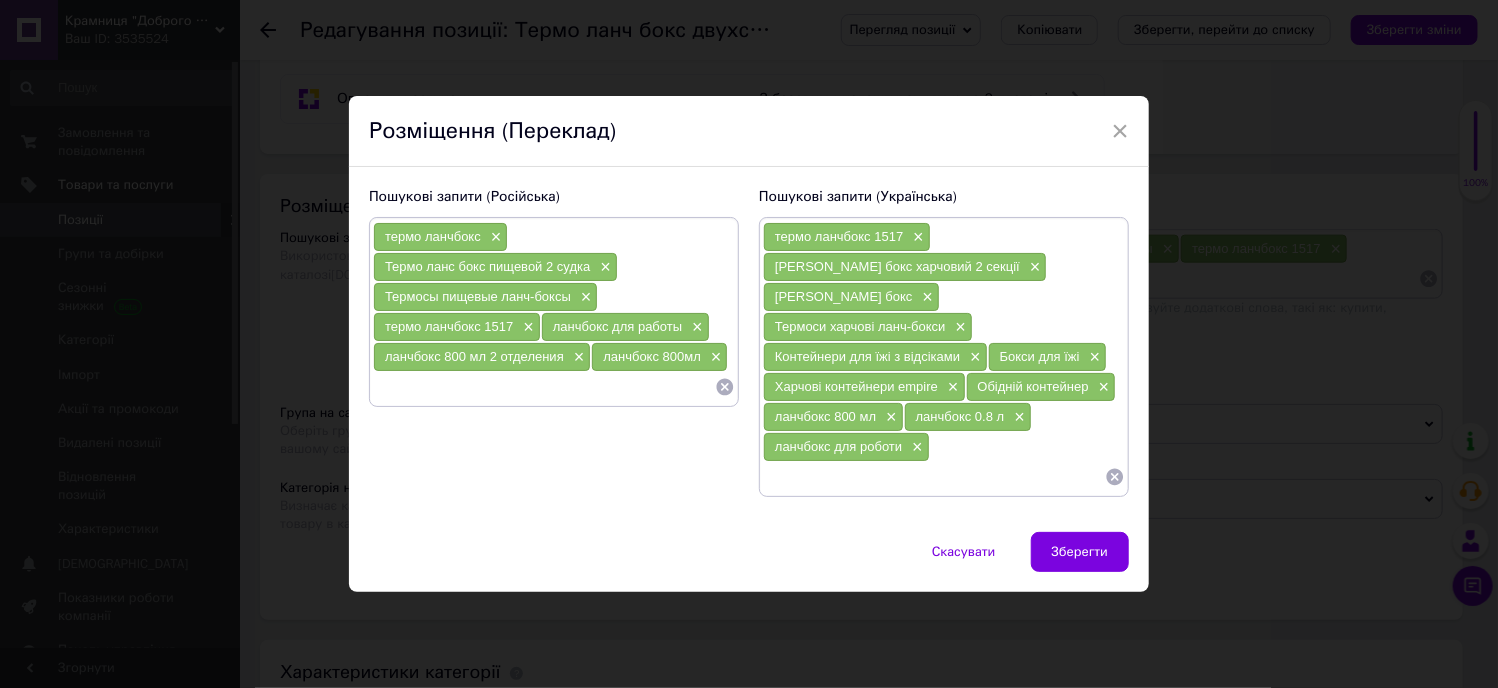 click on "термо ланчбокс 1517" at bounding box center [449, 326] 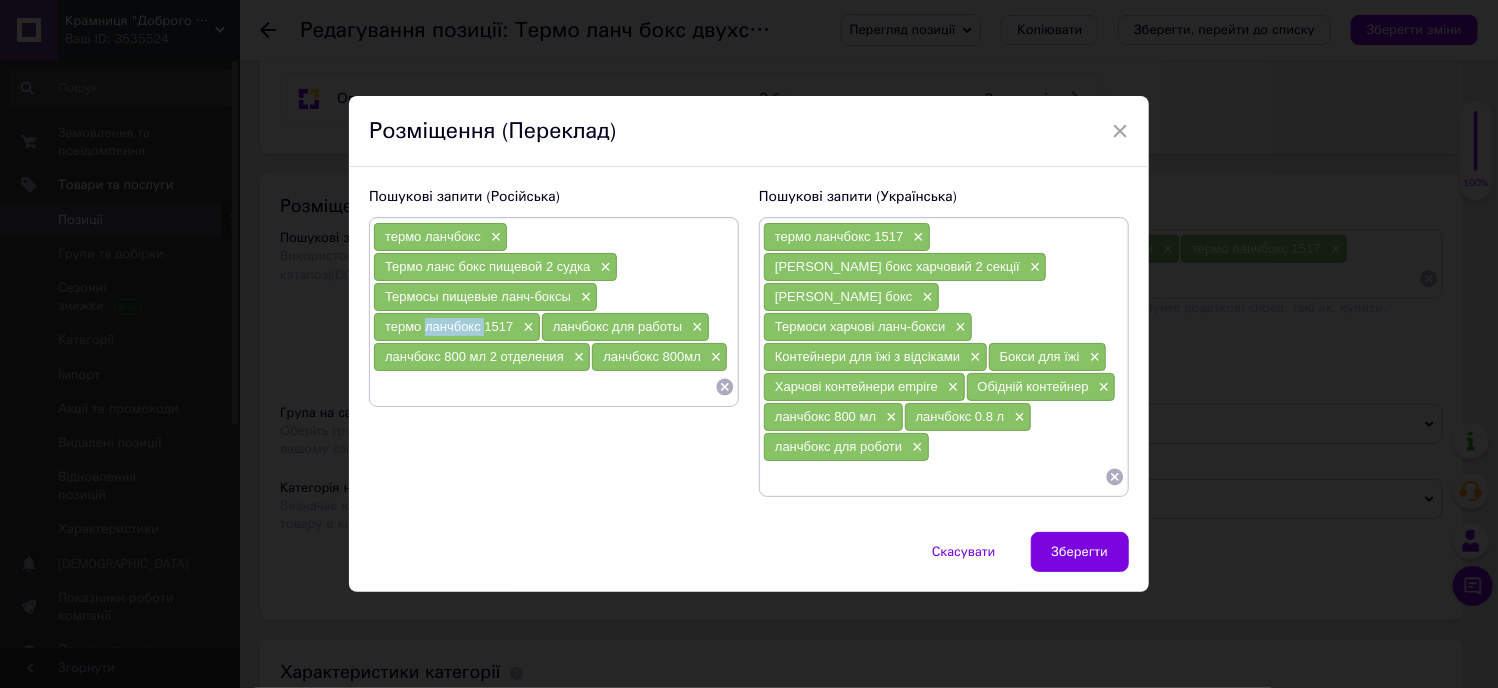 click on "термо ланчбокс 1517" at bounding box center (449, 326) 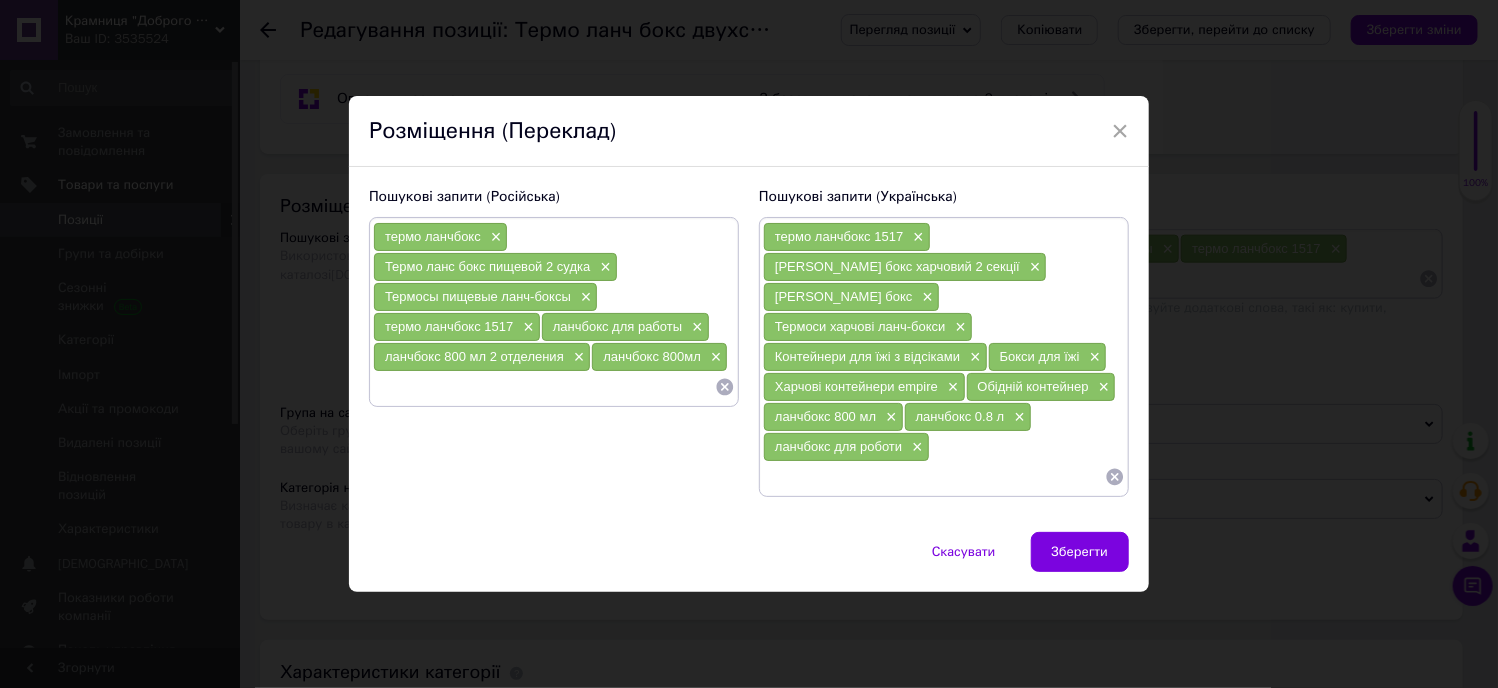 click at bounding box center [934, 477] 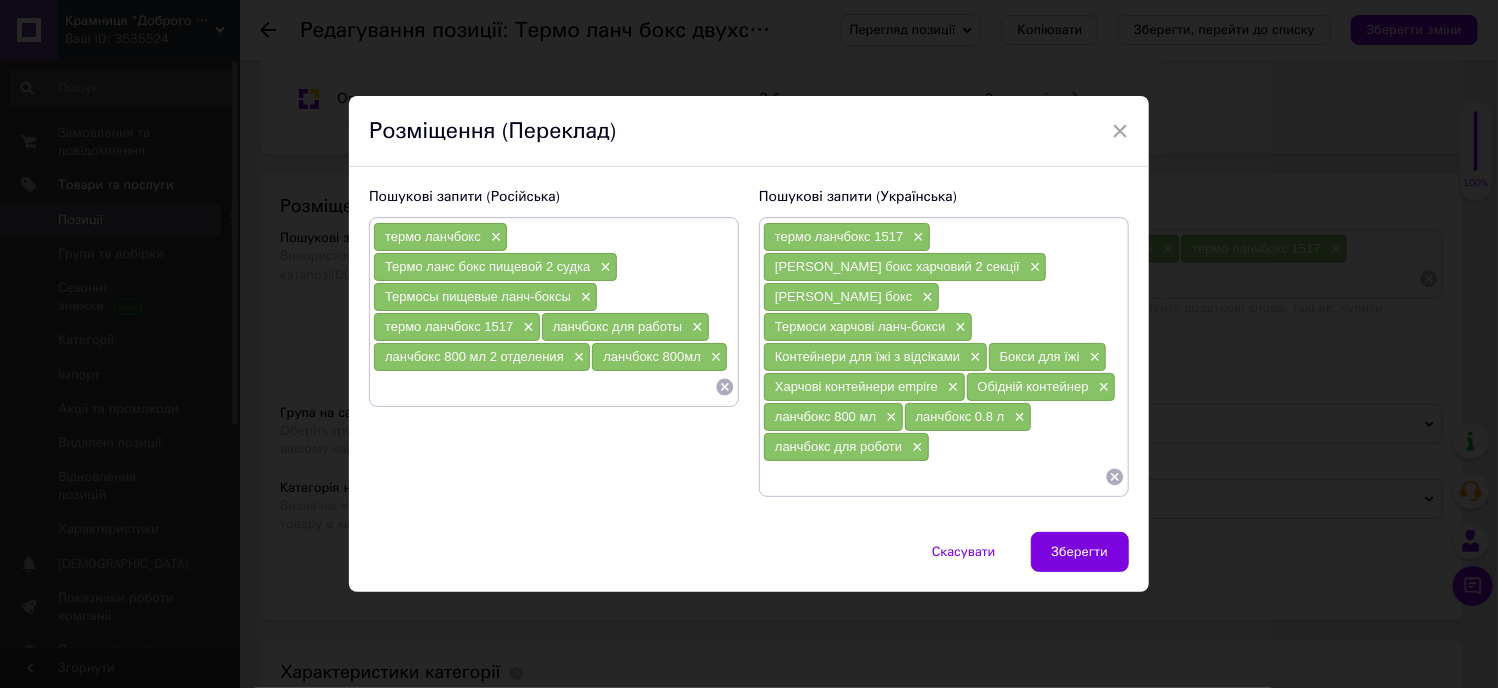 click on "ланчбокс 800 мл 2 отделения" at bounding box center [474, 356] 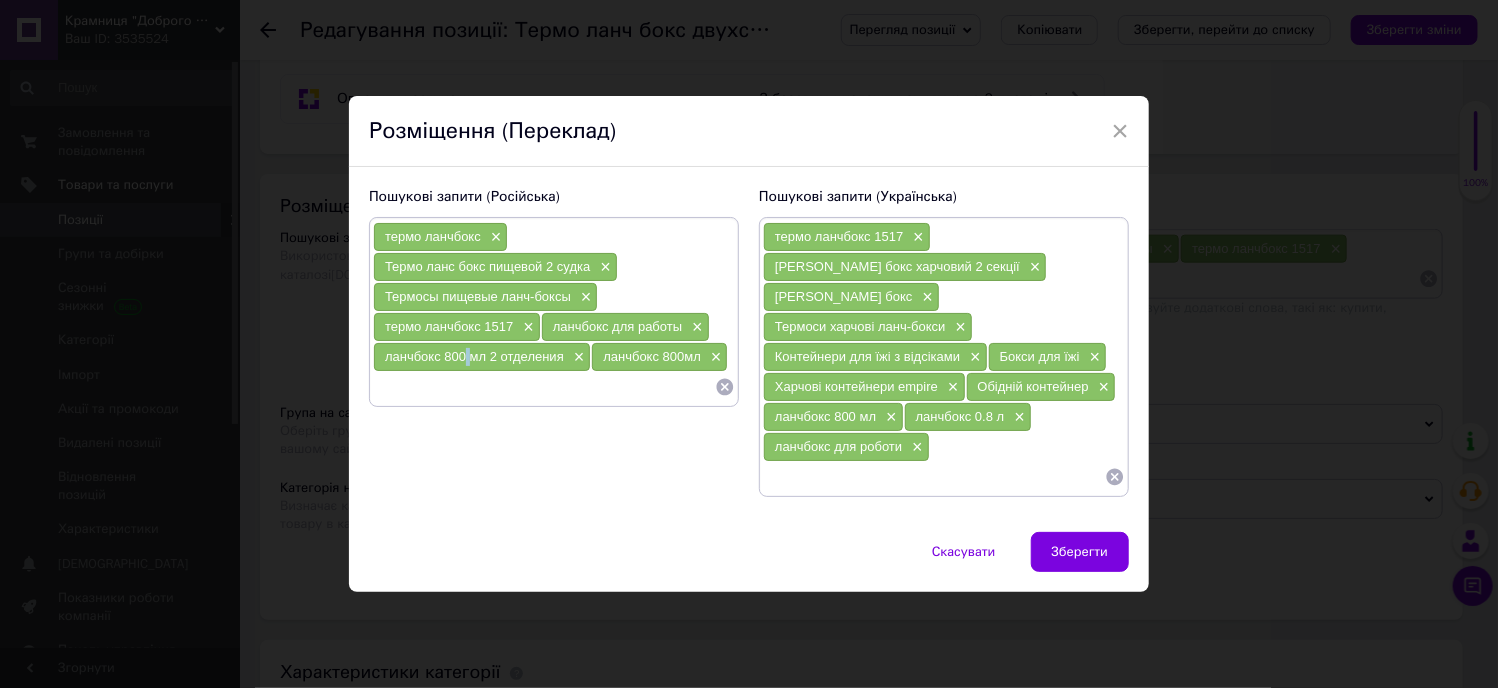 click on "ланчбокс 800 мл 2 отделения" at bounding box center (474, 356) 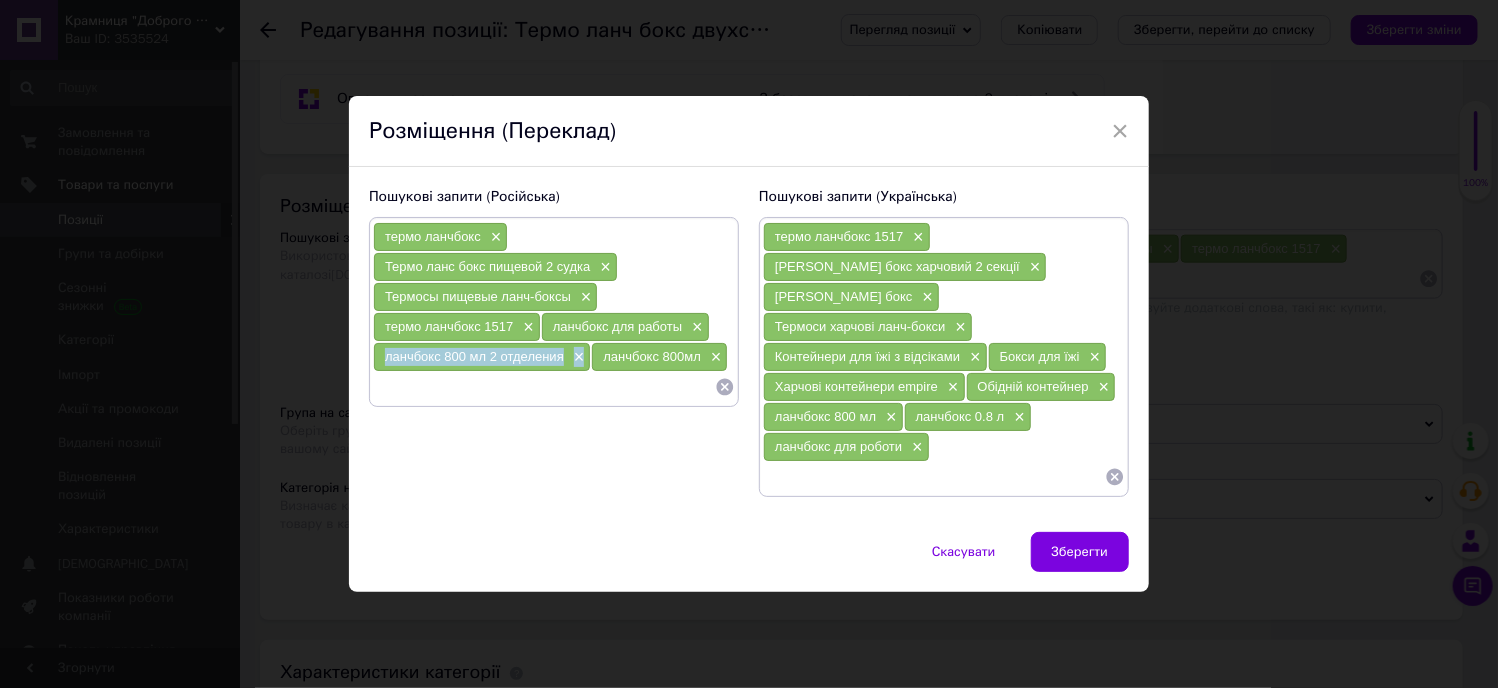 click on "ланчбокс 800 мл 2 отделения" at bounding box center [474, 356] 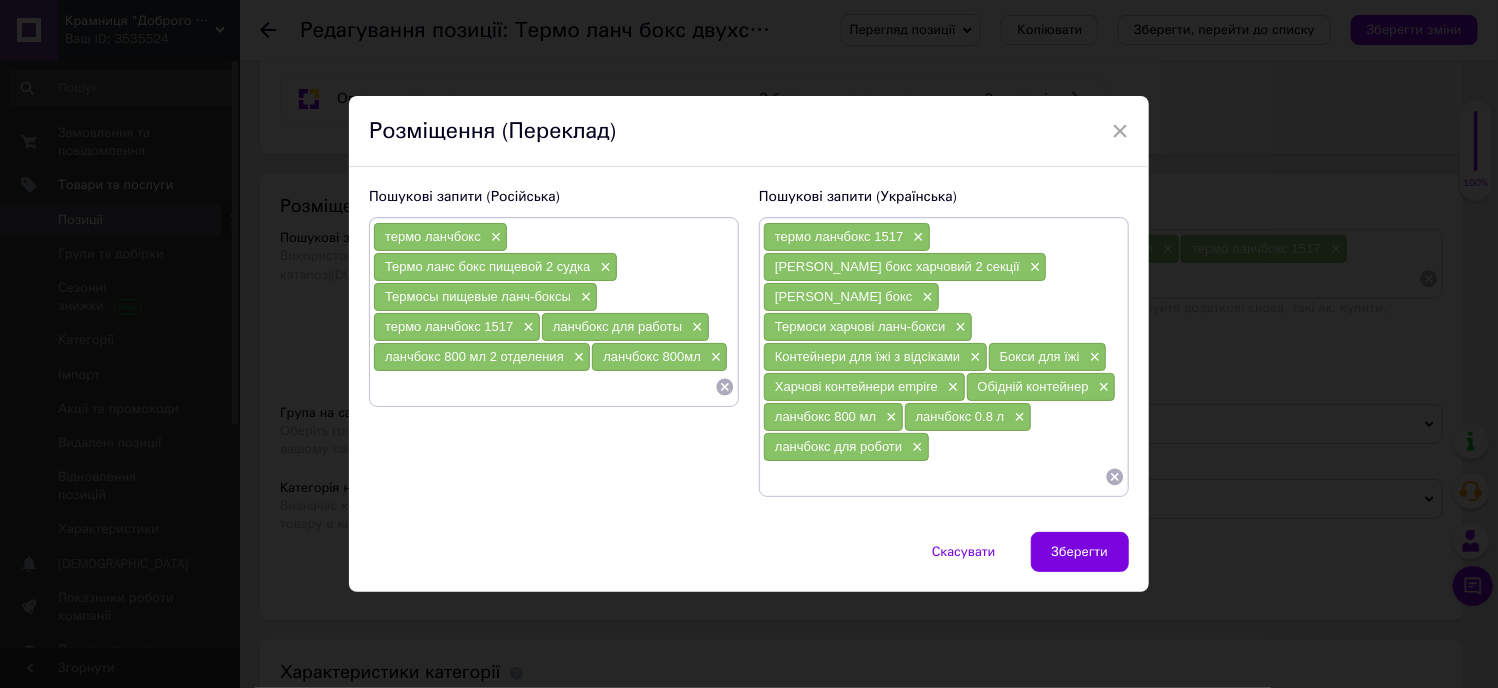 click at bounding box center (934, 477) 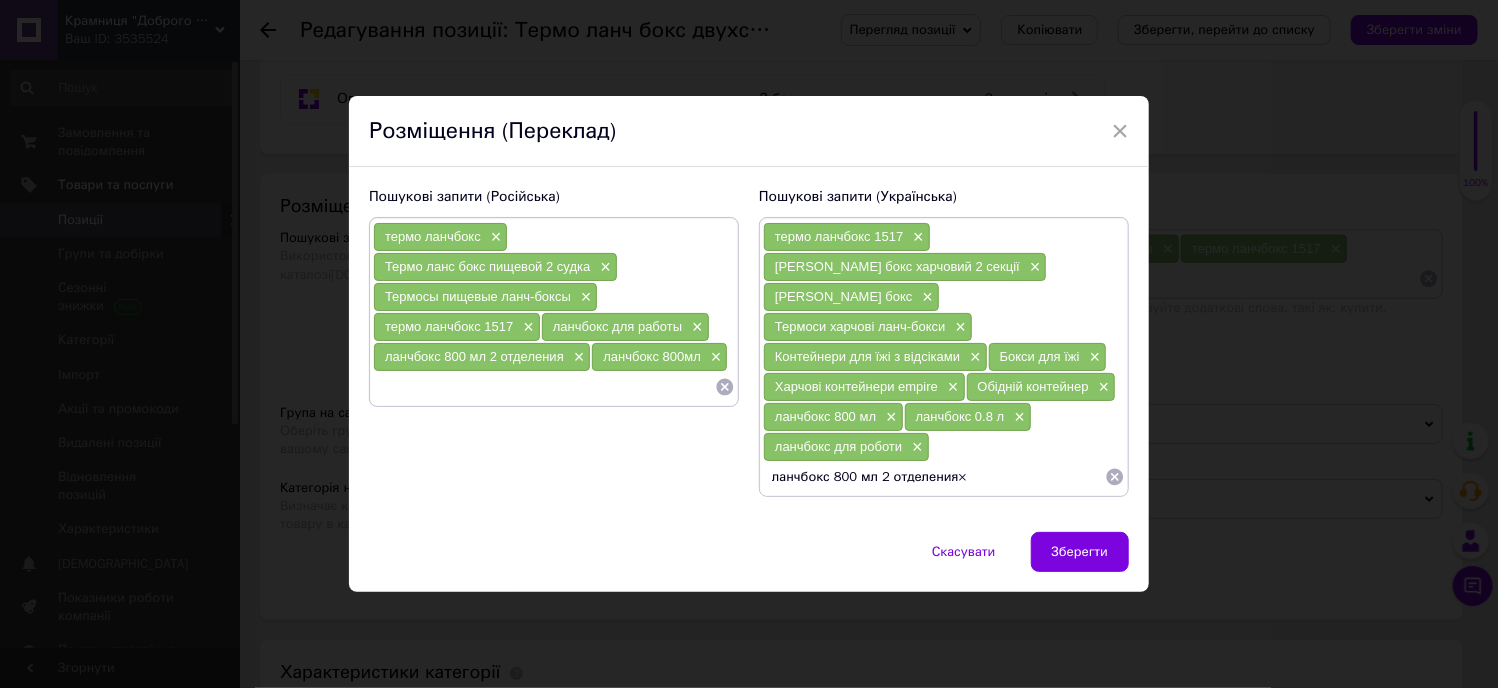 click on "ланчбокс 800 мл 2 отделения×" at bounding box center [934, 477] 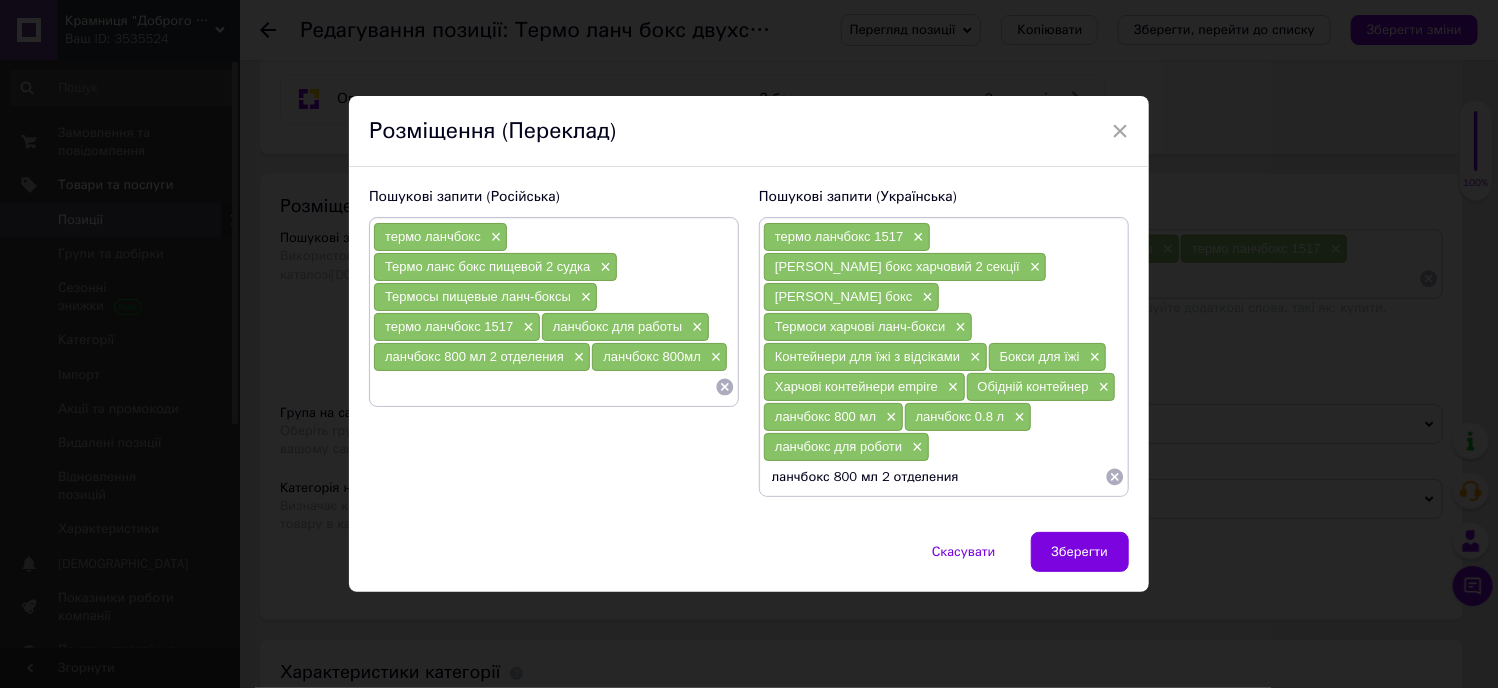 drag, startPoint x: 888, startPoint y: 460, endPoint x: 953, endPoint y: 463, distance: 65.06919 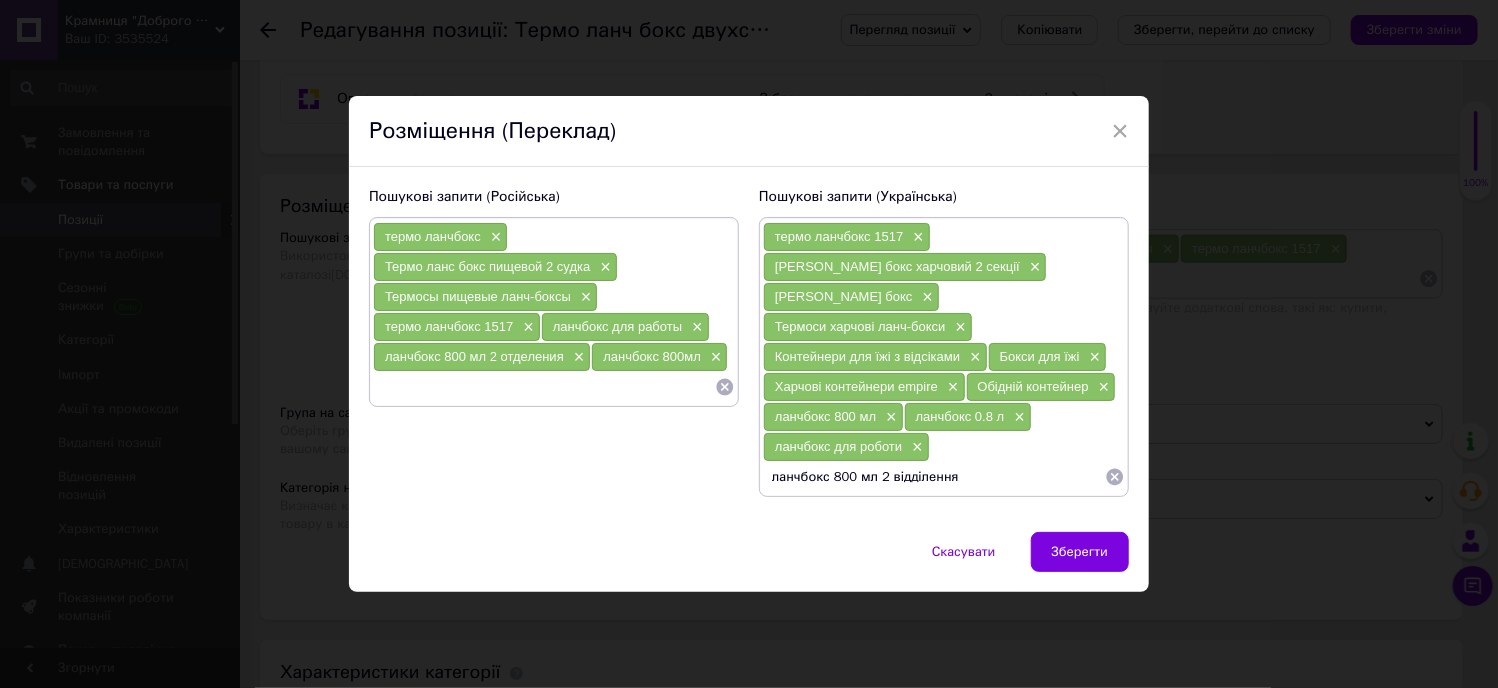 type on "ланчбокс 800 мл 2 відділення" 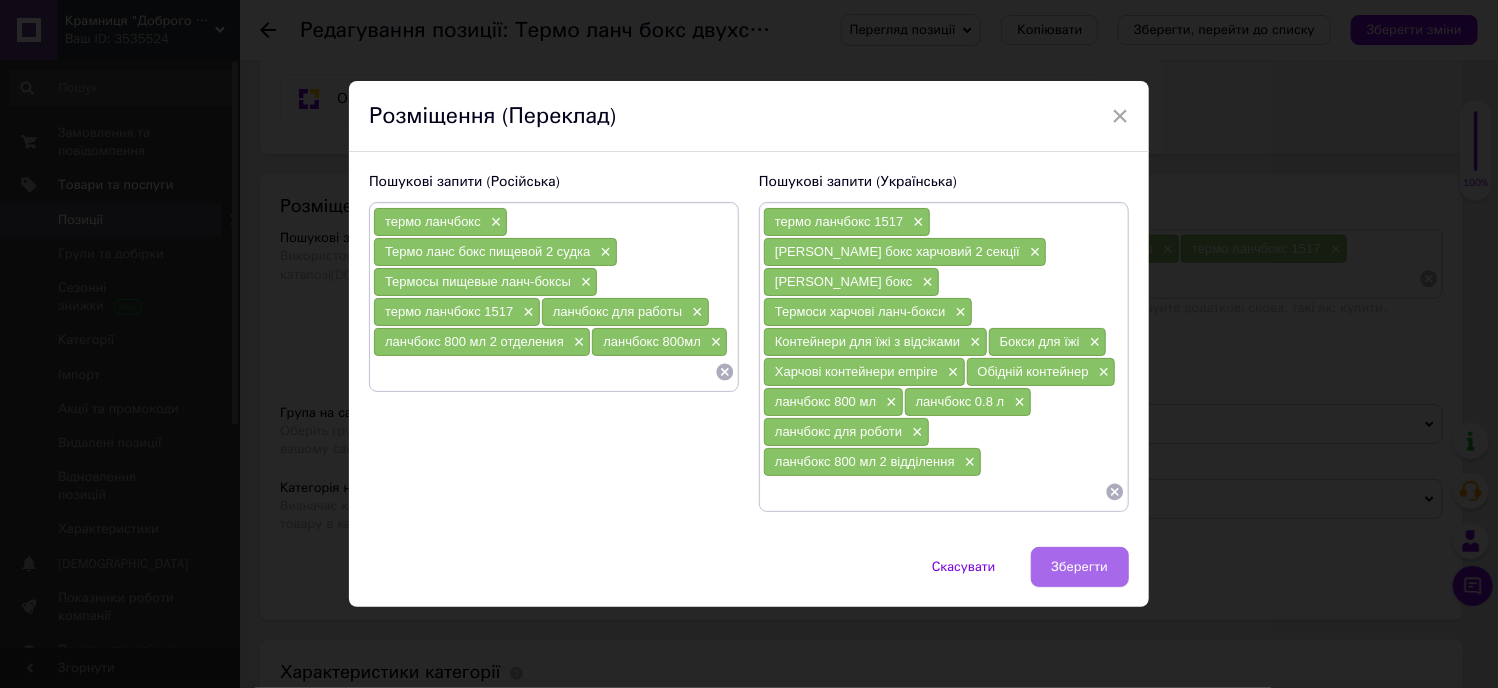 click on "Зберегти" at bounding box center [1080, 567] 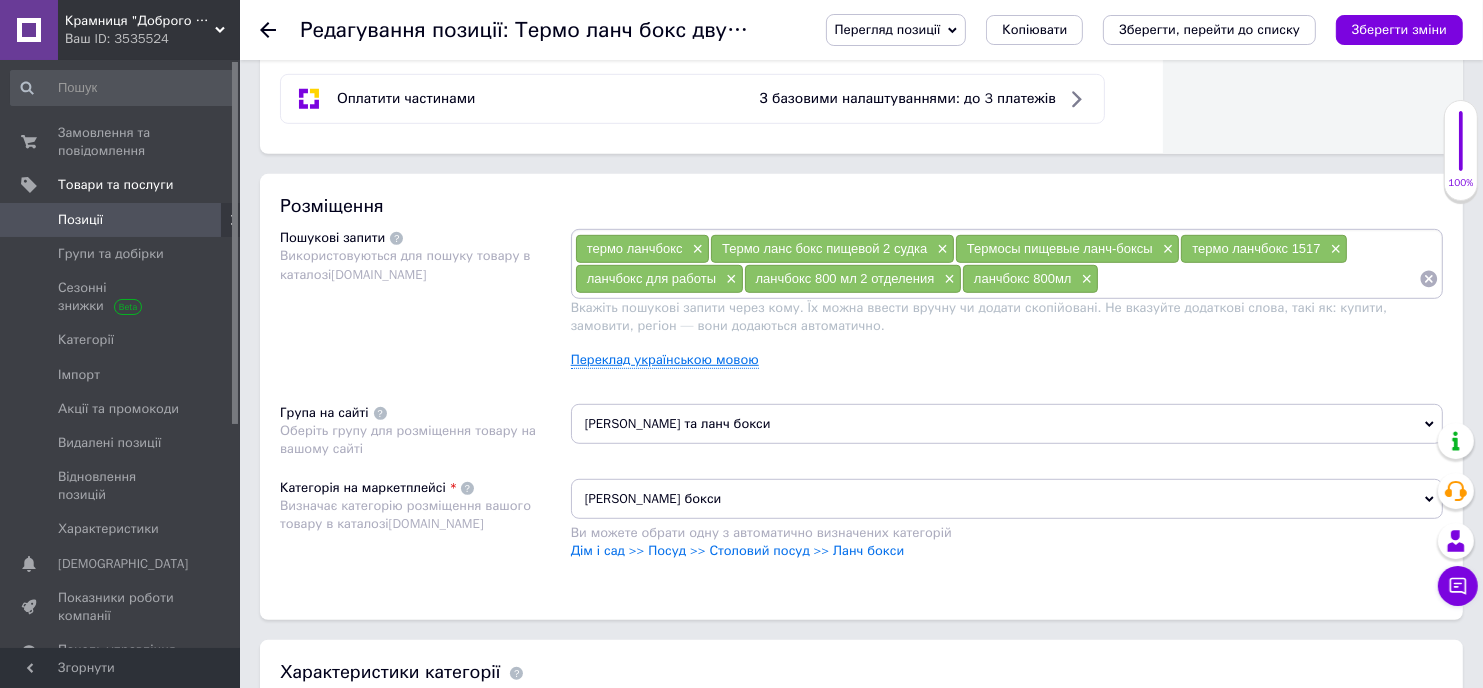 click on "Переклад українською мовою" at bounding box center [665, 360] 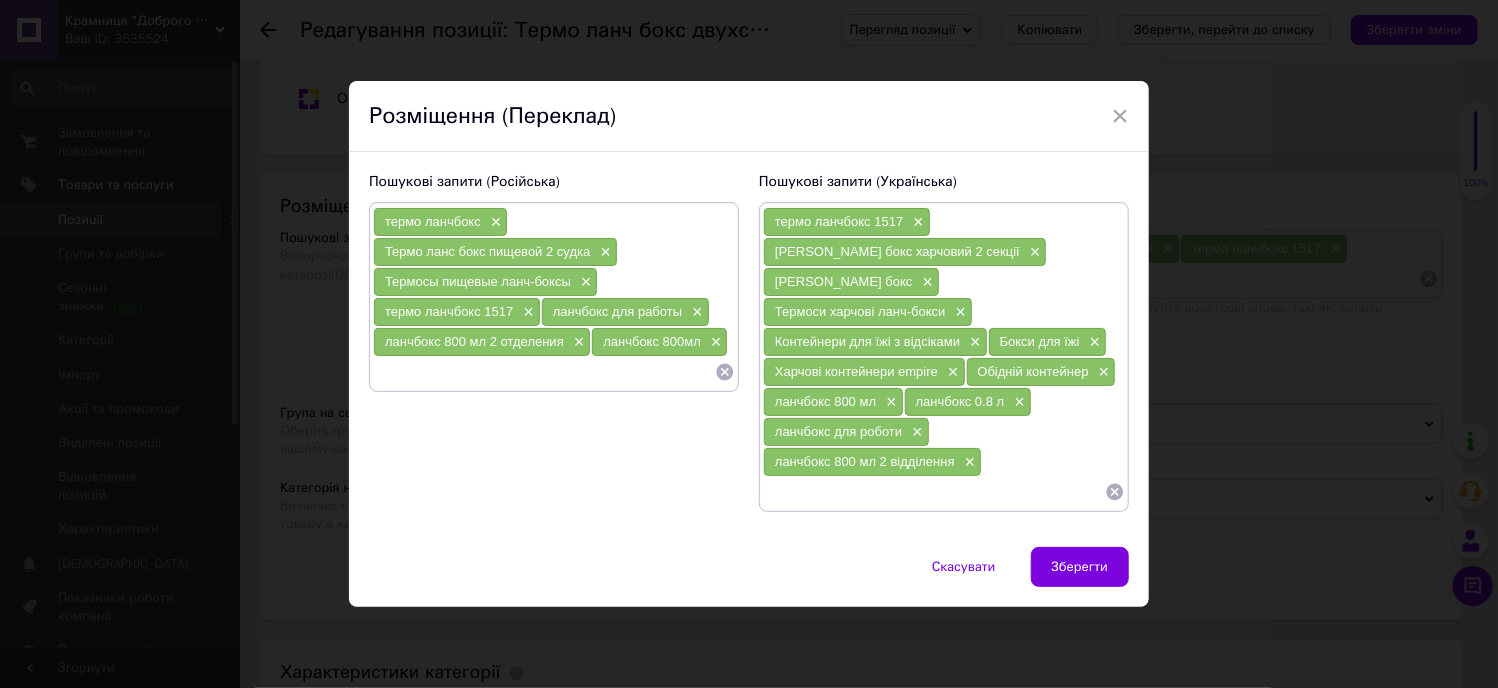 click at bounding box center [544, 372] 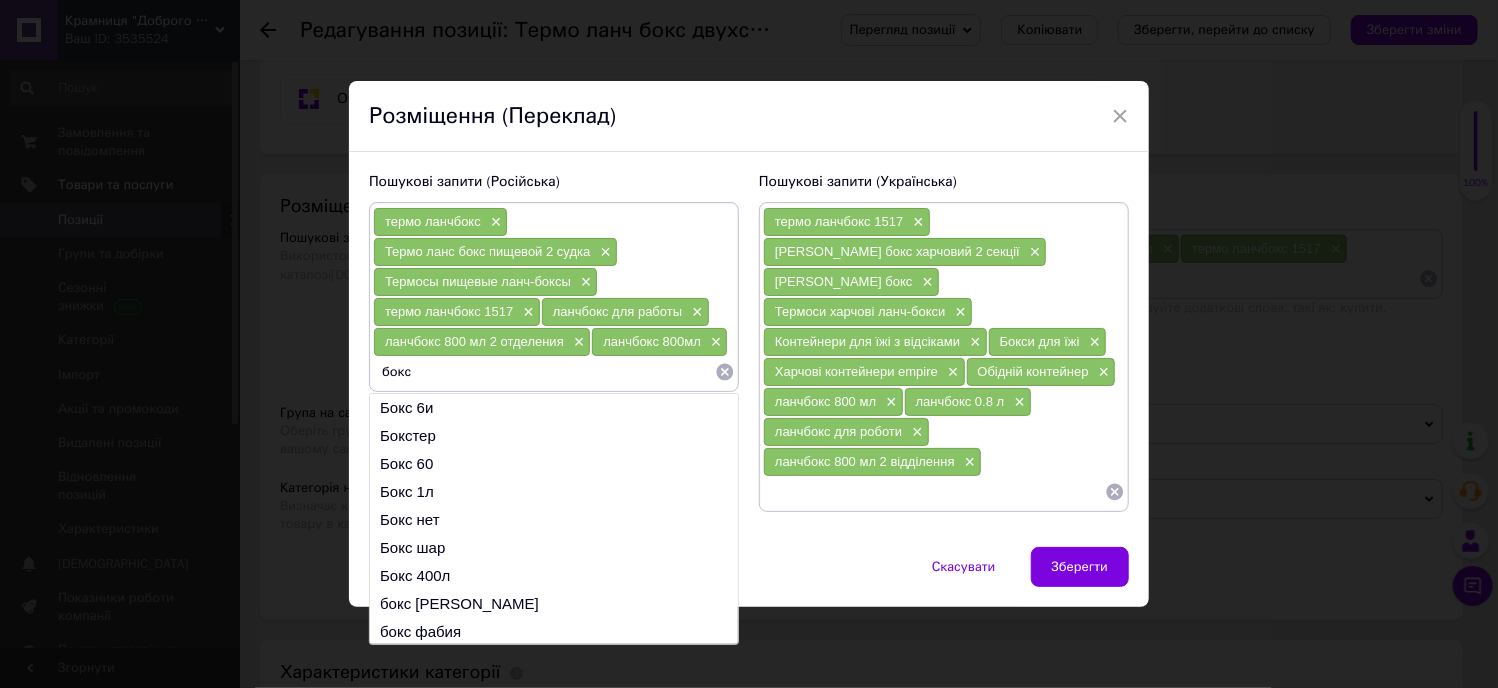click on "бокс" at bounding box center (544, 372) 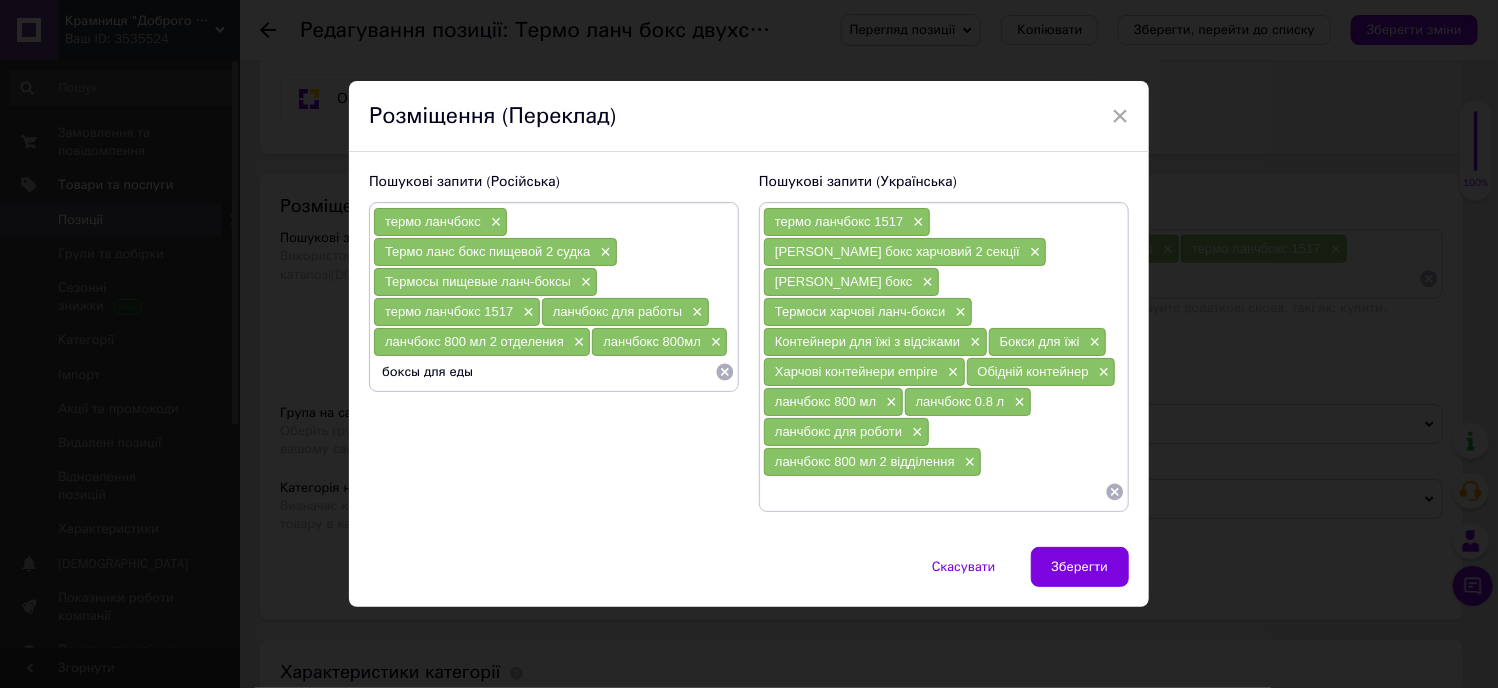 type on "боксы для еды" 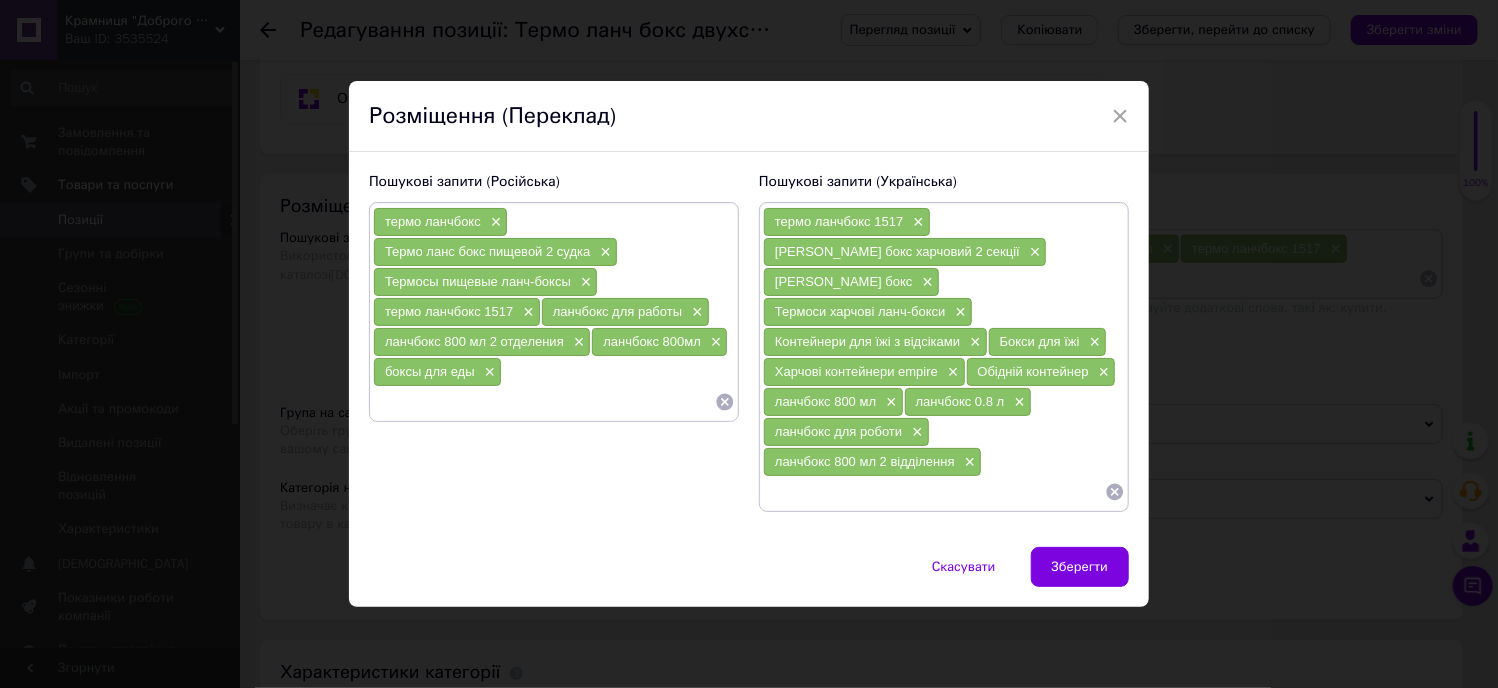 click at bounding box center (544, 402) 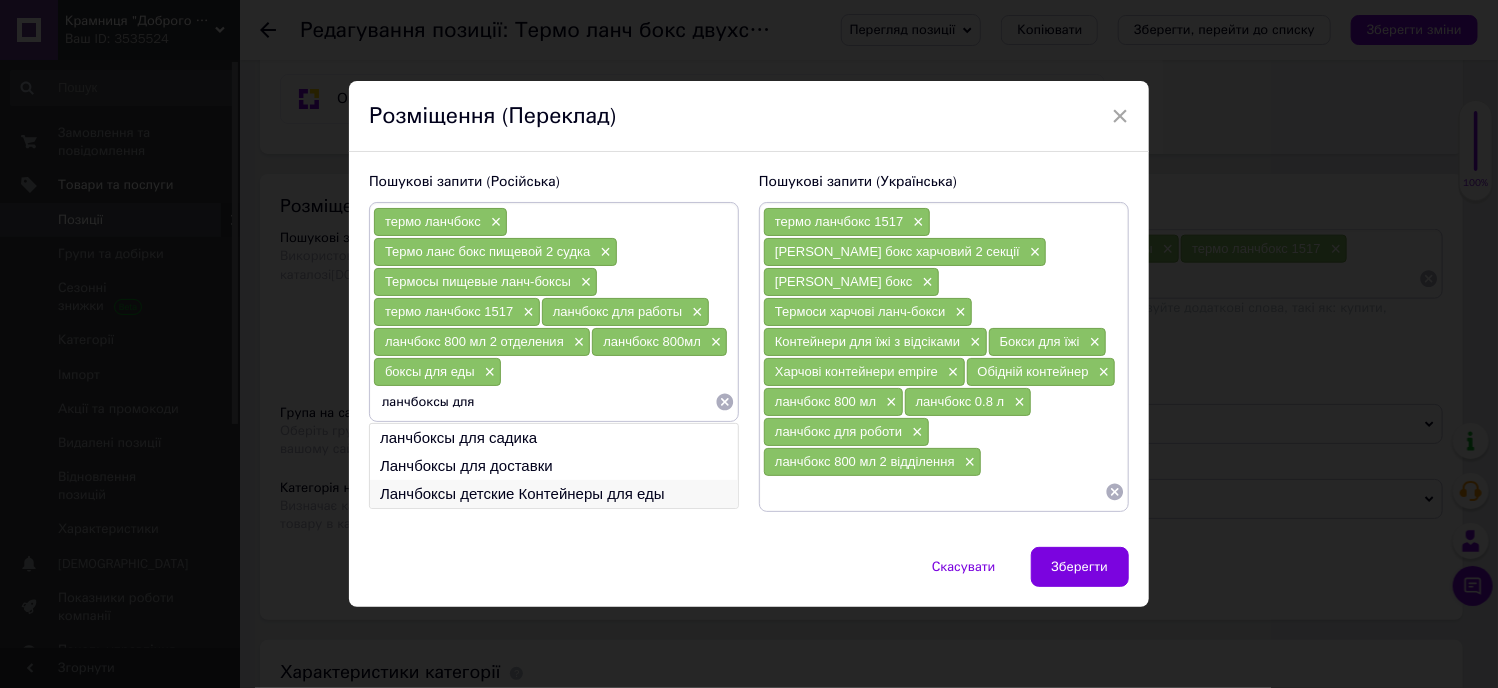 type on "ланчбоксы для" 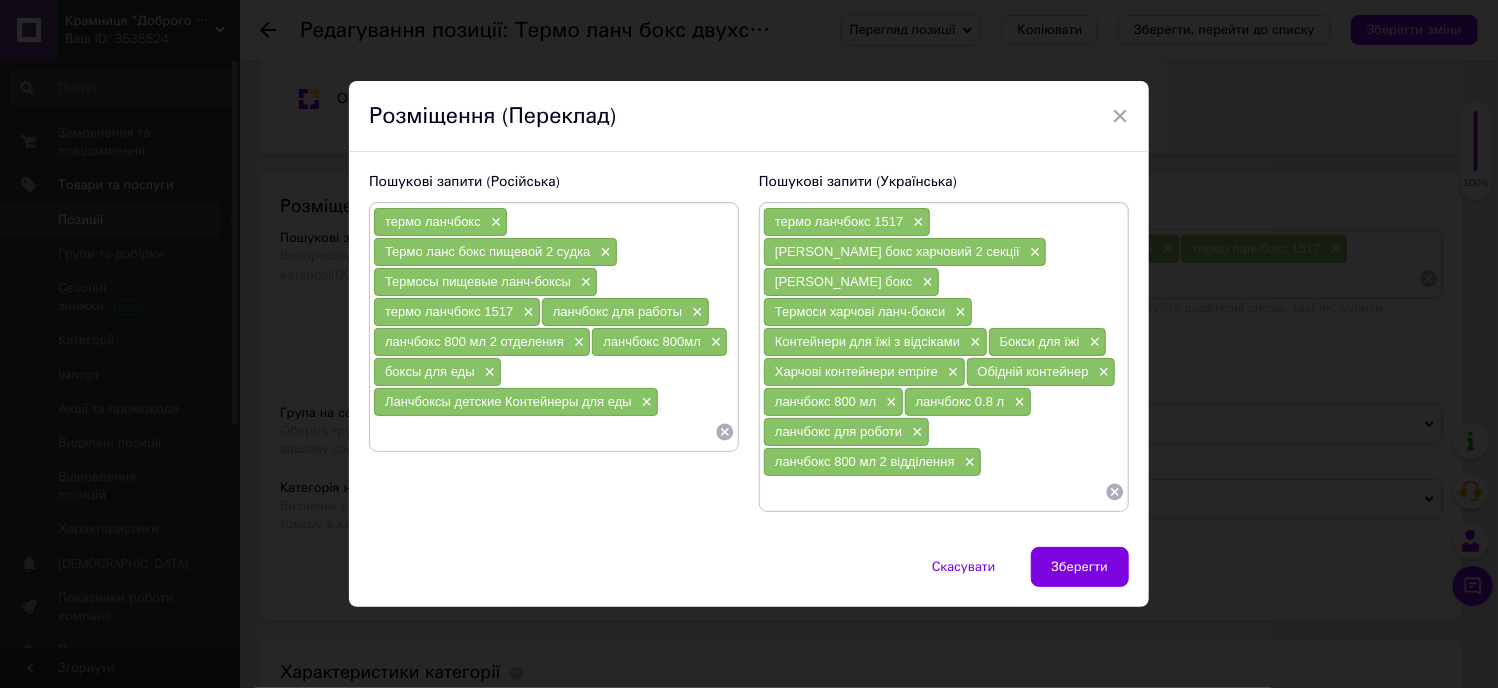 click at bounding box center (544, 432) 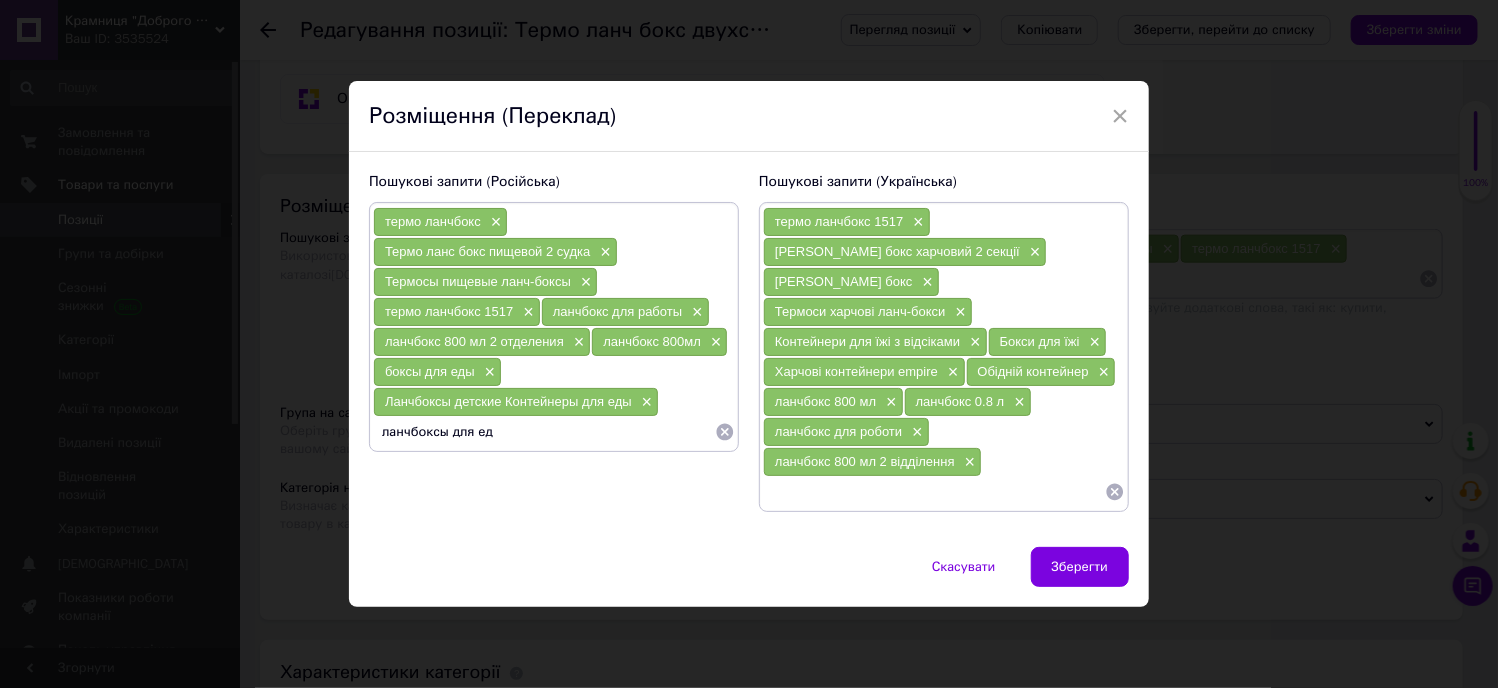 type on "ланчбоксы для еды" 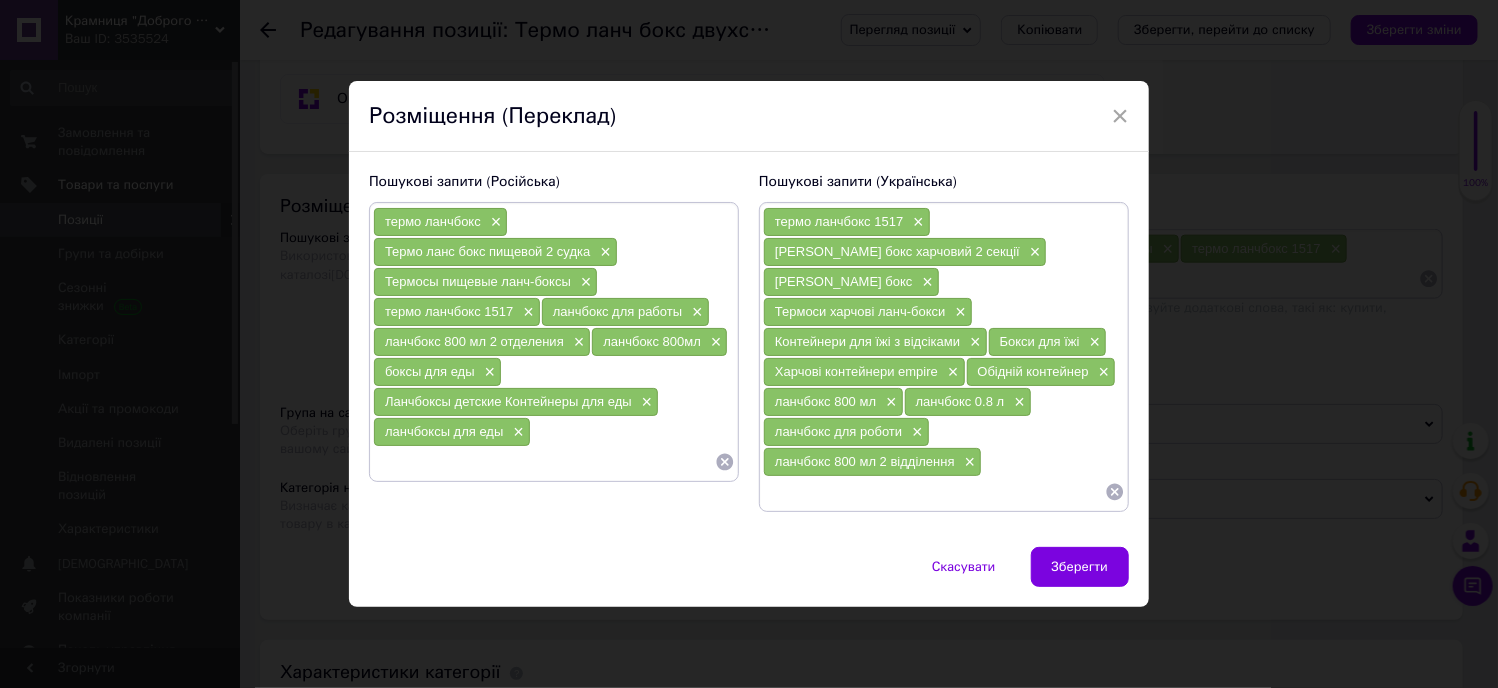 click on "Харчові контейнери empire" at bounding box center (856, 371) 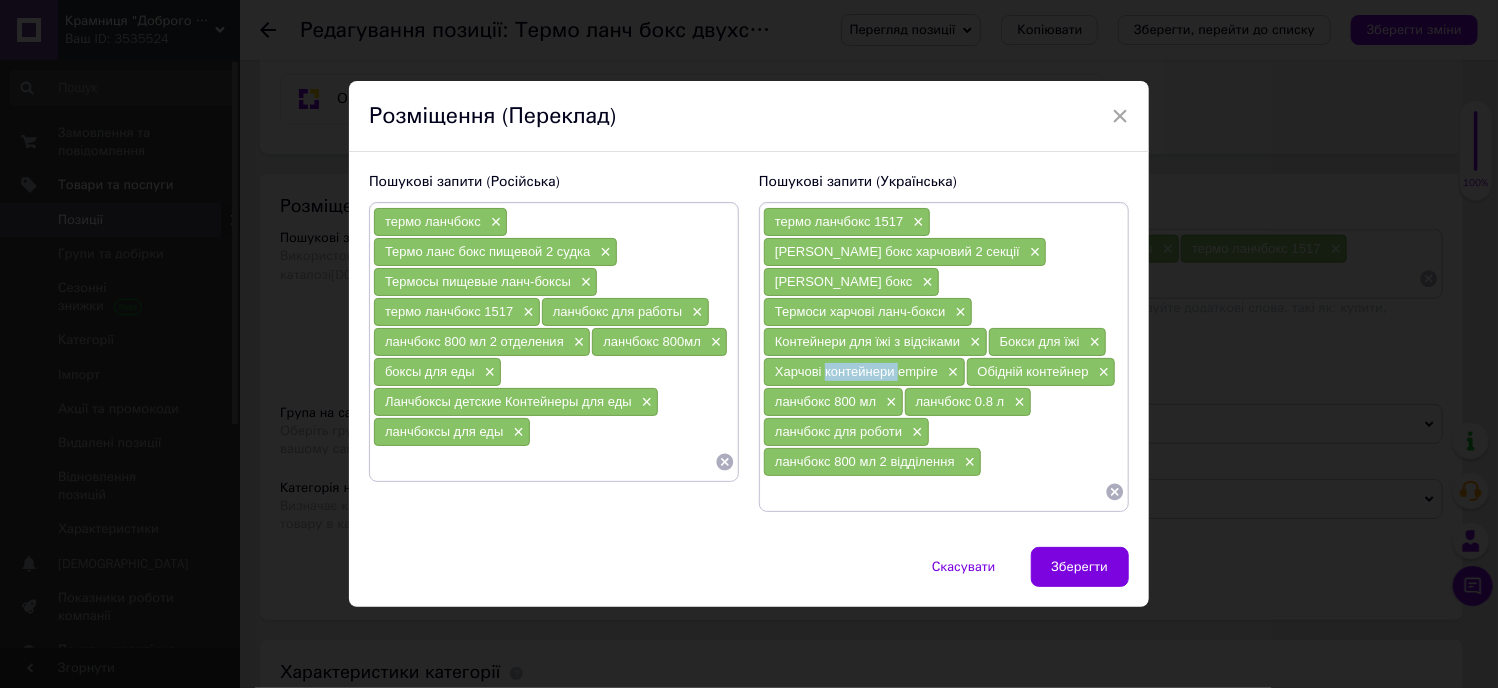 click on "Харчові контейнери empire" at bounding box center [856, 371] 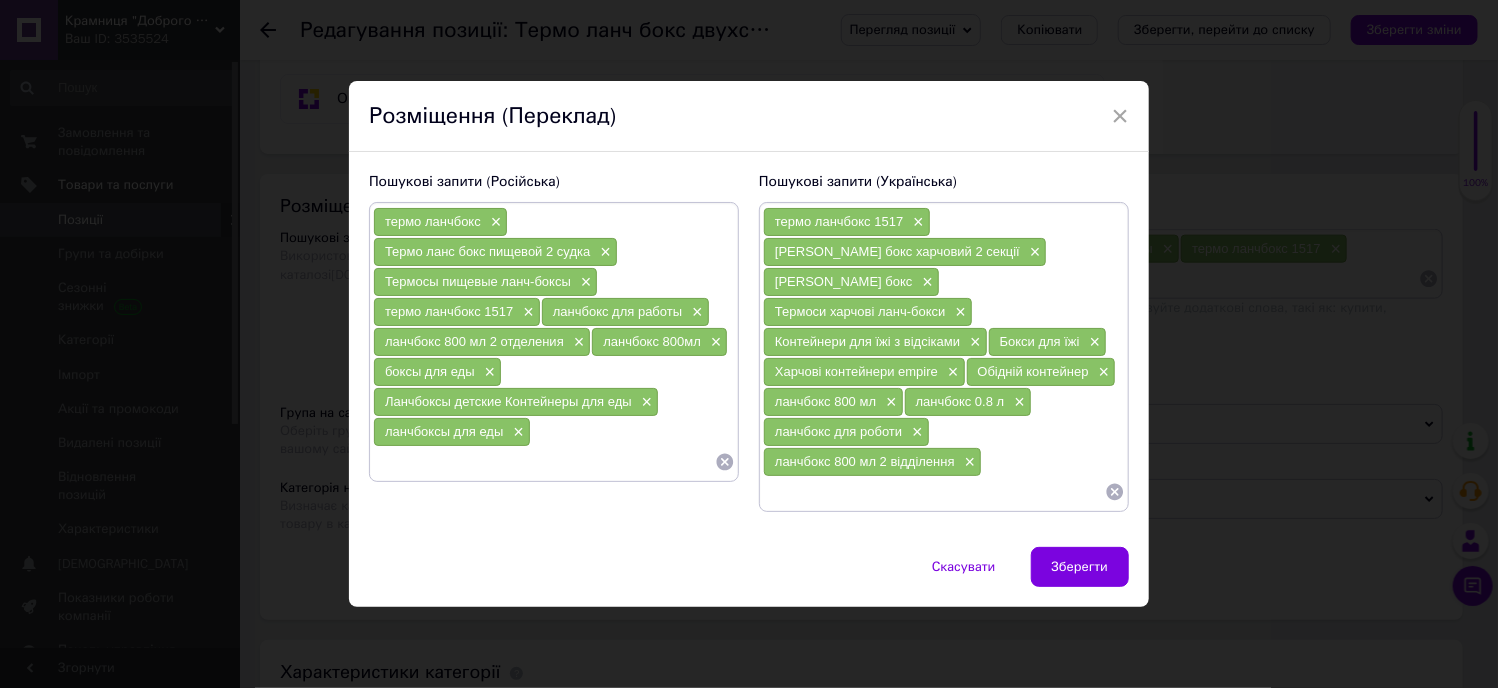 click at bounding box center (544, 462) 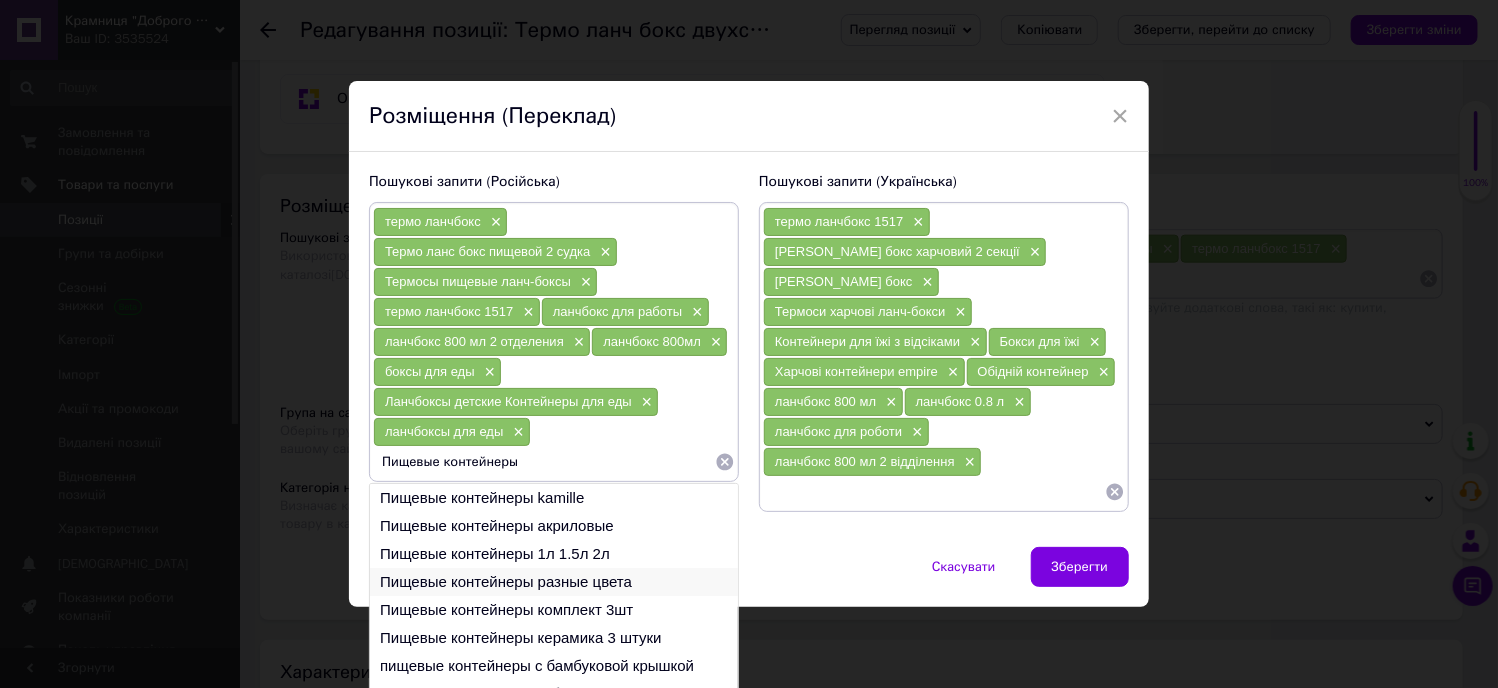 type on "Пищевые контейнеры" 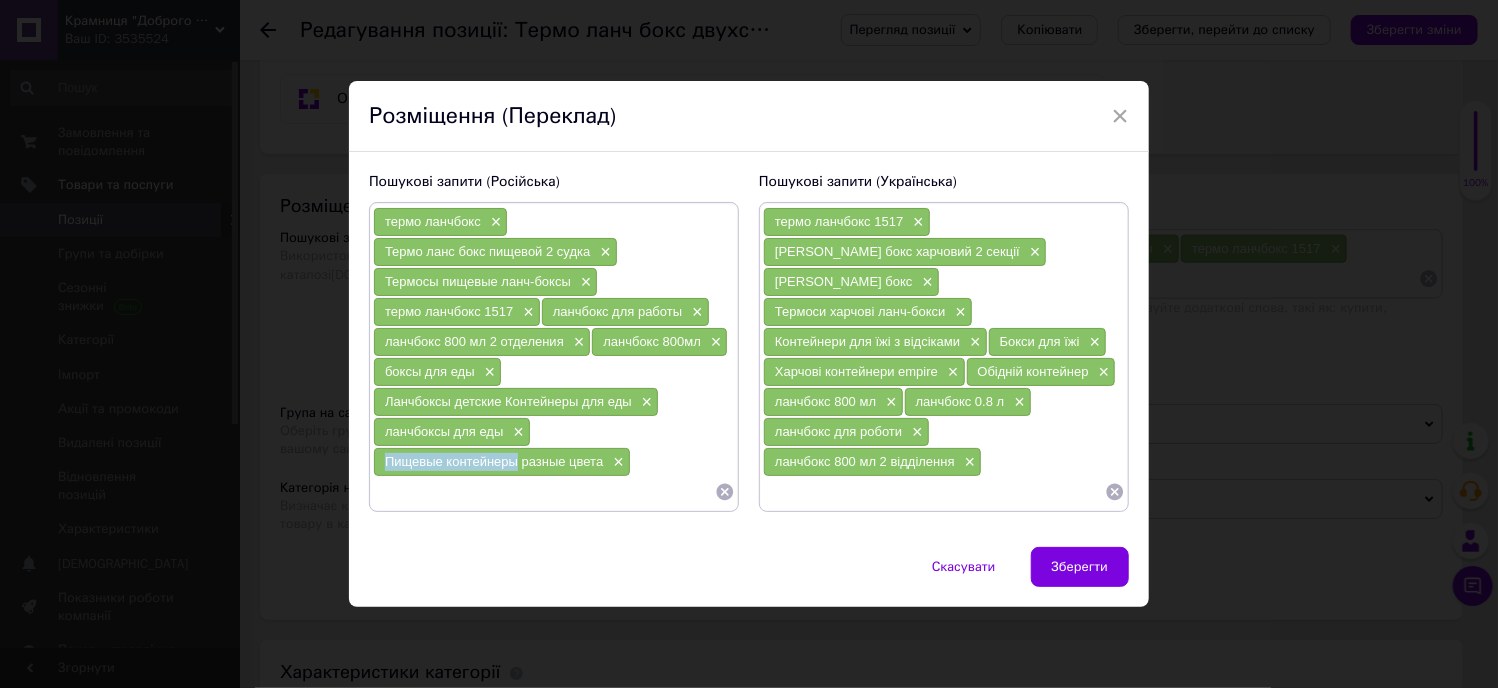 drag, startPoint x: 380, startPoint y: 455, endPoint x: 514, endPoint y: 466, distance: 134.45073 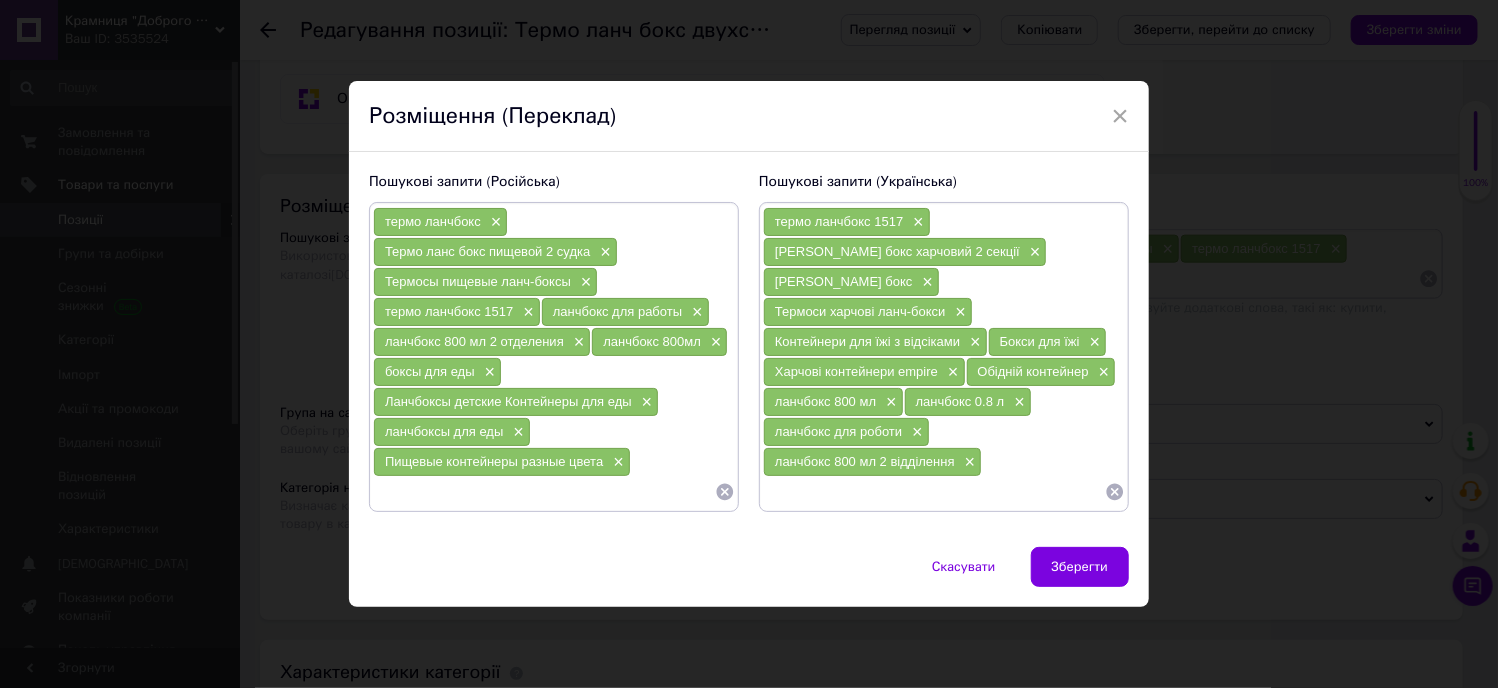 click at bounding box center [544, 492] 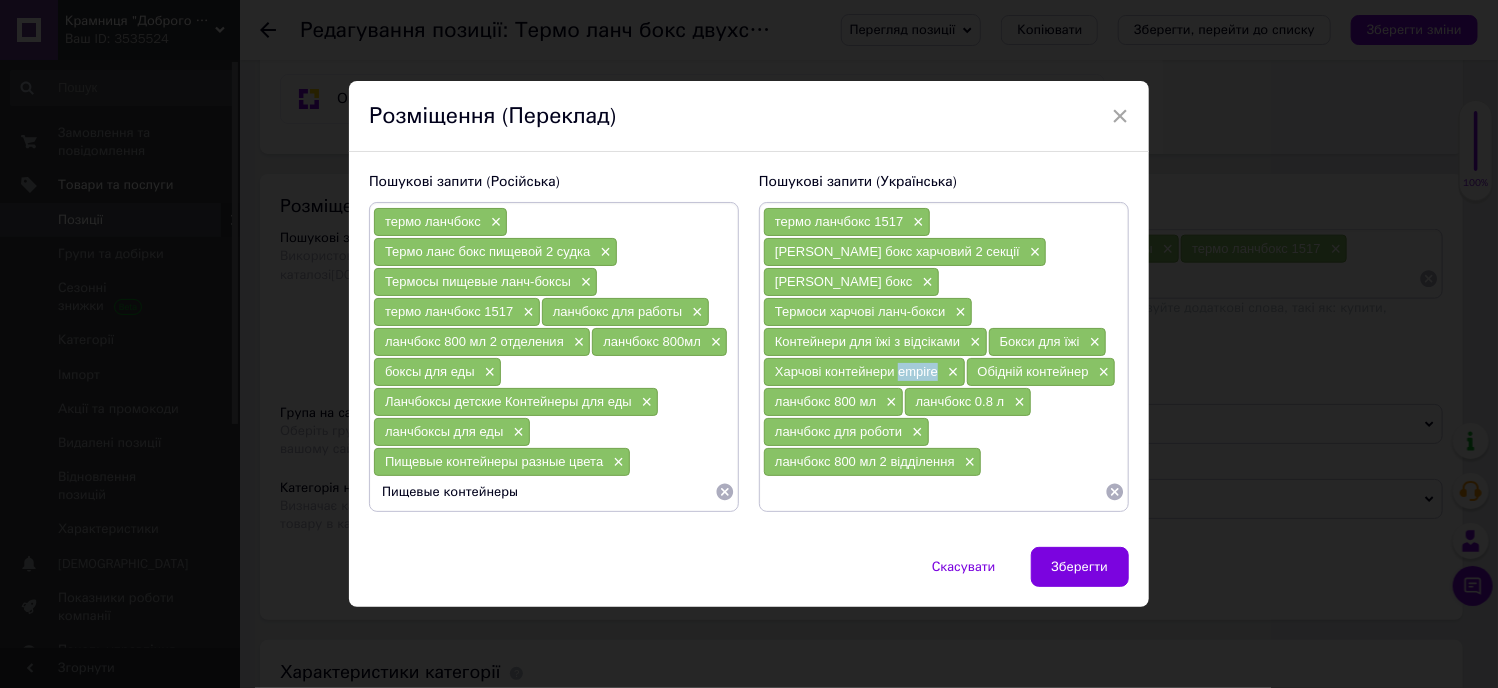 drag, startPoint x: 896, startPoint y: 335, endPoint x: 933, endPoint y: 340, distance: 37.336308 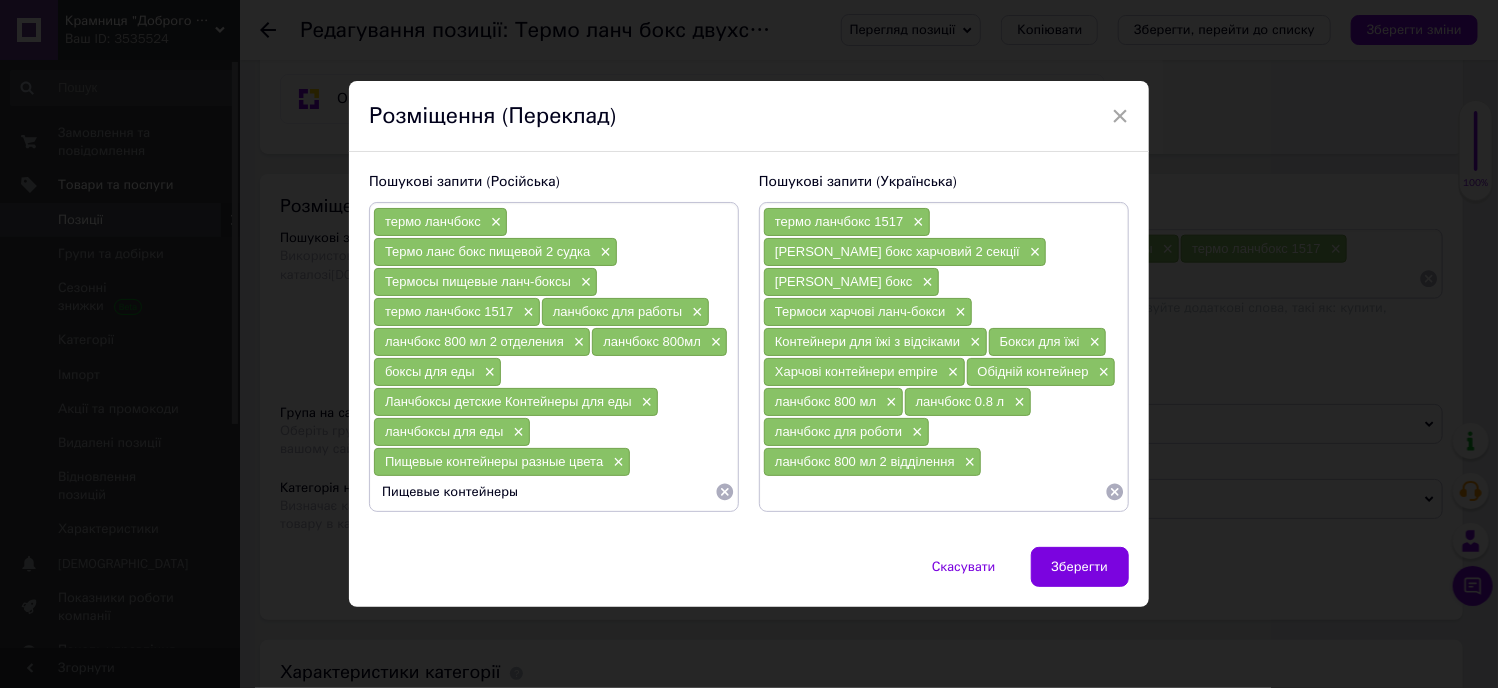 click on "термо ланчбокс × Термо ланс бокс пищевой 2 судка × Термосы пищевые ланч-боксы × термо ланчбокс 1517 × ланчбокс для работы × ланчбокс 800 мл 2 отделения × ланчбокс 800мл × боксы для еды × Ланчбоксы детские Контейнеры для еды × ланчбоксы для еды × Пищевые контейнеры разные цвета × Пищевые контейнеры" at bounding box center (554, 357) 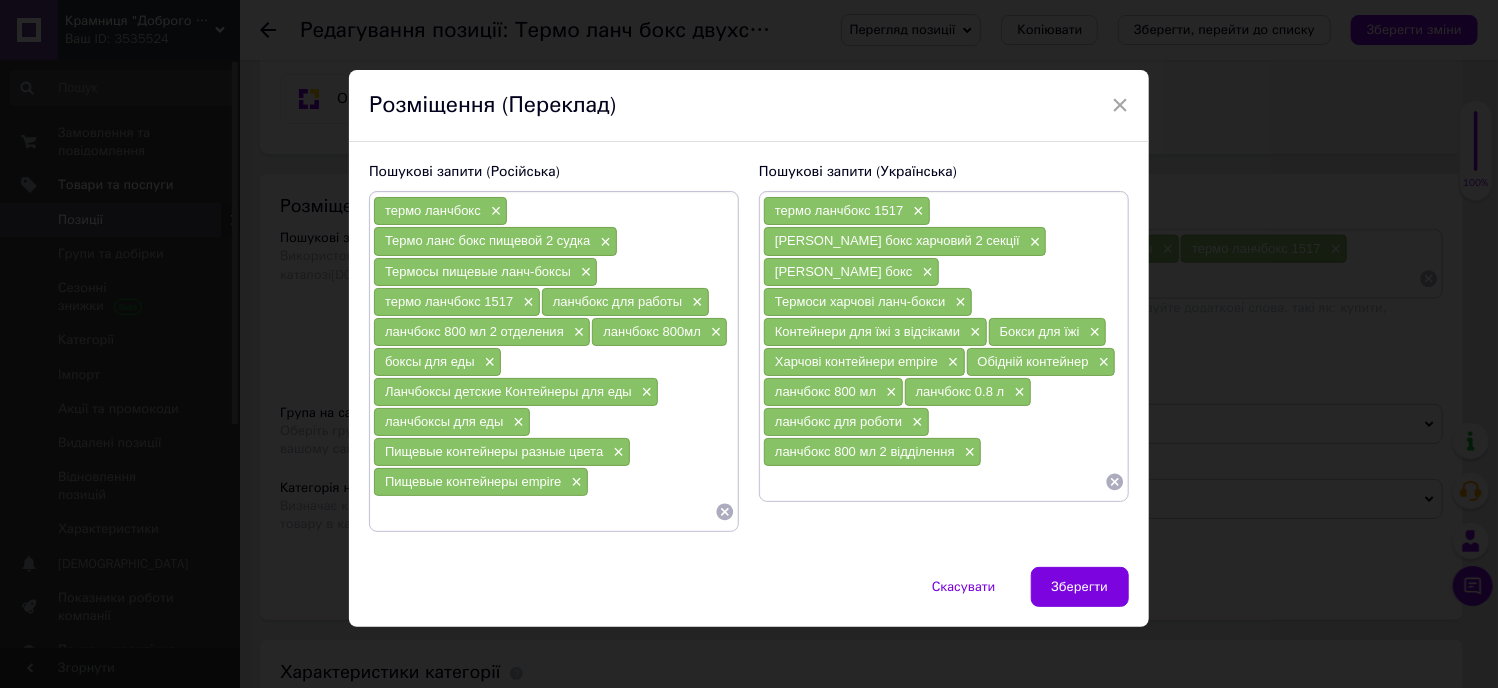 click at bounding box center (544, 512) 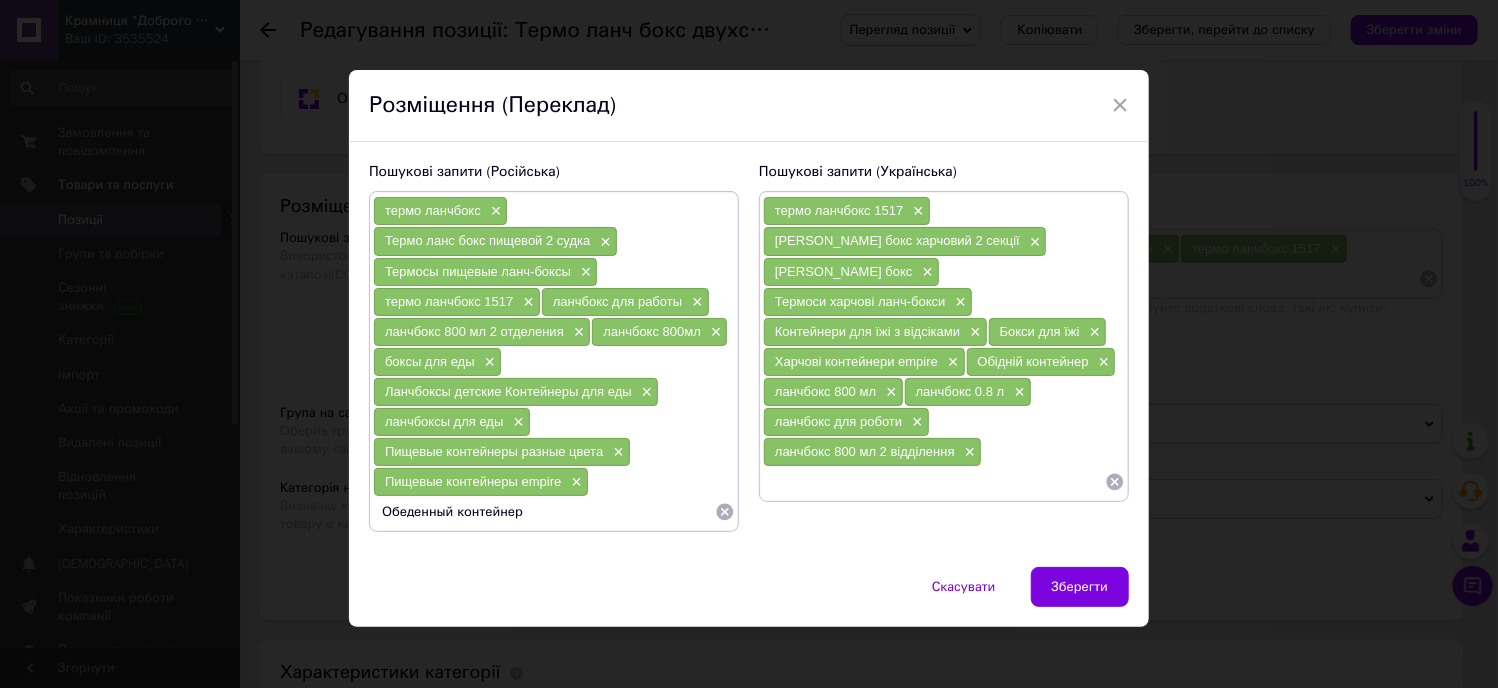type on "Обеденный контейнер" 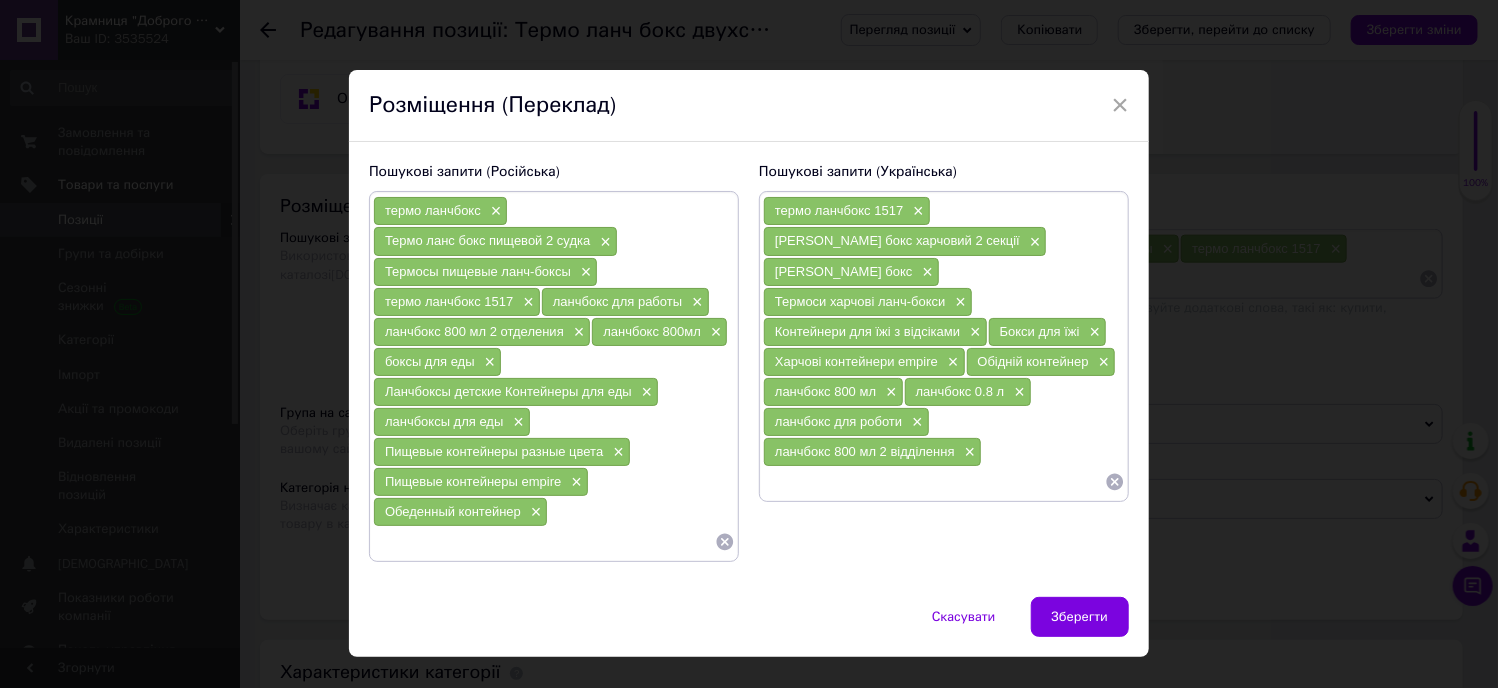click on "ланчбокс 0.8 л" at bounding box center [960, 391] 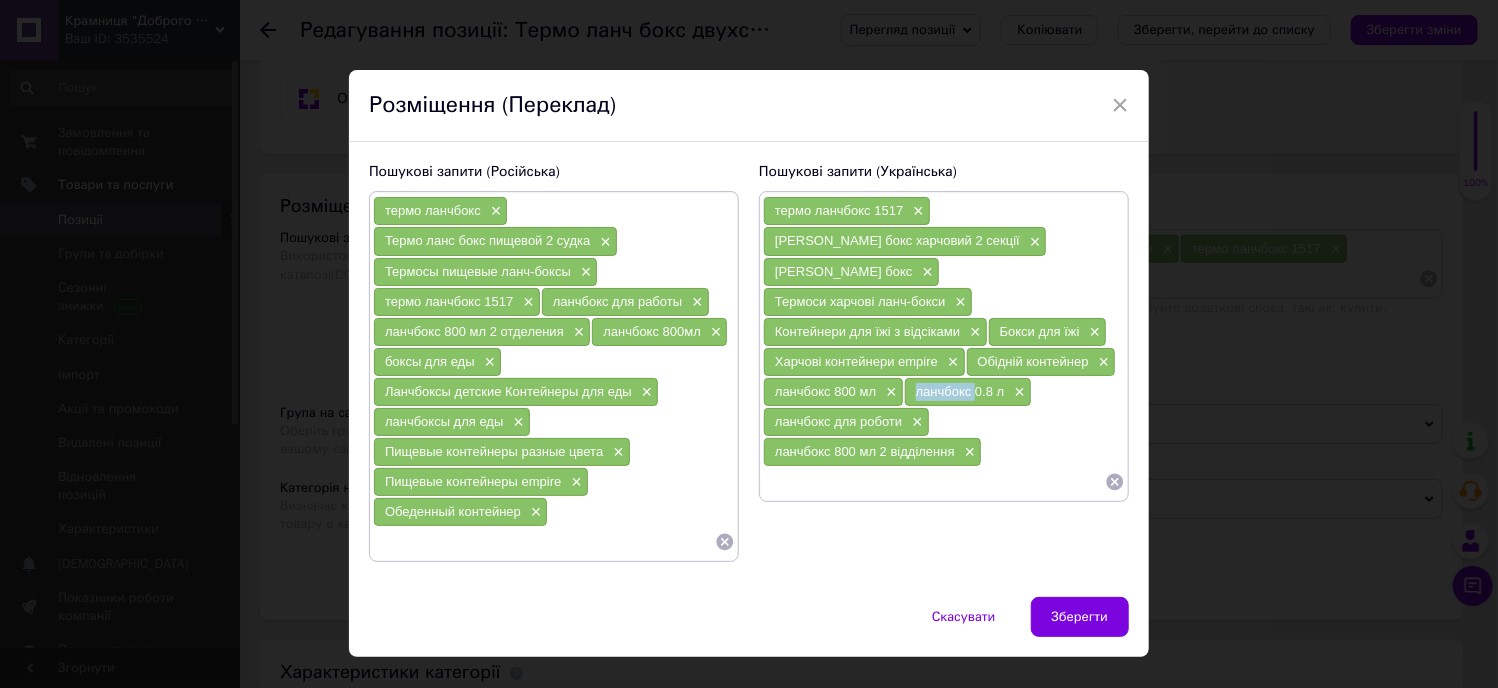 click on "ланчбокс 0.8 л" at bounding box center [960, 391] 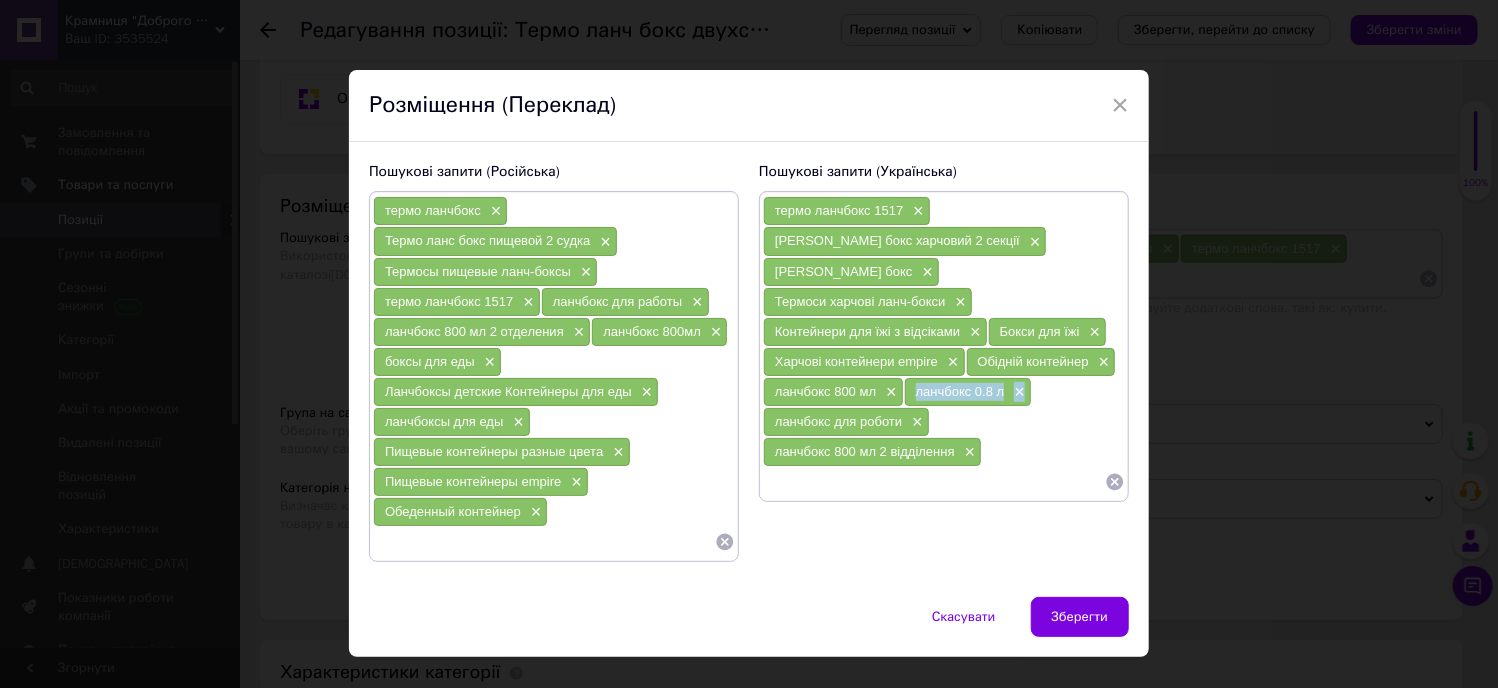 click on "ланчбокс 0.8 л" at bounding box center (960, 391) 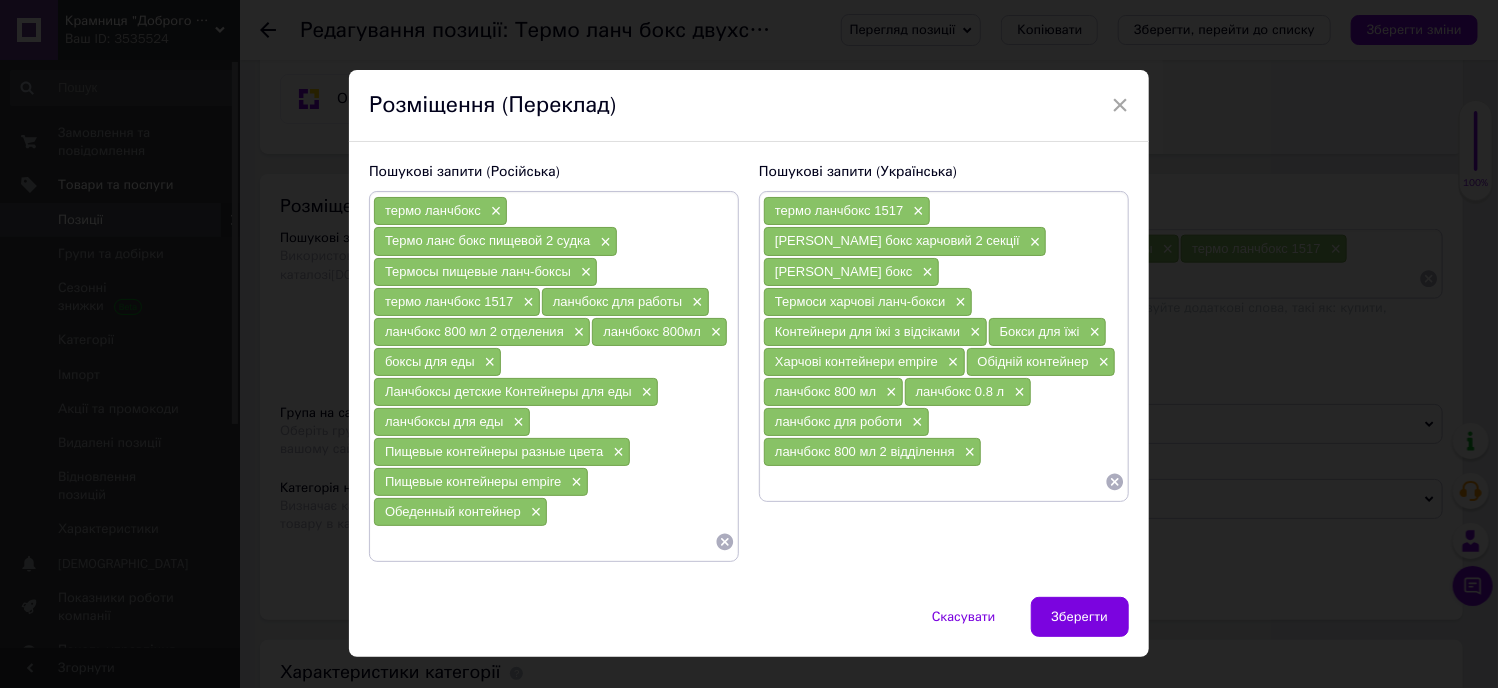 click at bounding box center (544, 542) 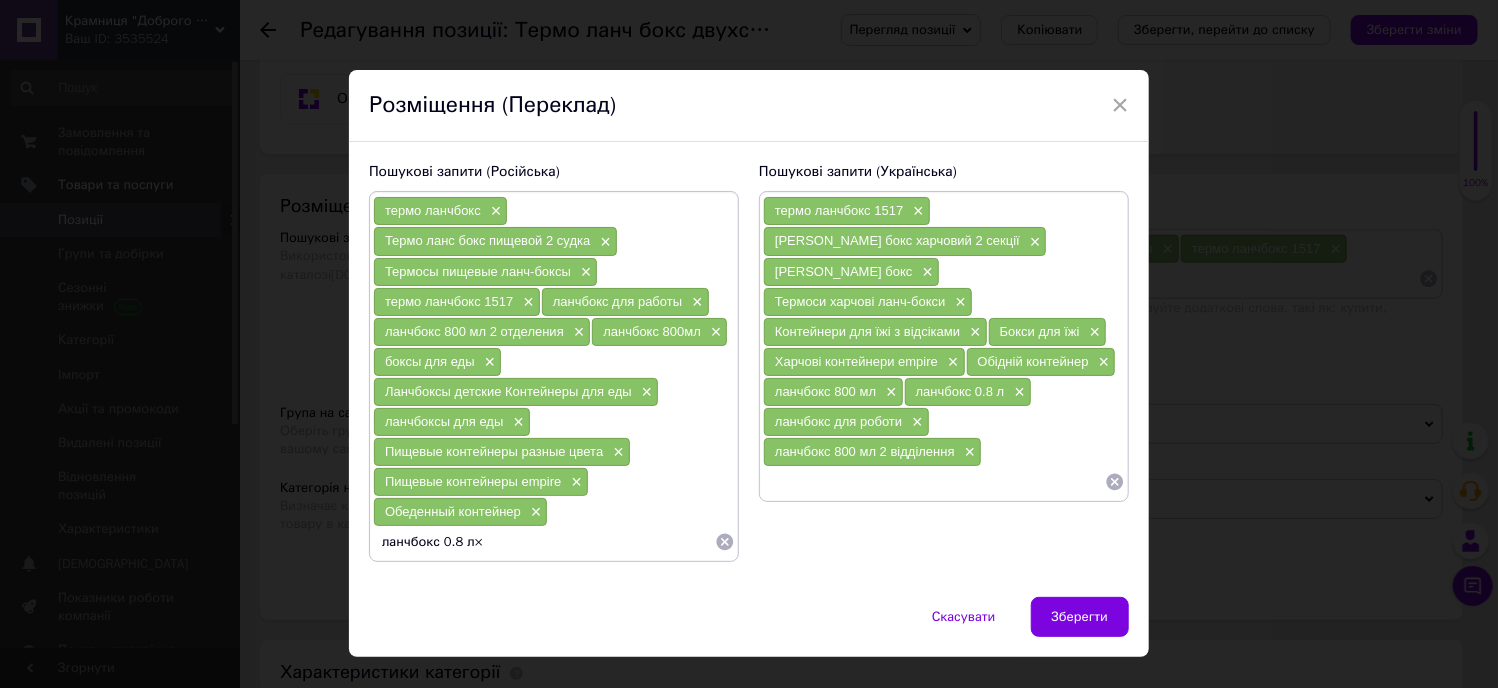 type on "ланчбокс 0.8 л" 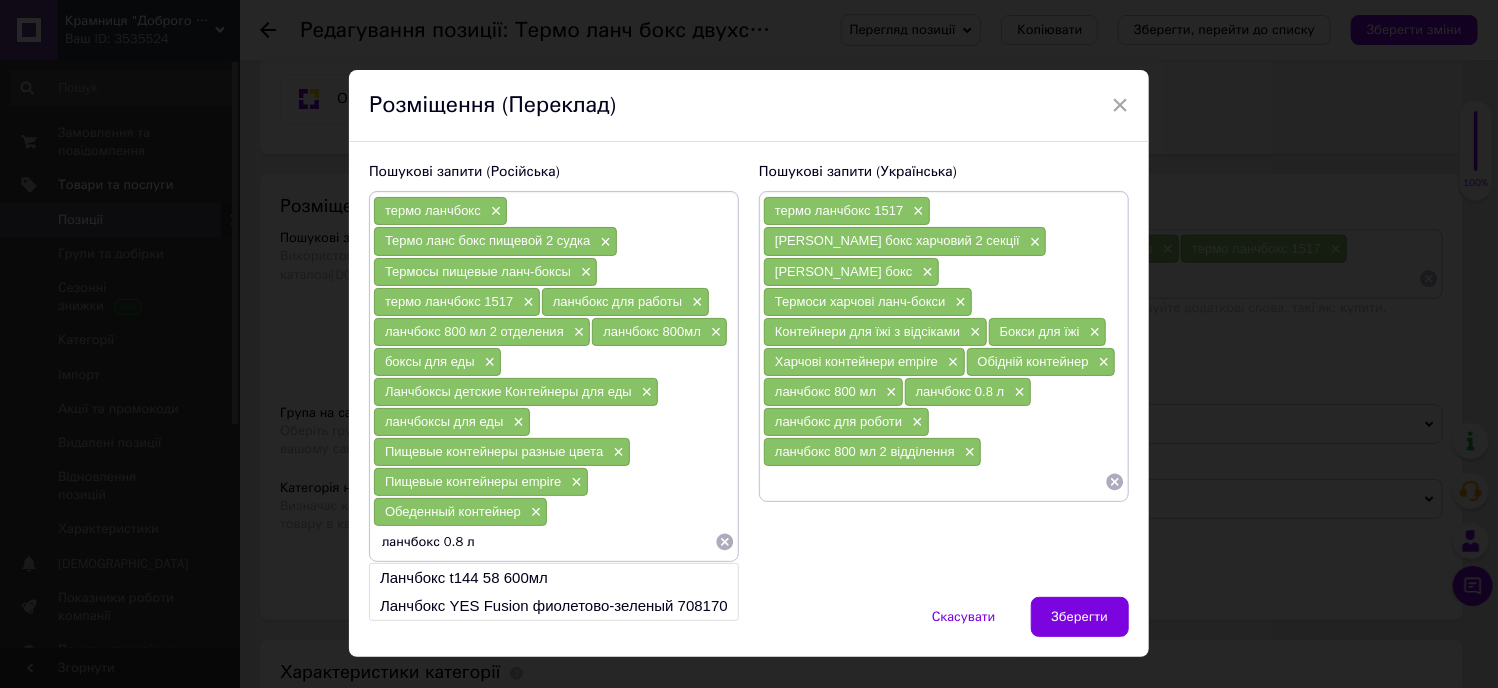 type 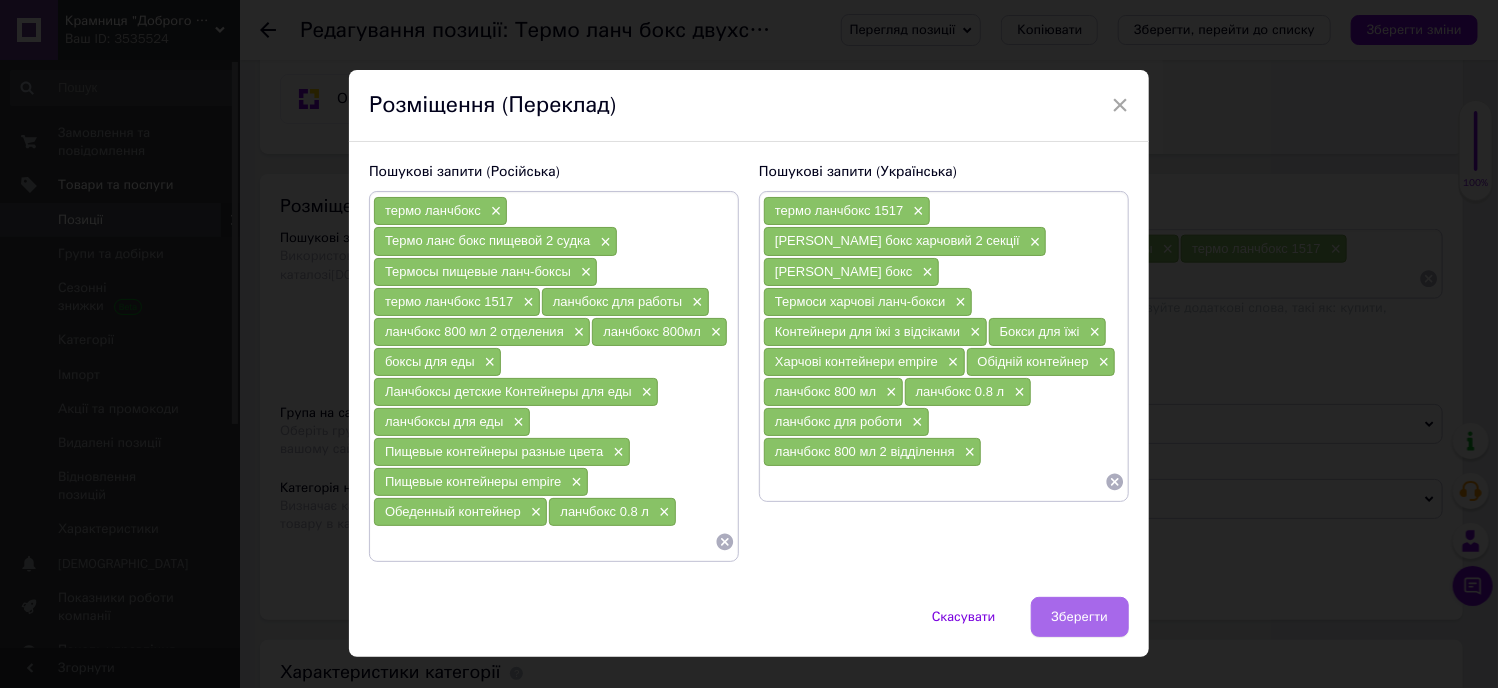 click on "Зберегти" at bounding box center [1080, 617] 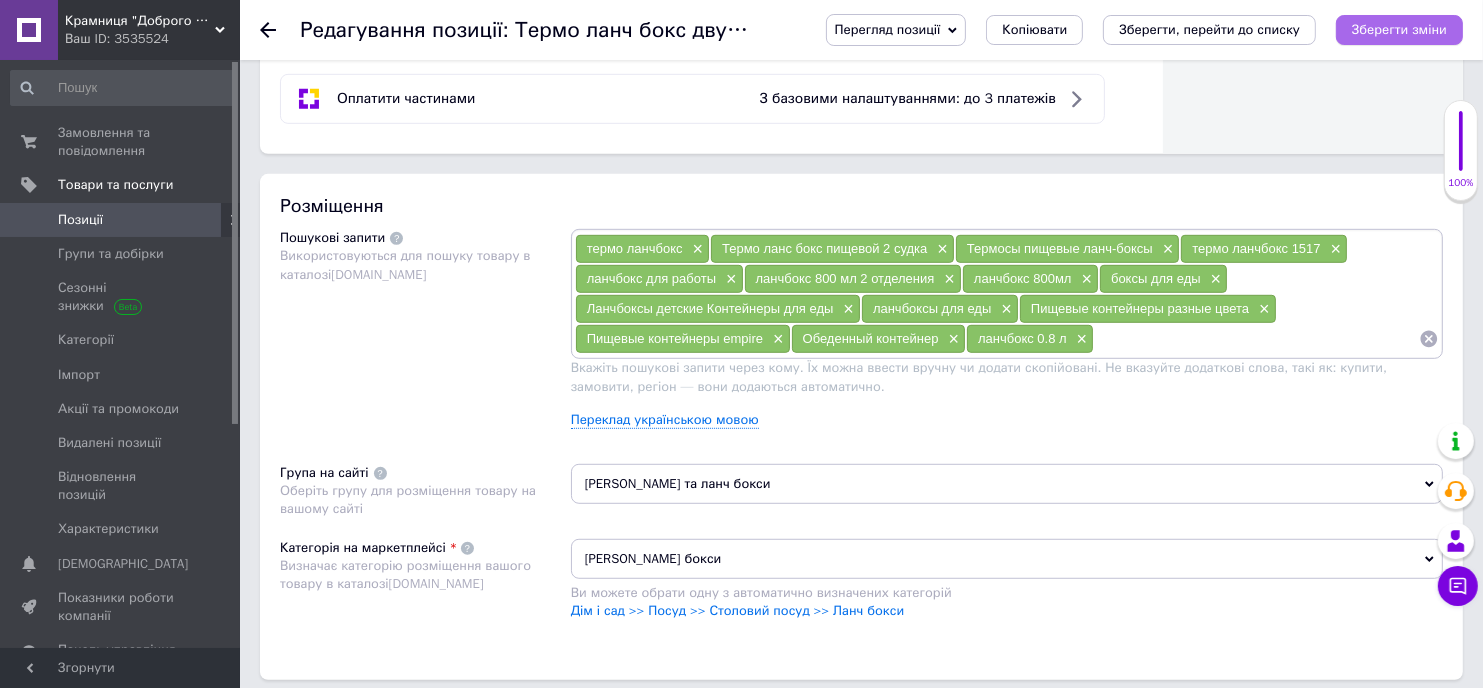 click on "Зберегти зміни" at bounding box center [1399, 29] 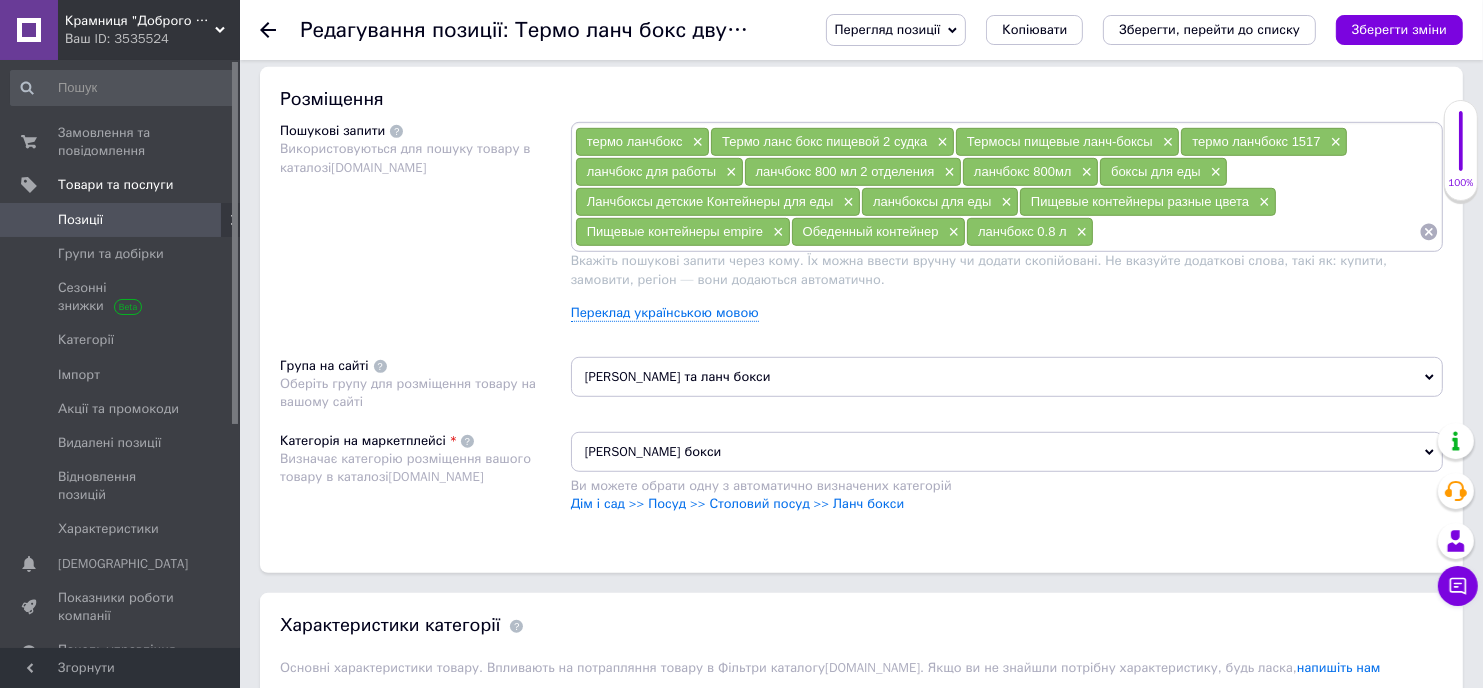 scroll, scrollTop: 1200, scrollLeft: 0, axis: vertical 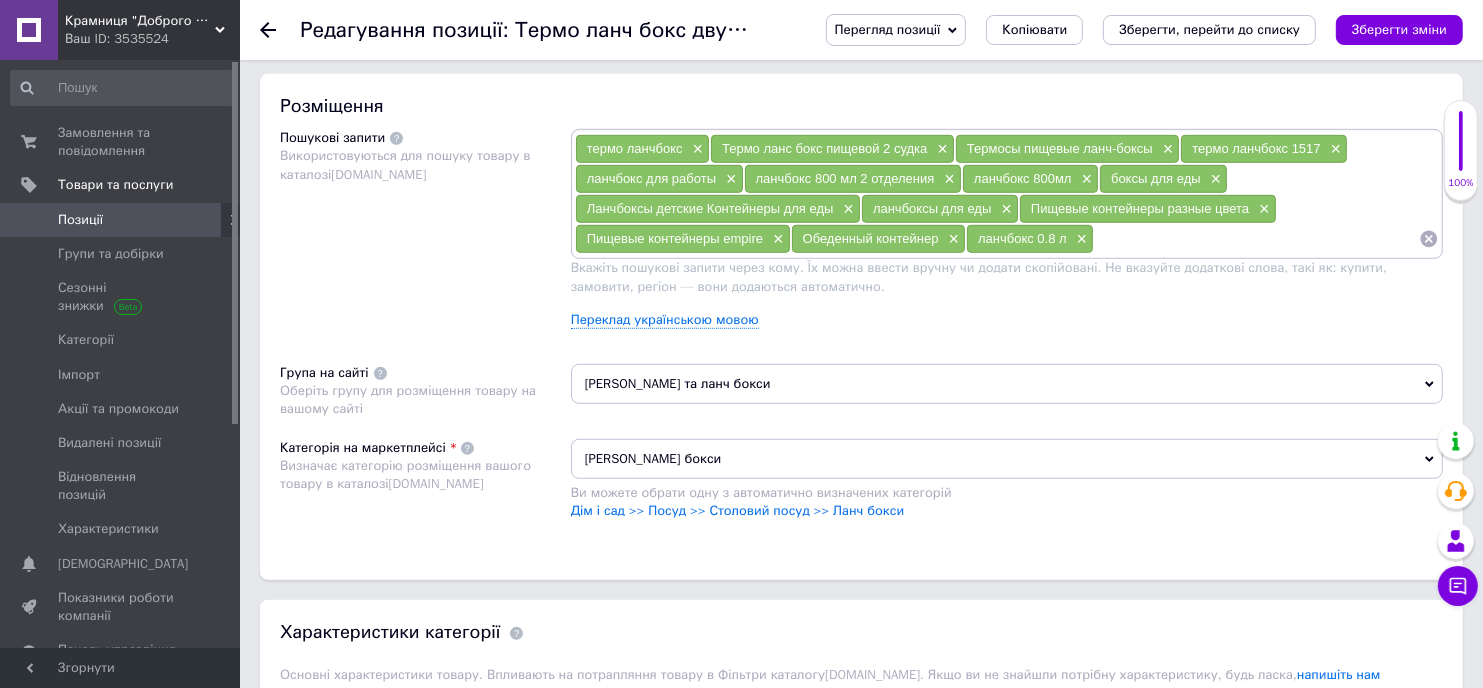 click on "Пошукові запити Використовуються для пошуку товару в каталозі  Prom.ua" at bounding box center [425, 236] 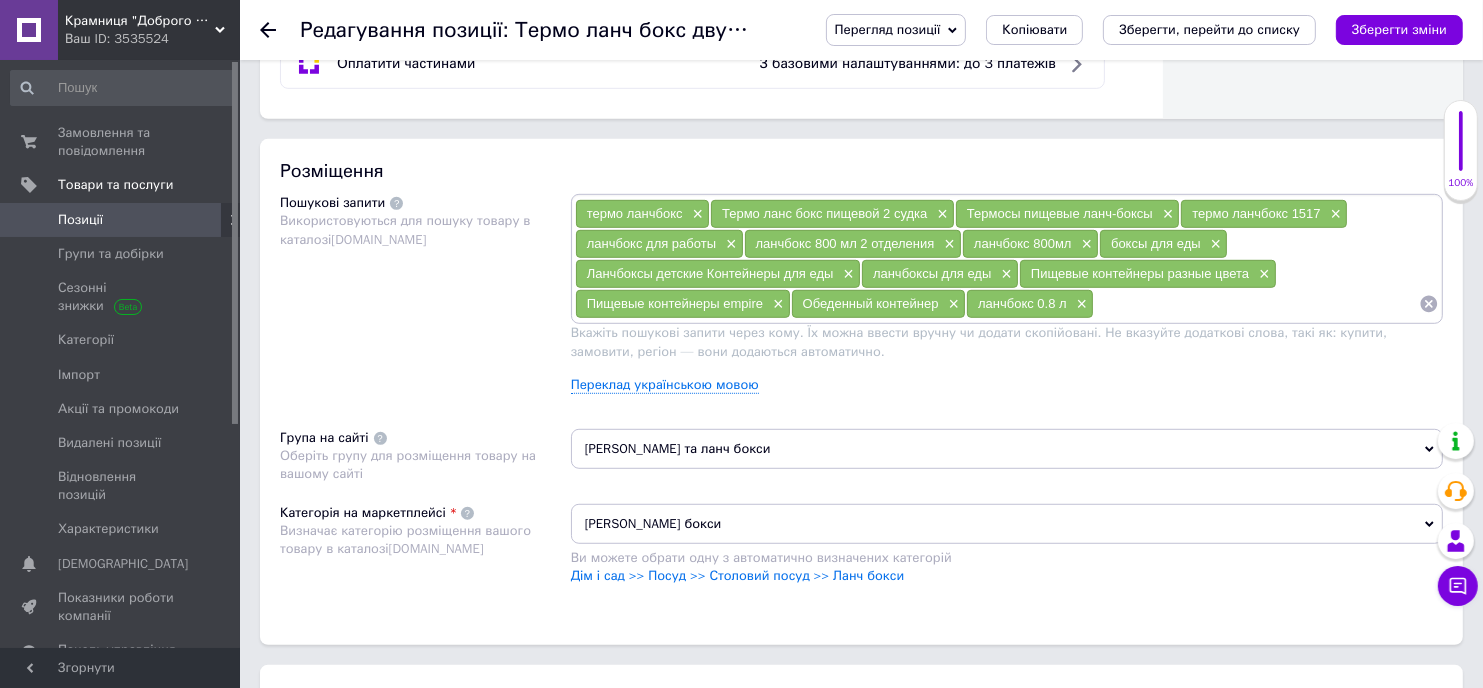 scroll, scrollTop: 1100, scrollLeft: 0, axis: vertical 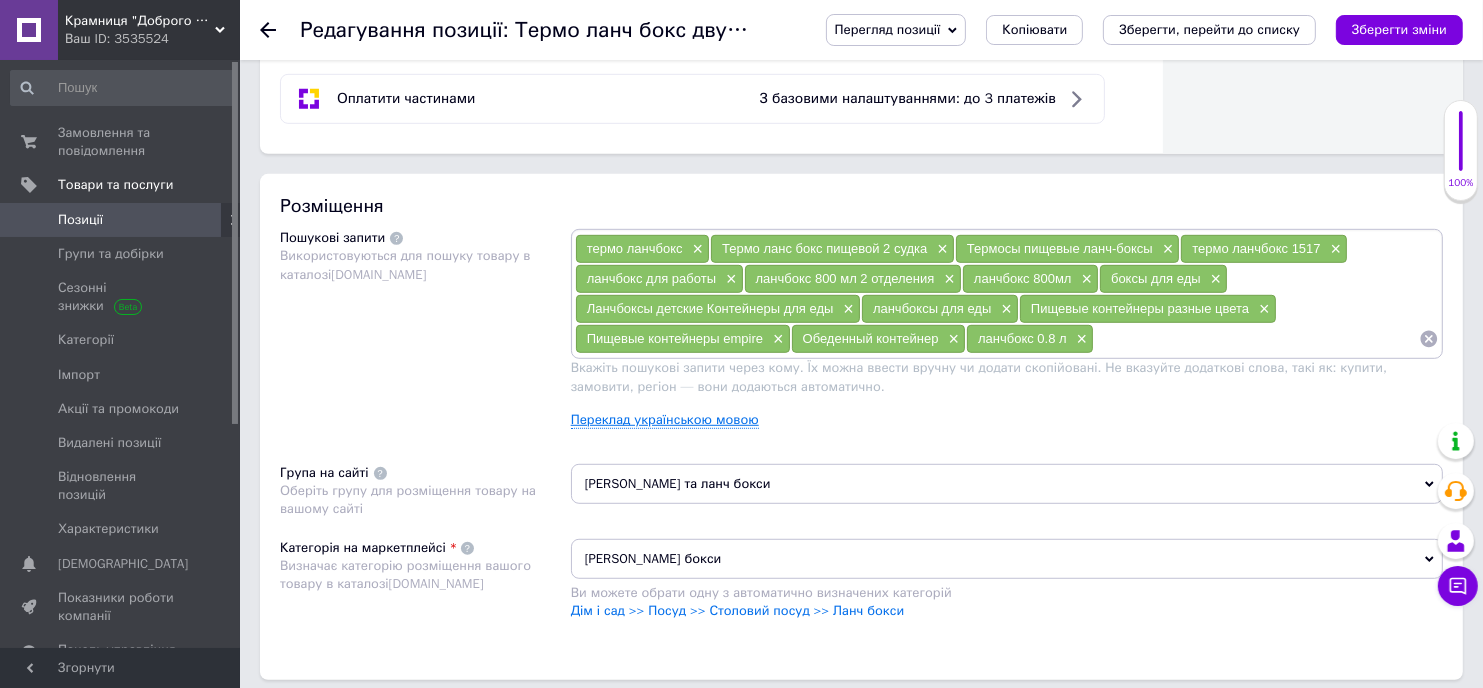 click on "Переклад українською мовою" at bounding box center [665, 420] 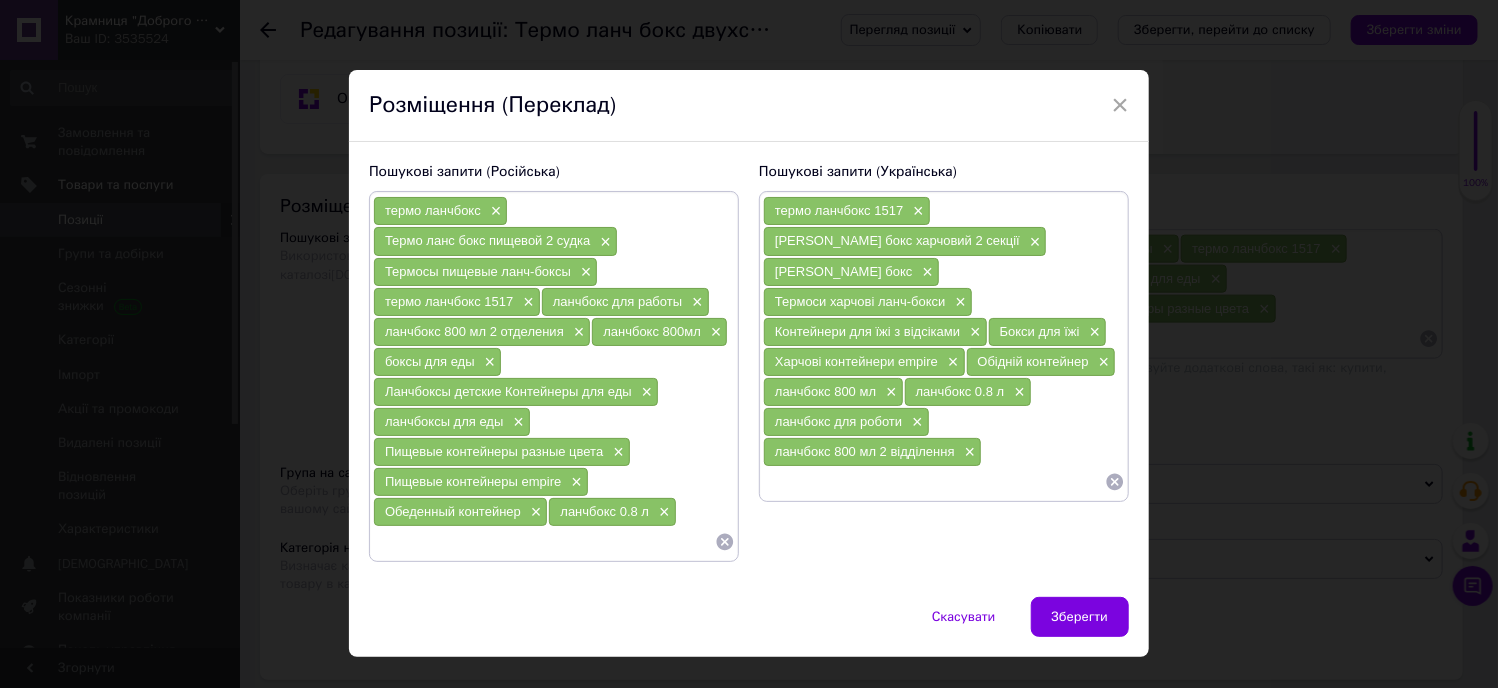 click on "термо ланчбокс × Термо ланс бокс пищевой 2 судка × Термосы пищевые ланч-боксы × термо ланчбокс 1517 × ланчбокс для работы × ланчбокс 800 мл 2 отделения × ланчбокс 800мл × боксы для еды × Ланчбоксы детские Контейнеры для еды × ланчбоксы для еды × Пищевые контейнеры разные цвета × Пищевые контейнеры empire × Обеденный контейнер × ланчбокс 0.8 л ×" at bounding box center [554, 376] 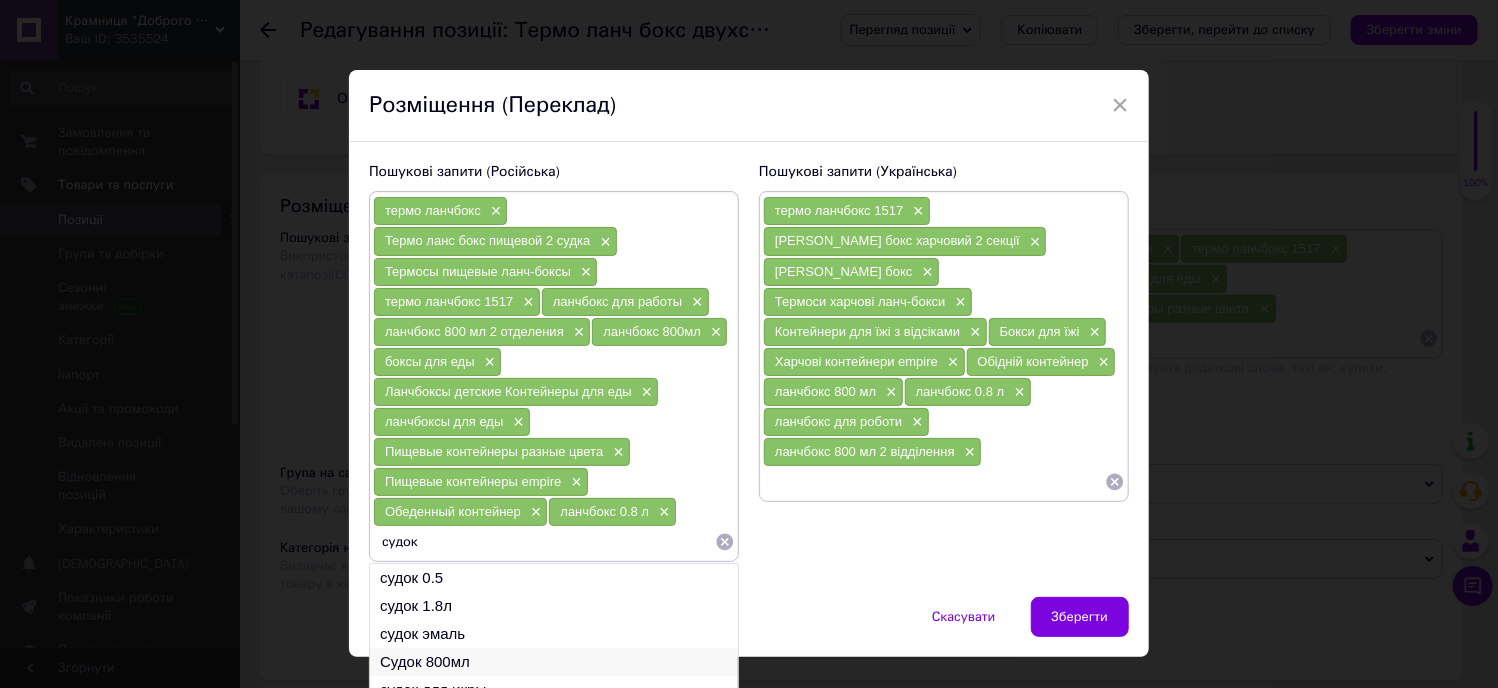 type on "судок" 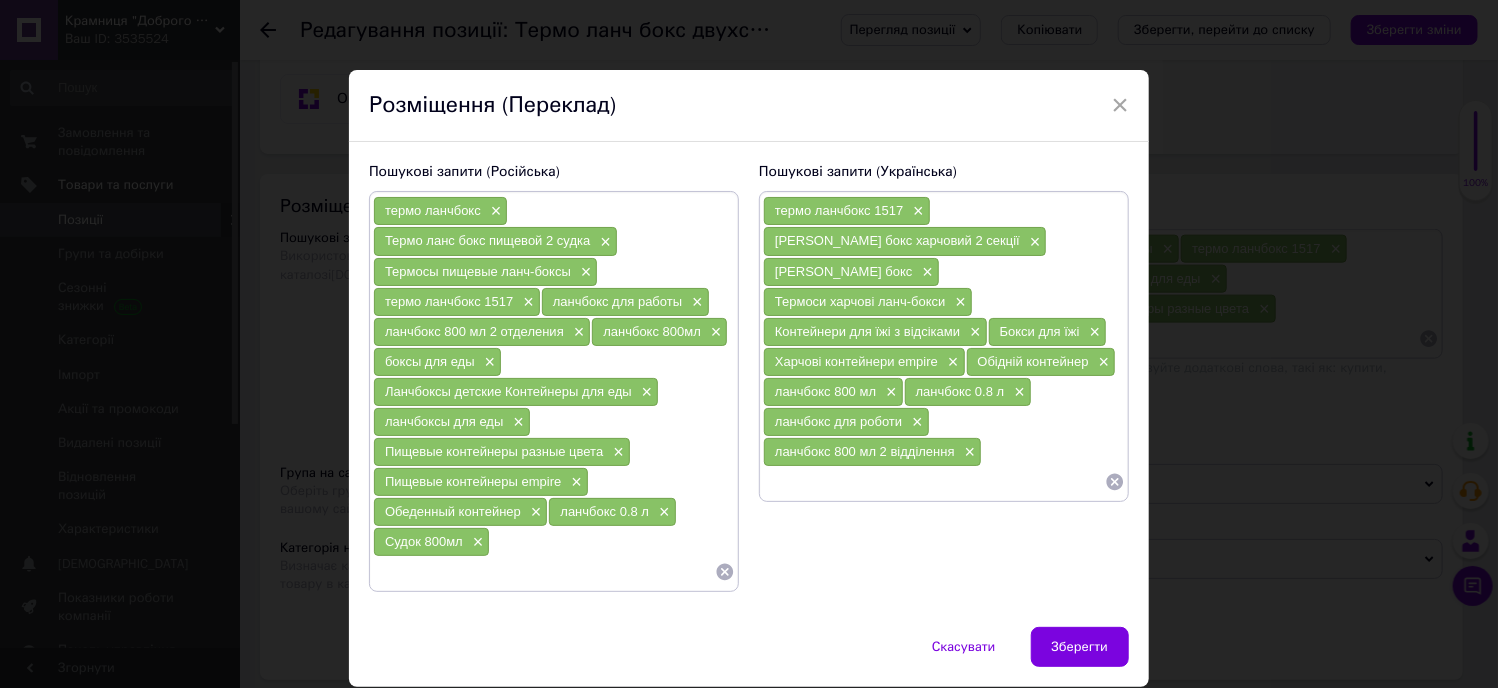 click at bounding box center (934, 482) 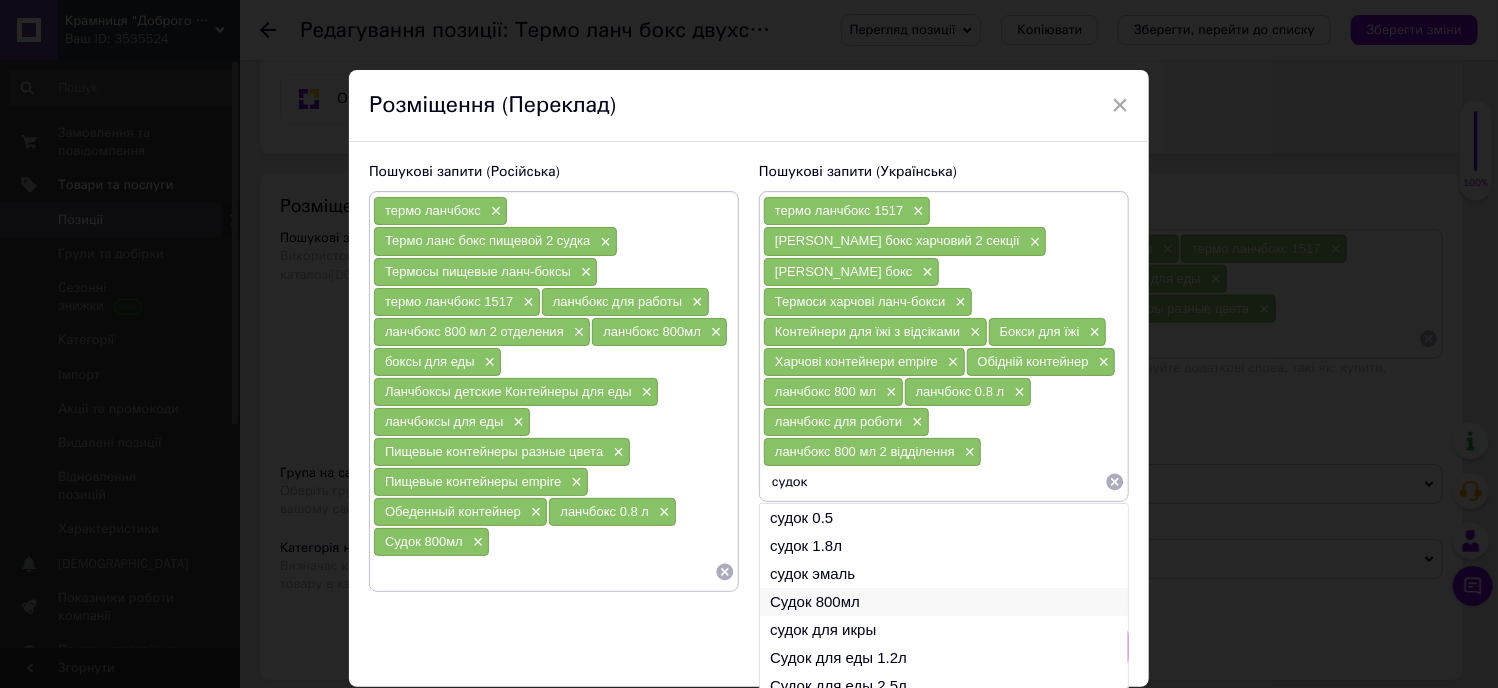 type on "судок" 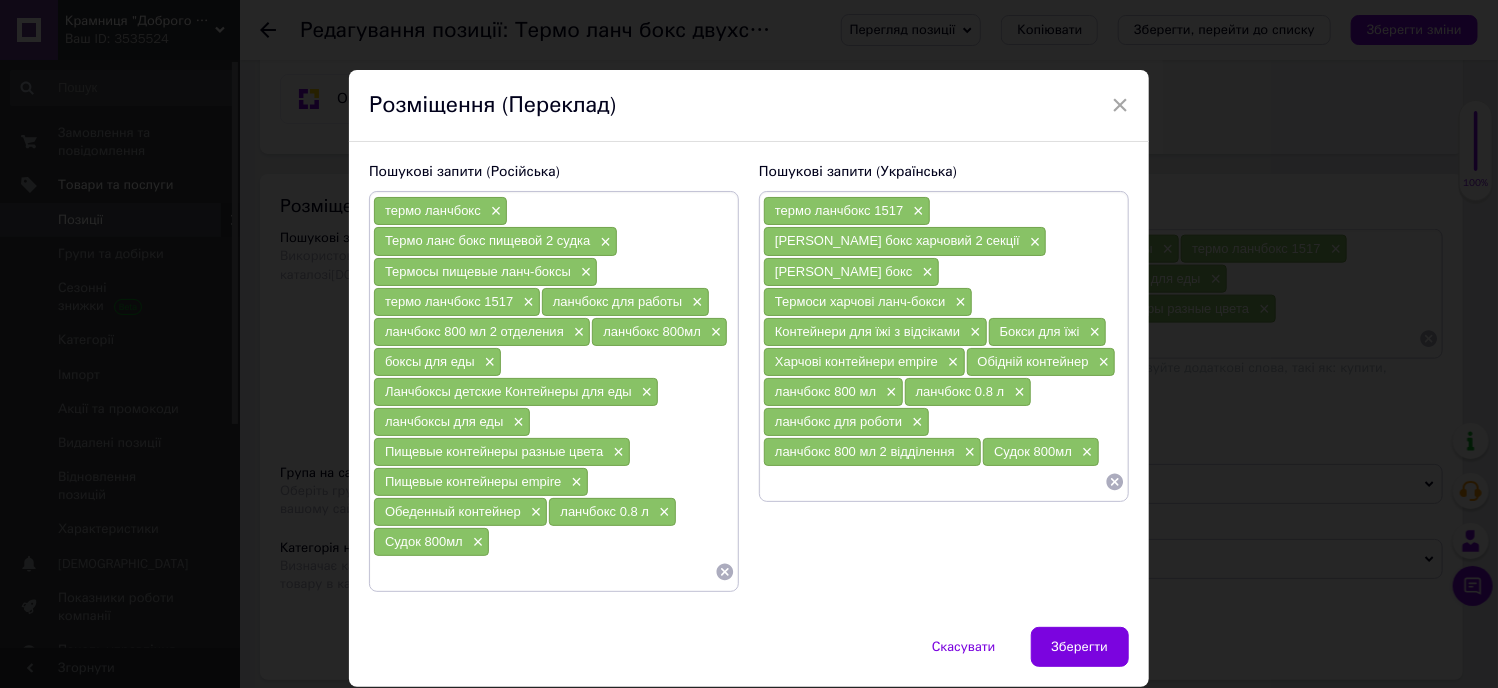 click at bounding box center (934, 482) 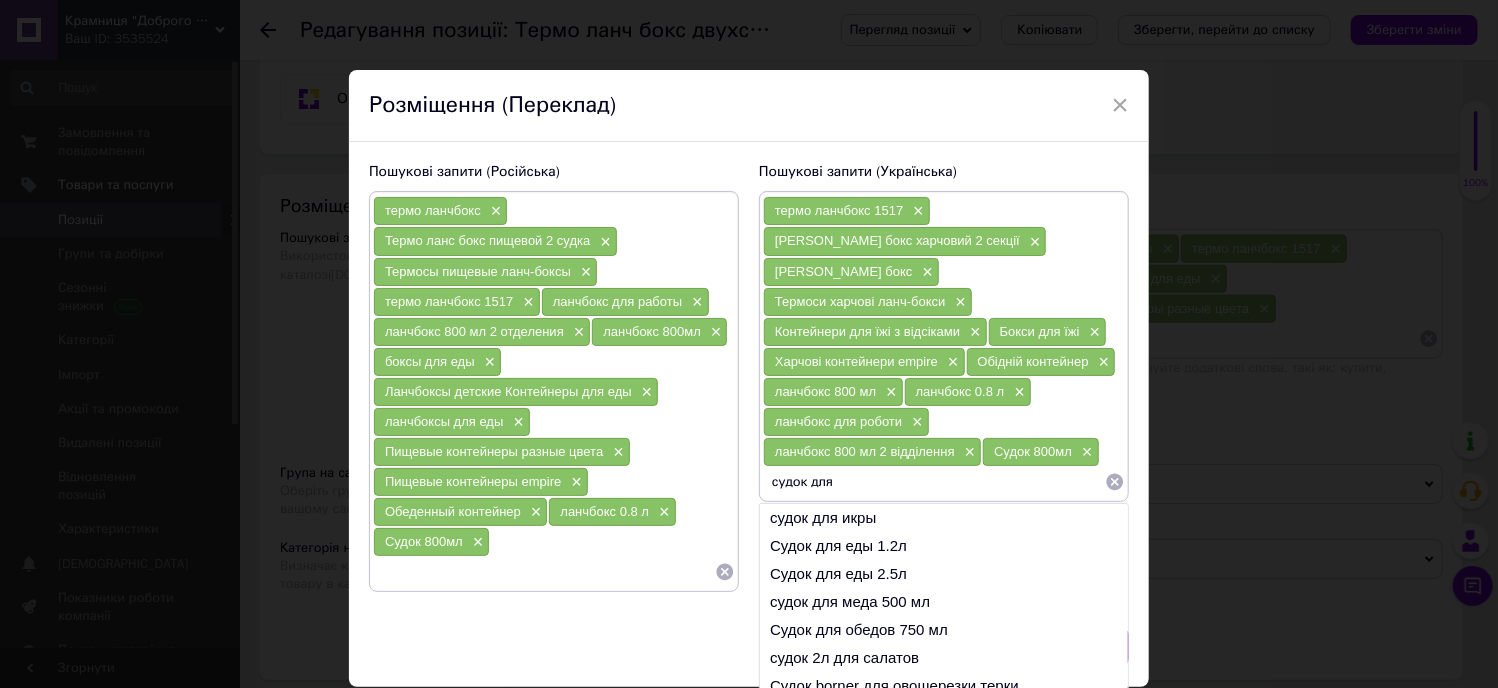 type on "судок для" 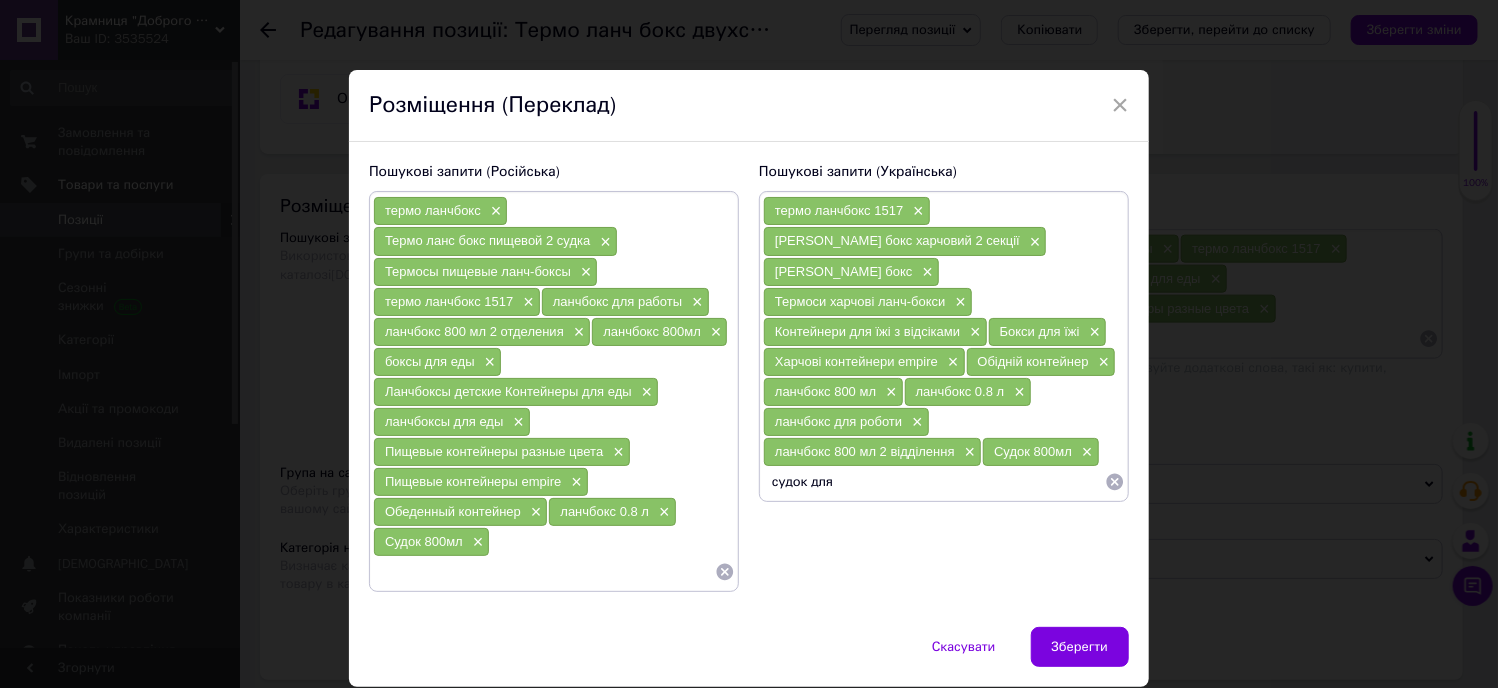 click at bounding box center [544, 572] 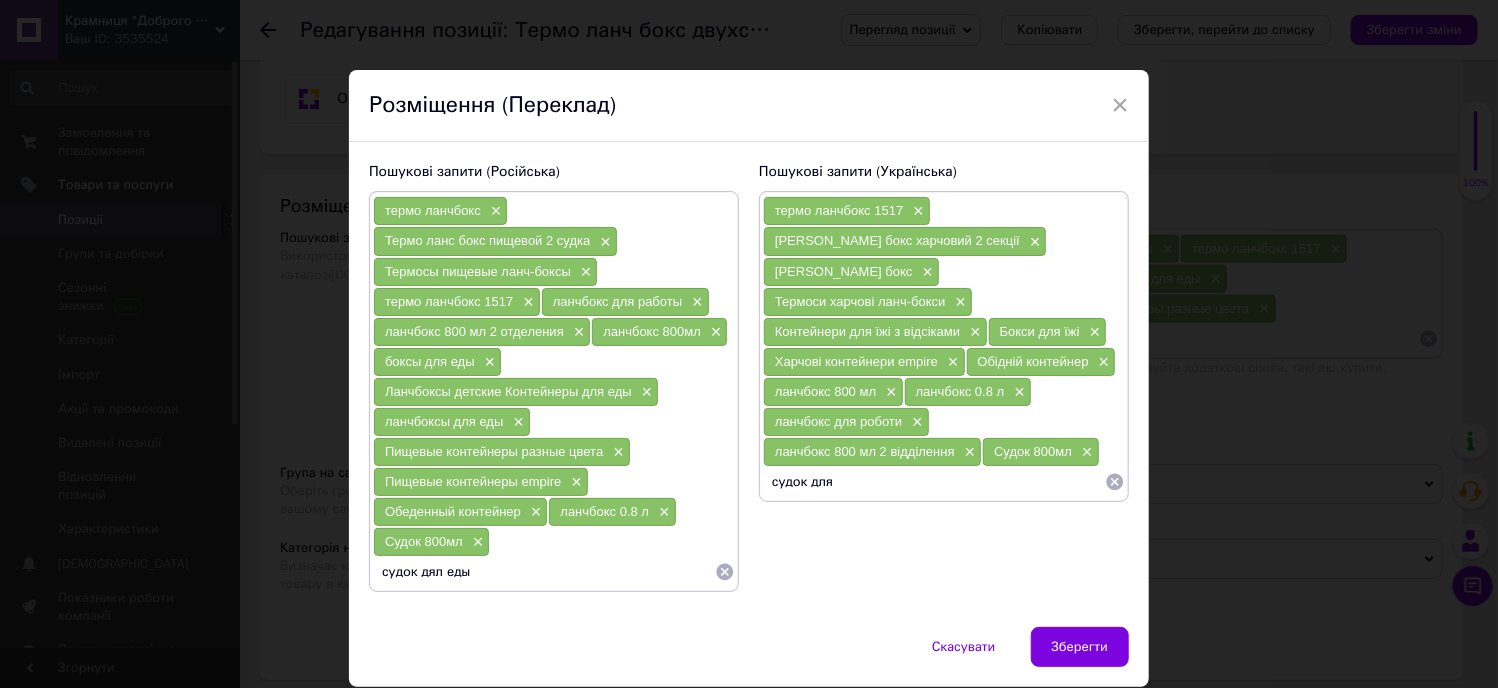 click on "судок дял еды" at bounding box center [544, 572] 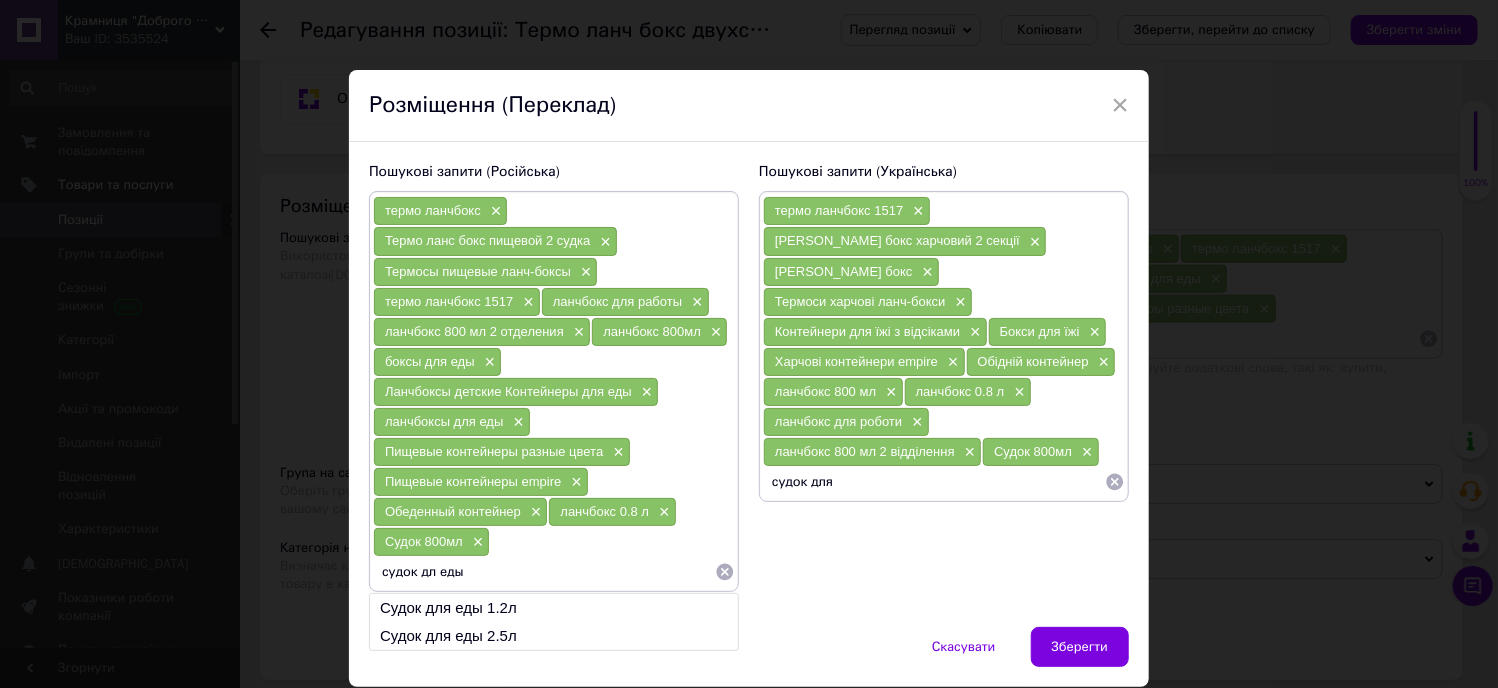 click on "судок дл еды" at bounding box center (544, 572) 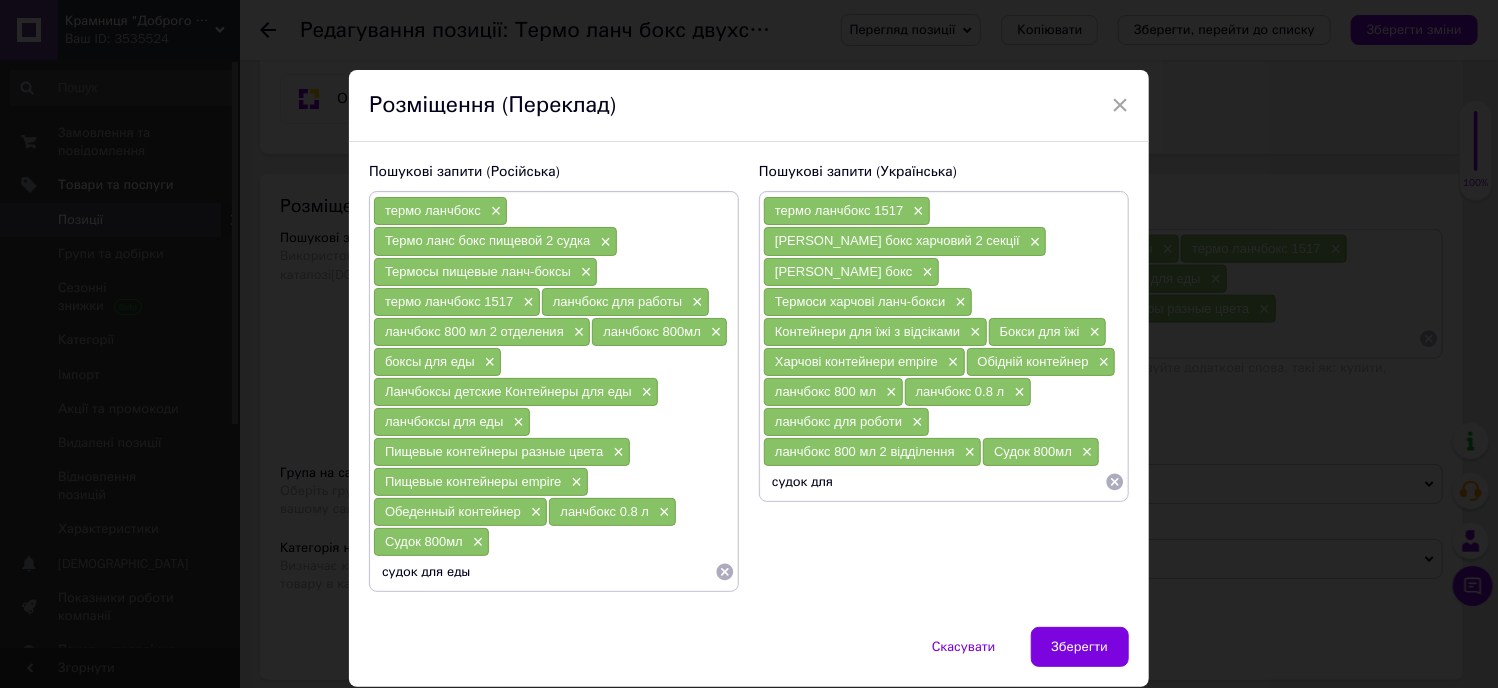 click on "судок для еды" at bounding box center (544, 572) 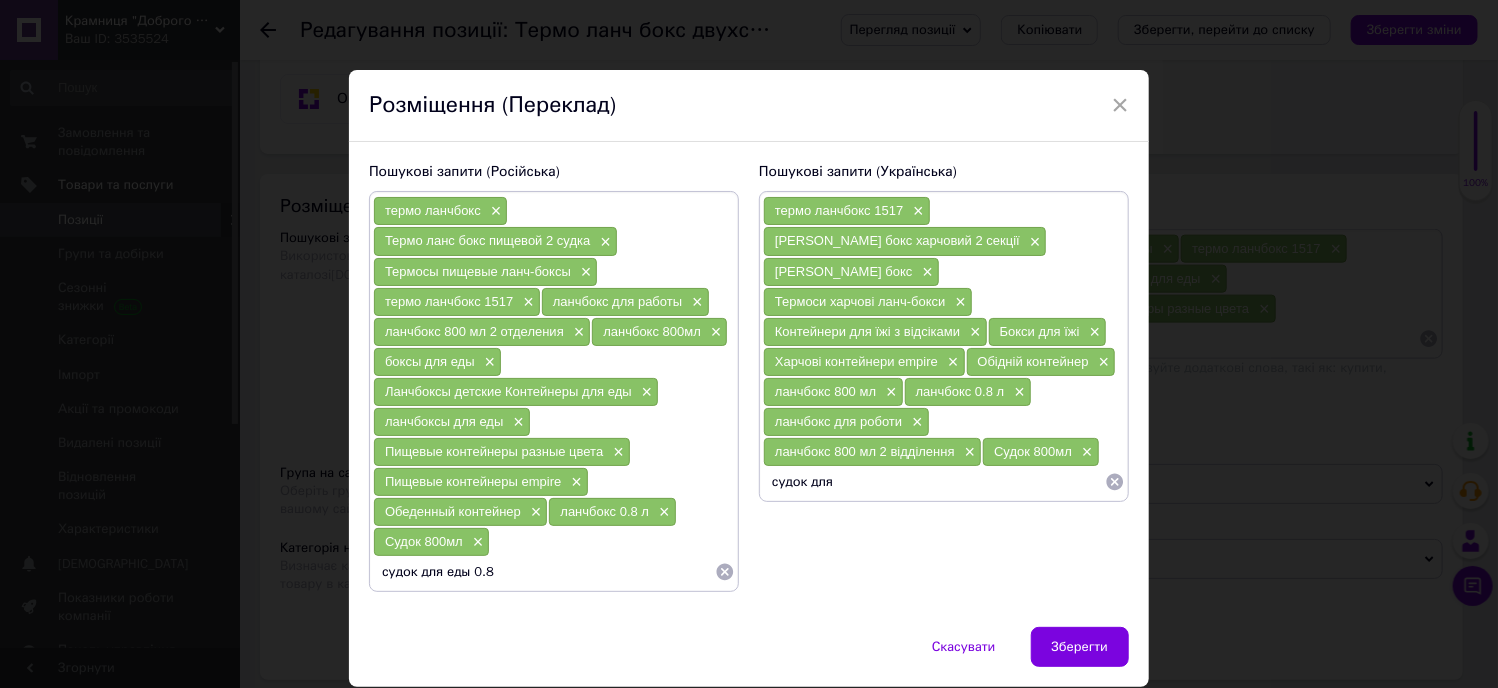 type on "судок для еды 0.8 л" 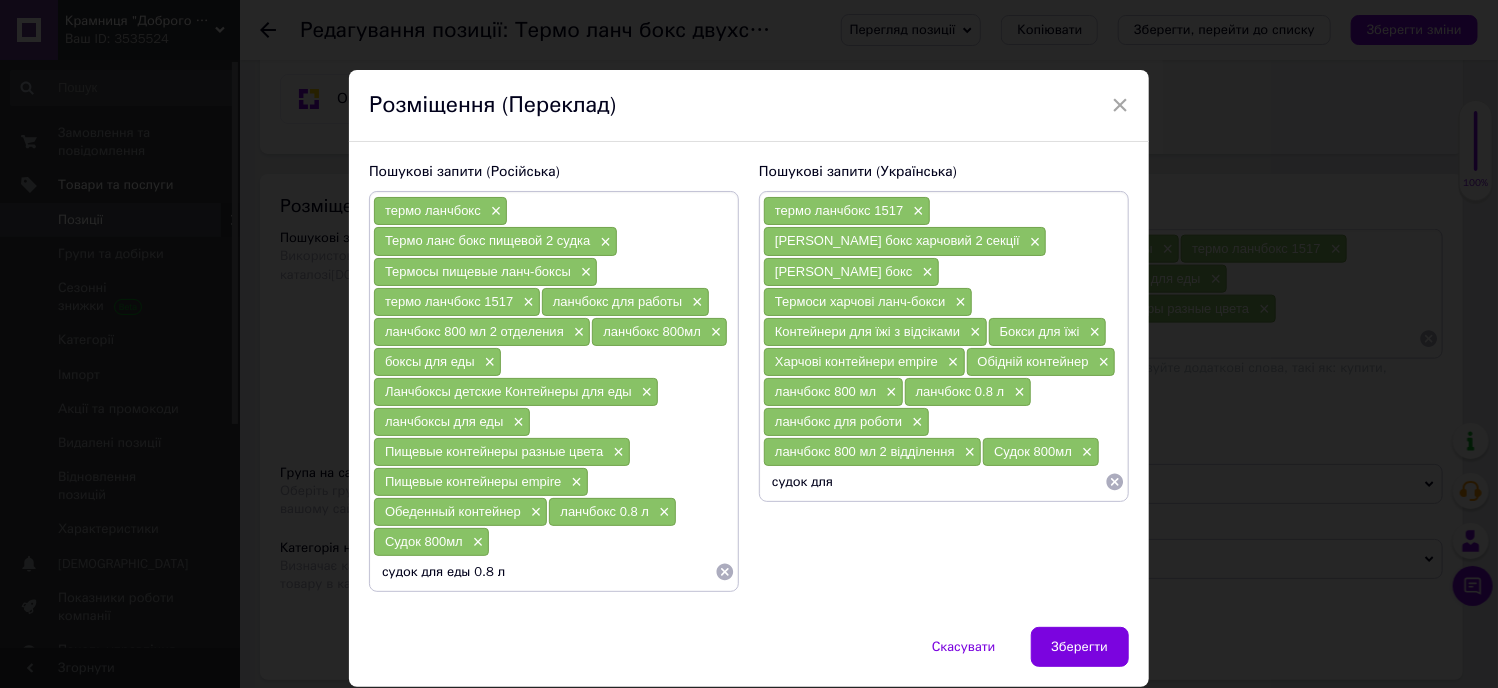 type 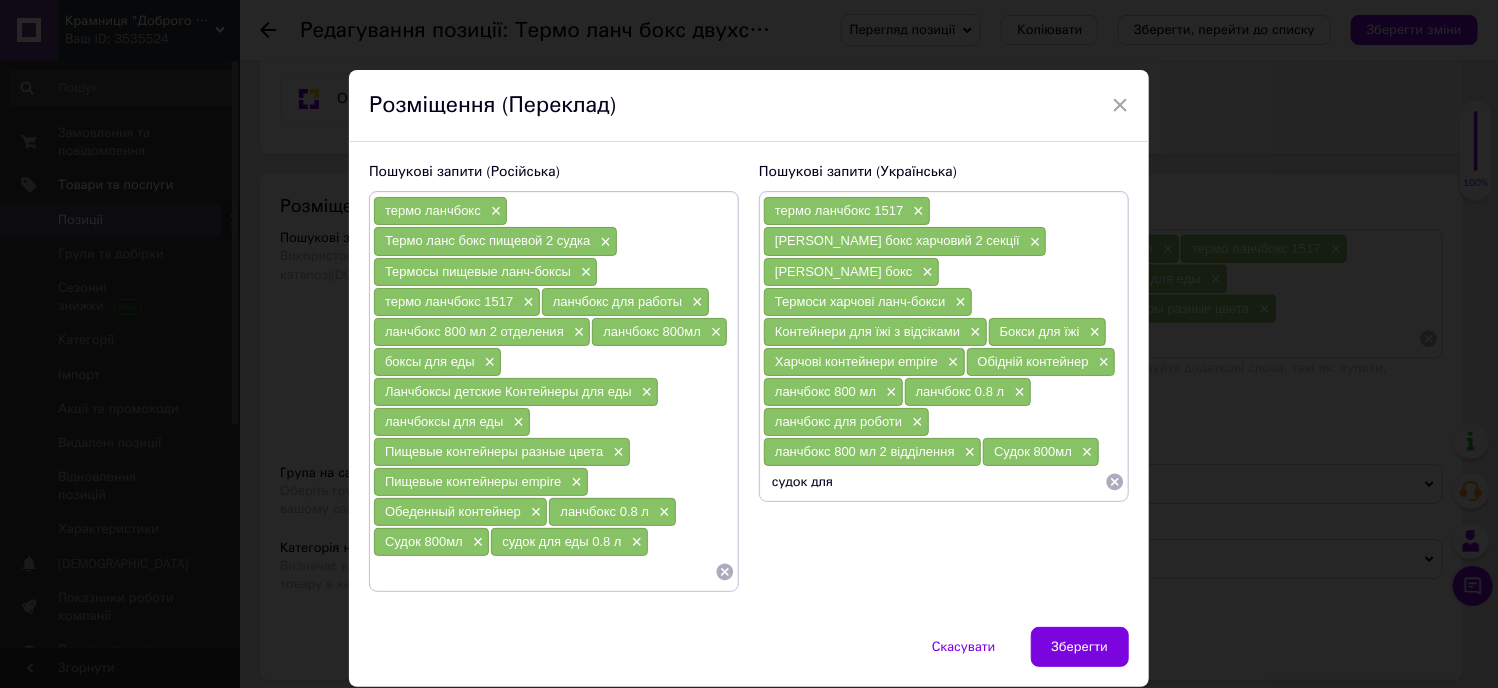 drag, startPoint x: 836, startPoint y: 448, endPoint x: 853, endPoint y: 447, distance: 17.029387 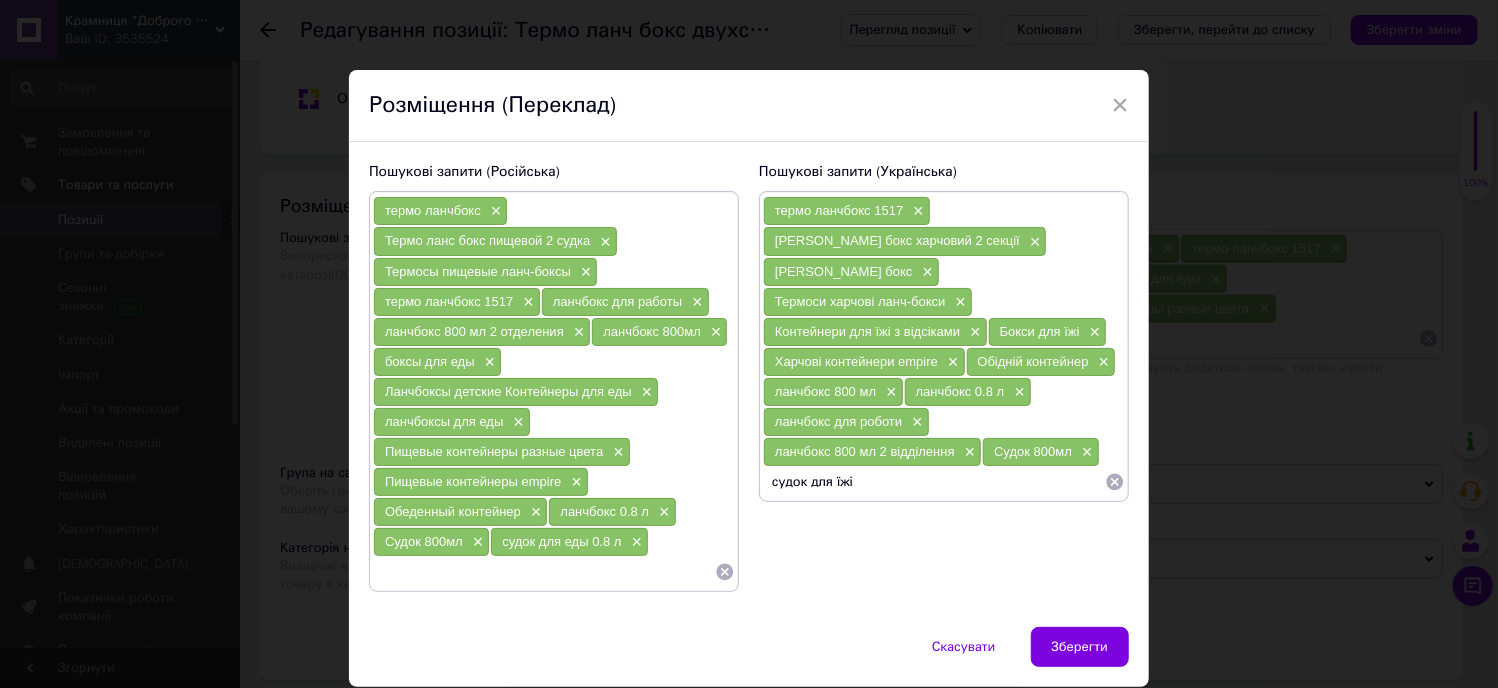 type on "судок для їжі" 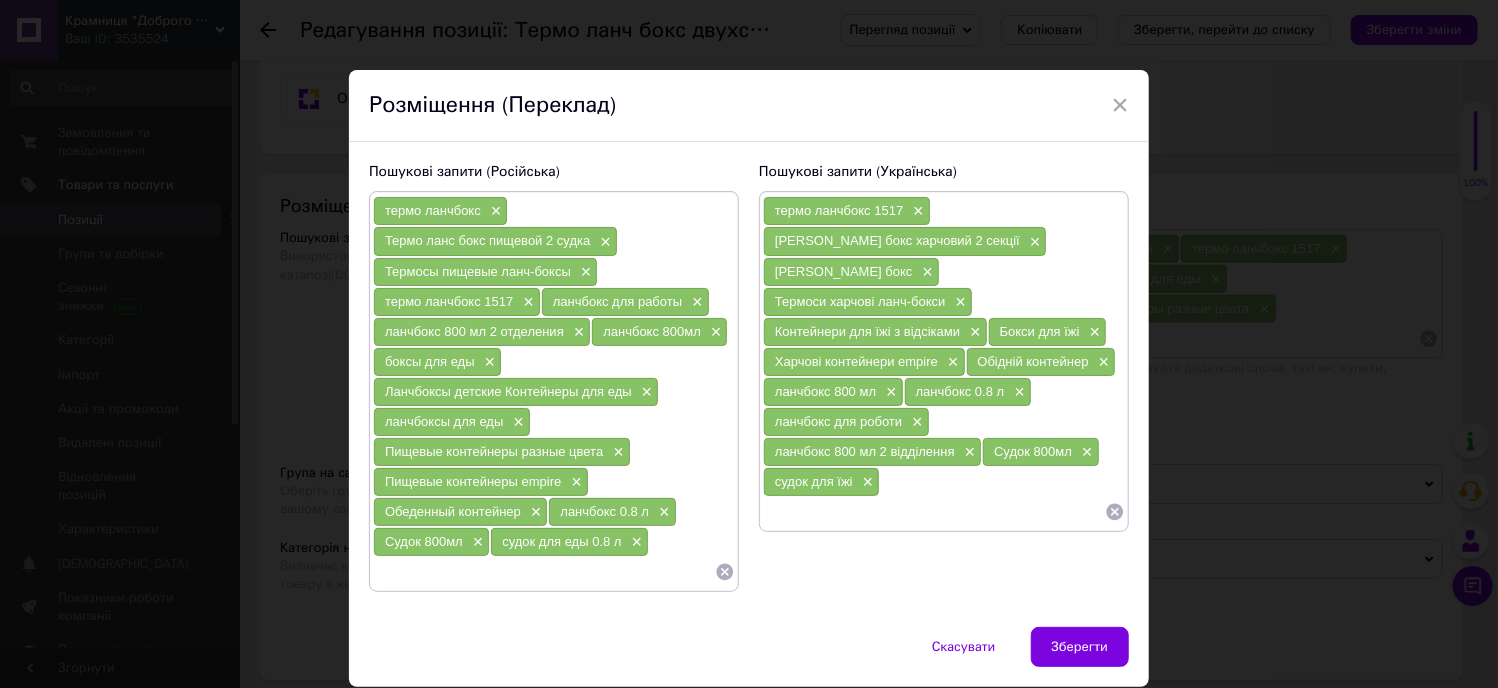 click on "судок для їжі ×" at bounding box center [821, 482] 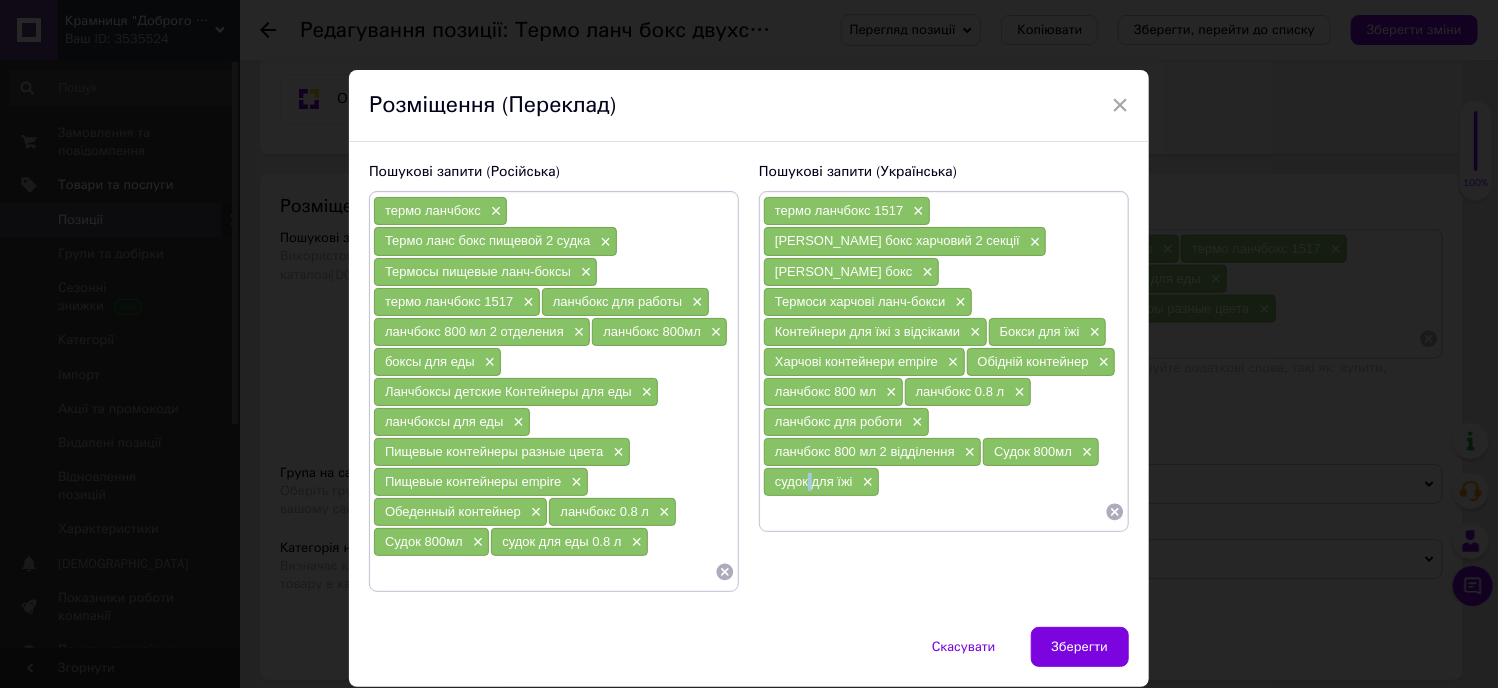 click on "судок для їжі ×" at bounding box center (821, 482) 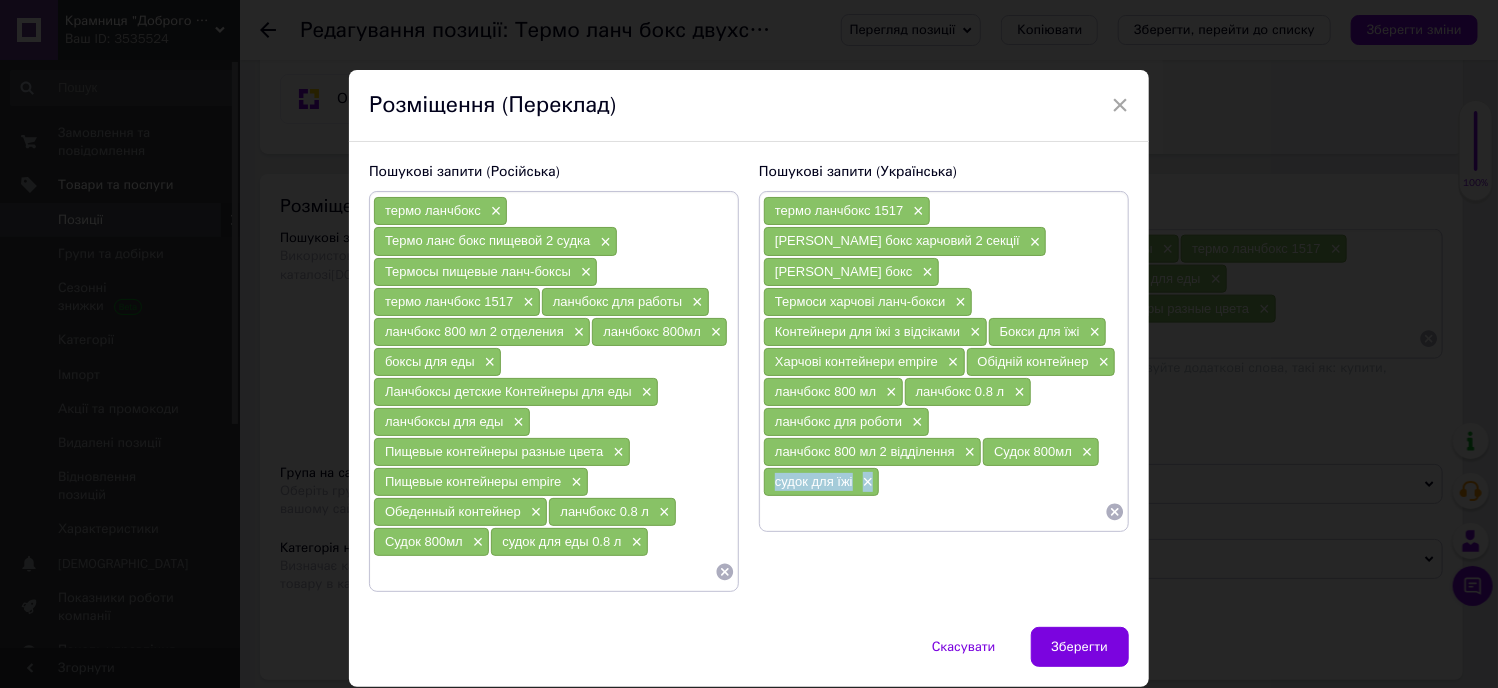 click on "судок для їжі ×" at bounding box center (821, 482) 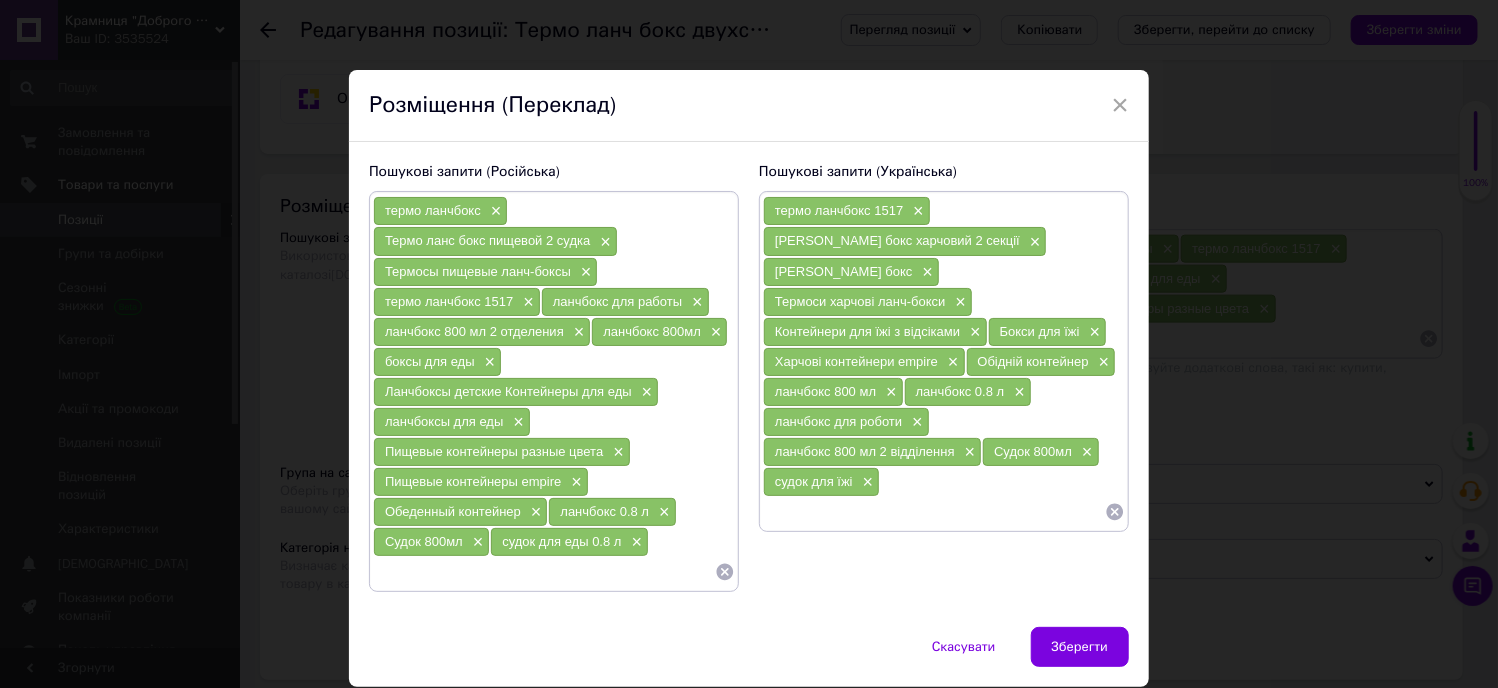 click at bounding box center [934, 512] 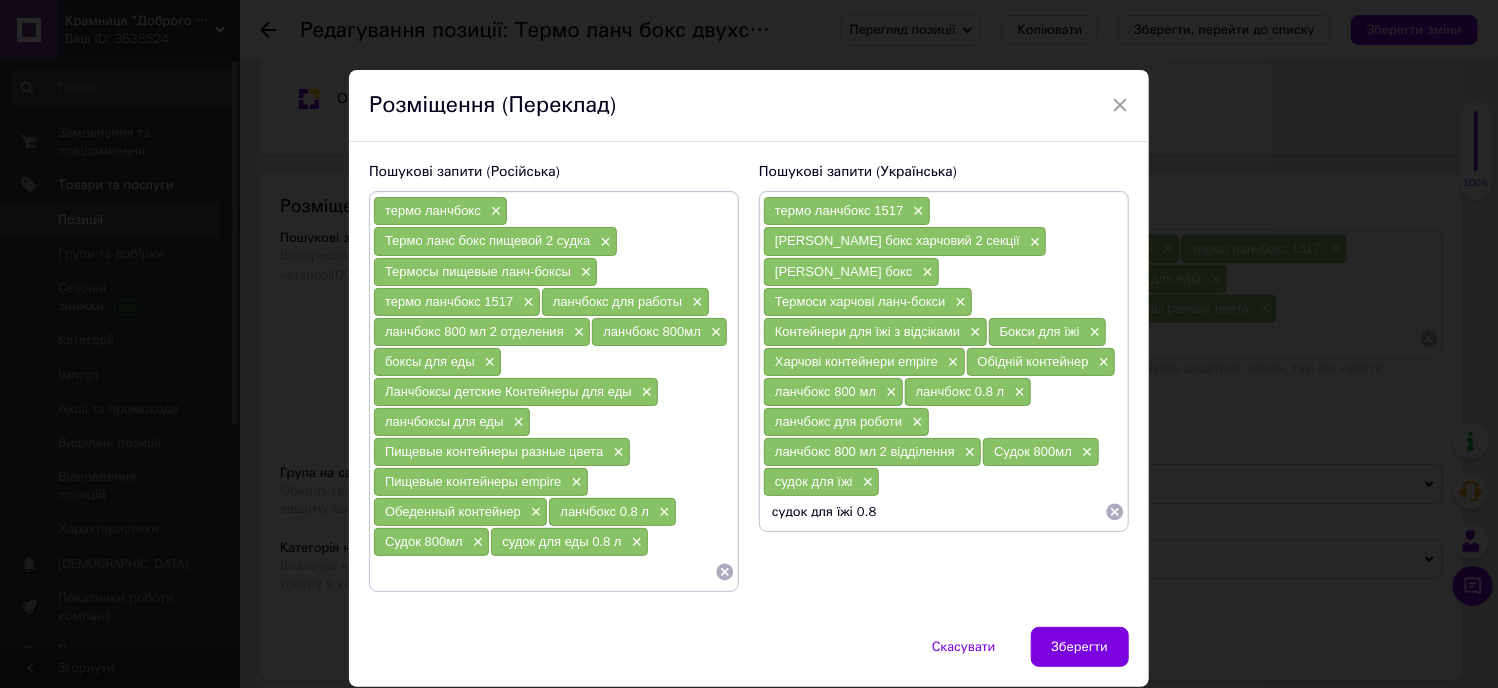type on "судок для їжі 0.8 л" 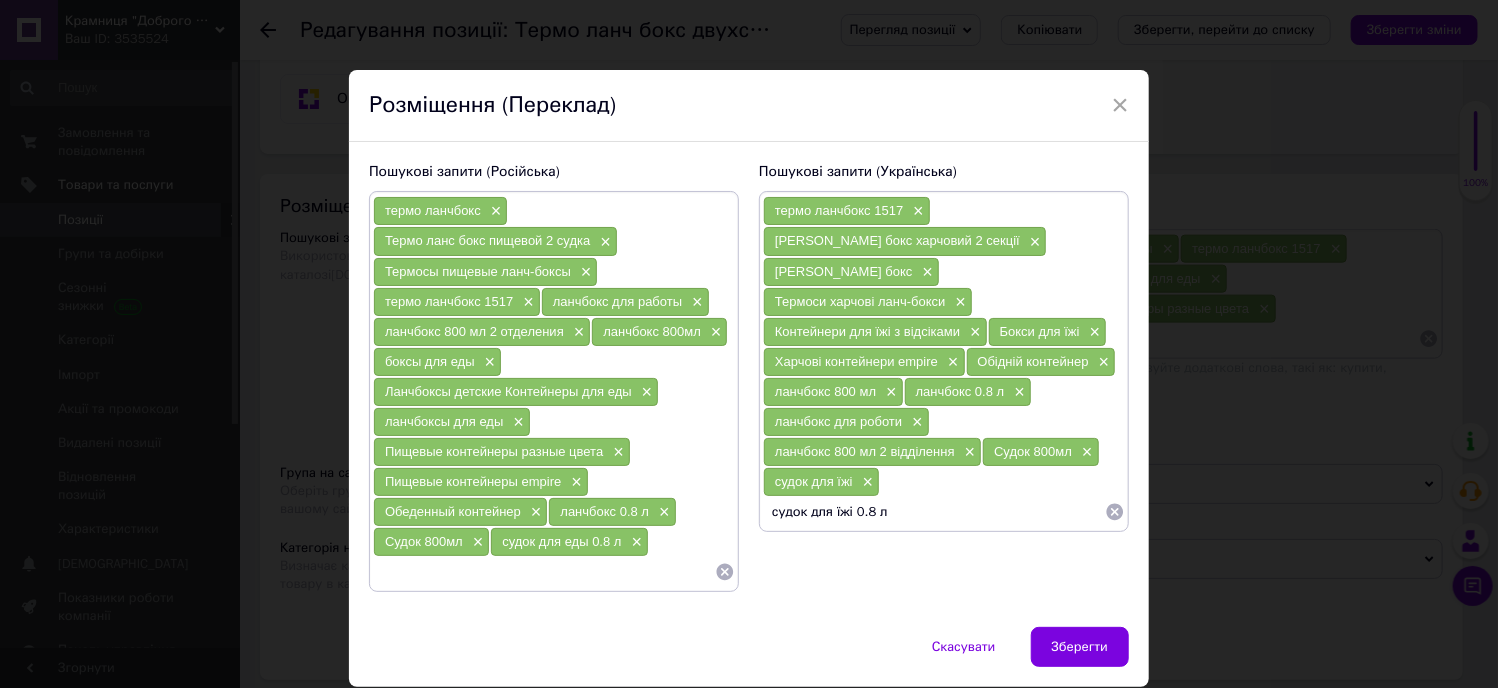 type 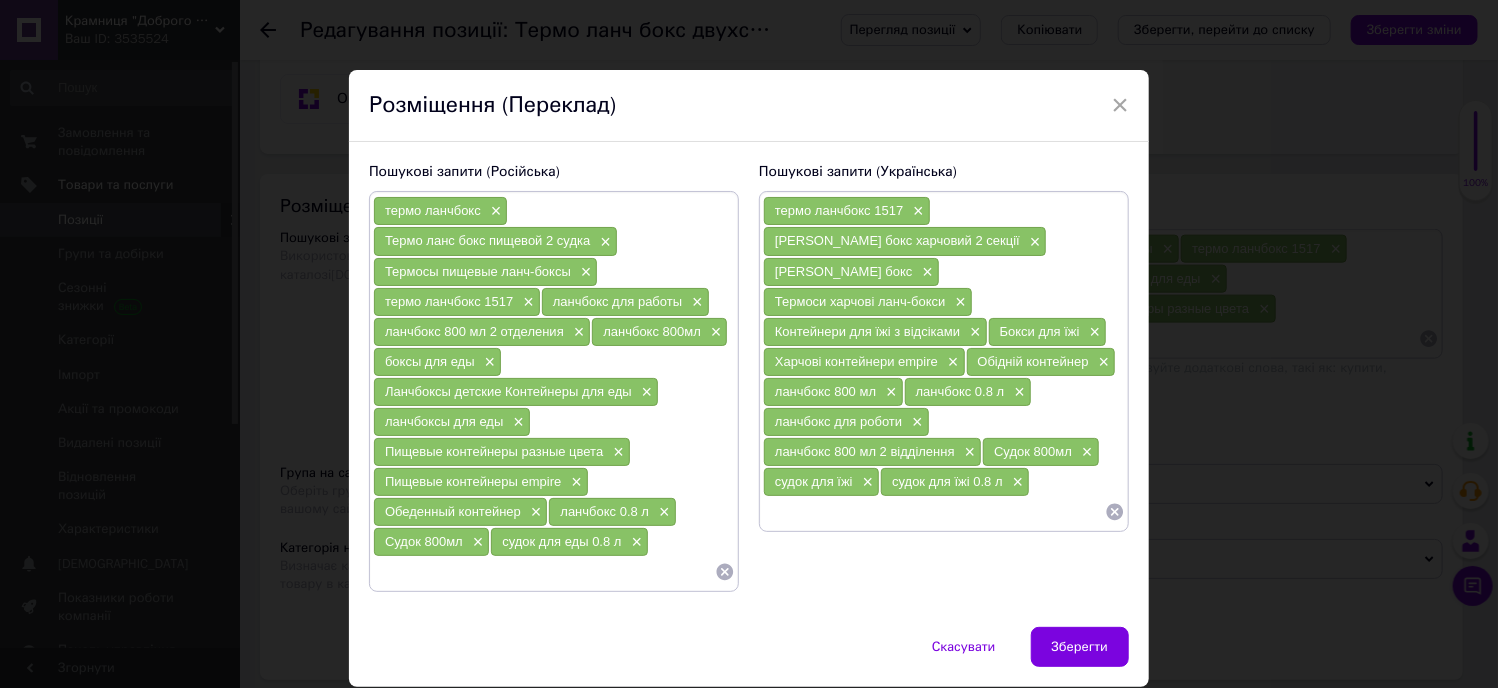 click on "Зберегти" at bounding box center (1080, 647) 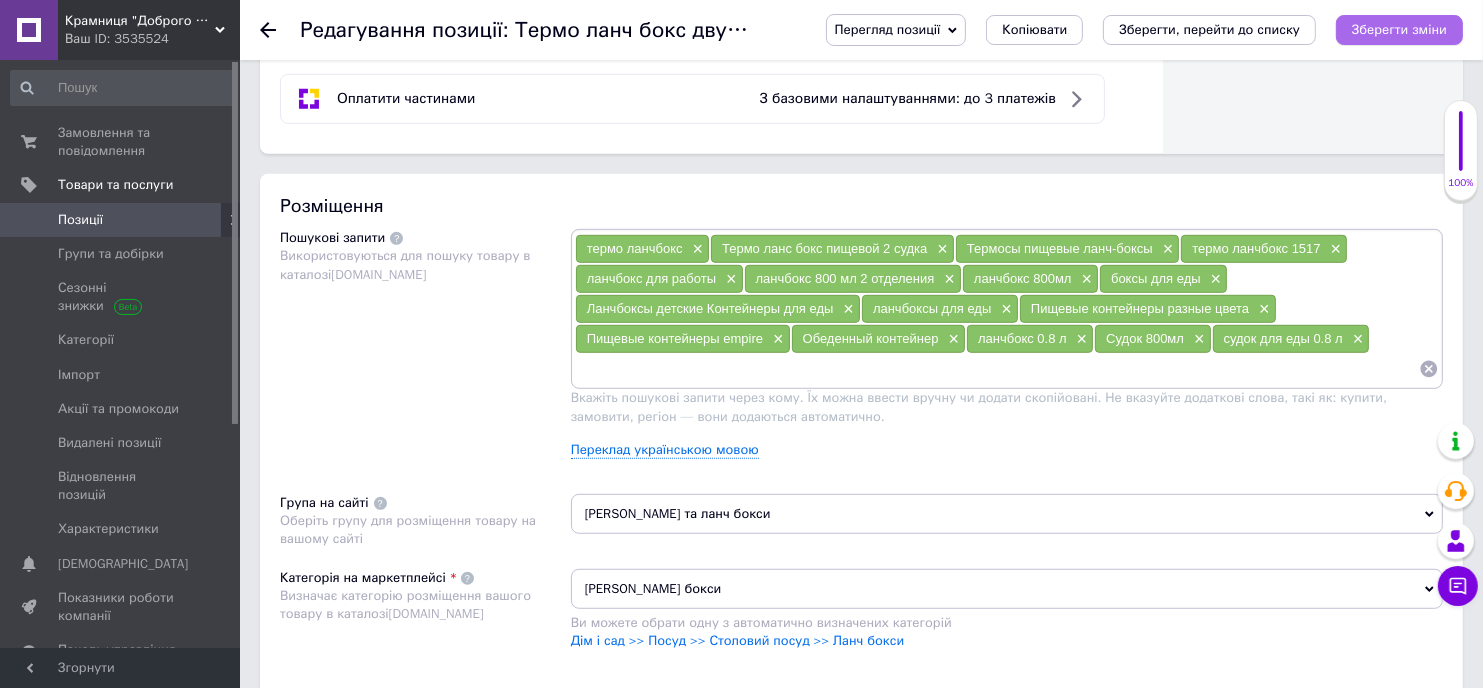click on "Зберегти зміни" at bounding box center (1399, 29) 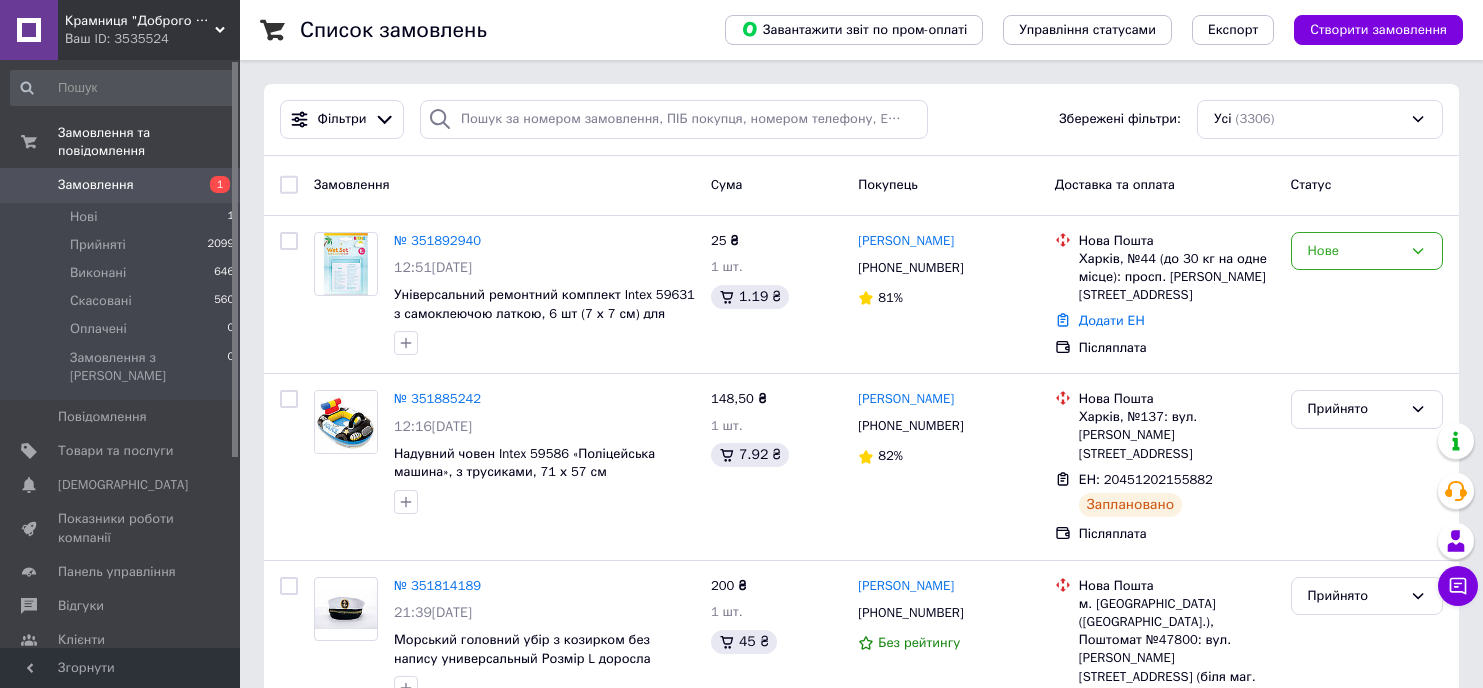 scroll, scrollTop: 0, scrollLeft: 0, axis: both 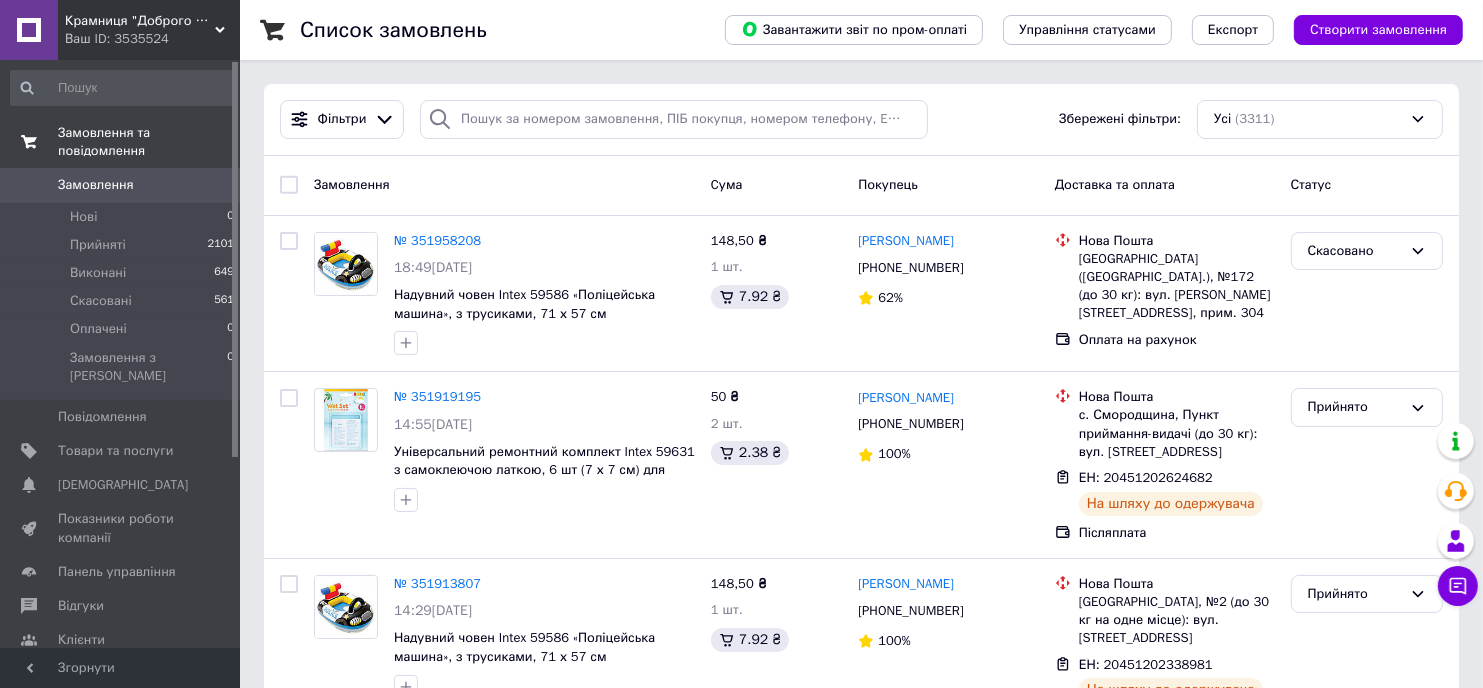 click on "Замовлення та повідомлення" at bounding box center (149, 142) 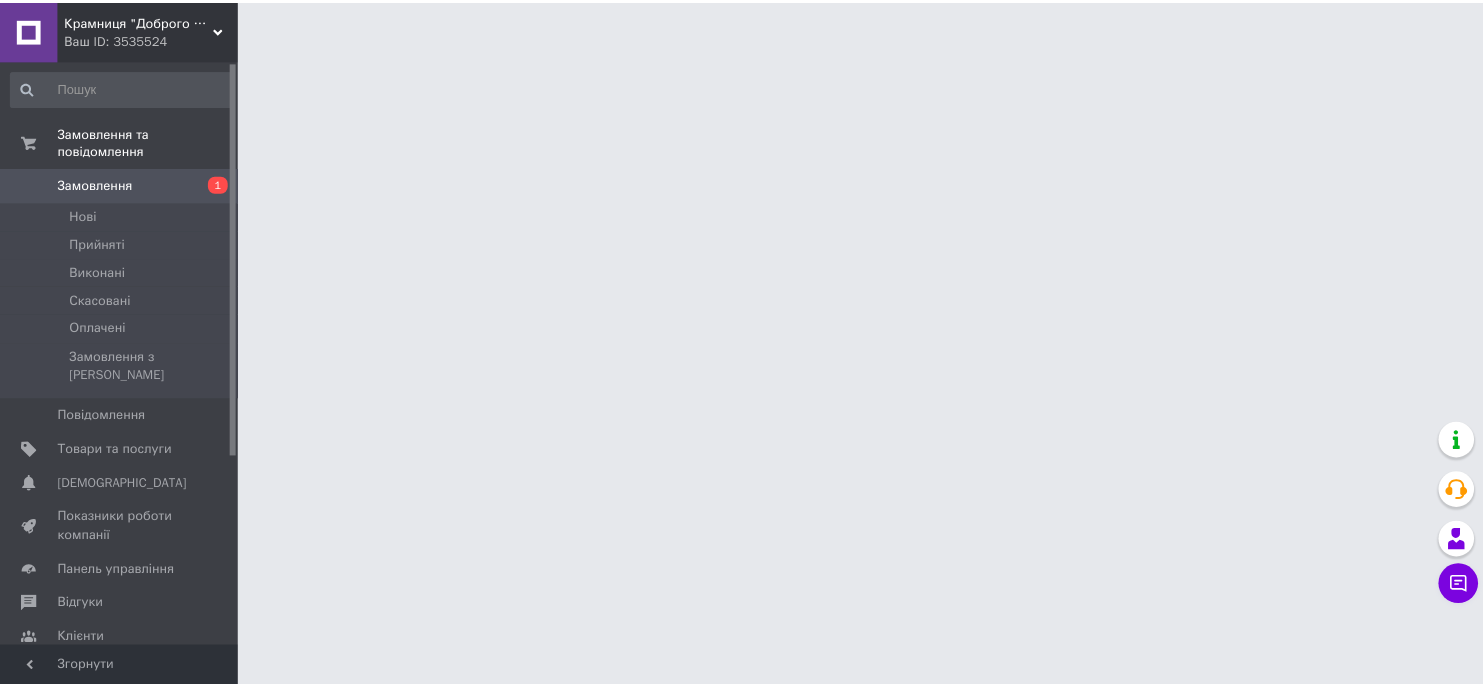 scroll, scrollTop: 0, scrollLeft: 0, axis: both 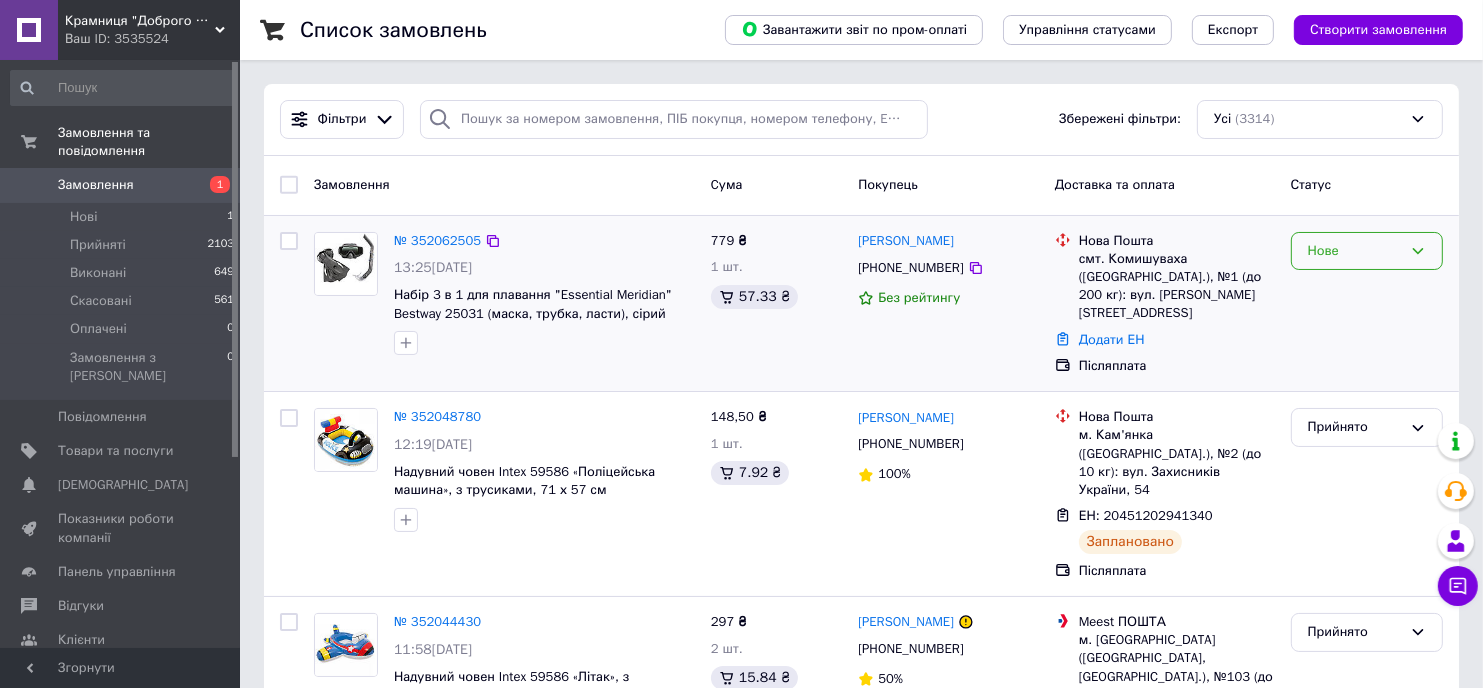click on "Нове" at bounding box center (1355, 251) 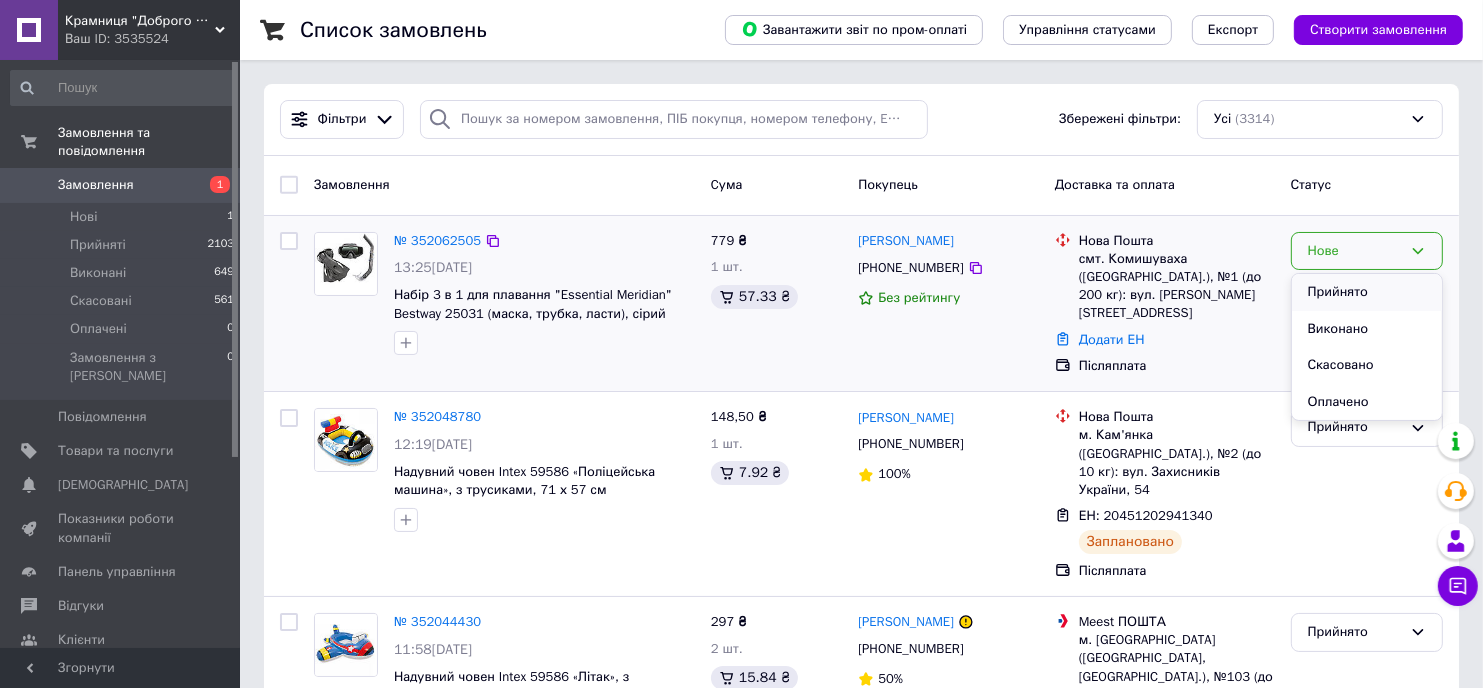 click on "Прийнято" at bounding box center (1367, 292) 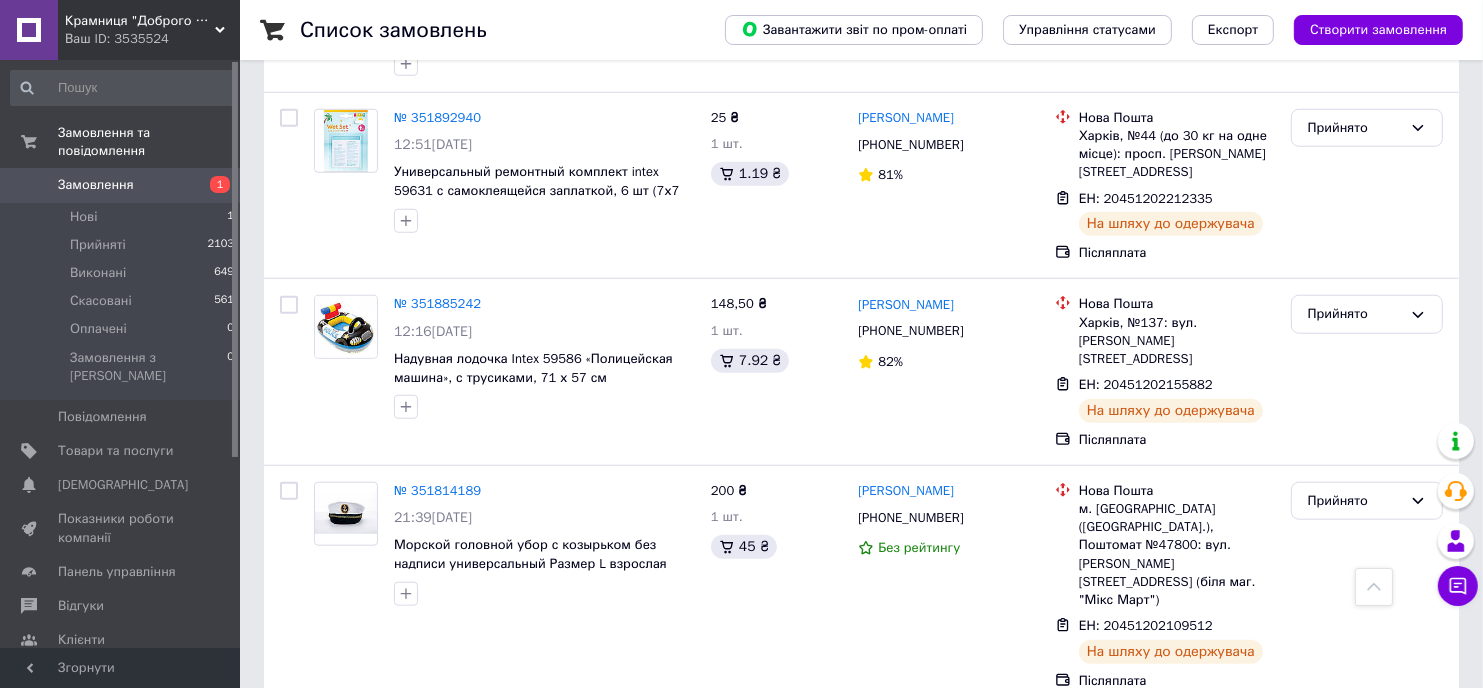 scroll, scrollTop: 1481, scrollLeft: 0, axis: vertical 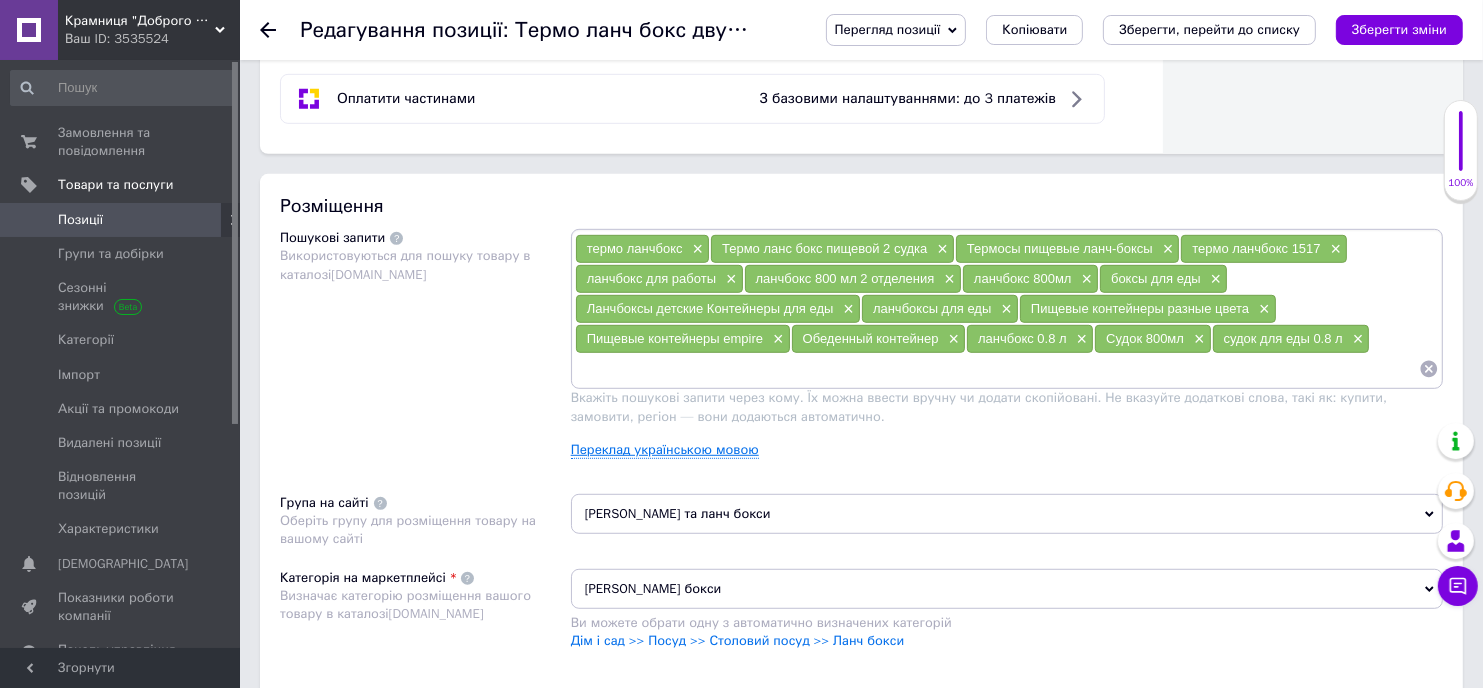 click on "Переклад українською мовою" at bounding box center [665, 450] 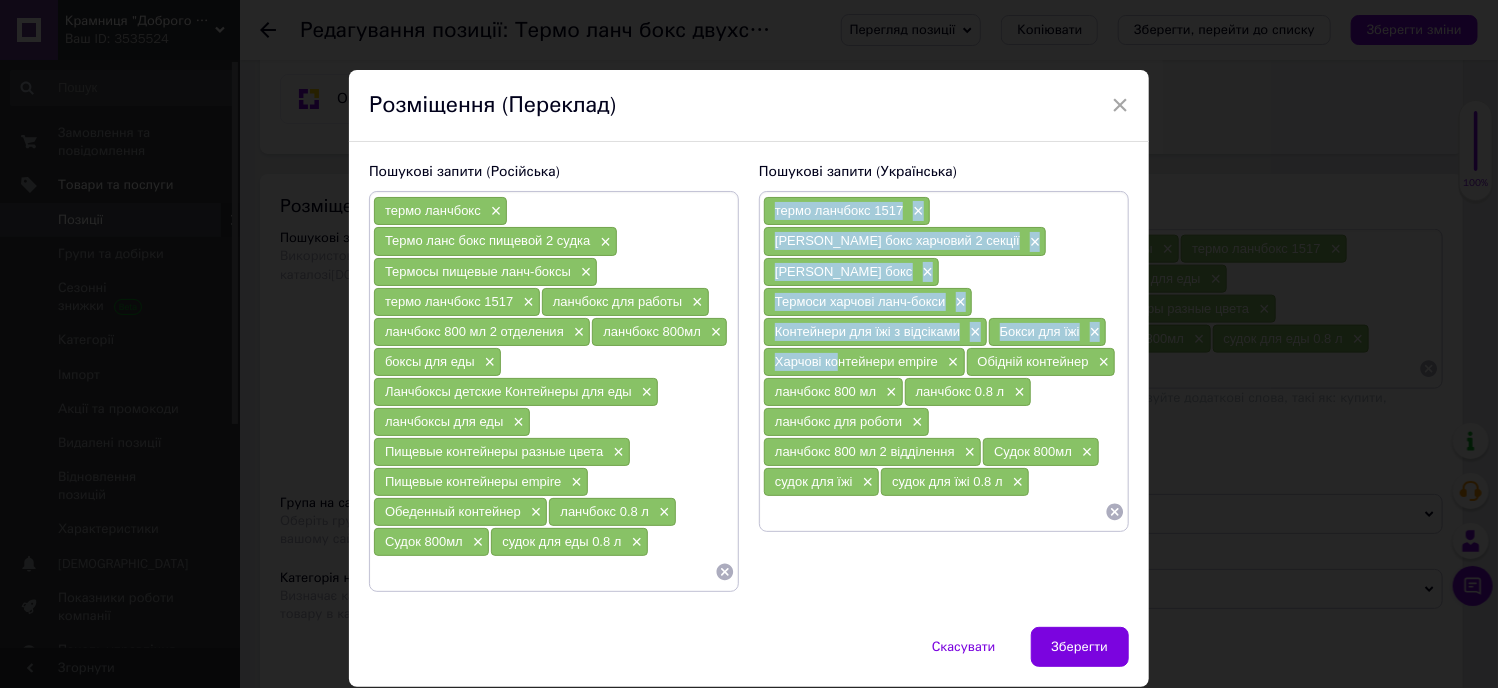 drag, startPoint x: 751, startPoint y: 266, endPoint x: 804, endPoint y: 319, distance: 74.953316 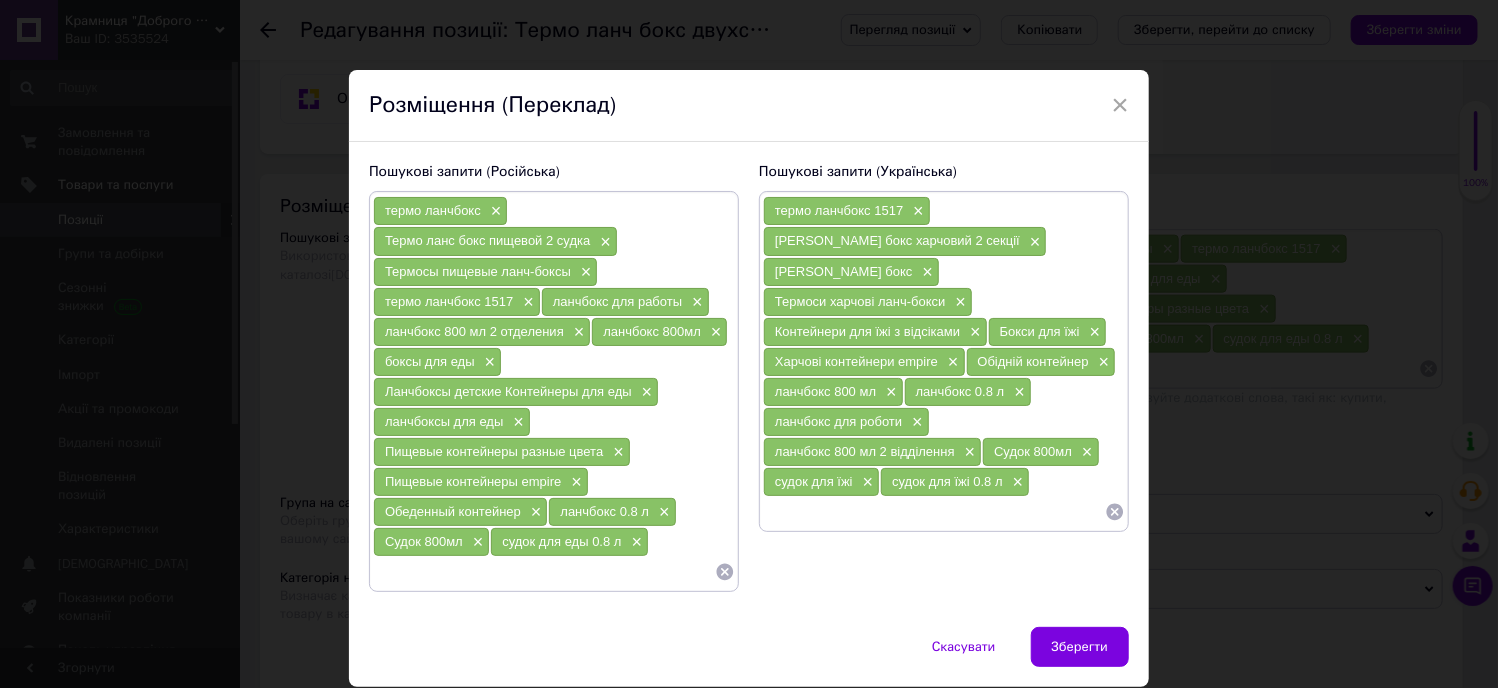 click on "Пошукові запити (Російська) термо ланчбокс × Термо ланс бокс пищевой 2 судка × Термосы пищевые ланч-боксы × термо ланчбокс 1517 × ланчбокс для работы × ланчбокс 800 мл 2 отделения × ланчбокс 800мл × боксы для еды × Ланчбоксы детские Контейнеры для еды × ланчбоксы для еды × Пищевые контейнеры разные цвета × Пищевые контейнеры empire × Обеденный контейнер × ланчбокс 0.8 л × Судок 800мл × судок для еды 0.8 л ×" at bounding box center (554, 377) 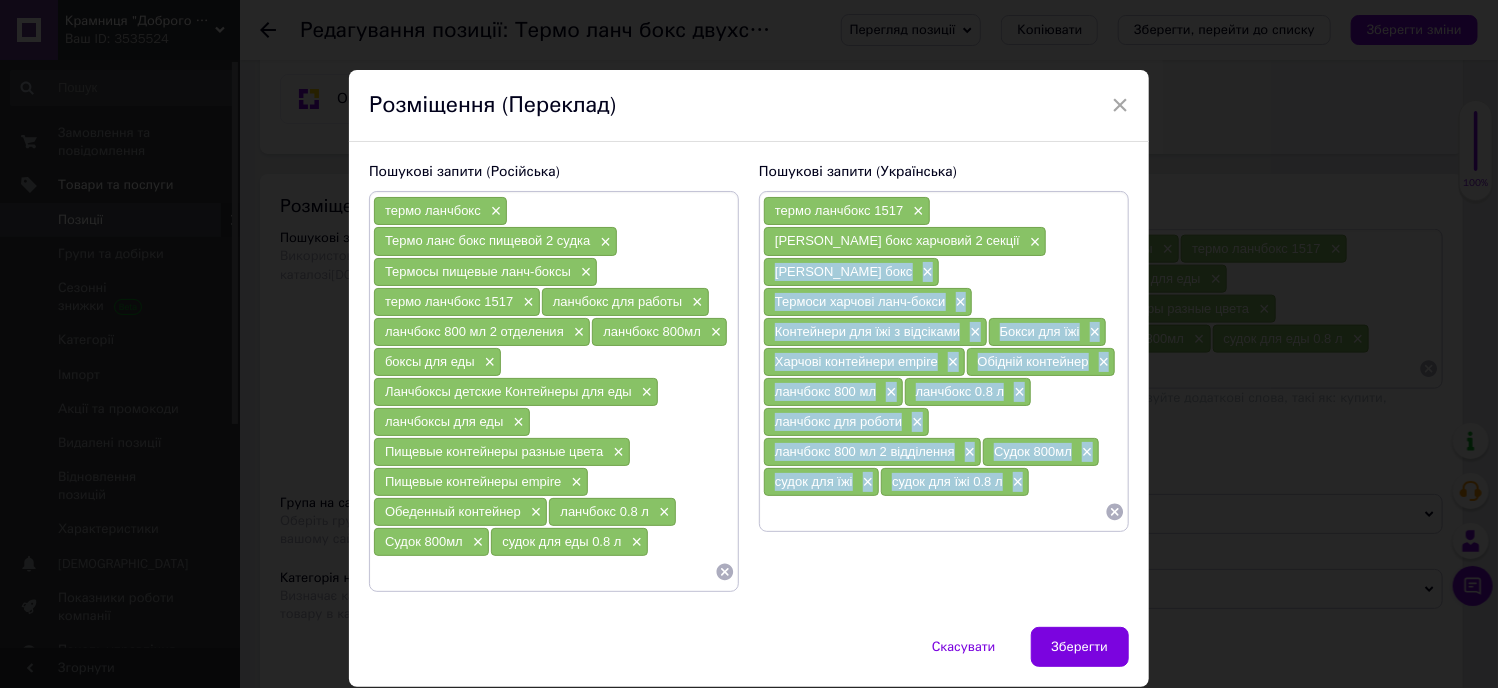 drag, startPoint x: 771, startPoint y: 276, endPoint x: 1028, endPoint y: 467, distance: 320.20306 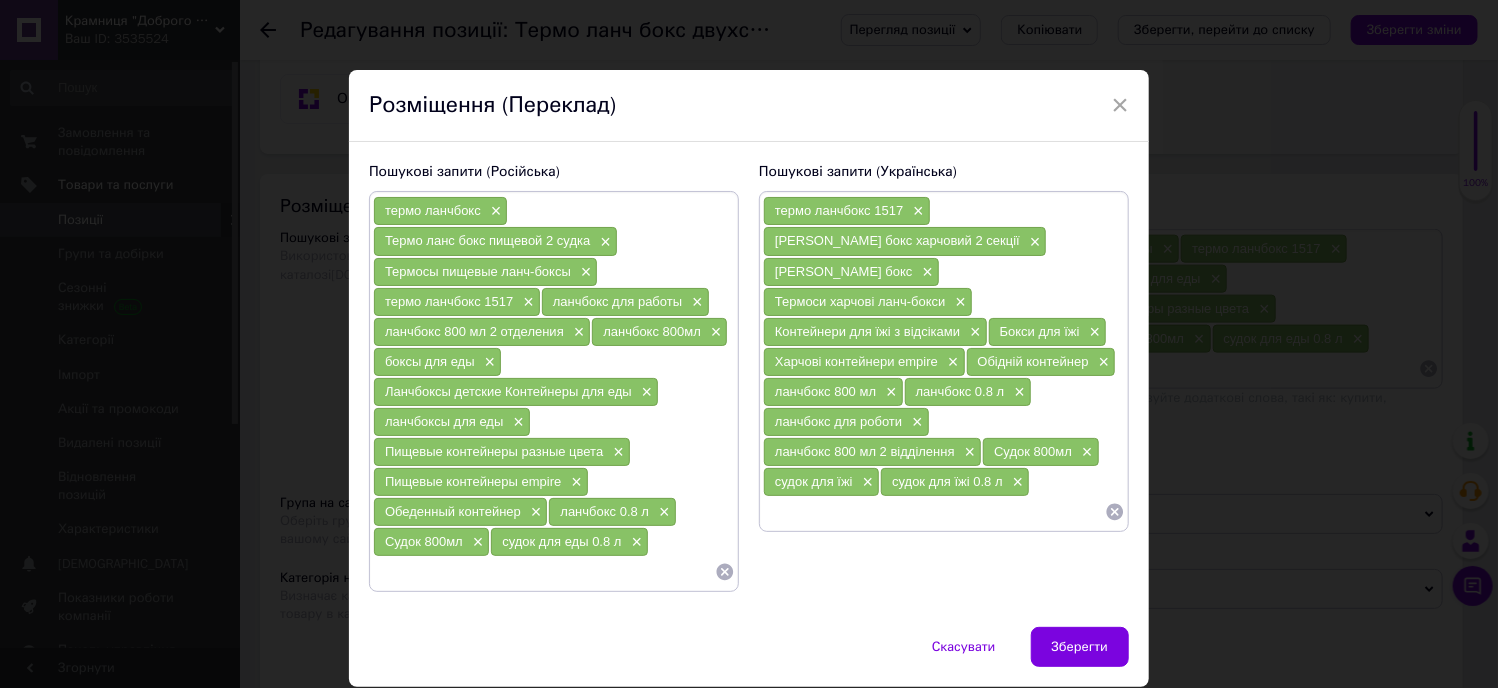 click on "Пошукові запити (Російська) термо ланчбокс × Термо ланс бокс пищевой 2 судка × Термосы пищевые ланч-боксы × термо ланчбокс 1517 × ланчбокс для работы × ланчбокс 800 мл 2 отделения × ланчбокс 800мл × боксы для еды × Ланчбоксы детские Контейнеры для еды × ланчбоксы для еды × Пищевые контейнеры разные цвета × Пищевые контейнеры empire × Обеденный контейнер × ланчбокс 0.8 л × Судок 800мл × судок для еды 0.8 л ×" at bounding box center [554, 377] 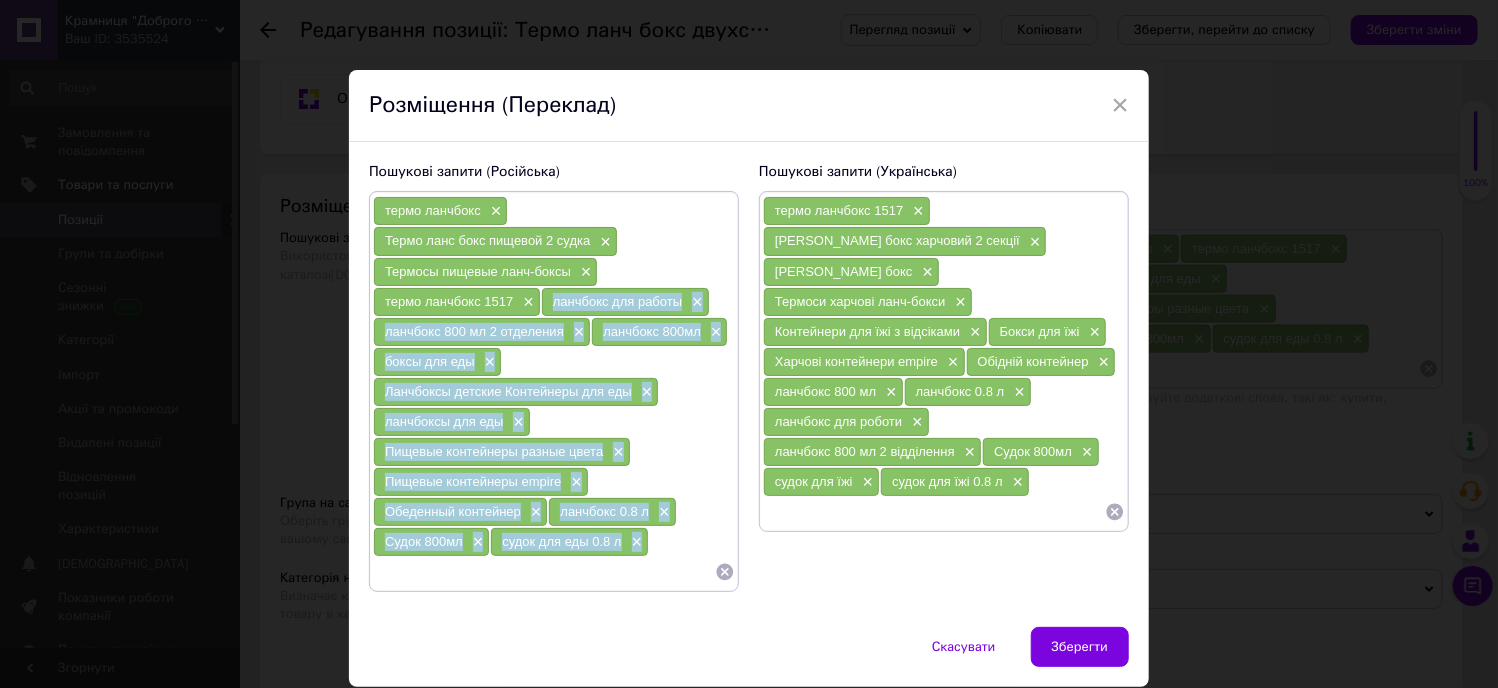 drag, startPoint x: 536, startPoint y: 293, endPoint x: 668, endPoint y: 553, distance: 291.58875 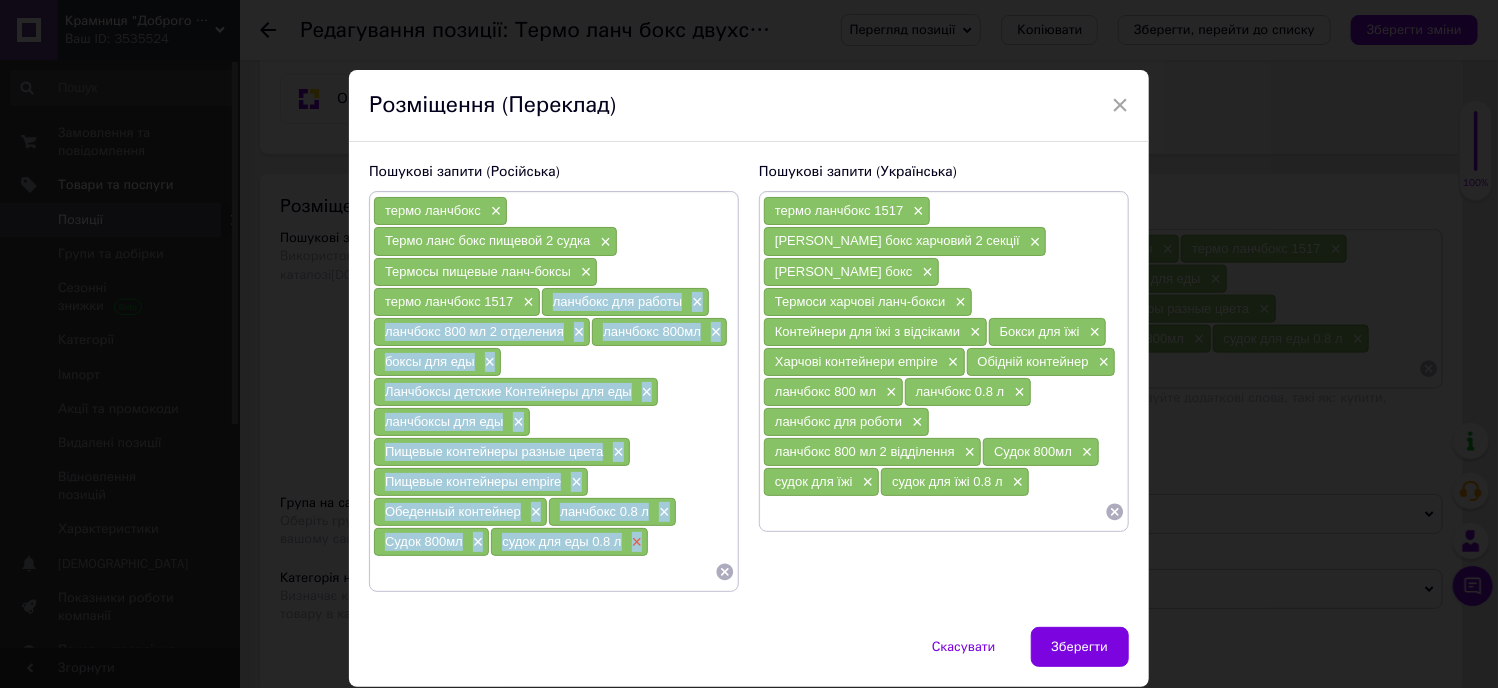copy on "× ланчбокс для работы × ланчбокс 800 мл 2 отделения × ланчбокс 800мл × боксы для еды × Ланчбоксы детские Контейнеры для еды × ланчбоксы для еды × Пищевые контейнеры разные цвета × Пищевые контейнеры empire × Обеденный контейнер × ланчбокс 0.8 л × Судок 800мл × судок для еды 0.8 л ×" 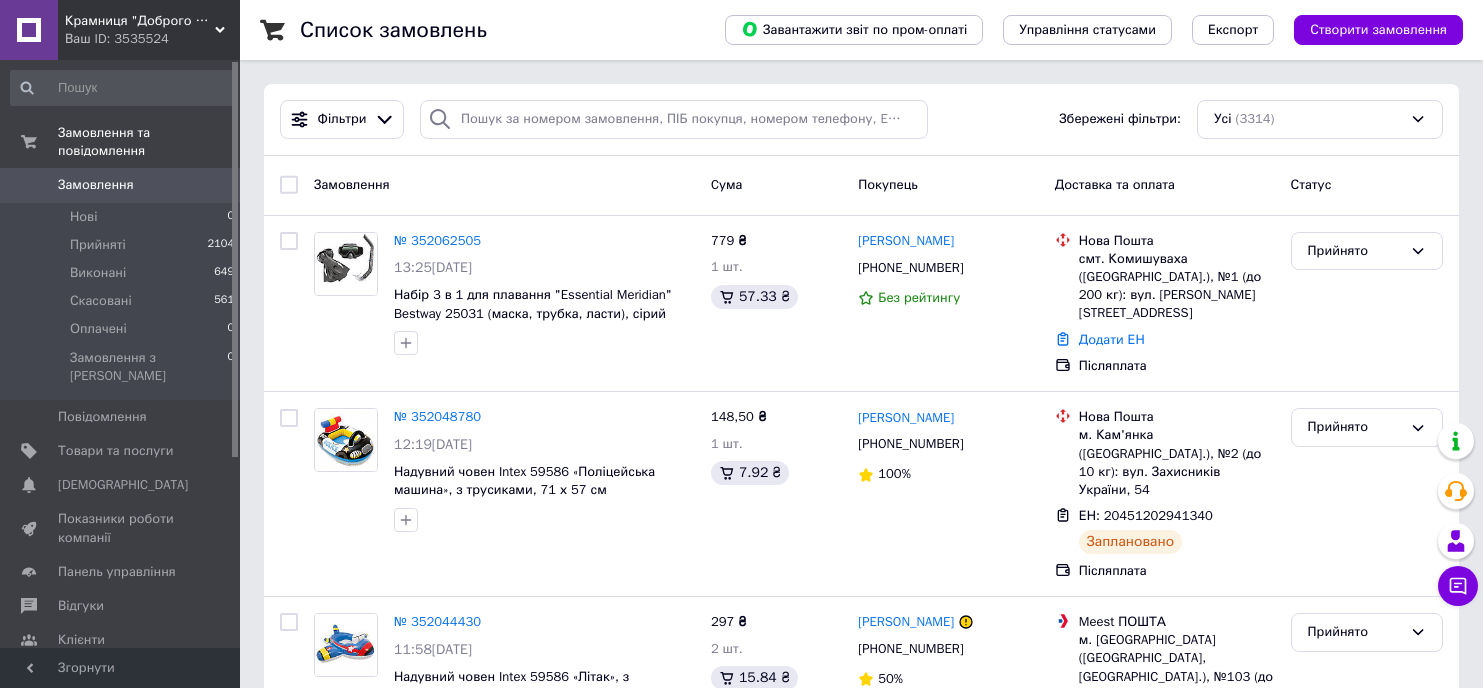 scroll, scrollTop: 0, scrollLeft: 0, axis: both 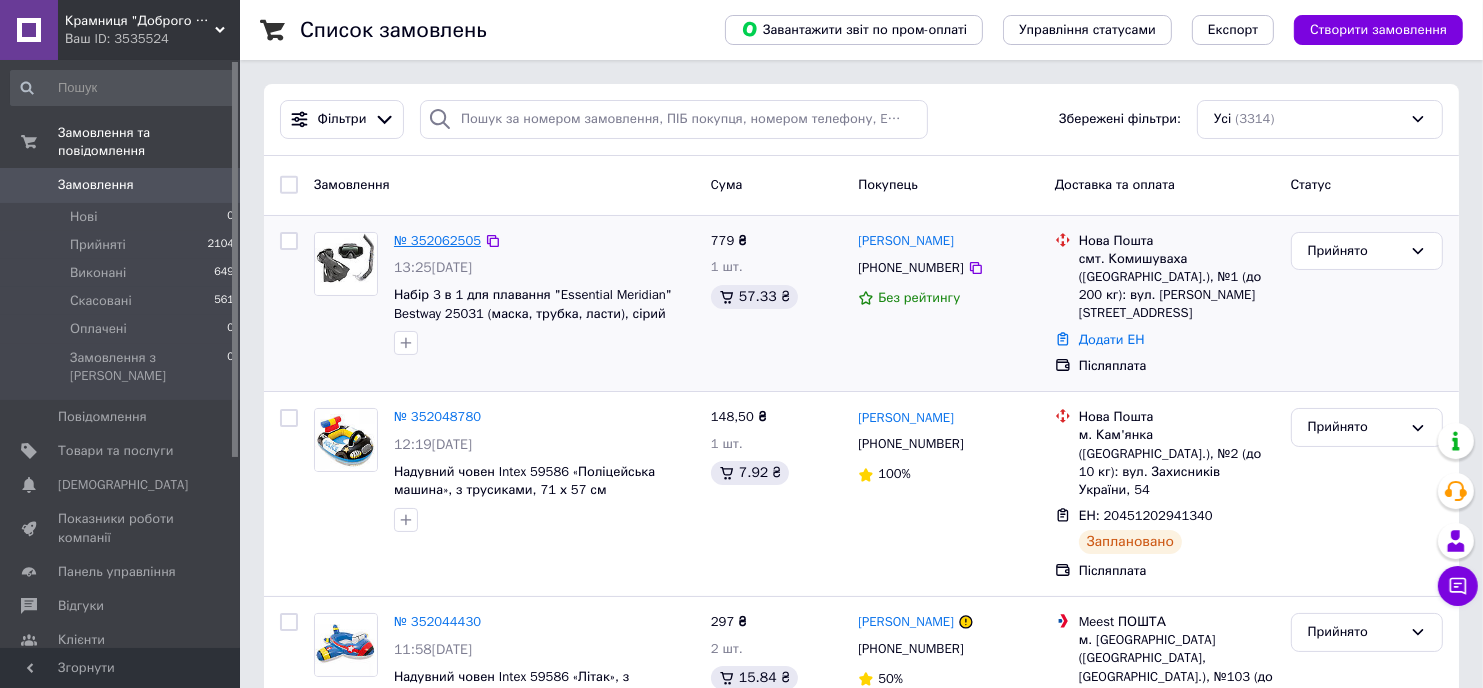 click on "№ 352062505" at bounding box center [437, 240] 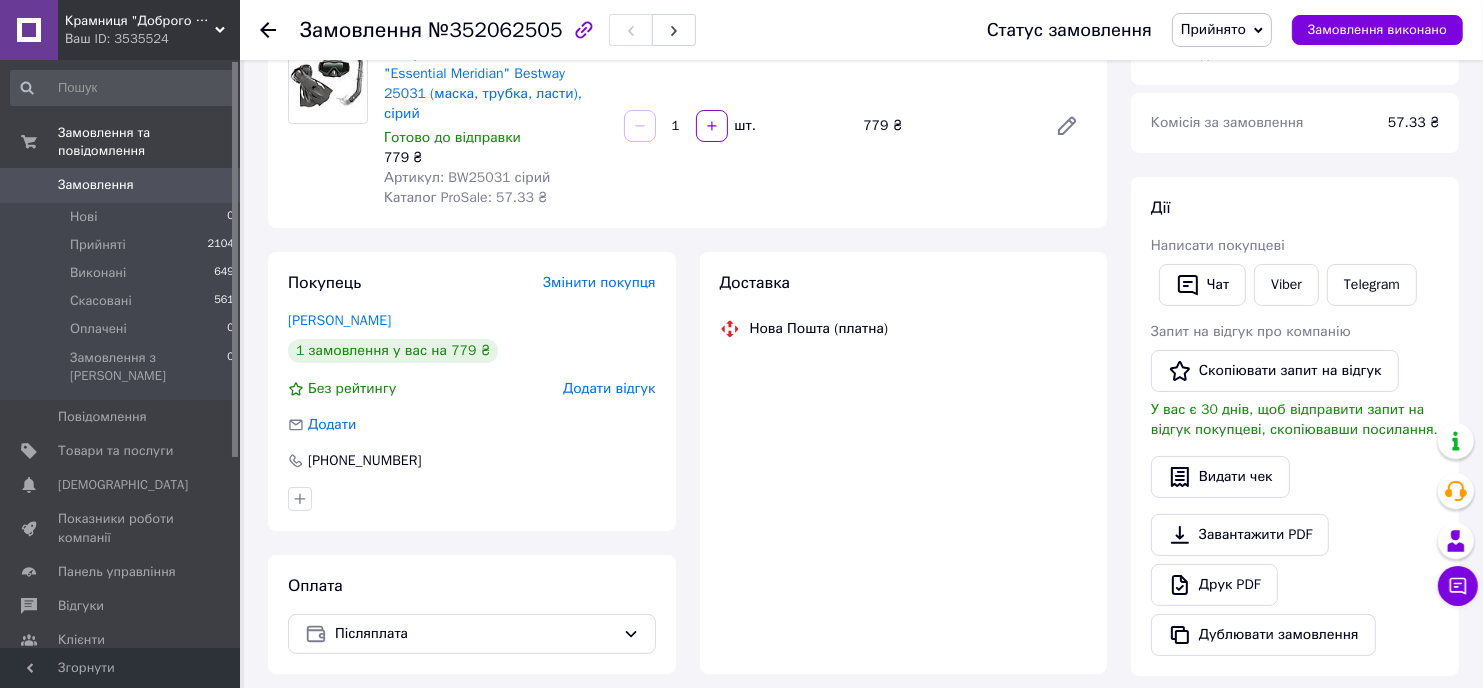 scroll, scrollTop: 200, scrollLeft: 0, axis: vertical 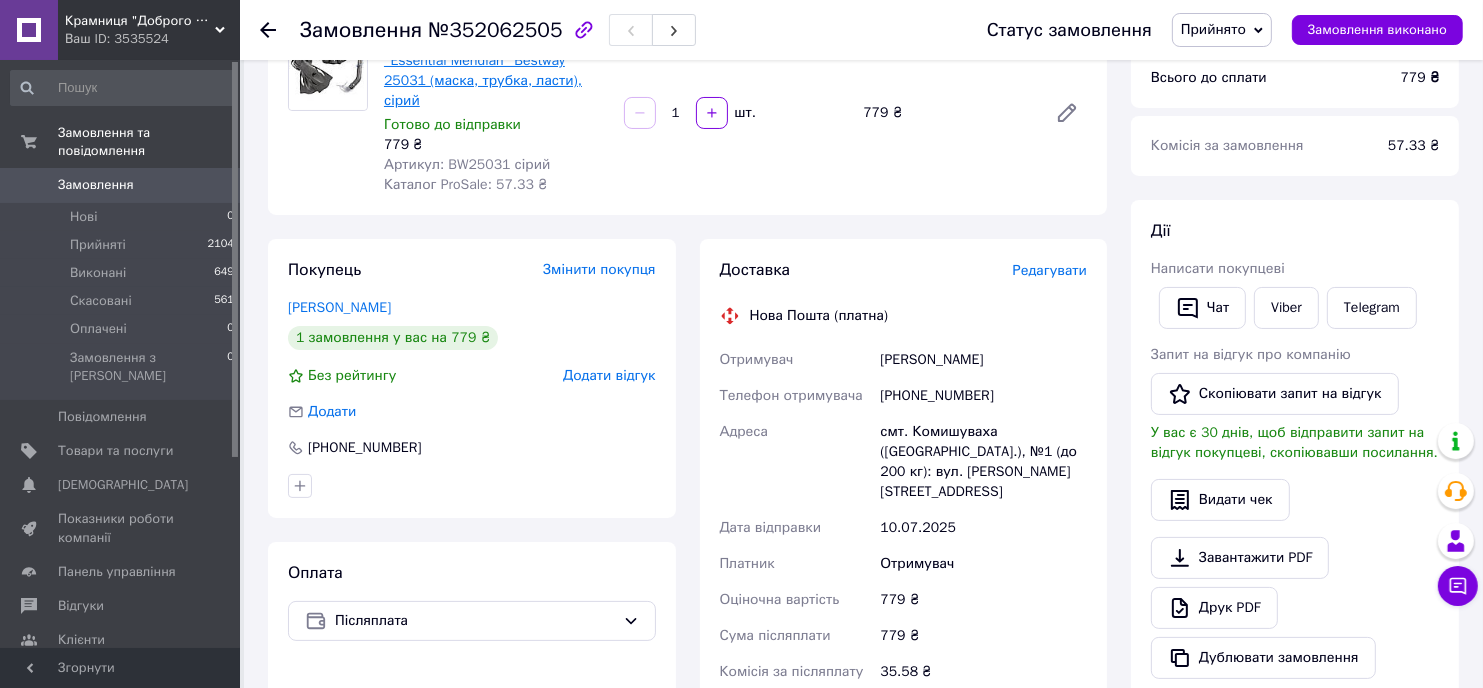 click on "Набір 3 в 1 для плавання "Essential Meridian" Bestway 25031 (маска, трубка, ласти), сірий" at bounding box center [483, 70] 